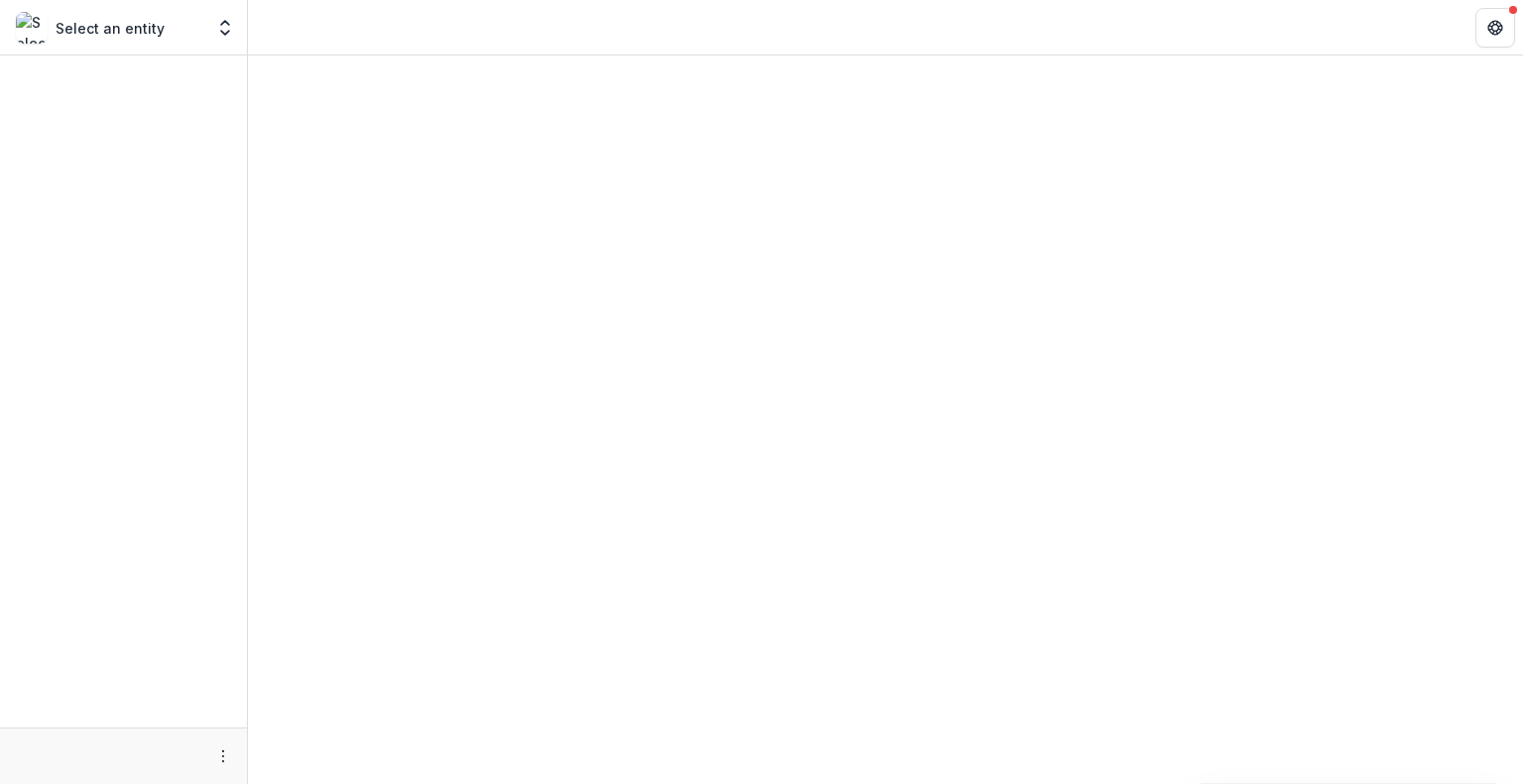 scroll, scrollTop: 0, scrollLeft: 0, axis: both 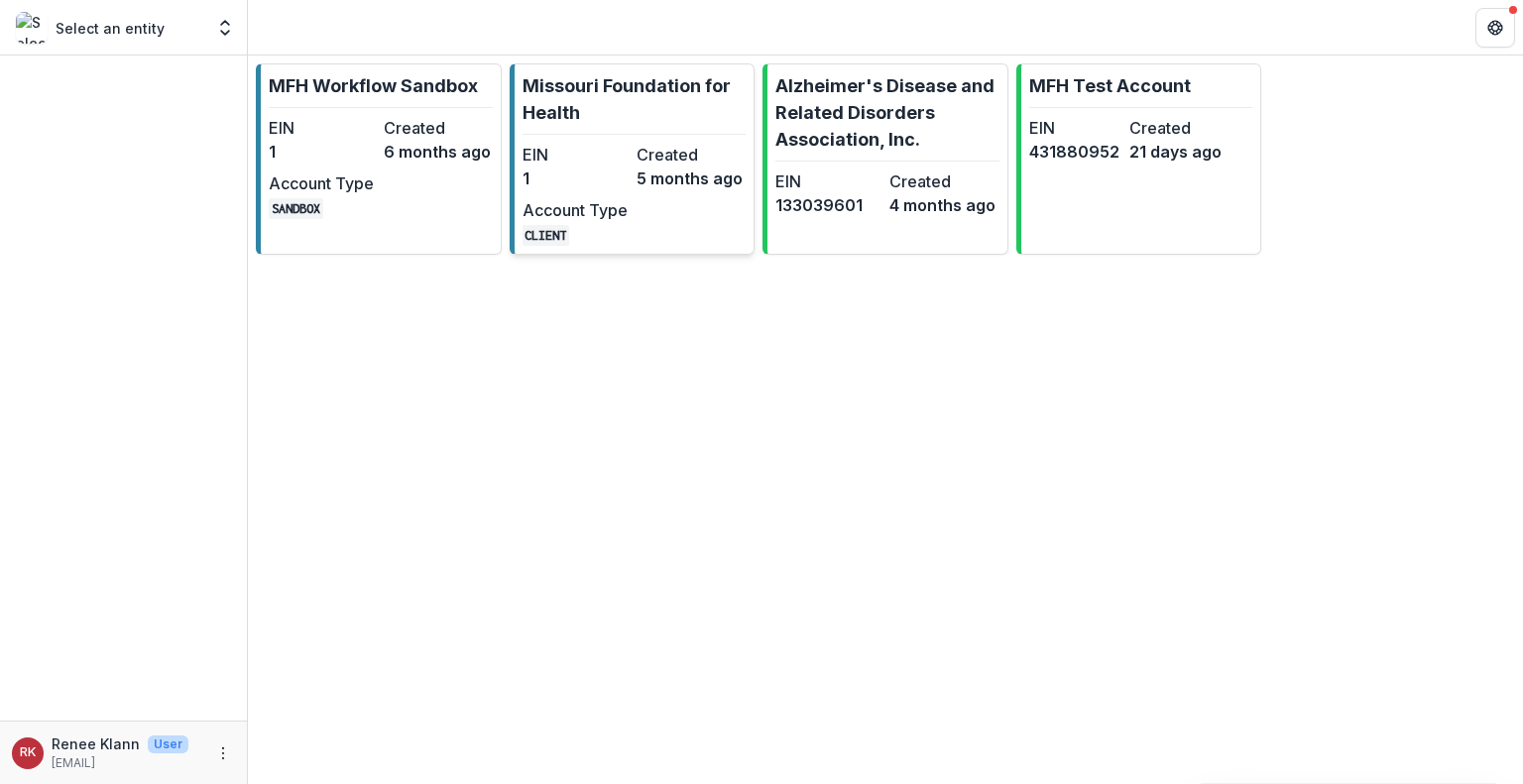 click on "1" at bounding box center [575, 178] 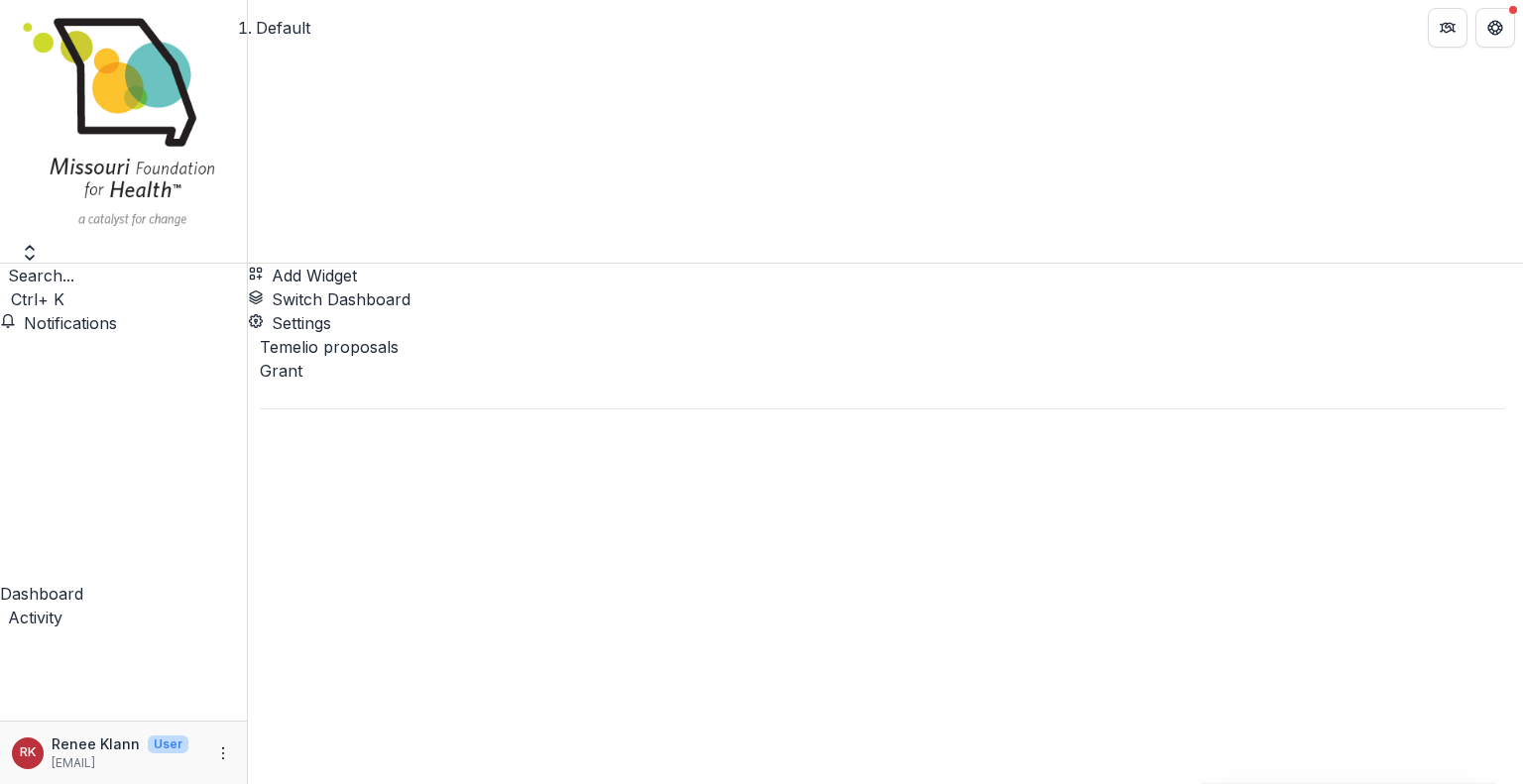 click on "Default" at bounding box center (885, 27) 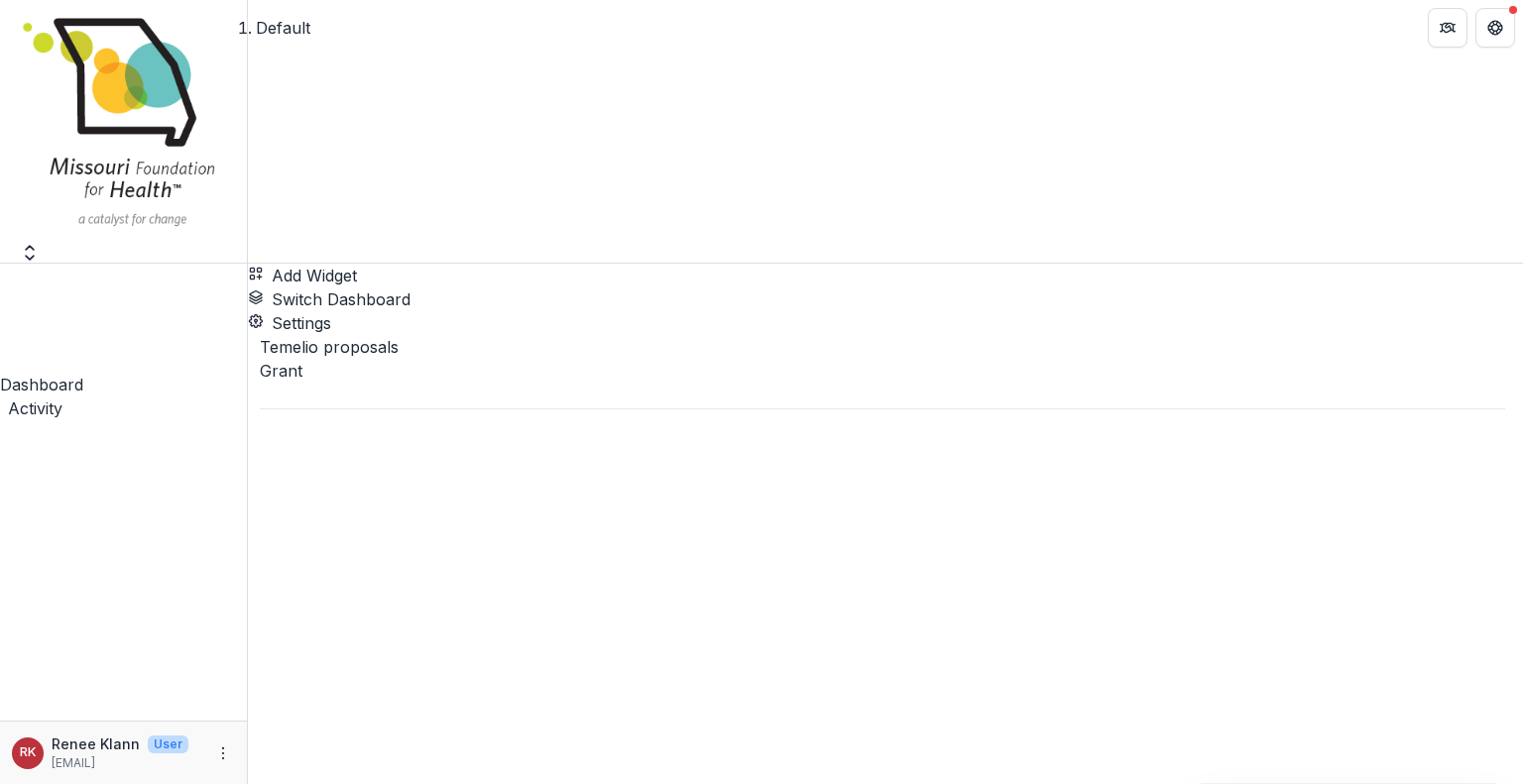 click on "Data Report" at bounding box center (123, 4748) 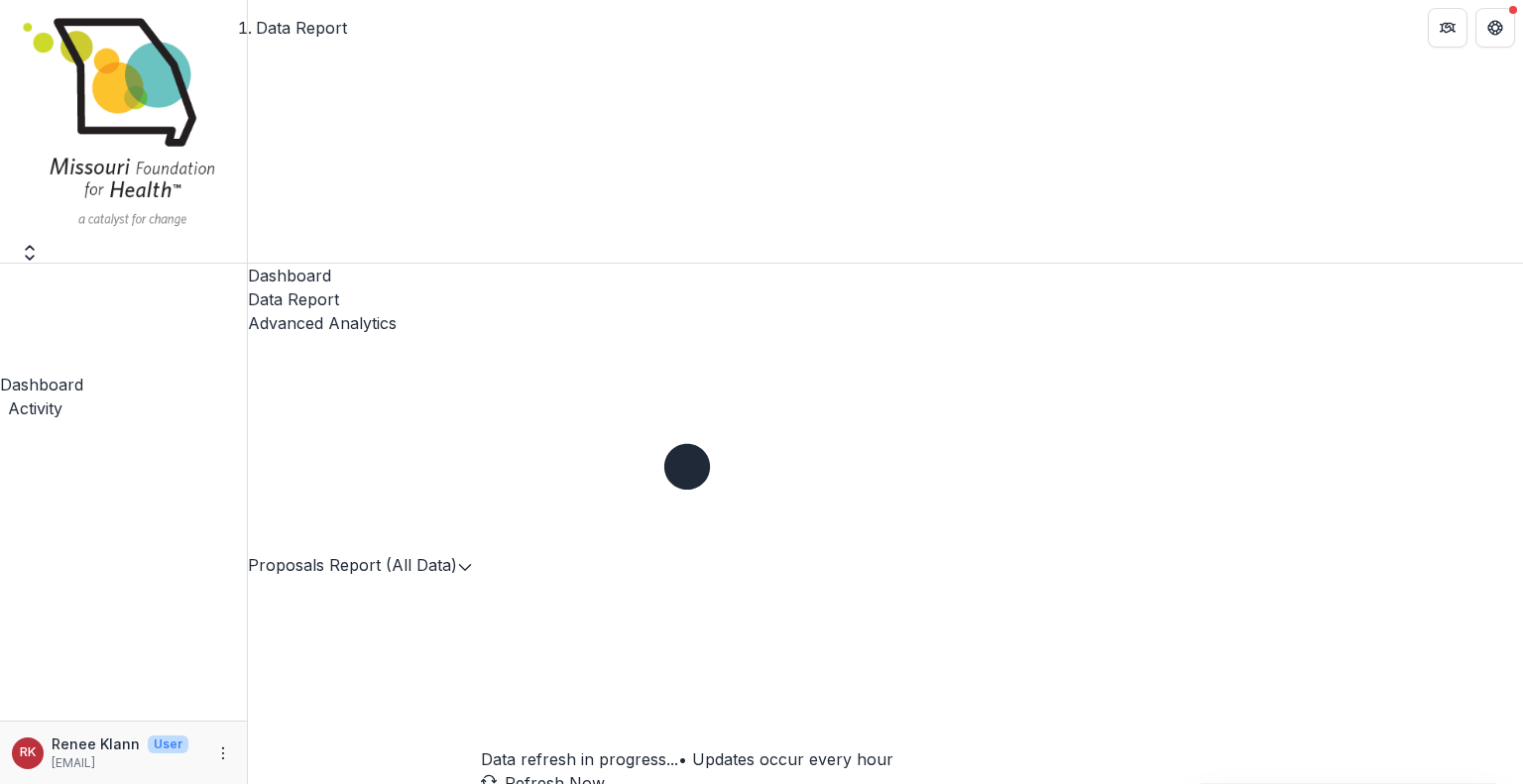 click 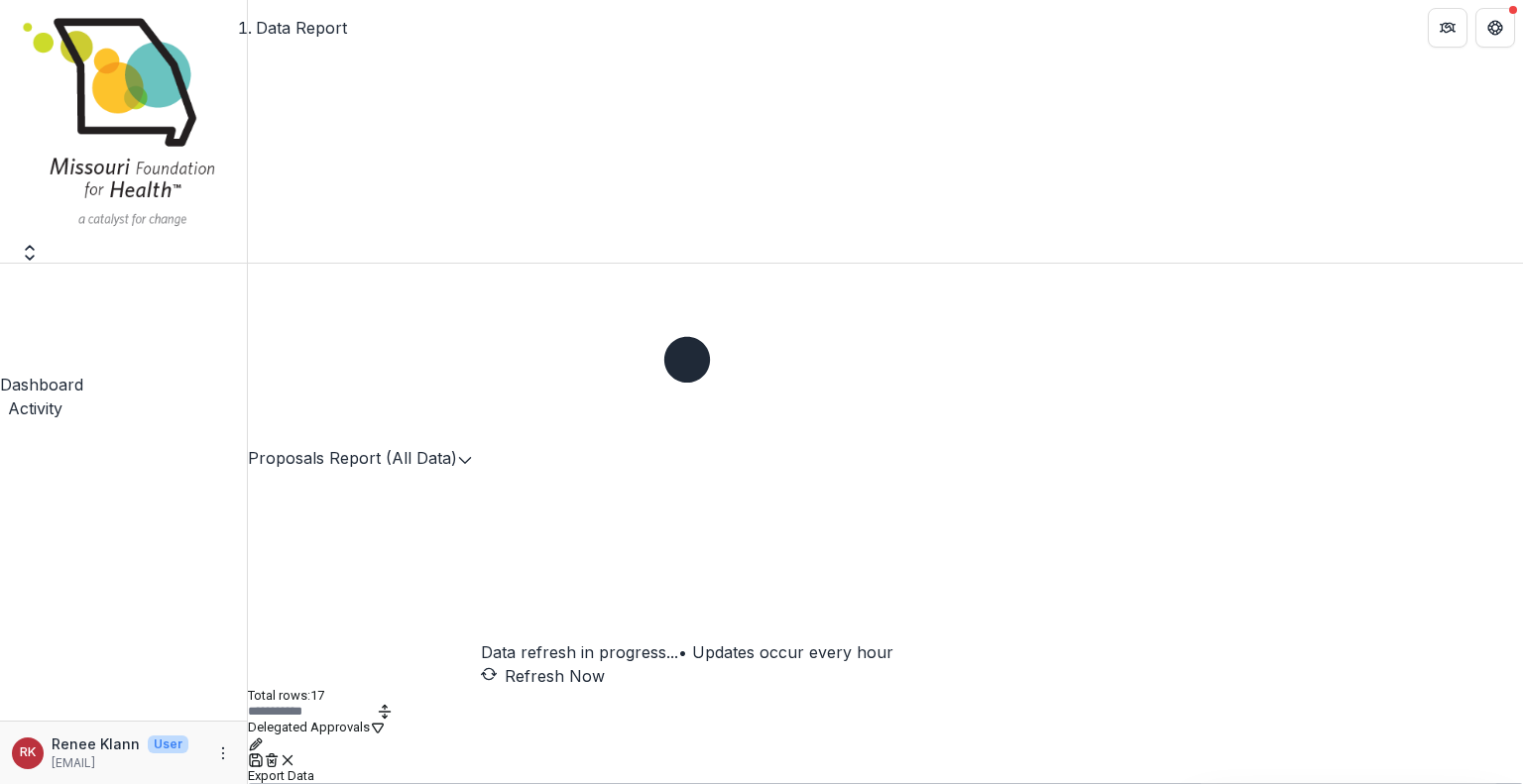 drag, startPoint x: 355, startPoint y: 591, endPoint x: 270, endPoint y: 592, distance: 85.00588 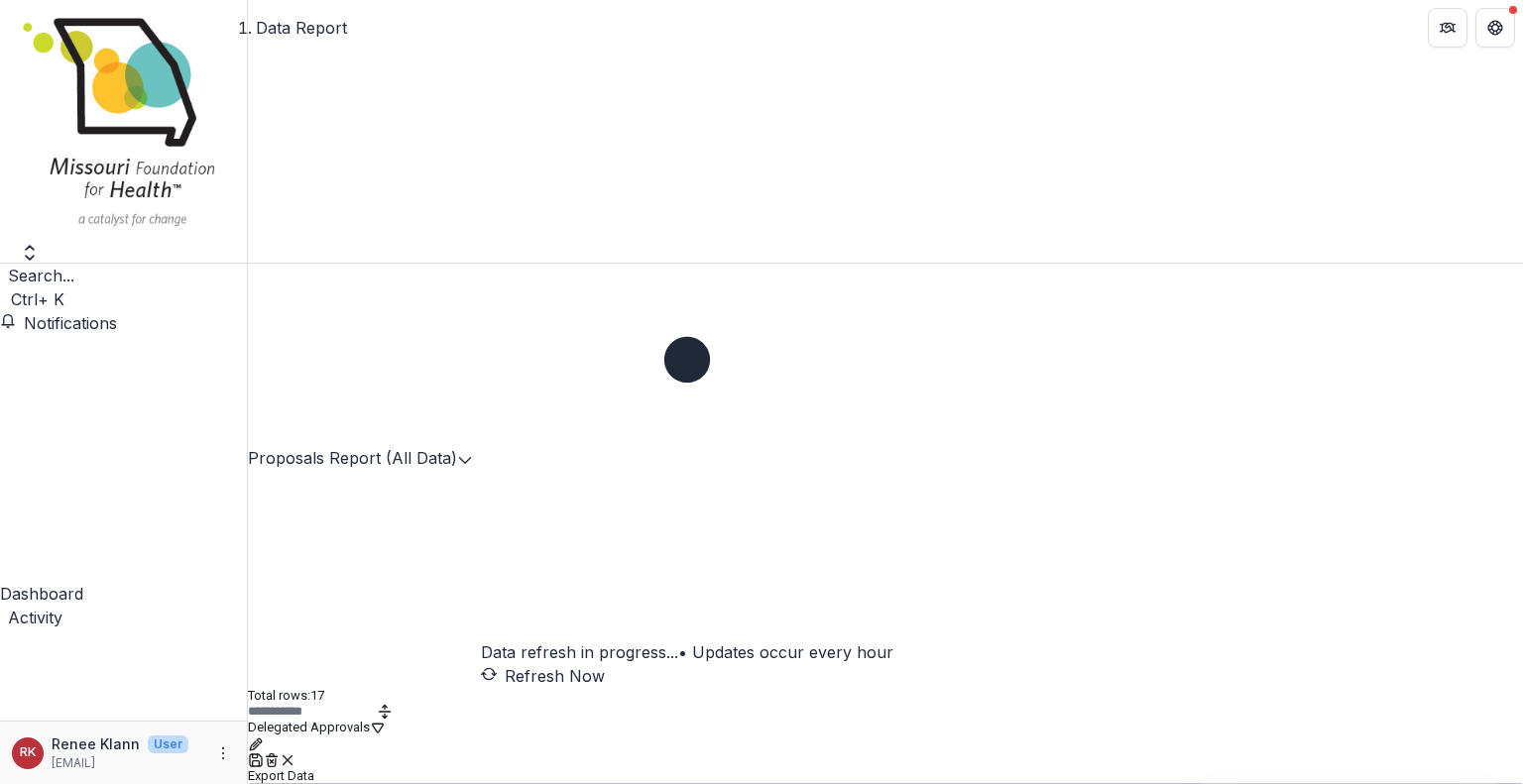 scroll, scrollTop: 0, scrollLeft: 463, axis: horizontal 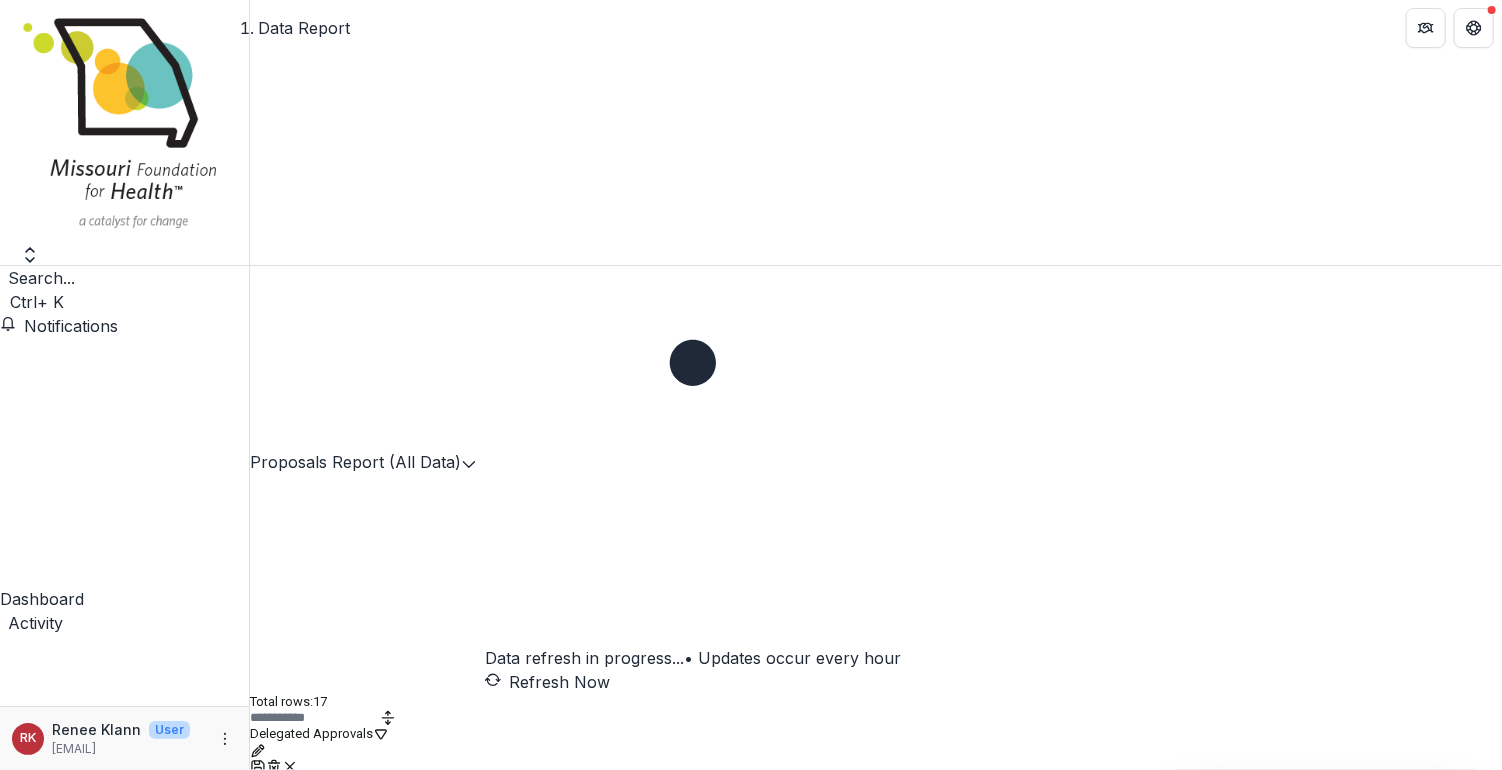 click on "Drag here to set row groups" at bounding box center [876, 815] 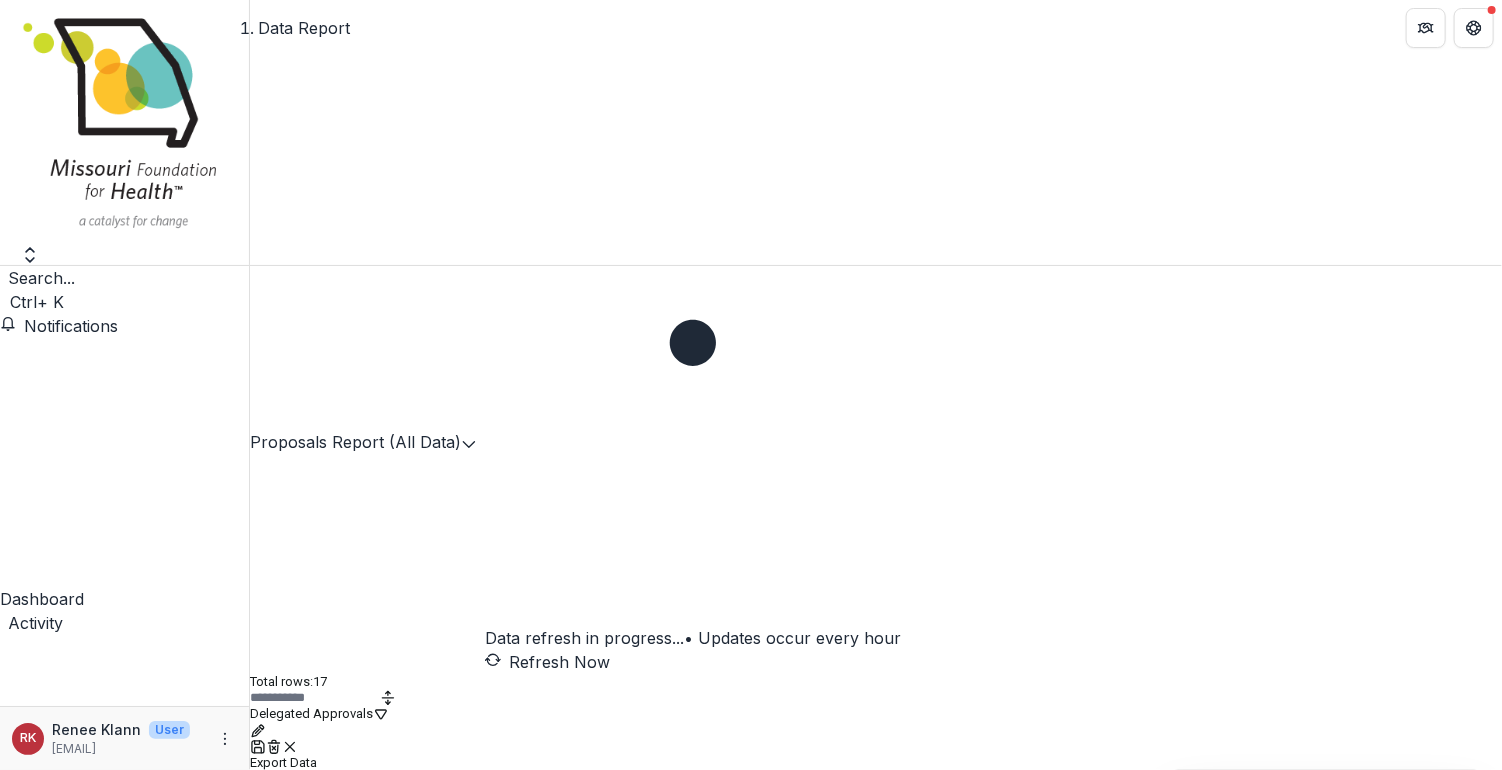 click on "Drag here to set row groups" at bounding box center [876, 795] 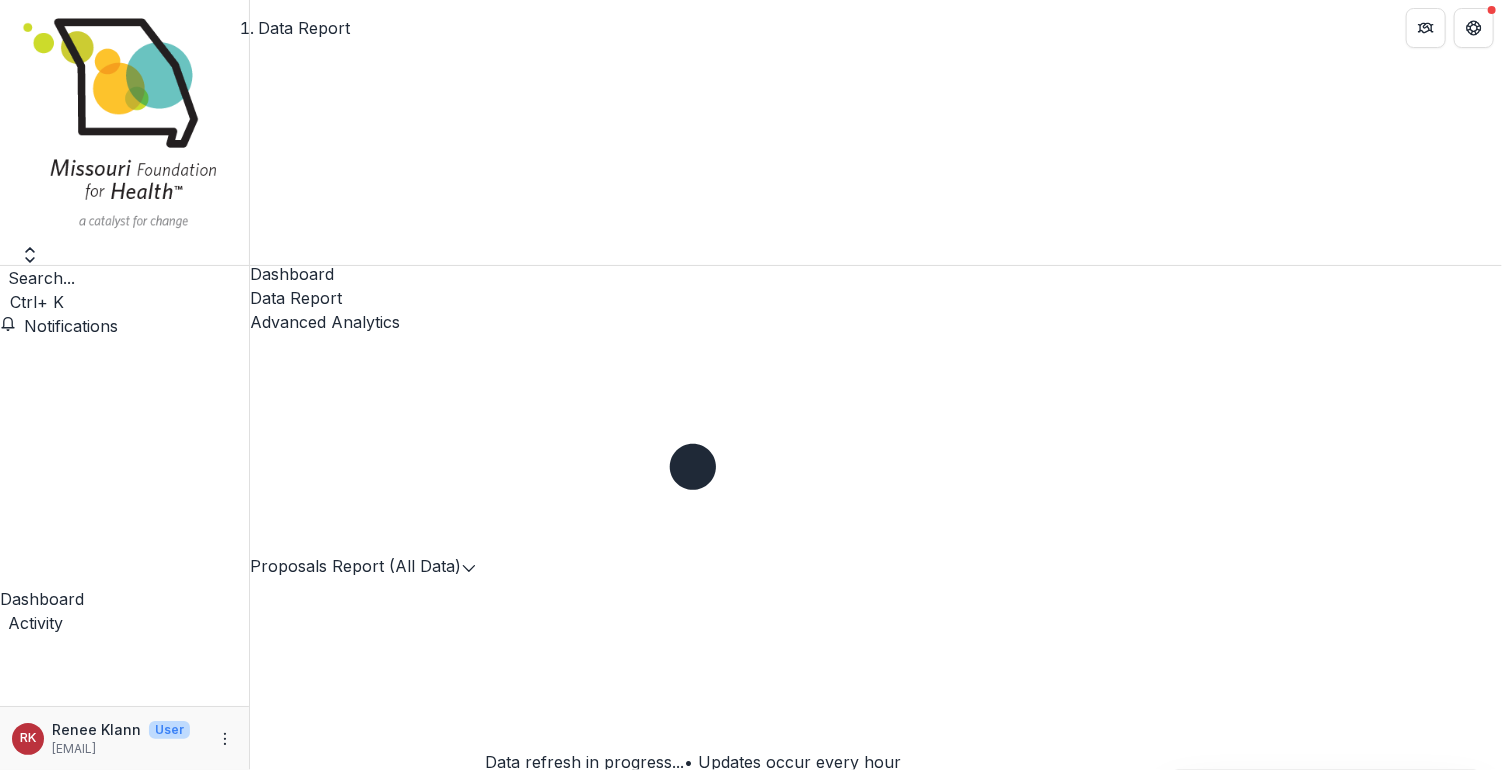 scroll, scrollTop: 0, scrollLeft: 0, axis: both 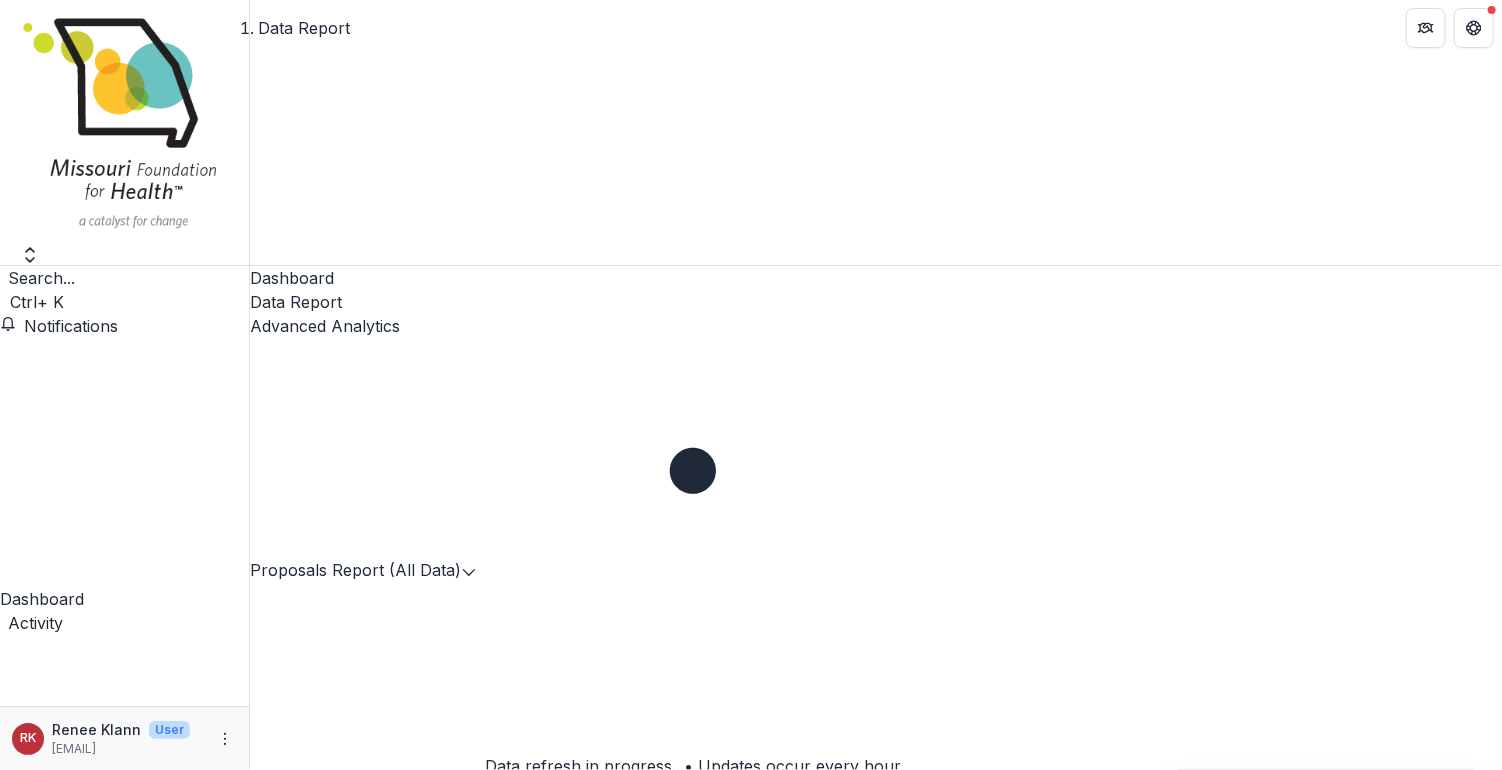 click 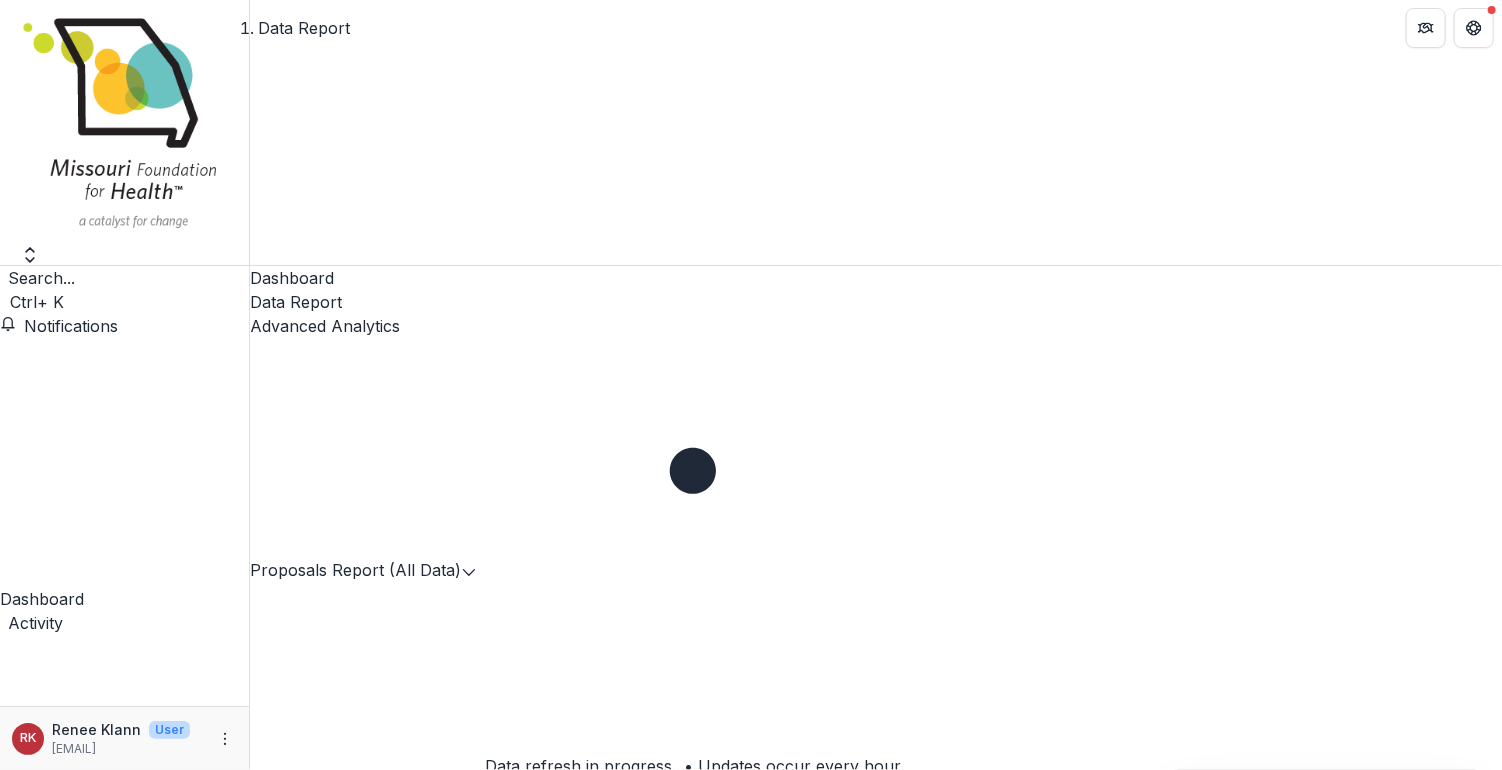 click at bounding box center (528, 1055) 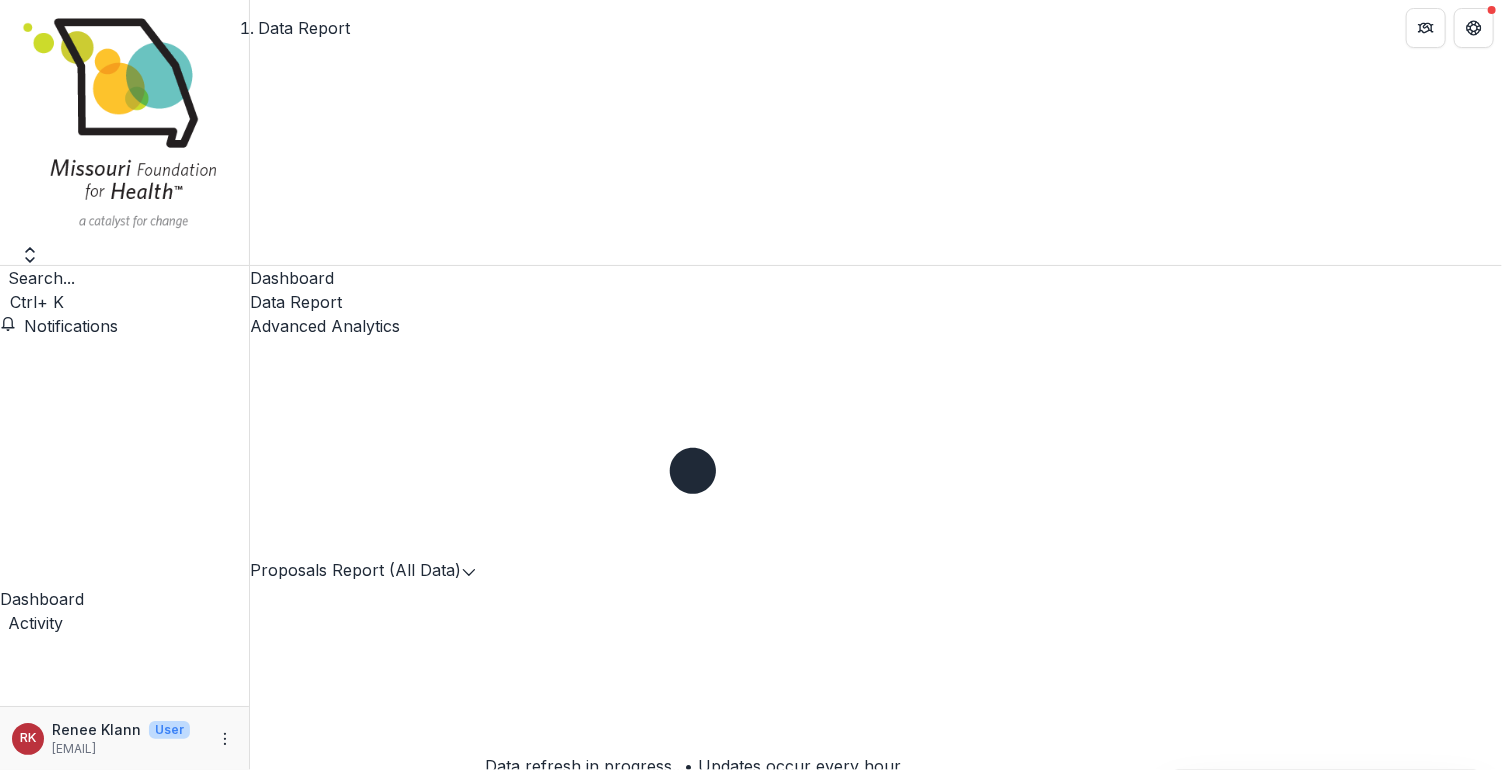 click on "Total rows:  17" at bounding box center [876, 809] 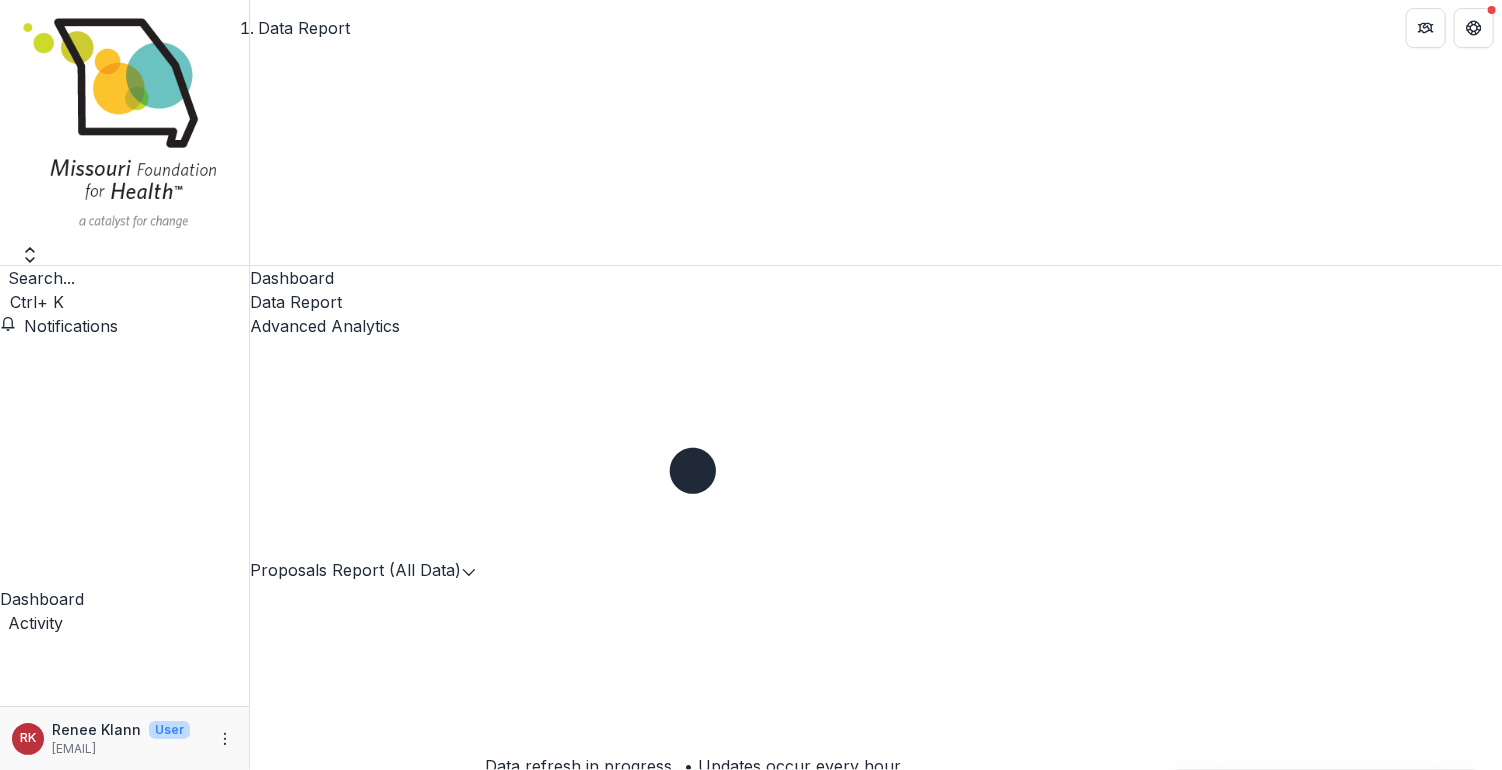 click at bounding box center (425, 1020) 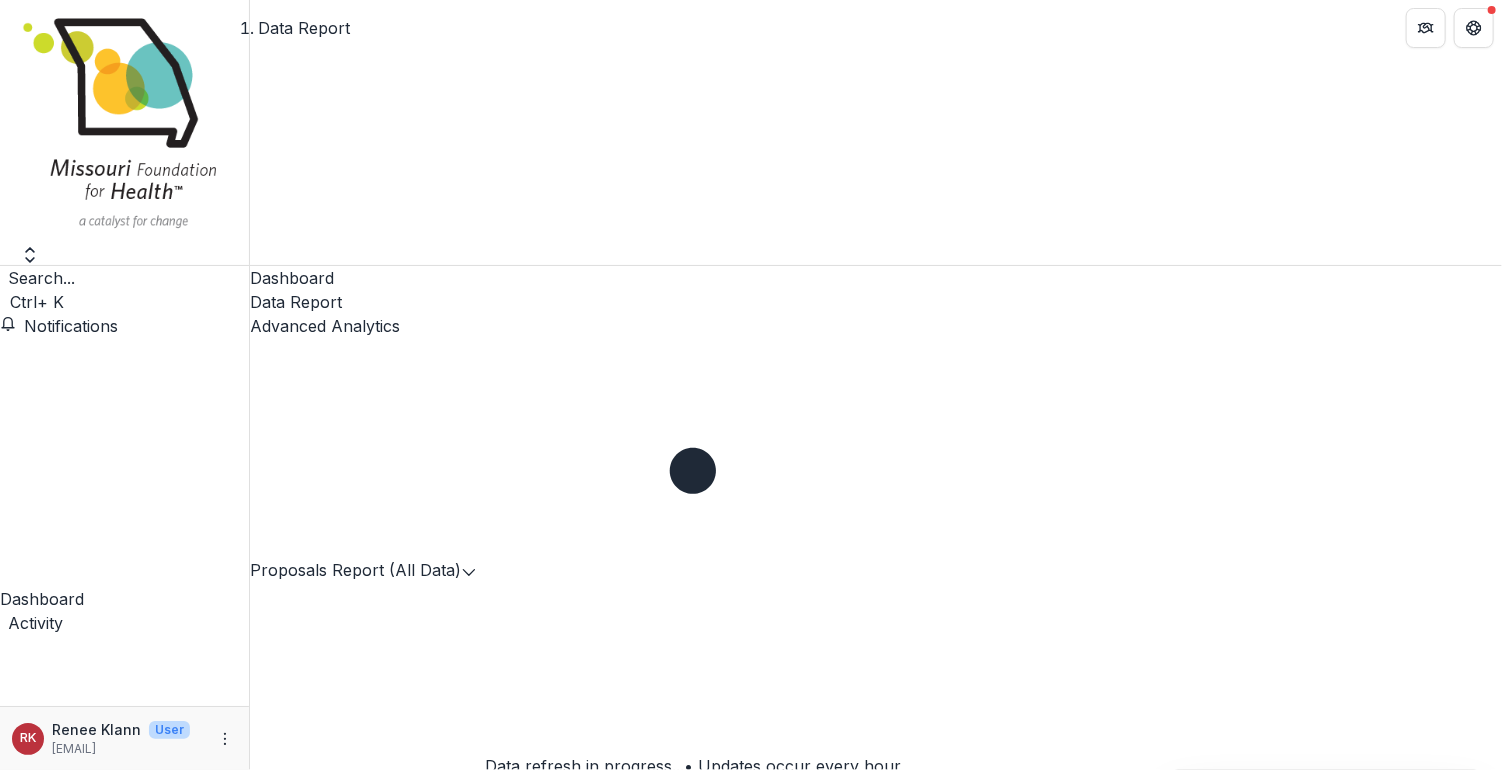 click on "Total rows:  17 Delegated Approvals Personal Filters Team Filters Temelio Filters all organizations  (CRM Profile Report) start and end dates  (Proposals Report (All Data)) tornado relief  (Proposals Report (All Data)) Add Personal Filter Organizations with COIs  (CRM Profile Report) Outstanding Invoices  (Payments Report) Active Awards  (Proposals Report (All Data)) Contract Balances  (Proposals Report (All Data)) CSO Approved  (Proposals Report (All Data)) Delegated Approvals  (Proposals Report (All Data)) DLS Default  (Proposals Report (All Data)) Grant Metadata  (Proposals Report (All Data)) Intake Review Pull  (Proposals Report (All Data)) JFC View  (Proposals Report (All Data)) Non-Recommends  (Proposals Report (All Data)) Pending with Dates  (Proposals Report (All Data)) Recommends  (Proposals Report (All Data)) Team/CEO/Board Review Dates  (Proposals Report (All Data)) Wendy Test Filter  (Proposals Report (All Data)) Staff Review  (Review Responses) Add Team Filter Health Equity Fund Full Application" at bounding box center [876, 850] 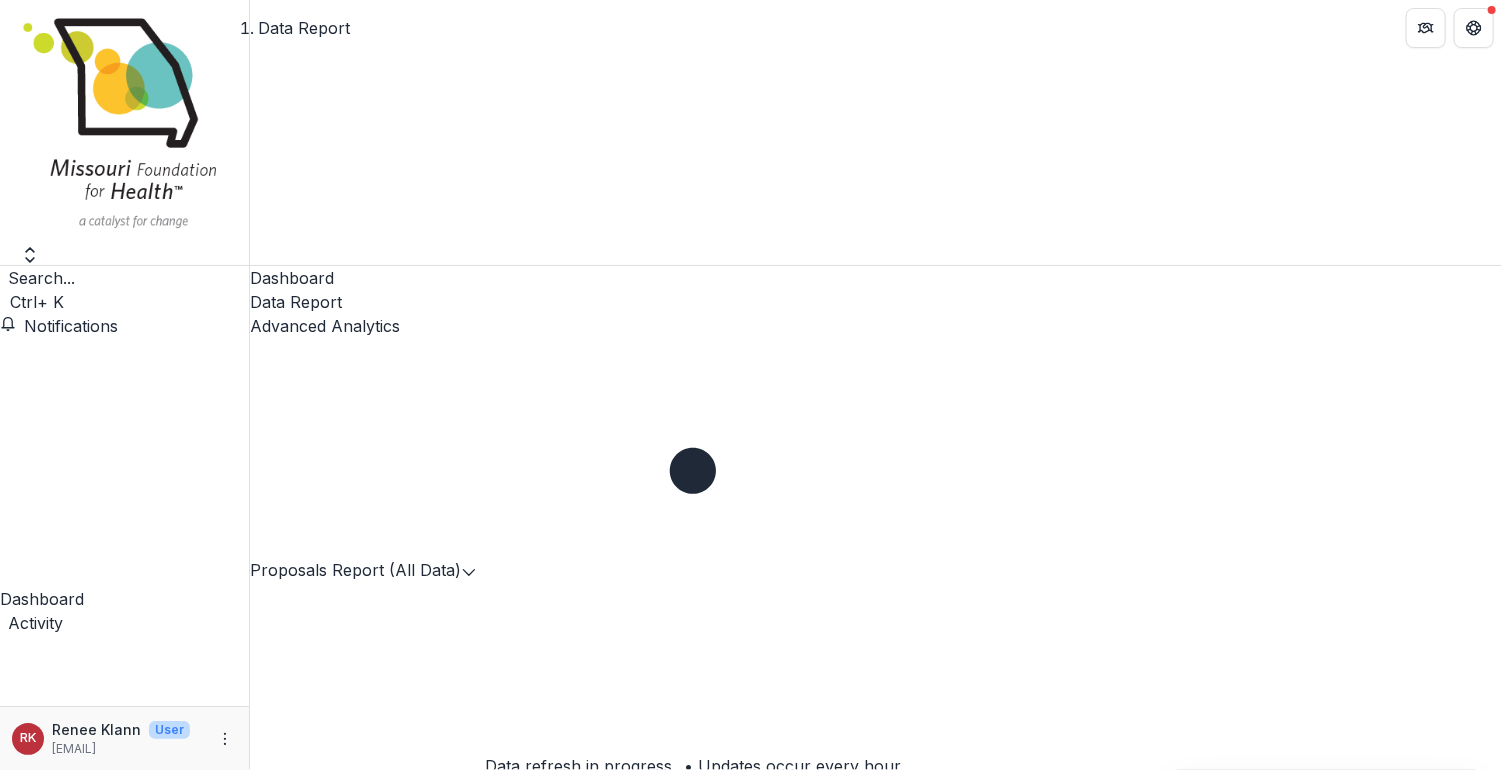 click 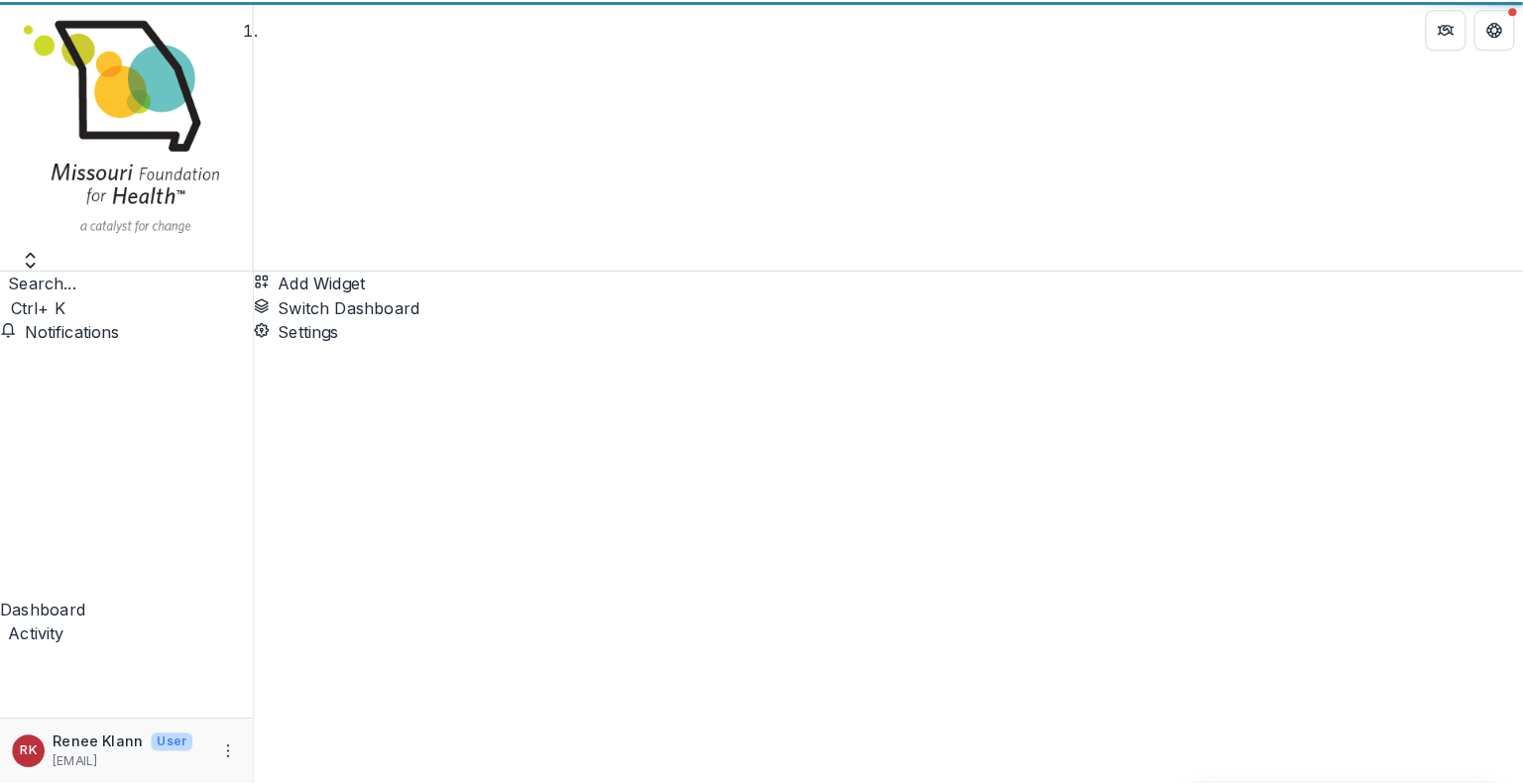 scroll, scrollTop: 0, scrollLeft: 0, axis: both 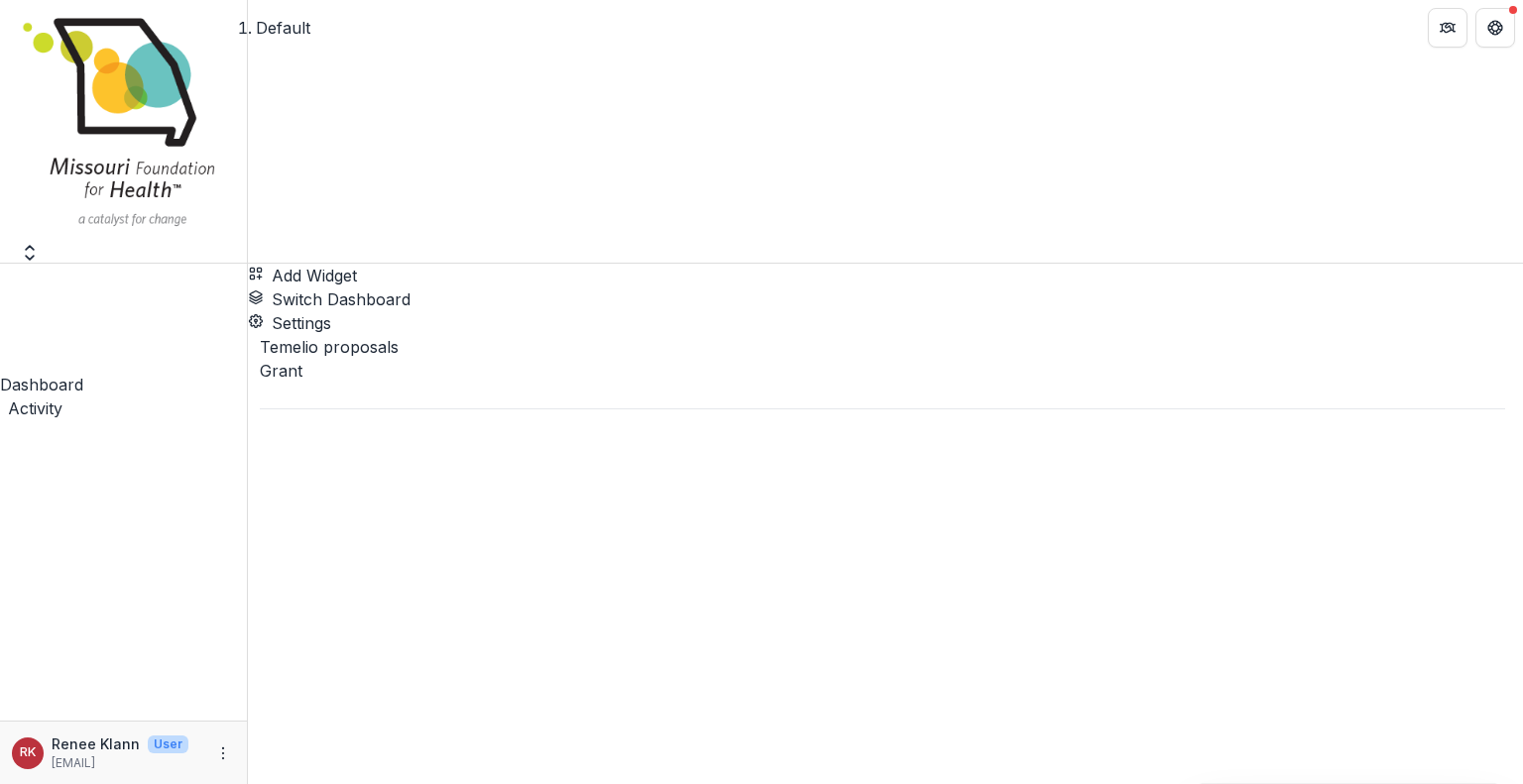 click on "Data Report" at bounding box center (123, 4748) 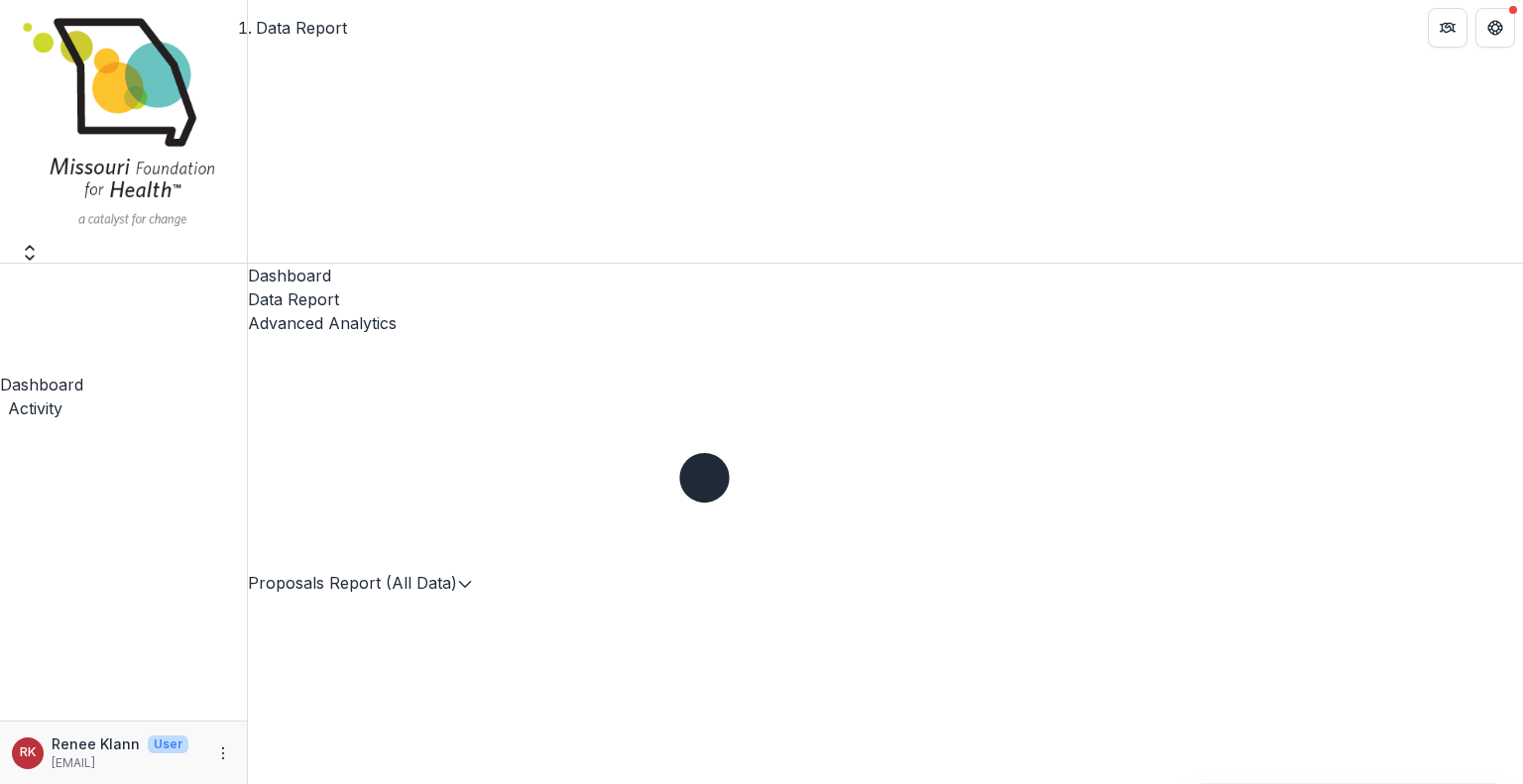 click 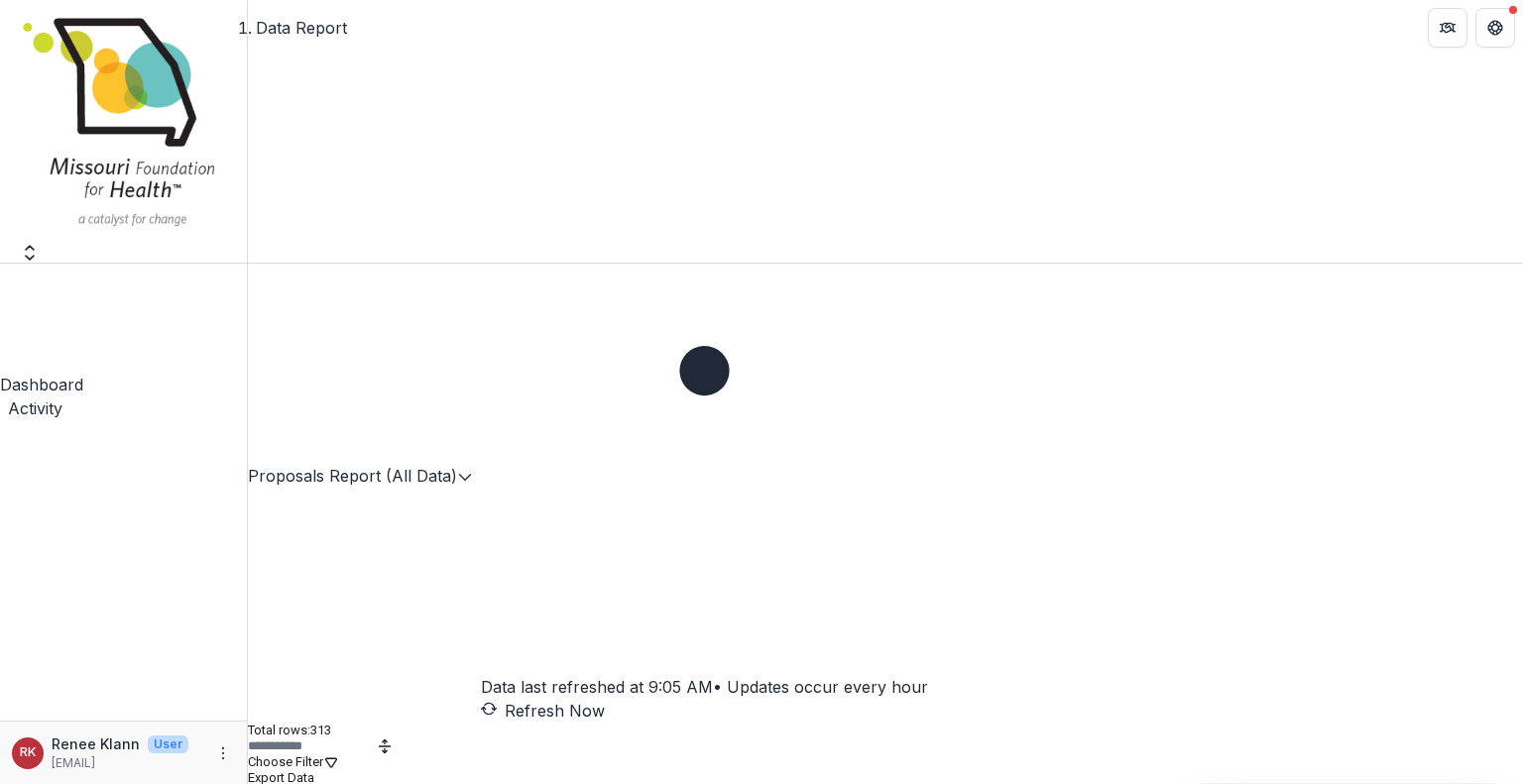 click on "Pipeline" at bounding box center [1367, 1043] 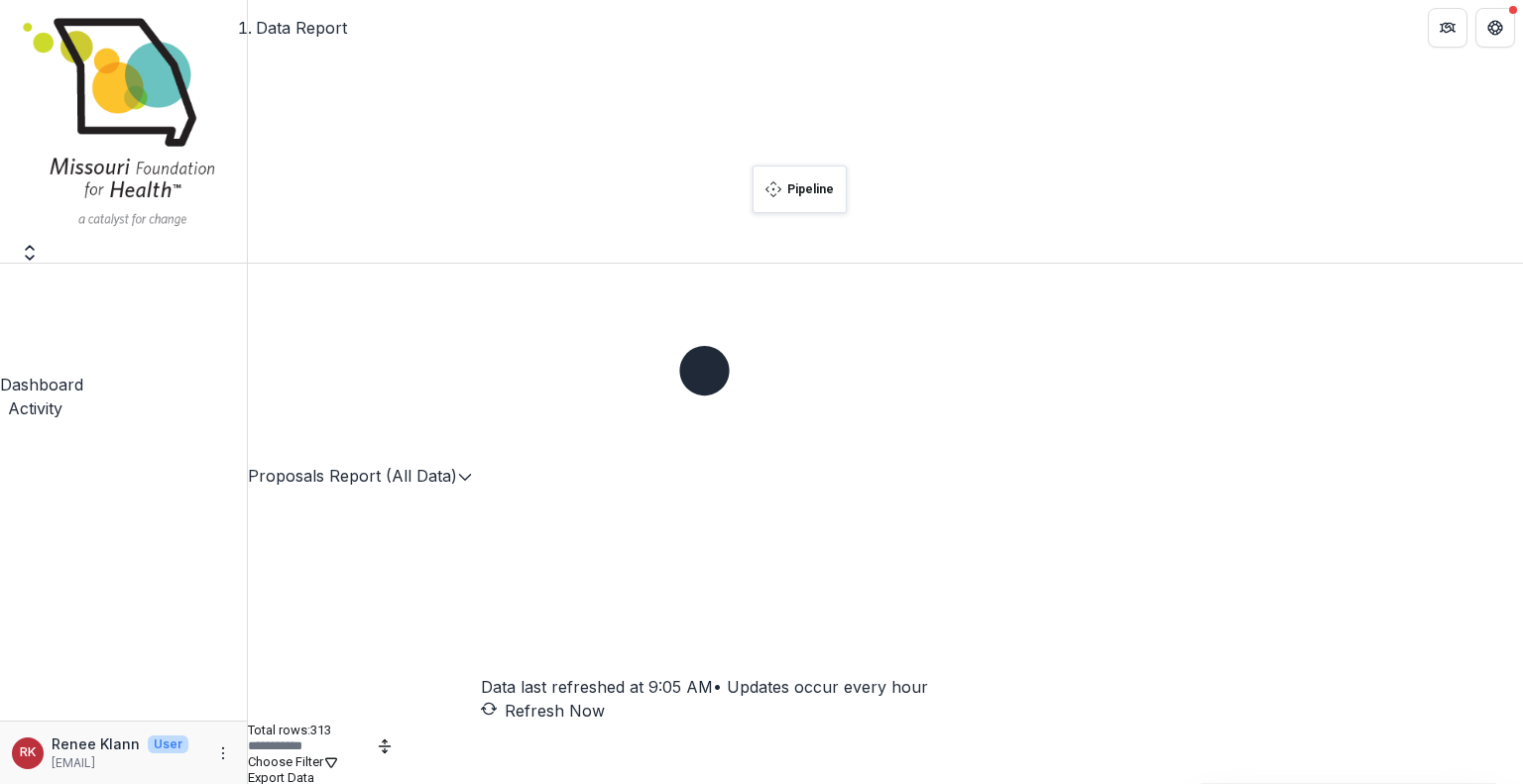 drag, startPoint x: 949, startPoint y: 168, endPoint x: 749, endPoint y: 173, distance: 200.06249 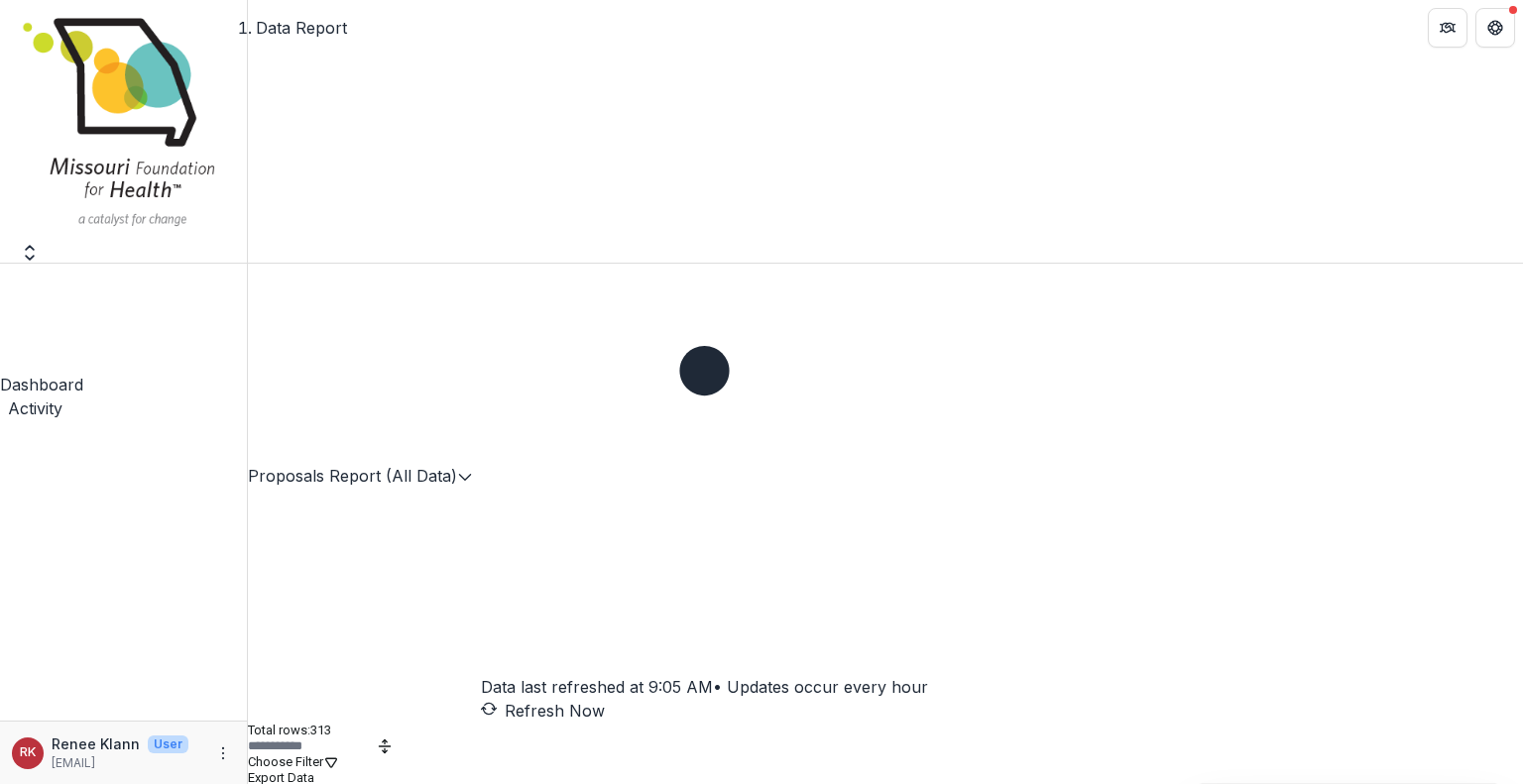click at bounding box center [818, 906] 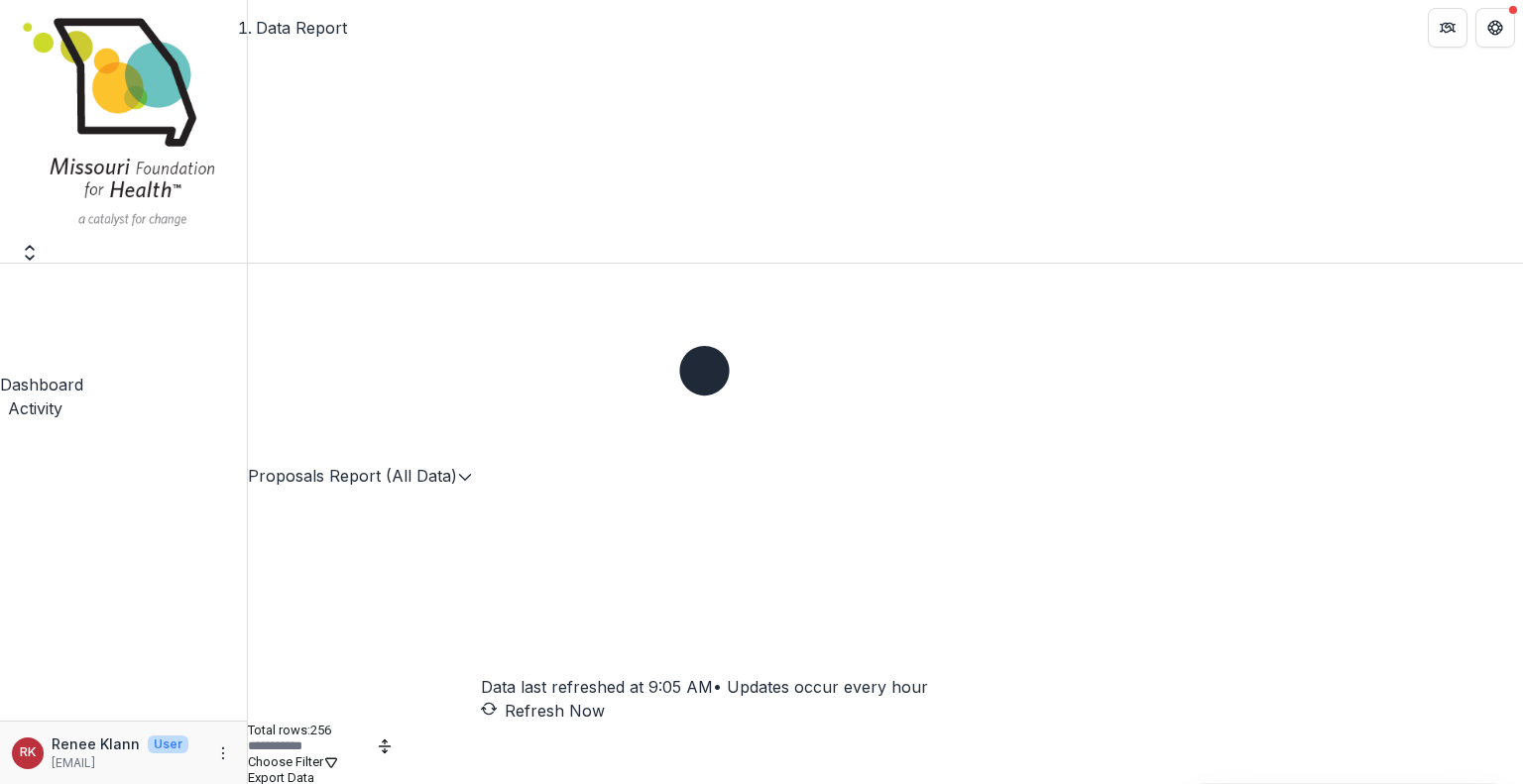 click on "Grant" at bounding box center (745, 1117) 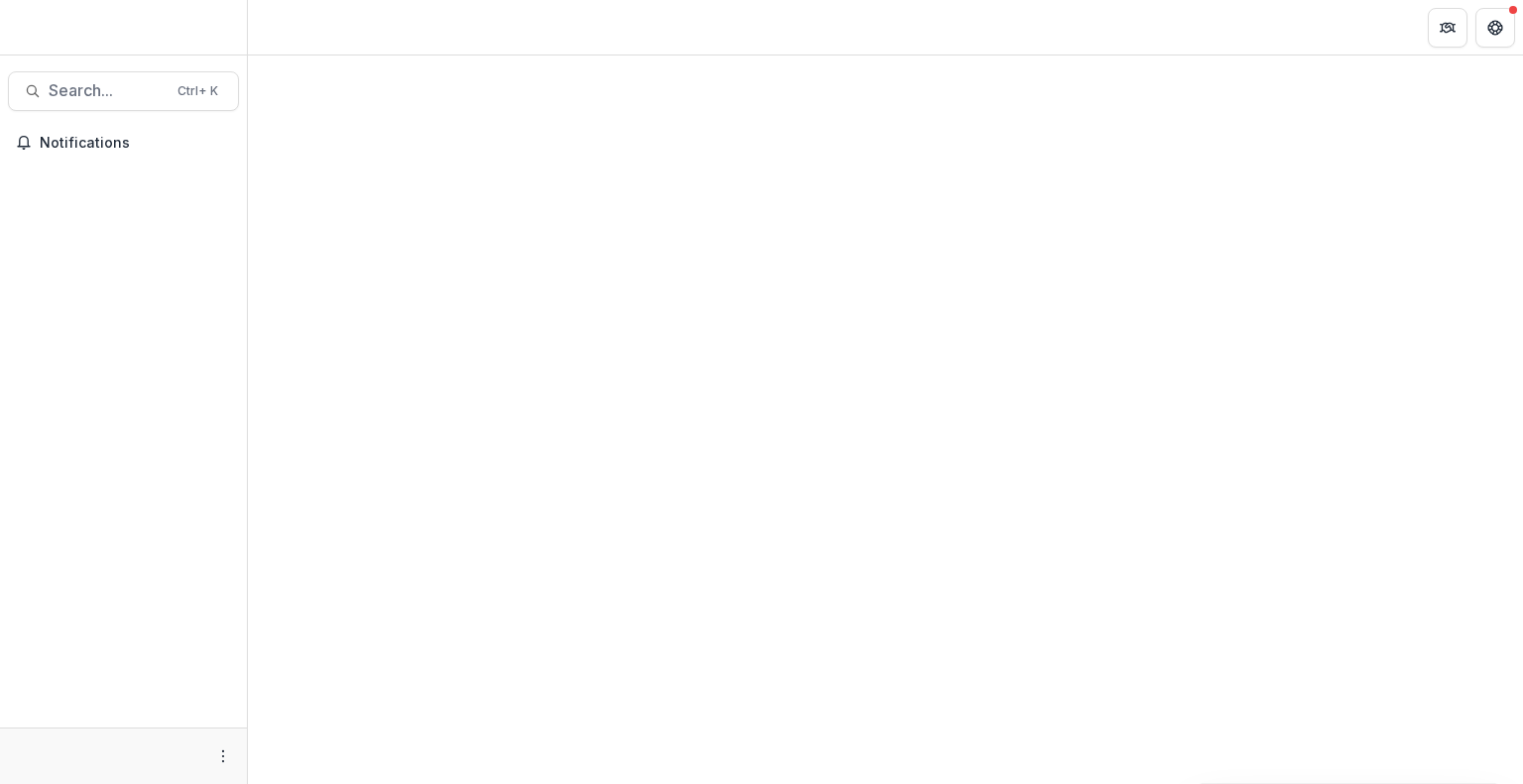 scroll, scrollTop: 0, scrollLeft: 0, axis: both 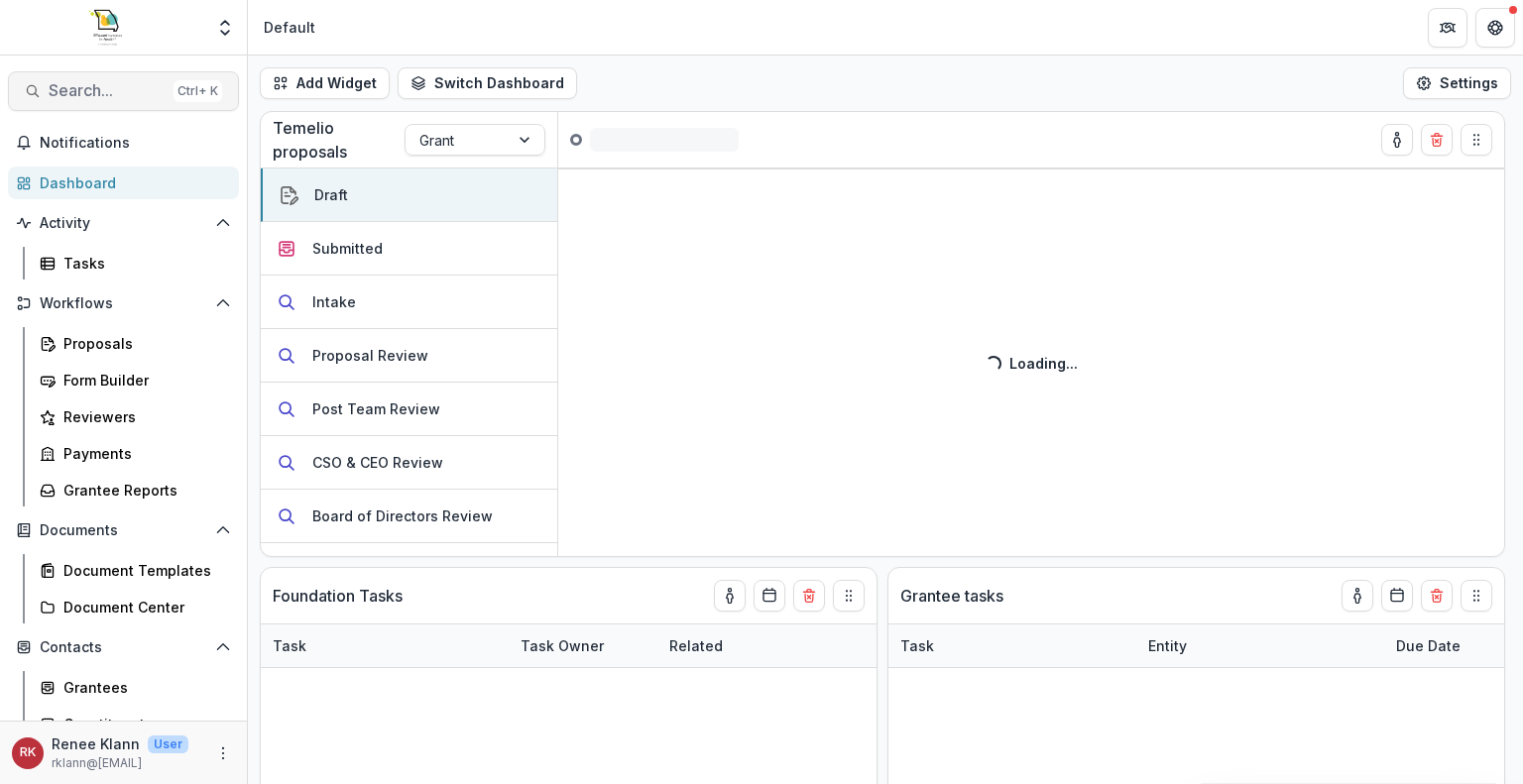 click on "Search... Ctrl  + K" at bounding box center (123, 91) 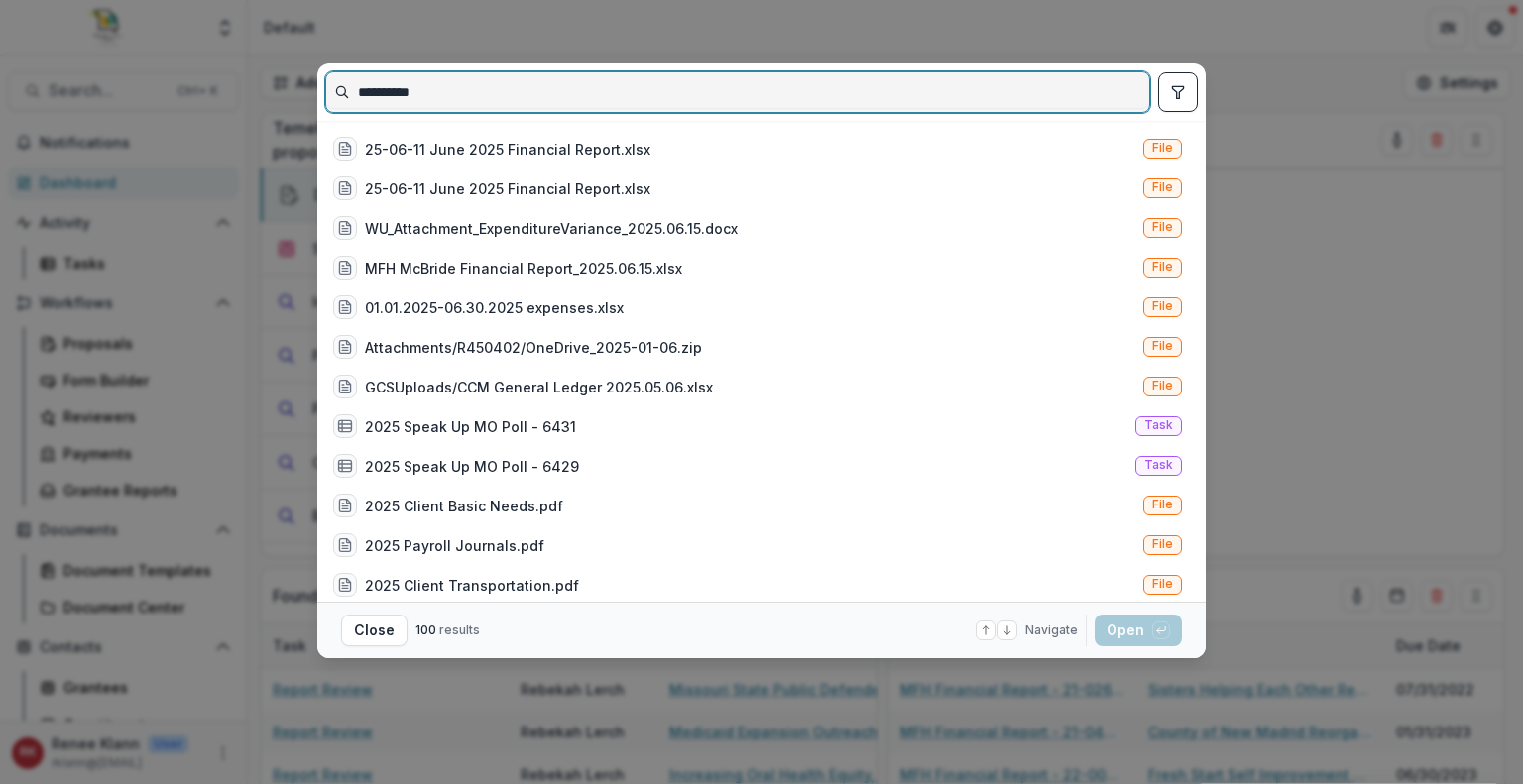 drag, startPoint x: 447, startPoint y: 93, endPoint x: 290, endPoint y: 88, distance: 157.0796 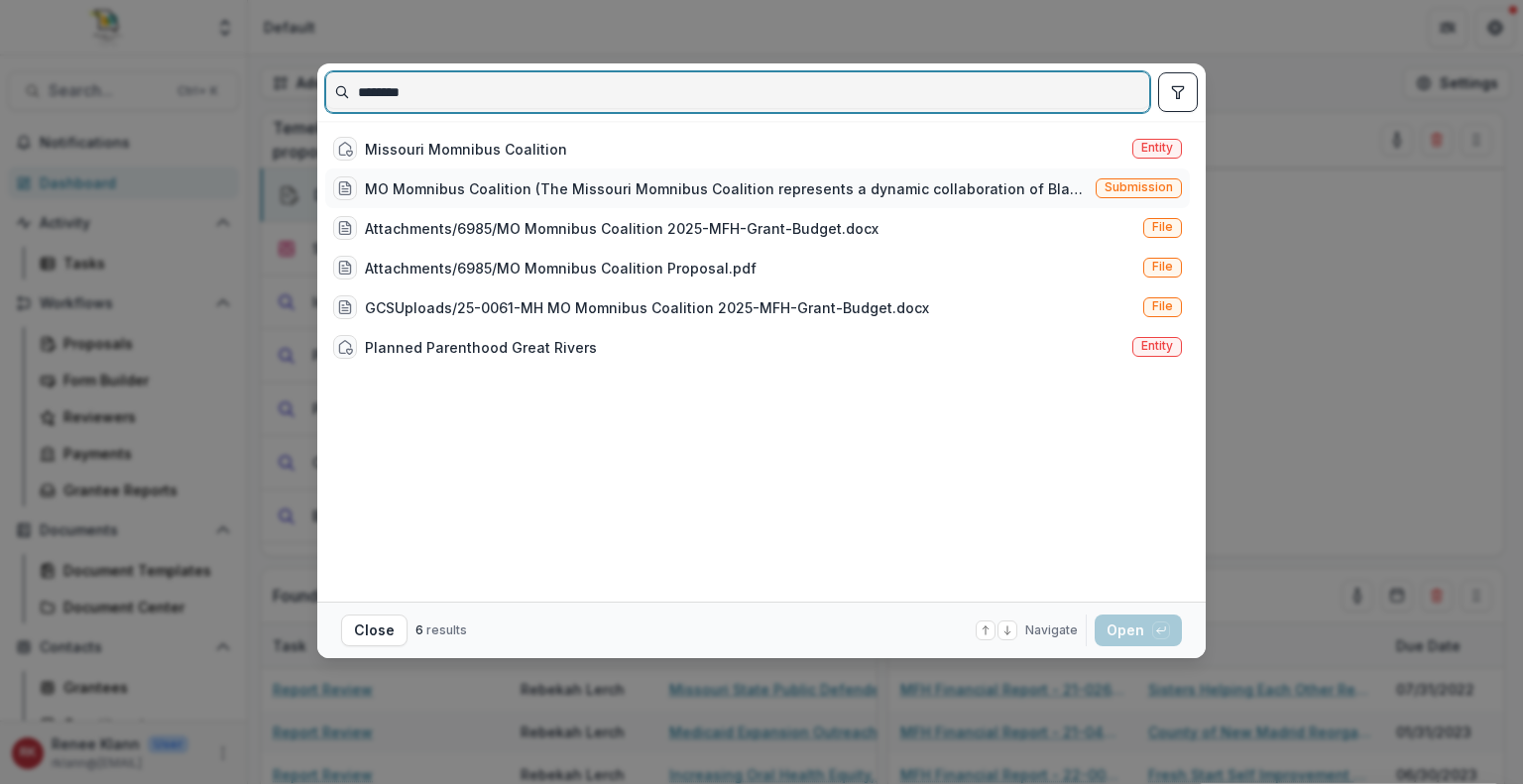 type on "********" 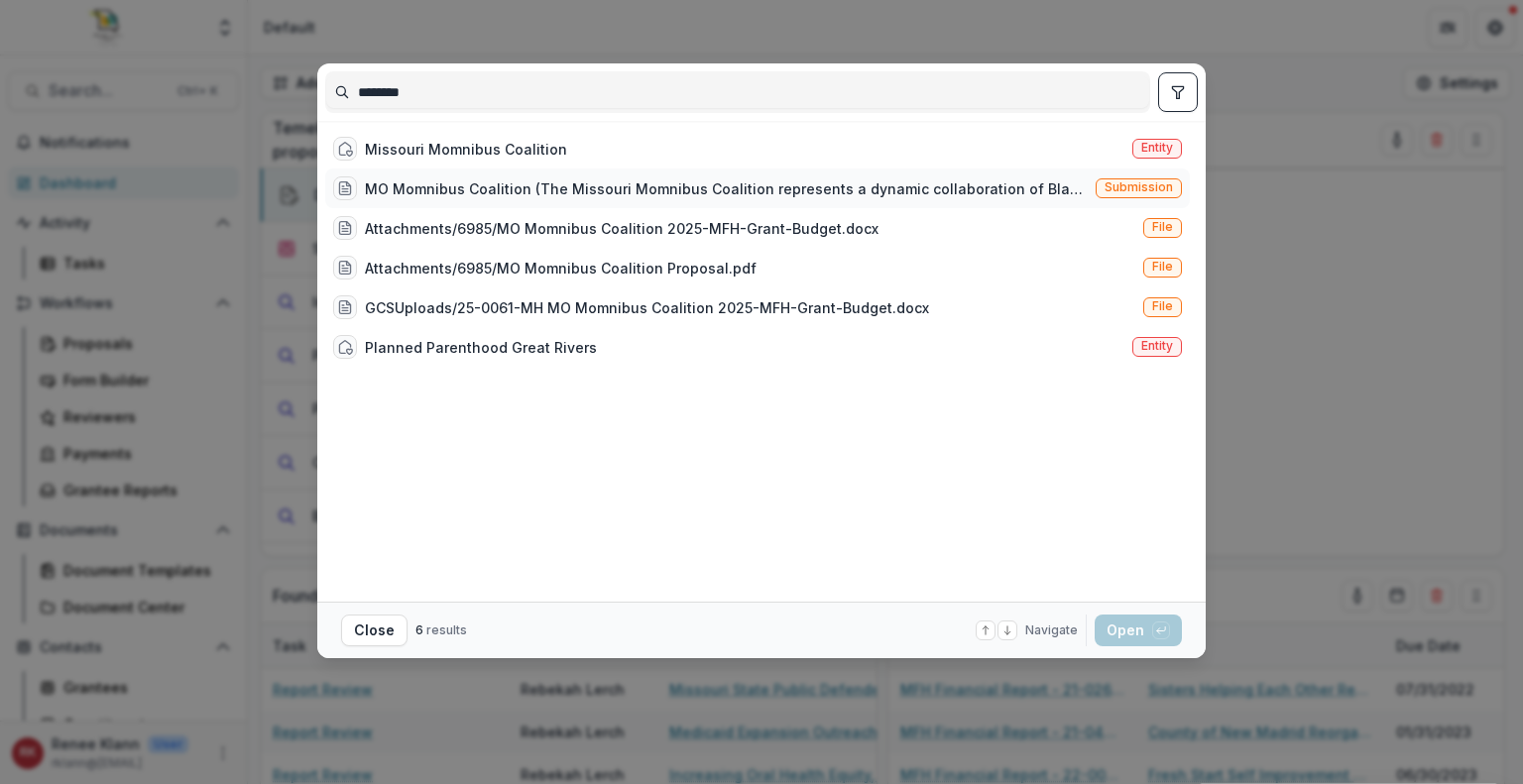 click on "MO Momnibus Coalition (The Missouri Momnibus Coalition represents a dynamic collaboration of Black advocates aiming to improve Black maternal health in Missouri. Launched in 2021, the Steering Committee (SC) includes community health workers, doulas, birth workers, physicians, systems change leaders, health advocates, and birthing people with lived experience. Together, the SC works to advance policies and systems that will bring significant improvements in Black maternal health throughout Missouri.)" at bounding box center [726, 188] 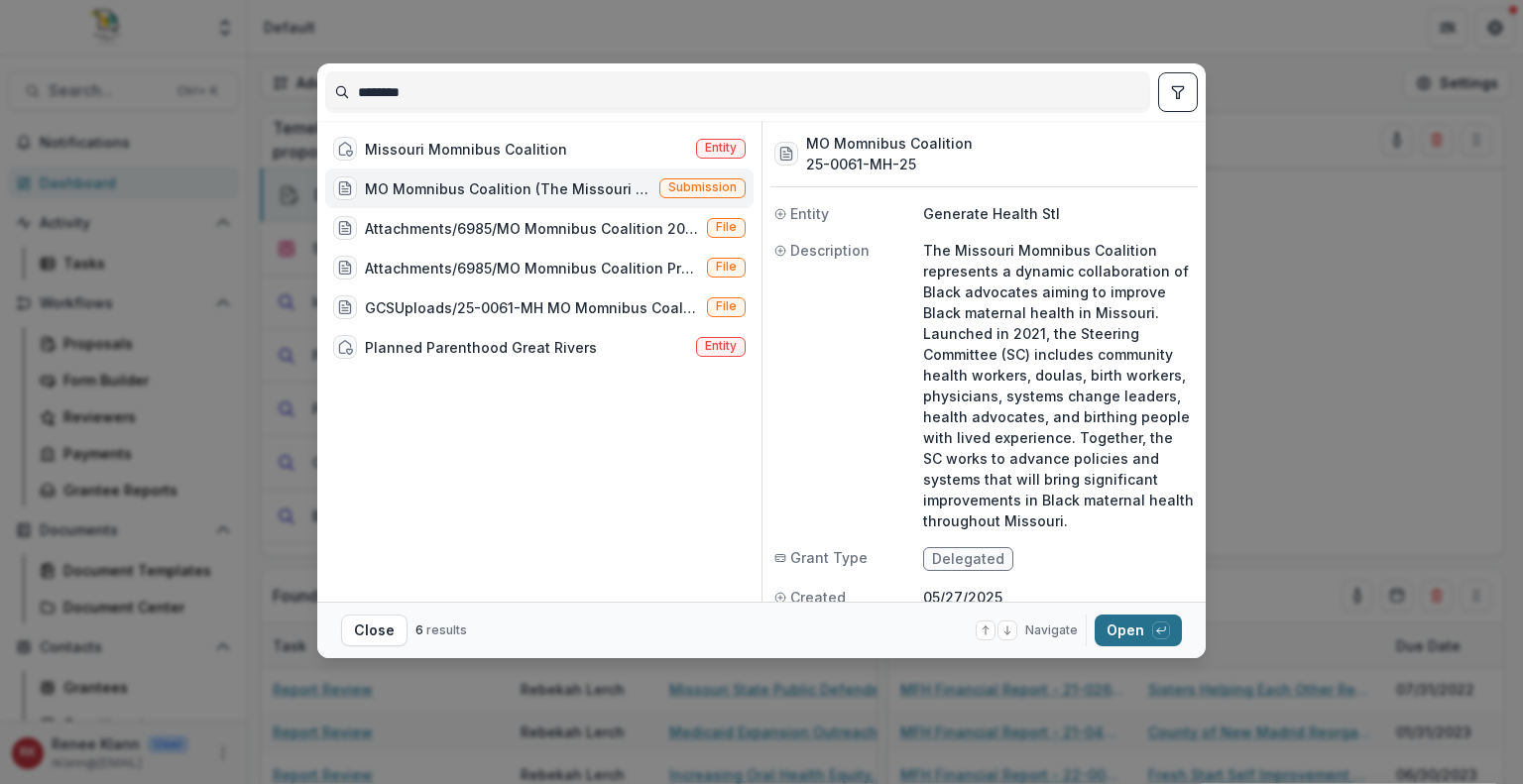 click on "Open with enter key" at bounding box center [1138, 630] 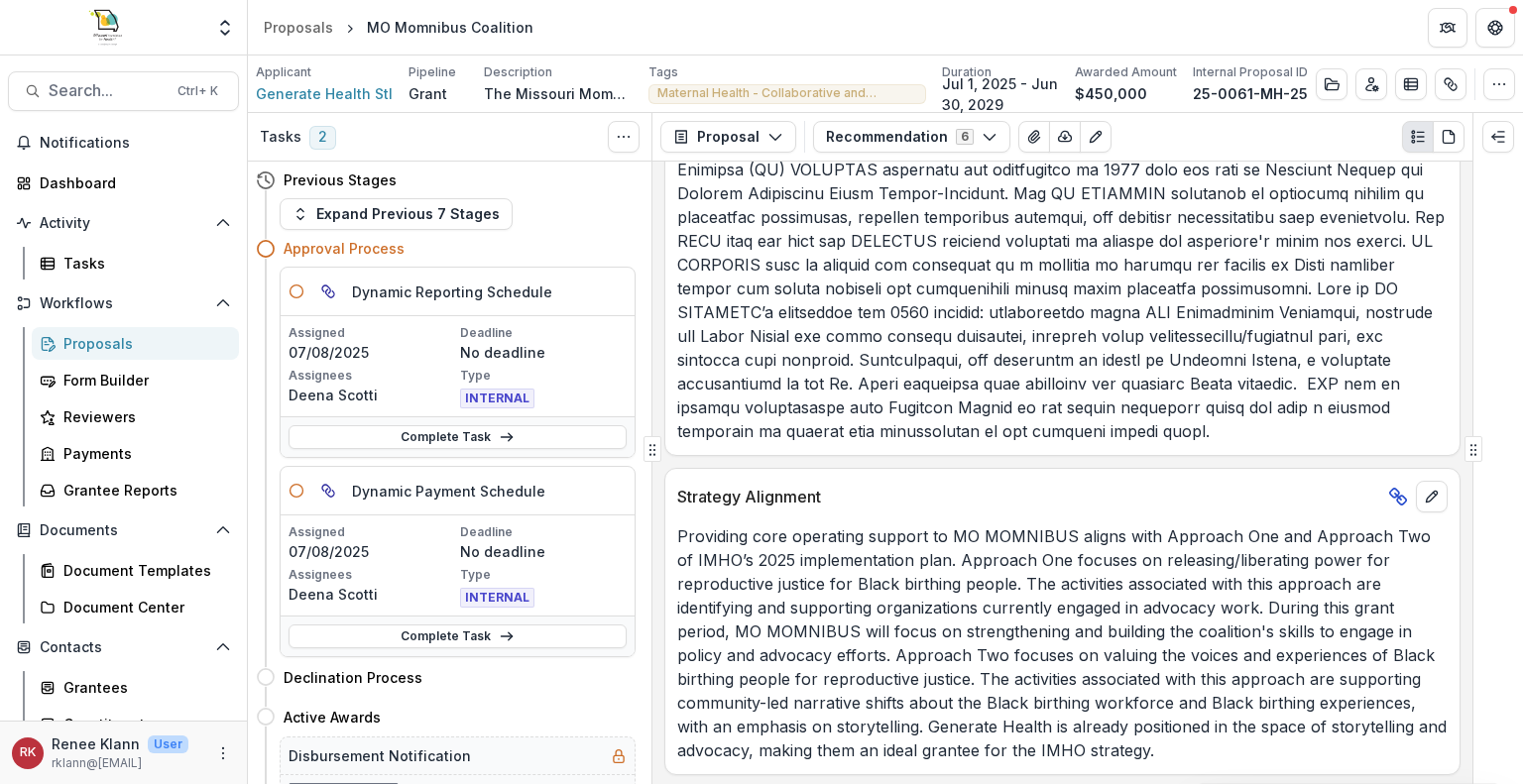 scroll, scrollTop: 0, scrollLeft: 0, axis: both 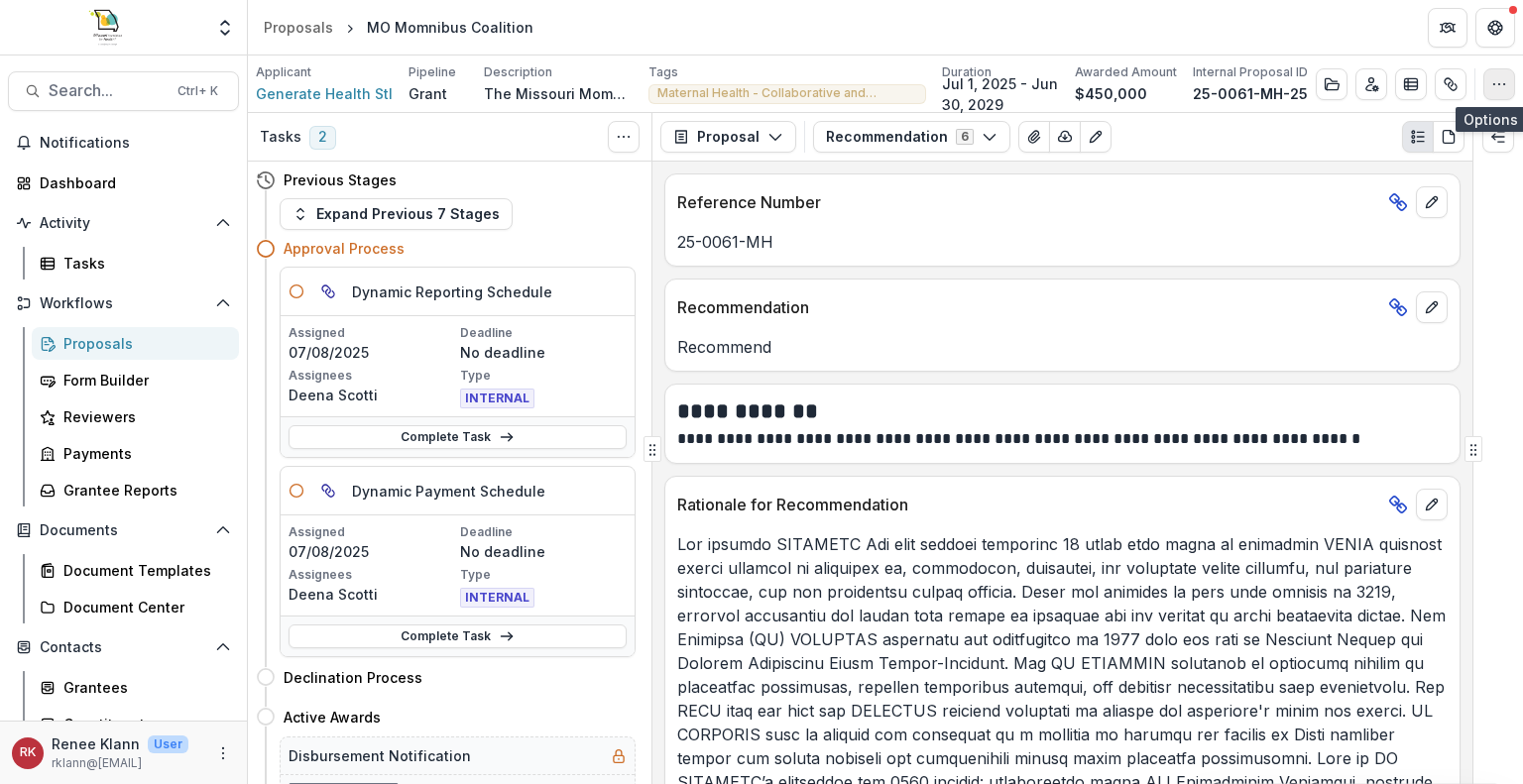 click at bounding box center (1499, 84) 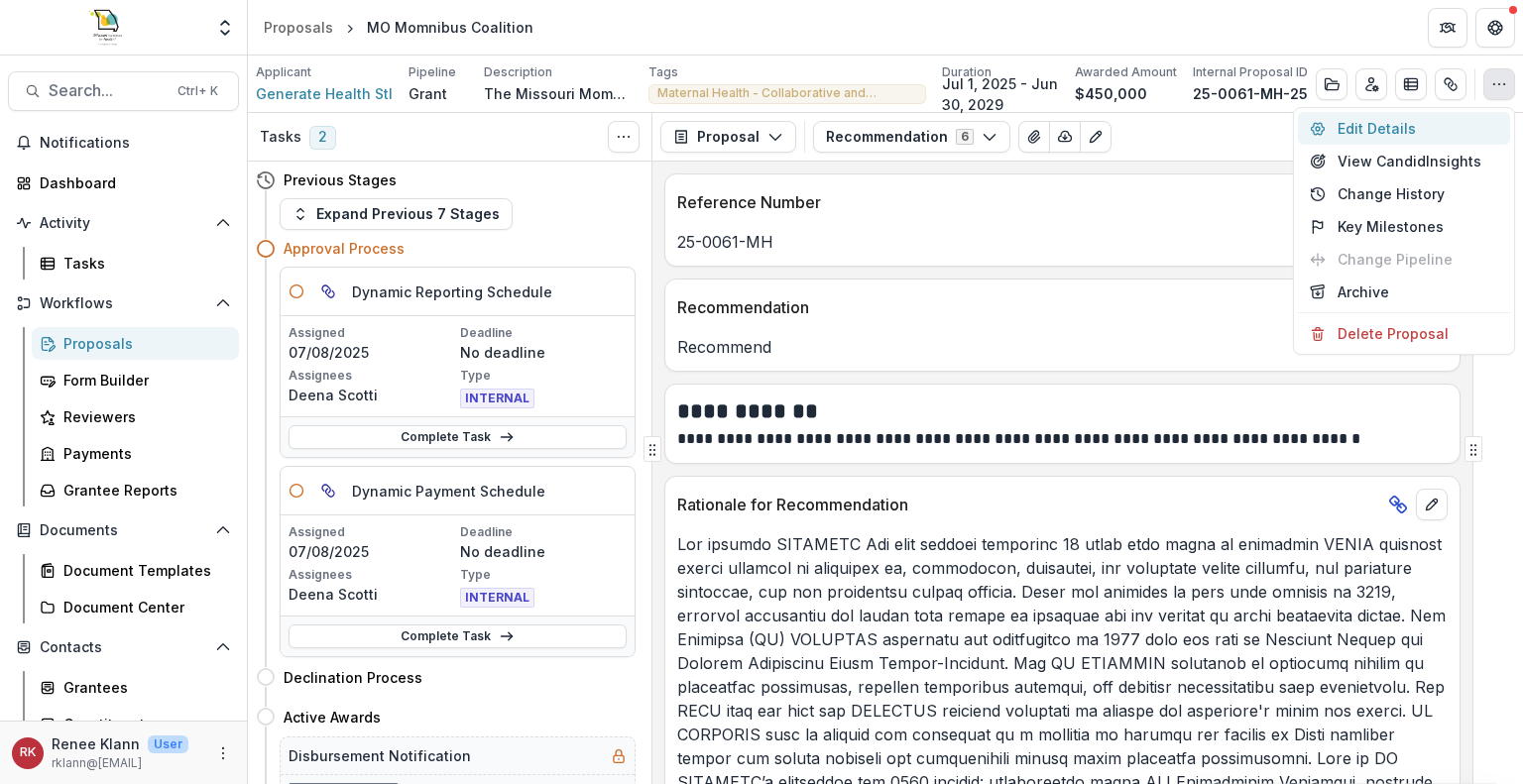 click on "Edit Details" at bounding box center (1404, 128) 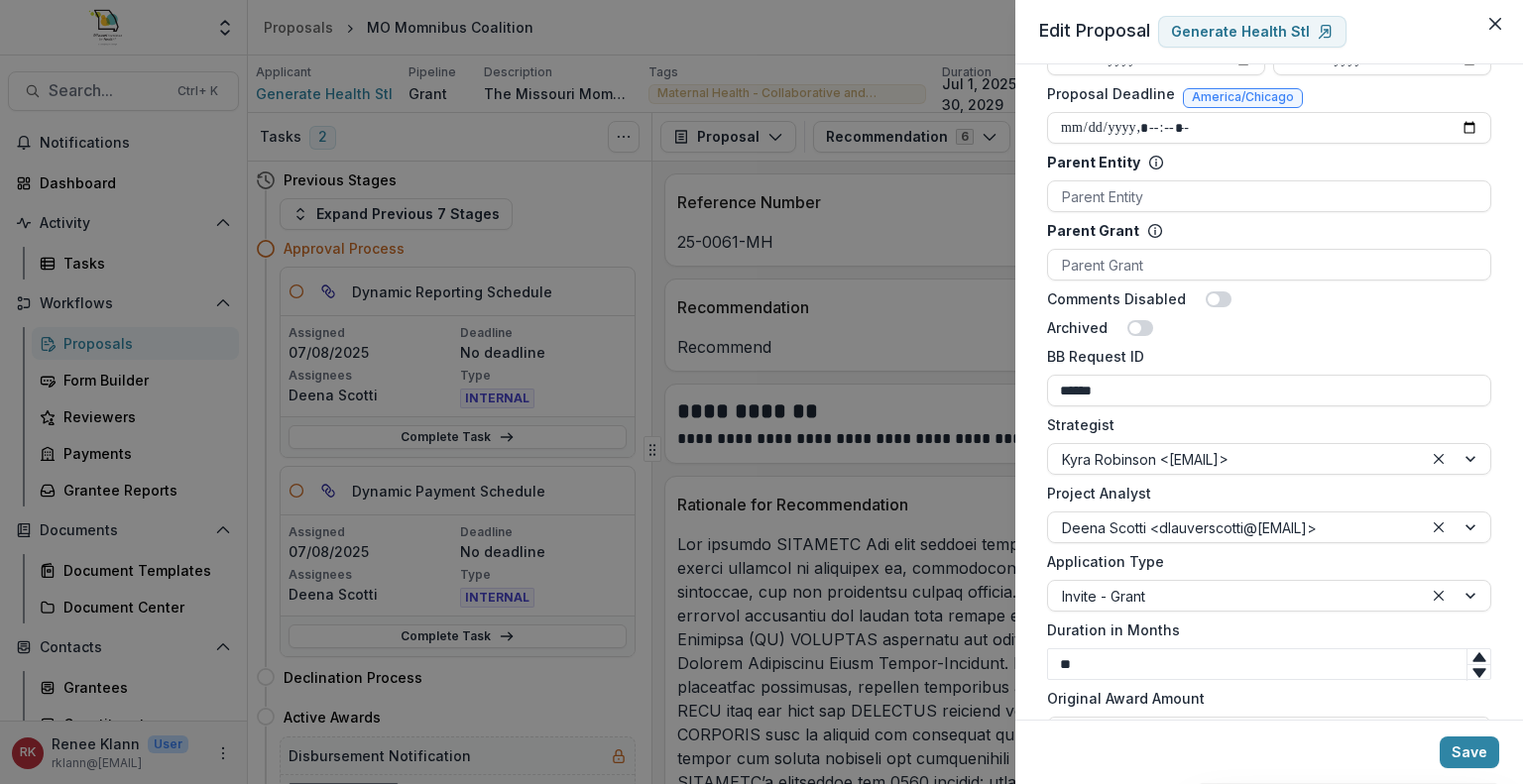 scroll, scrollTop: 1088, scrollLeft: 0, axis: vertical 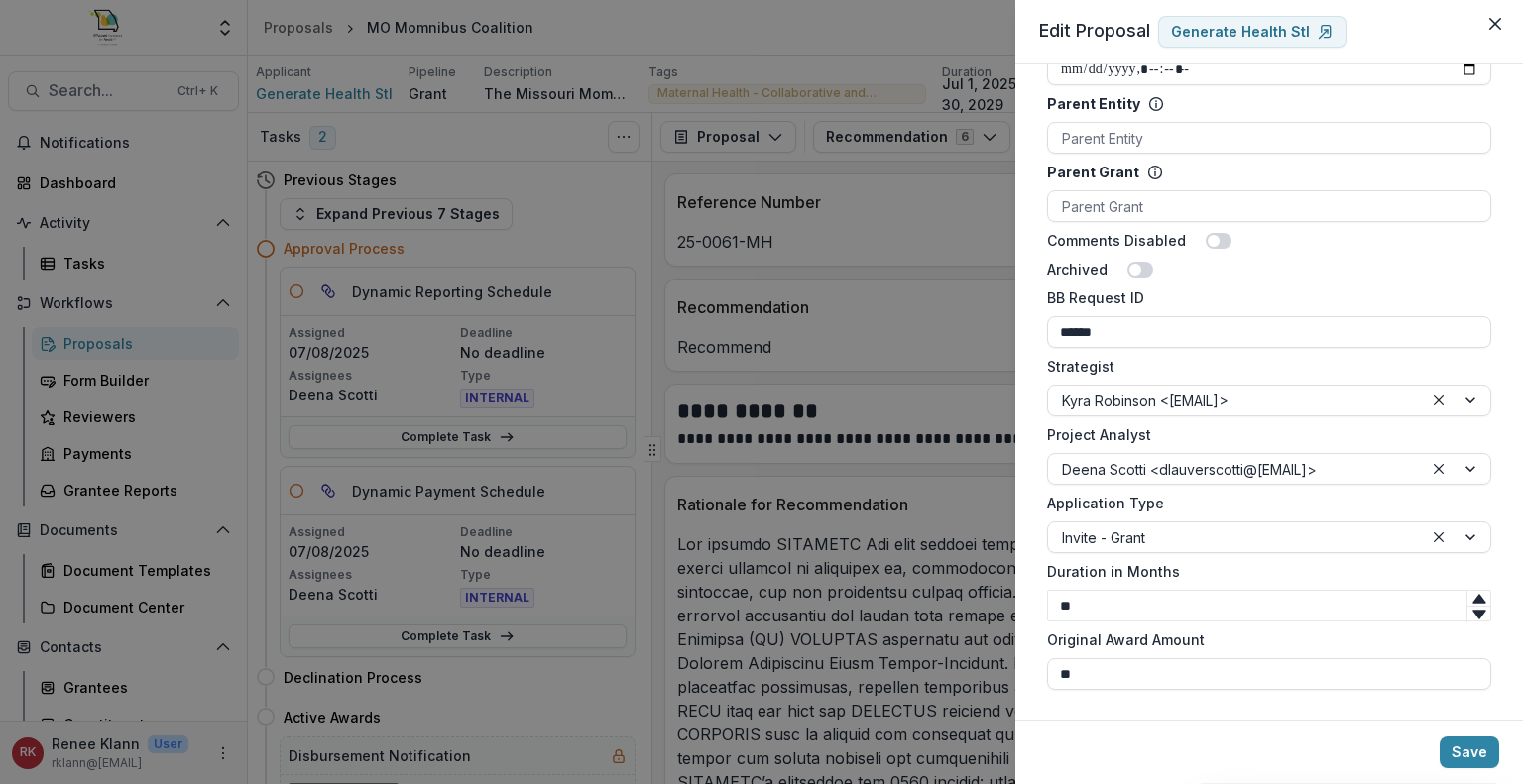 drag, startPoint x: 1114, startPoint y: 607, endPoint x: 1027, endPoint y: 604, distance: 87.051709 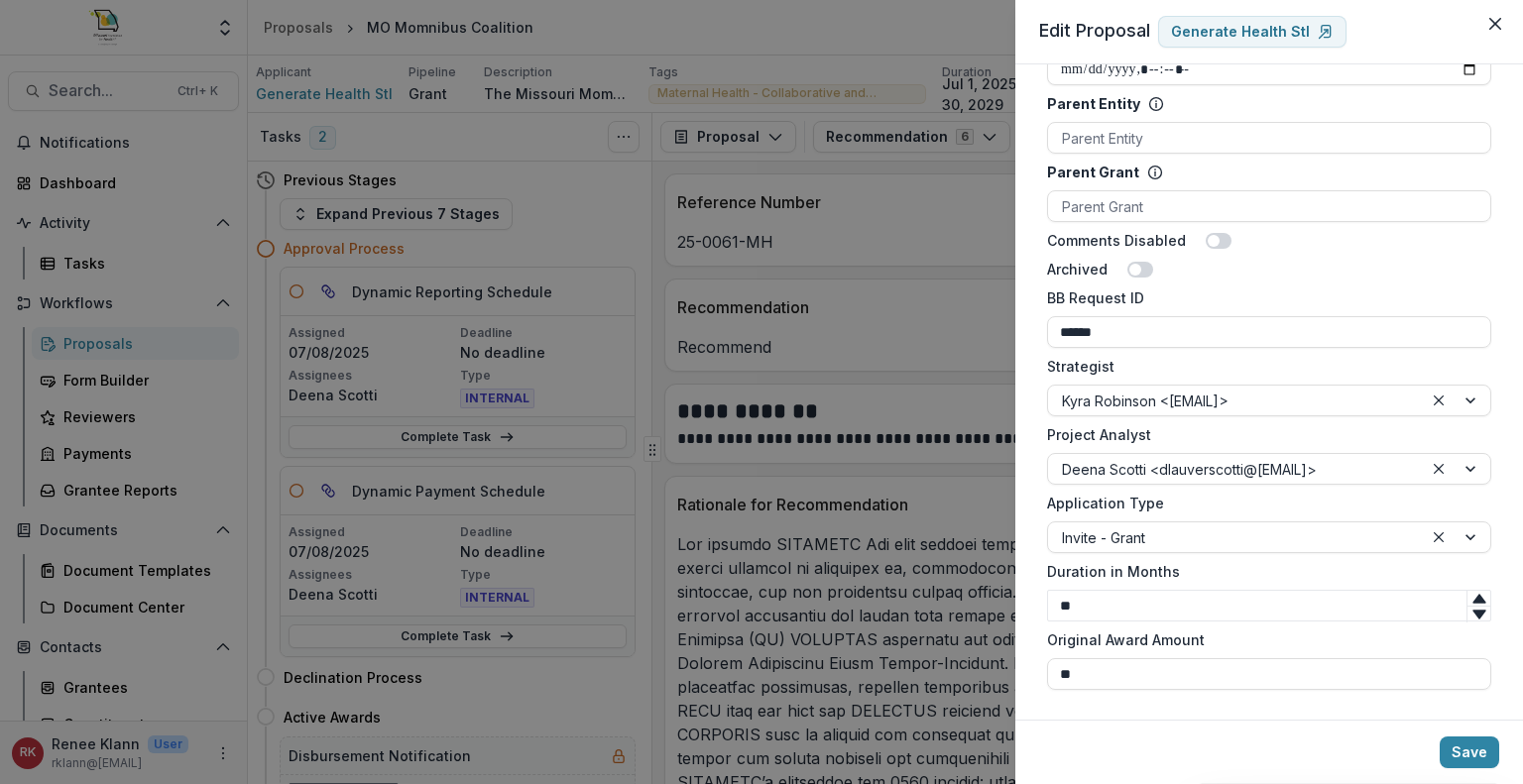 click on "**********" at bounding box center (1269, 392) 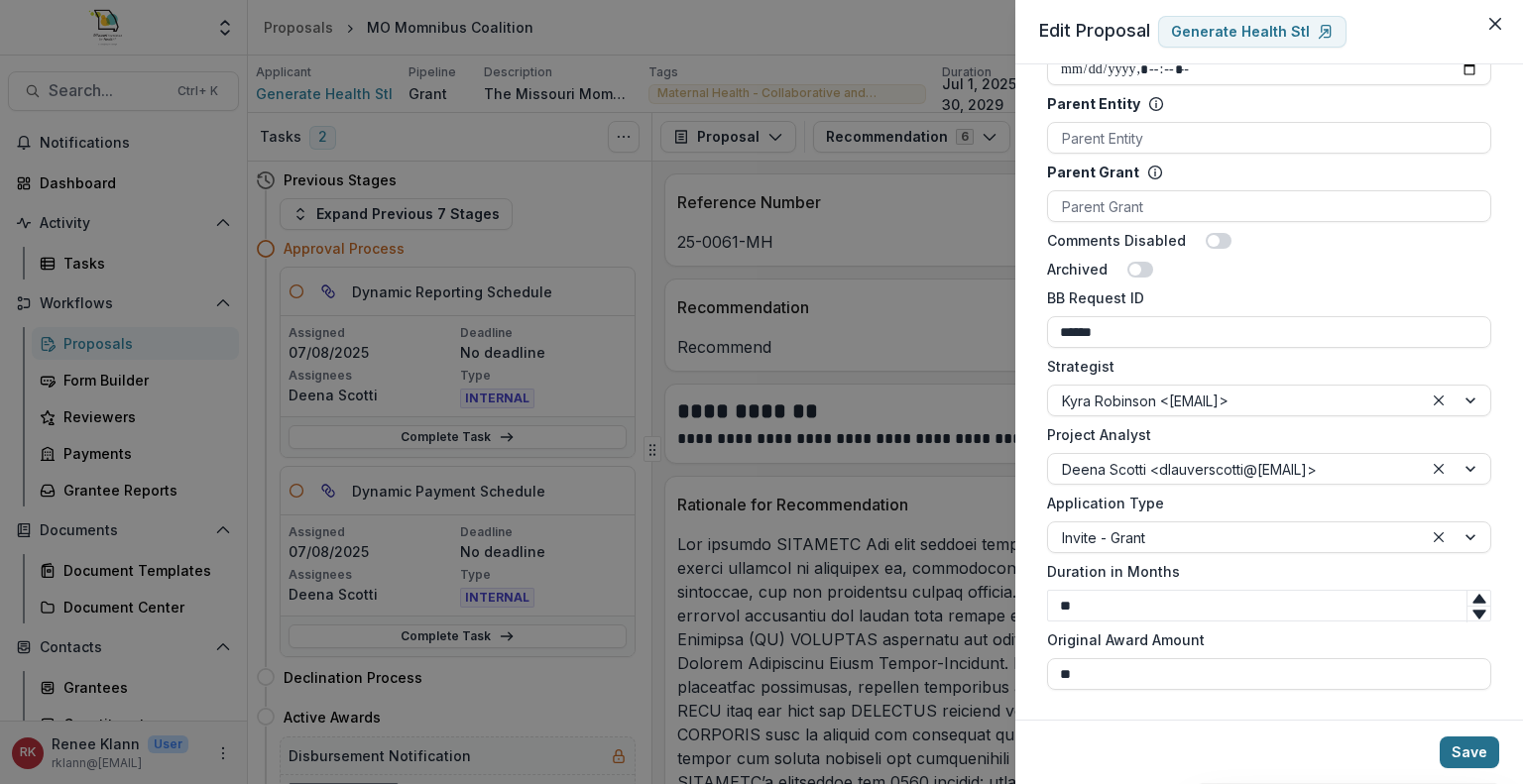 type on "**" 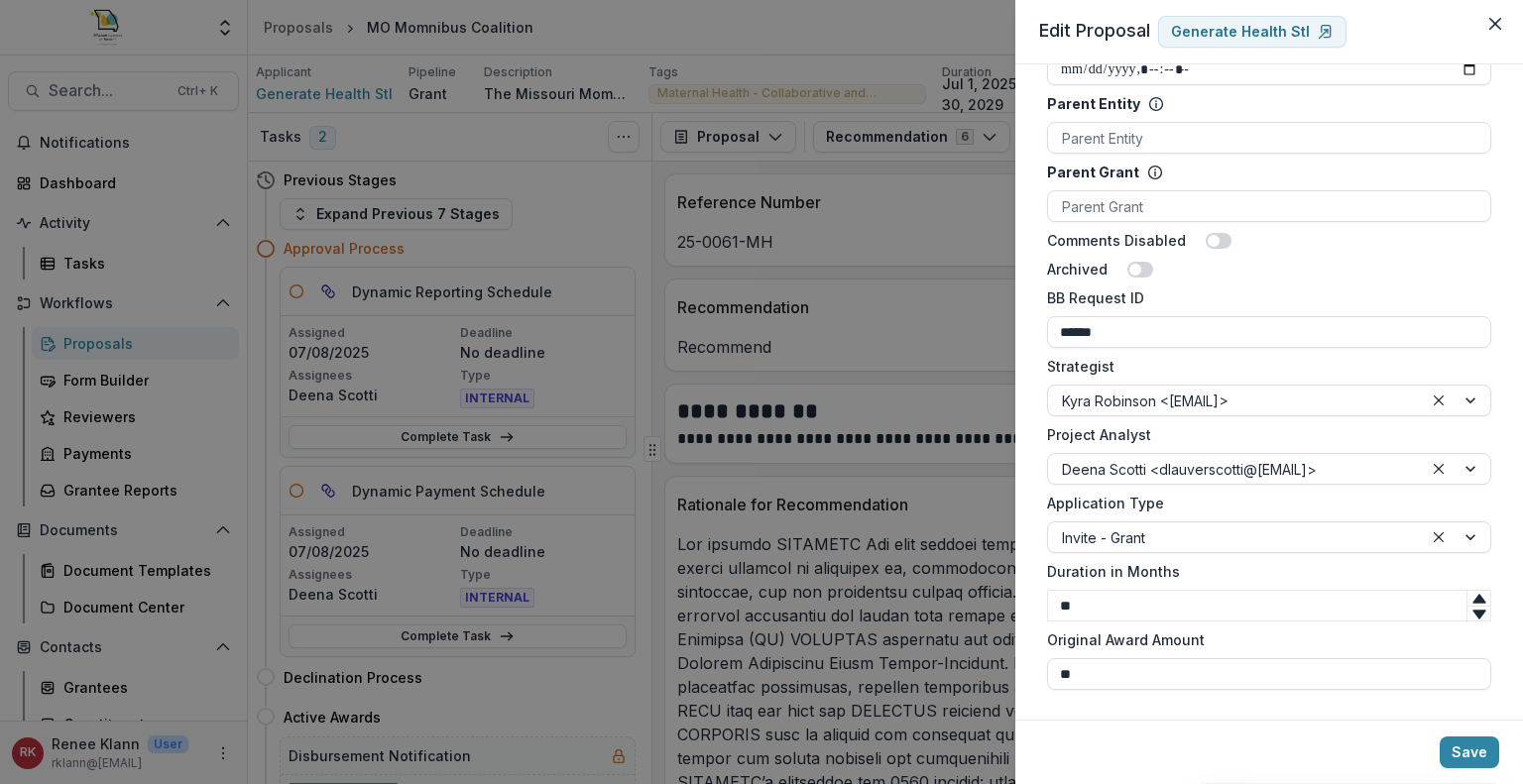click on "**********" at bounding box center (762, 392) 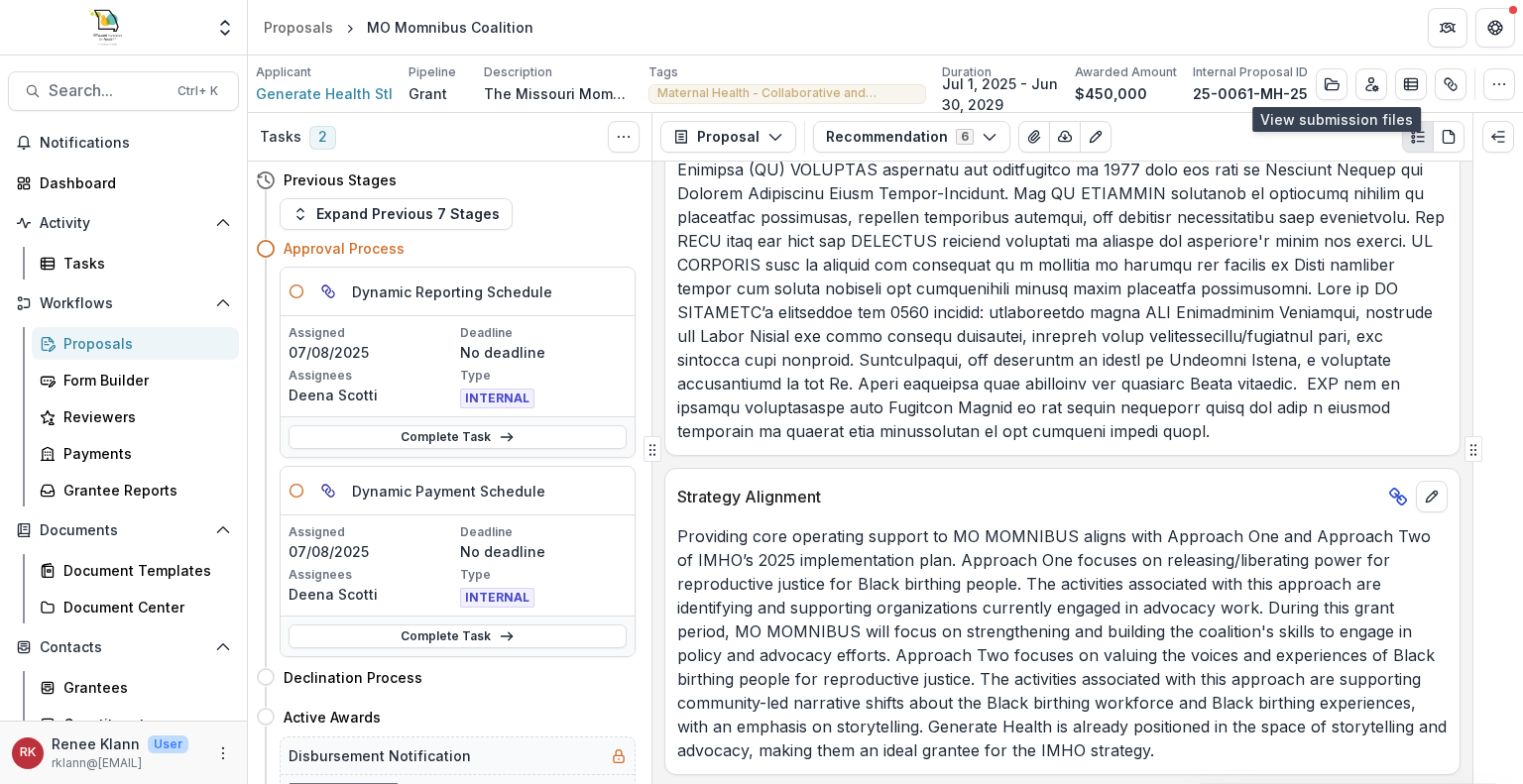 scroll, scrollTop: 0, scrollLeft: 0, axis: both 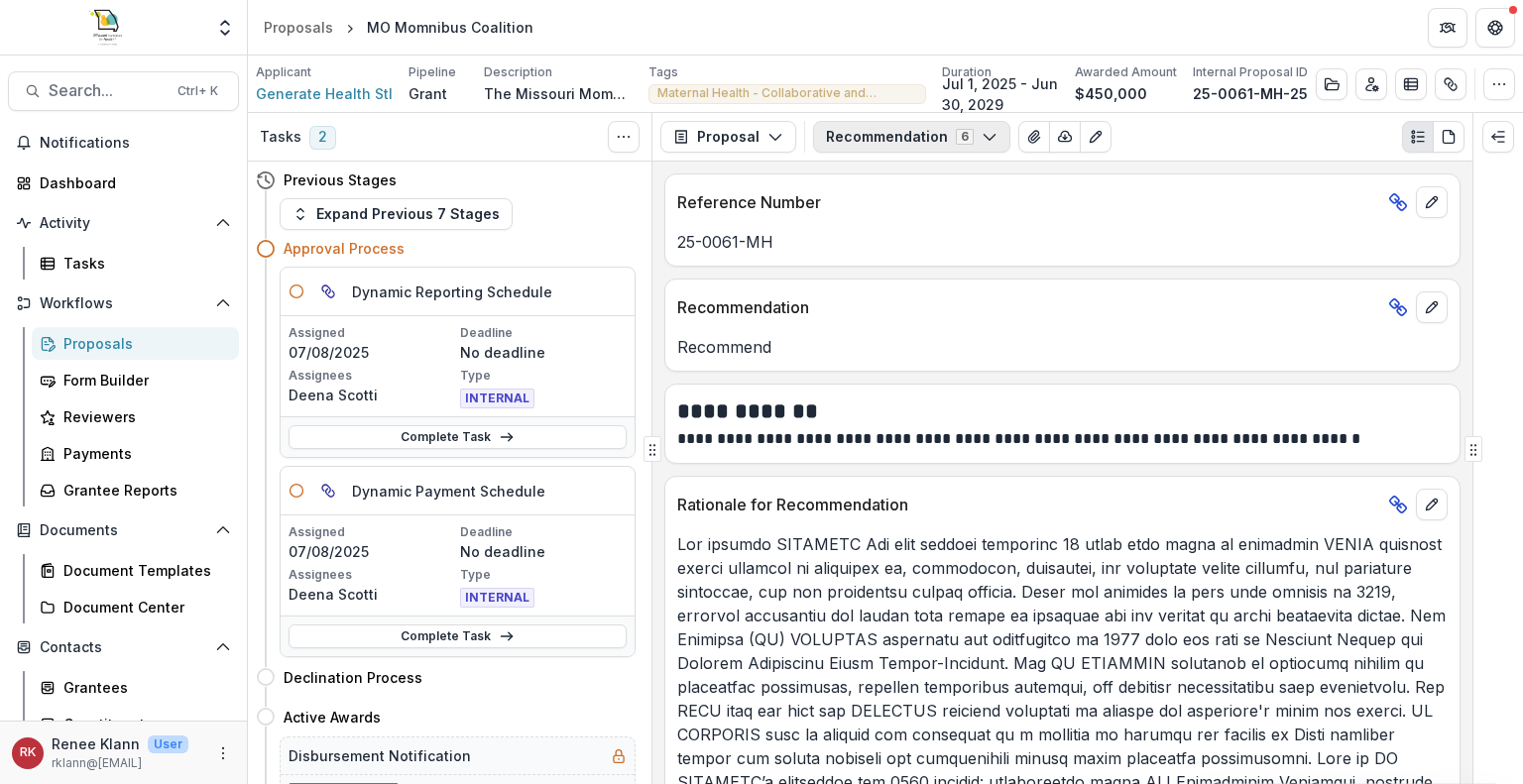 click on "Recommendation 6" at bounding box center (911, 137) 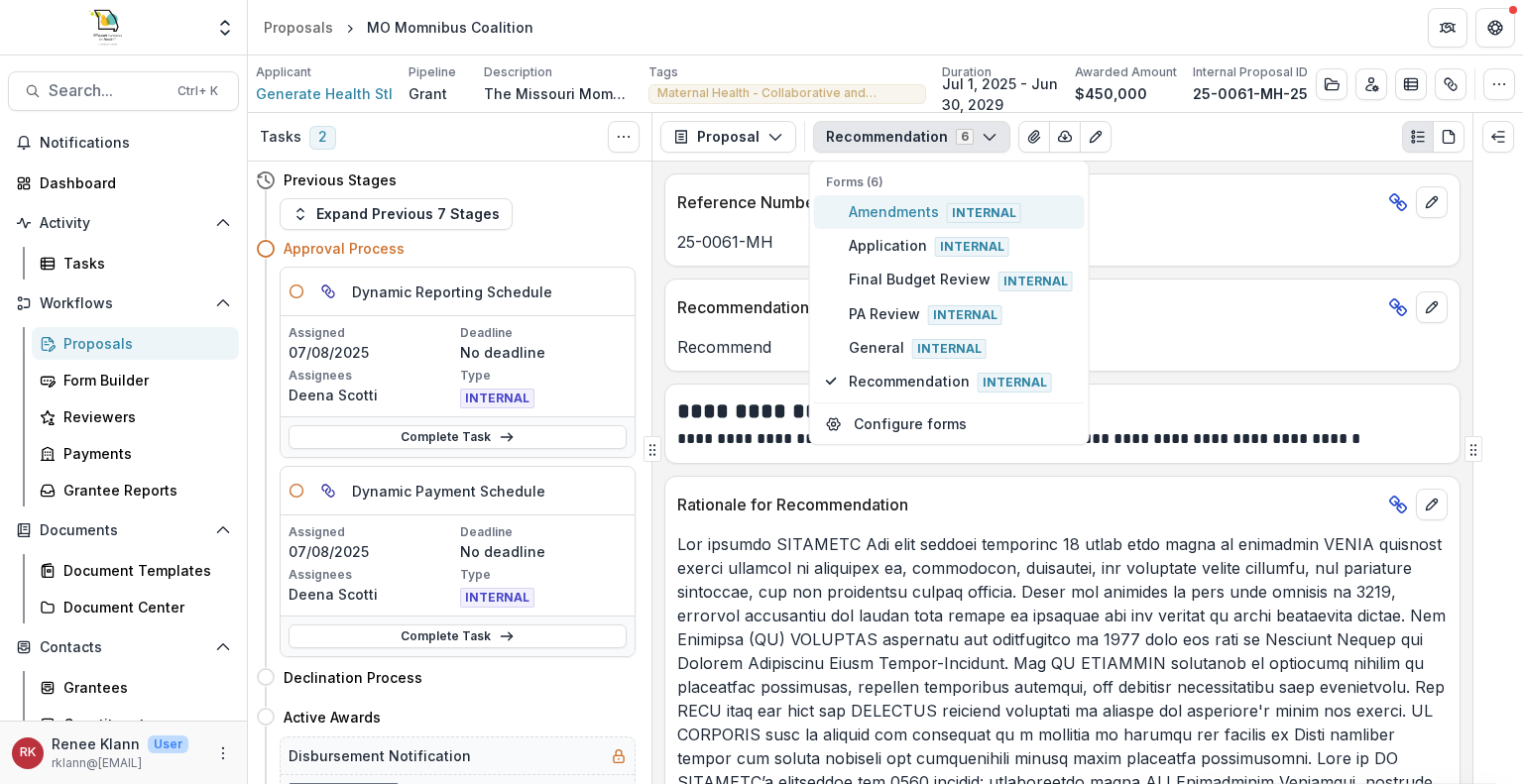 click on "Amendments Internal" at bounding box center [961, 212] 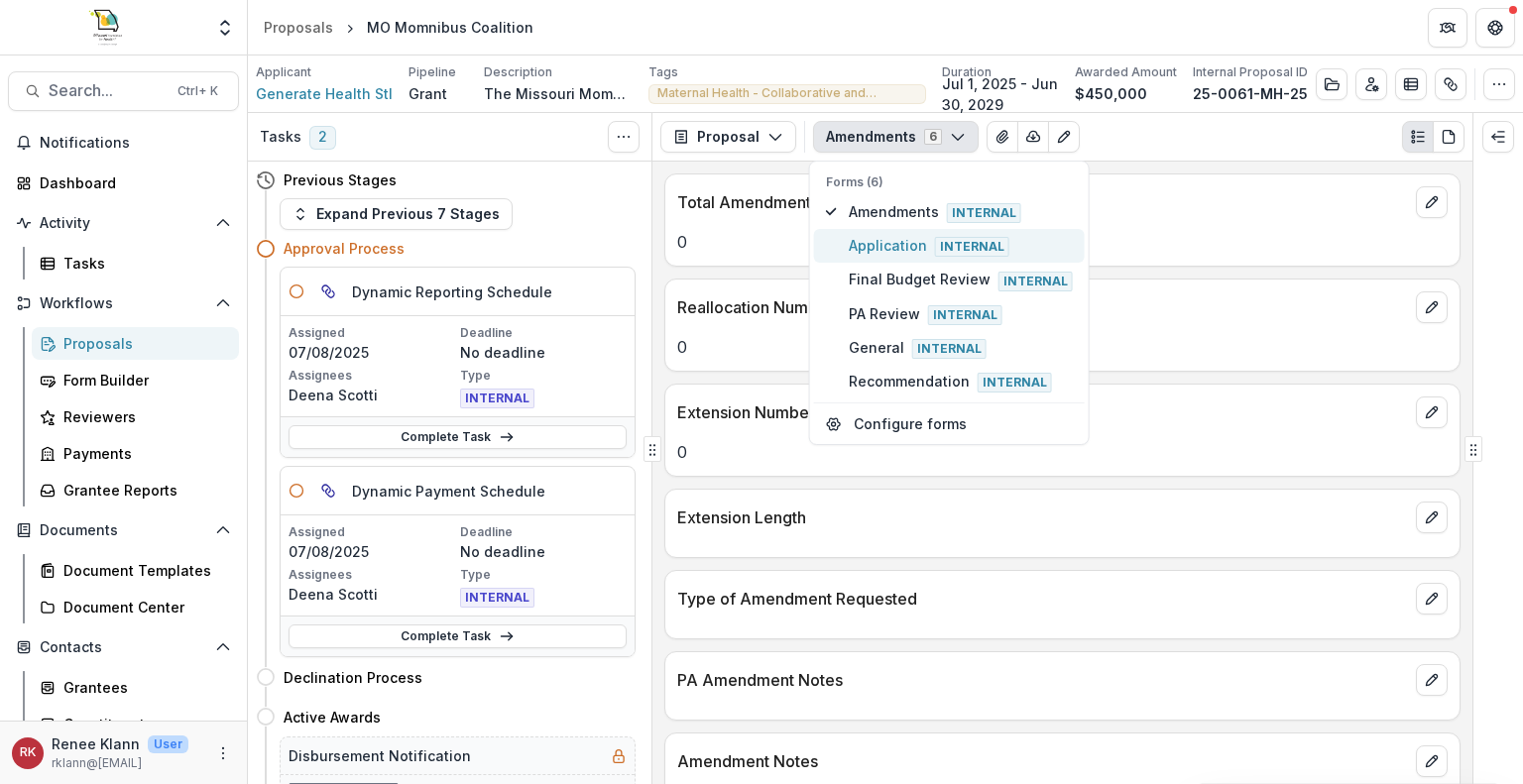 click on "Application Internal" at bounding box center [961, 246] 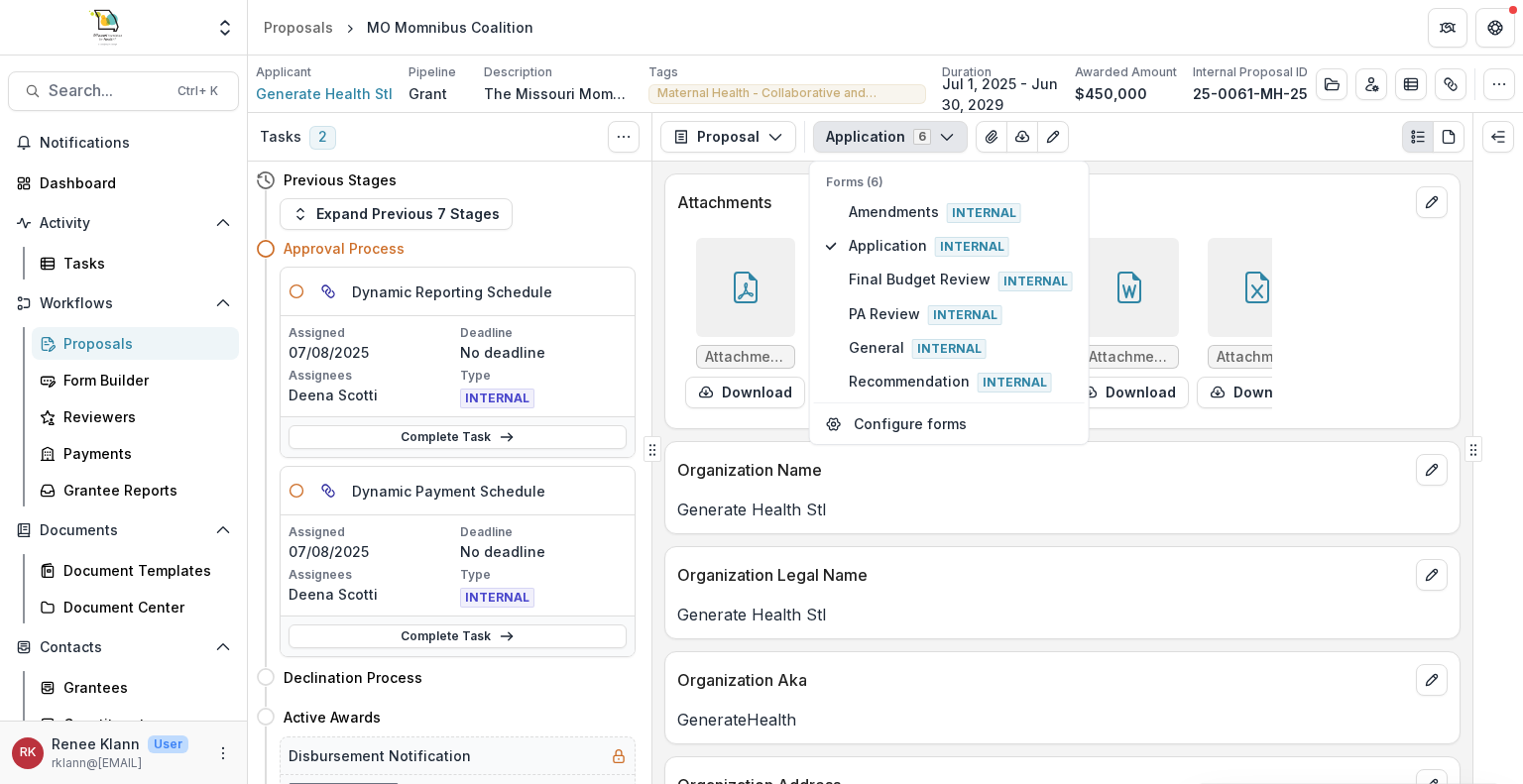 click on "Attachments Attachments/6985/Signed Acknowledgement.pdf Download Attachments/6985/MO Momnibus Coalition Proposal.pdf Download Attachments/6985/Financial Statements -March, 2025.1.xlsx Download Attachments/6985/MO Momnibus Coalition 2025-MFH-Grant-Budget.docx Download Attachments/6985/Year to Date Financial Statements -March, 2025.1.xlsx Download Attachments/6985/Application.html Download Attachments/6985/Generate Health 2025 PDF budget.pdf Download Attachments/6985/Generate Health STL FS 23 audit.pdf Download Attachments/6985/Signed MFH-COI-Disclosure-Grant.pdf Download Organization Name Generate Health Stl Organization Legal Name Generate Health Stl Organization Aka GenerateHealth Organization Address 5501 Delmar Blvd Ste B240 Organization City St Louis Organization State MO Organization Zip 63112-3081 Organization Country Organization Phone +1 314 880 5719 Organization Fax Organization Tax ID 41-2139772 Organization Website Organization Total Budget 0 Contact Prefix Mrs. Contact First Name Lora Gulley Form" at bounding box center [1062, 473] 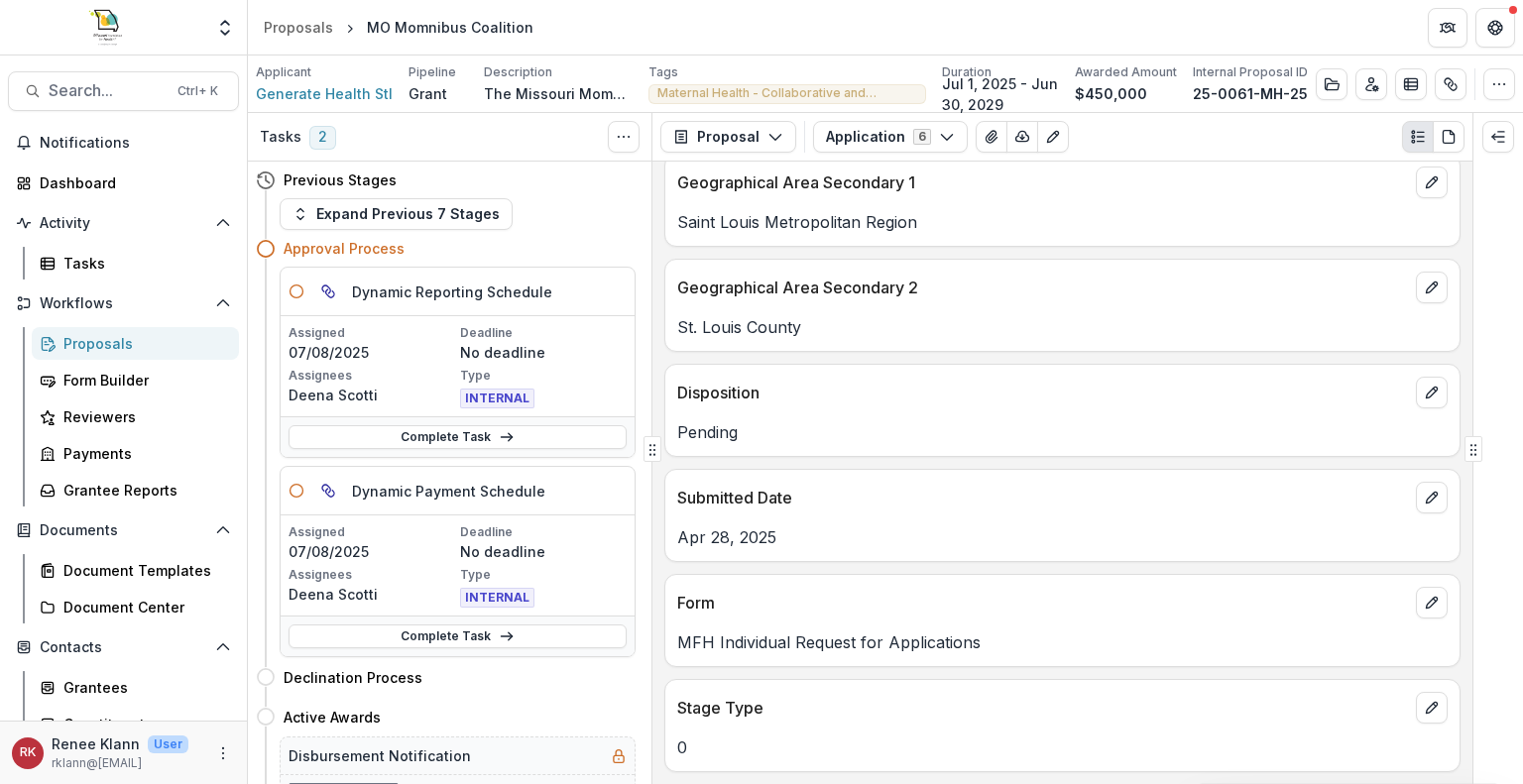 scroll, scrollTop: 3229, scrollLeft: 0, axis: vertical 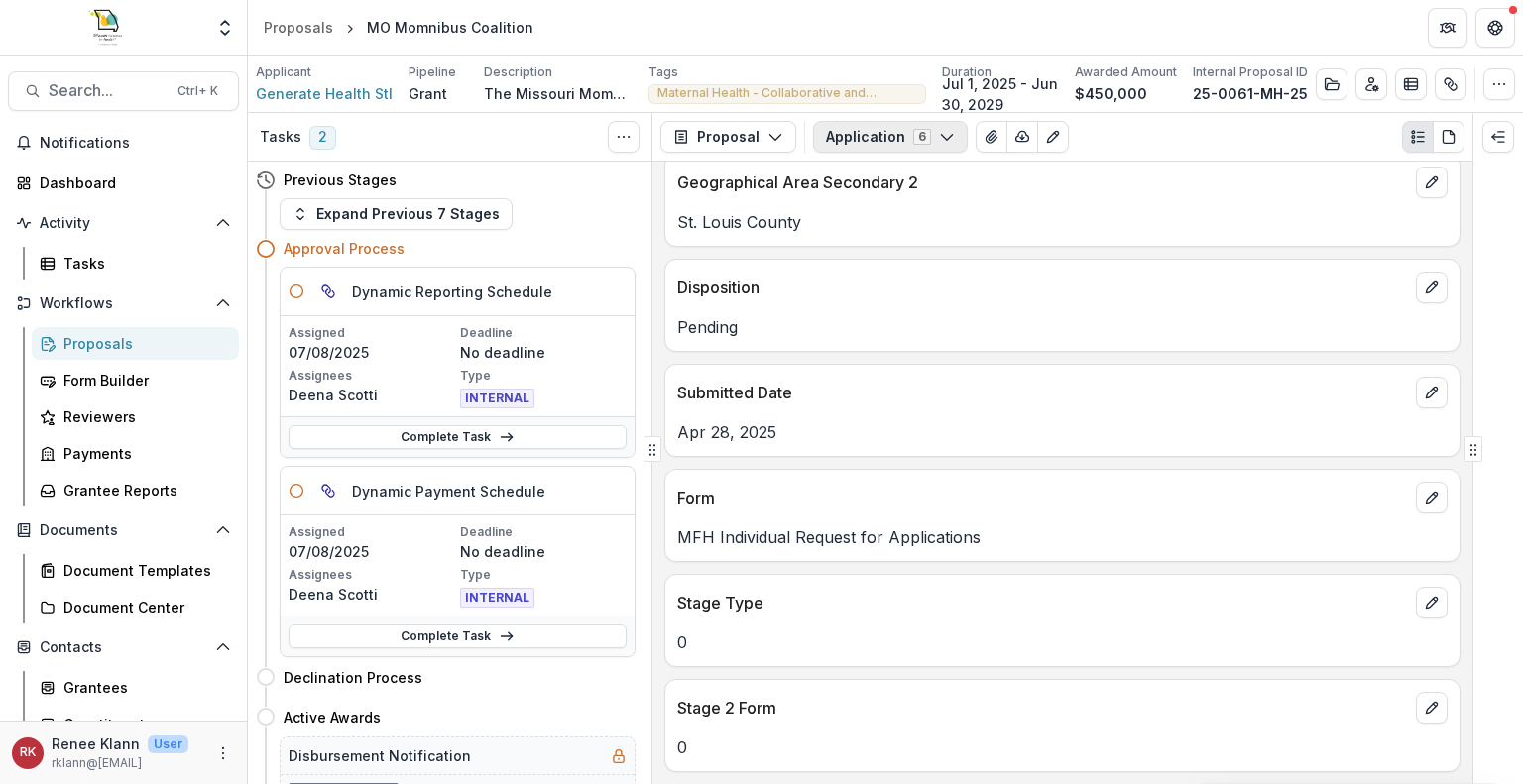 click on "Application 6" at bounding box center (890, 137) 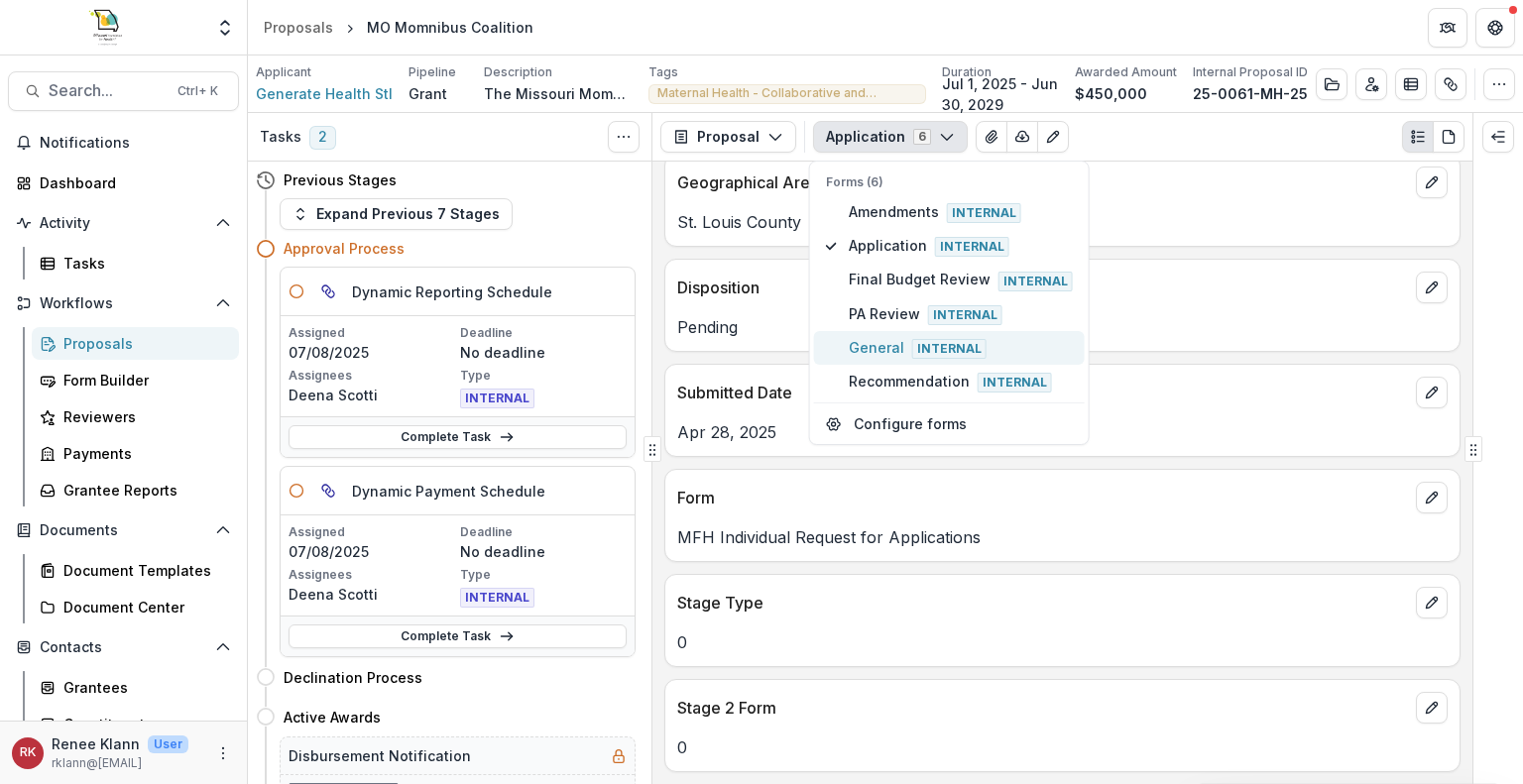 click on "General Internal" at bounding box center [961, 348] 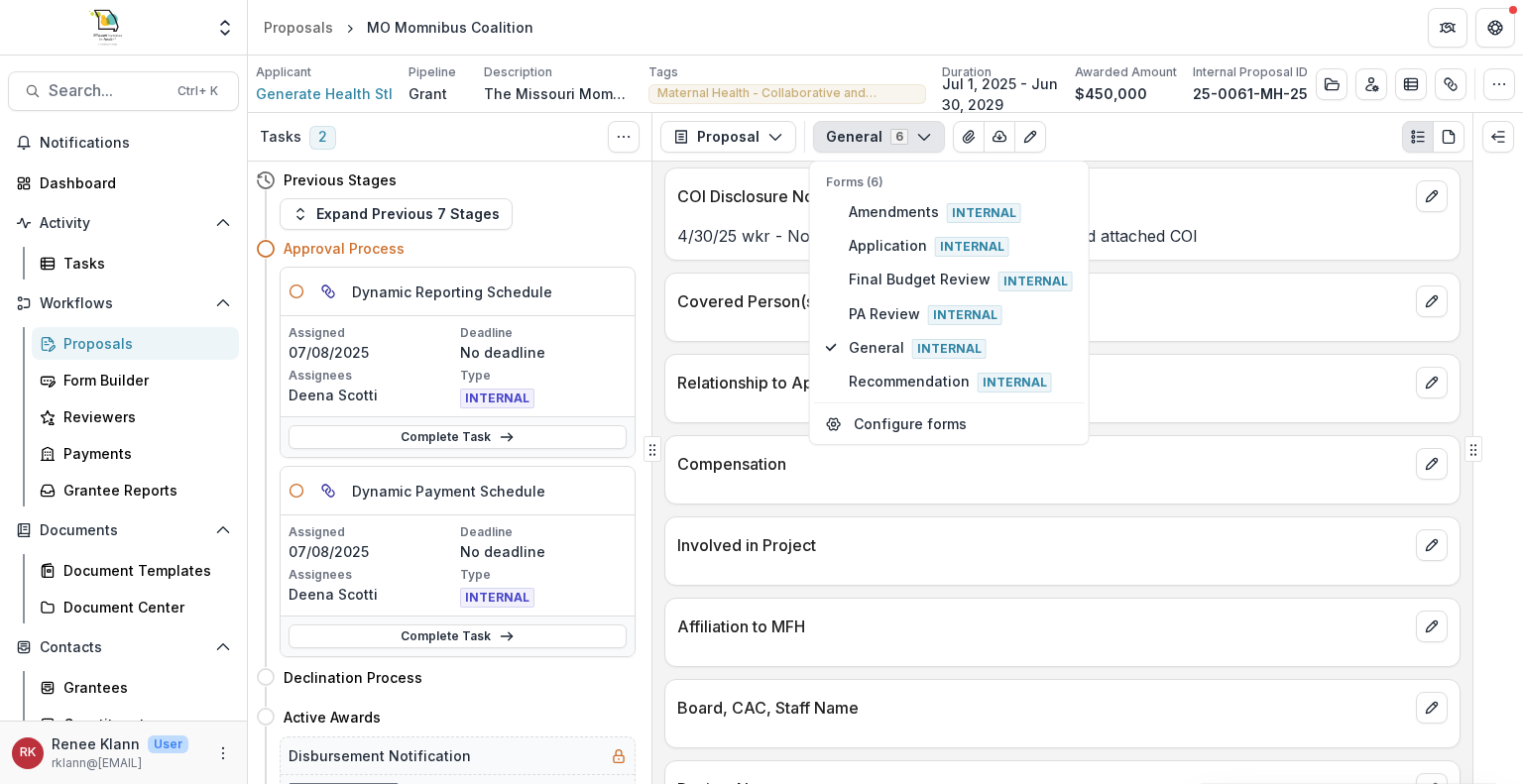 click on "Compensation" at bounding box center [1042, 464] 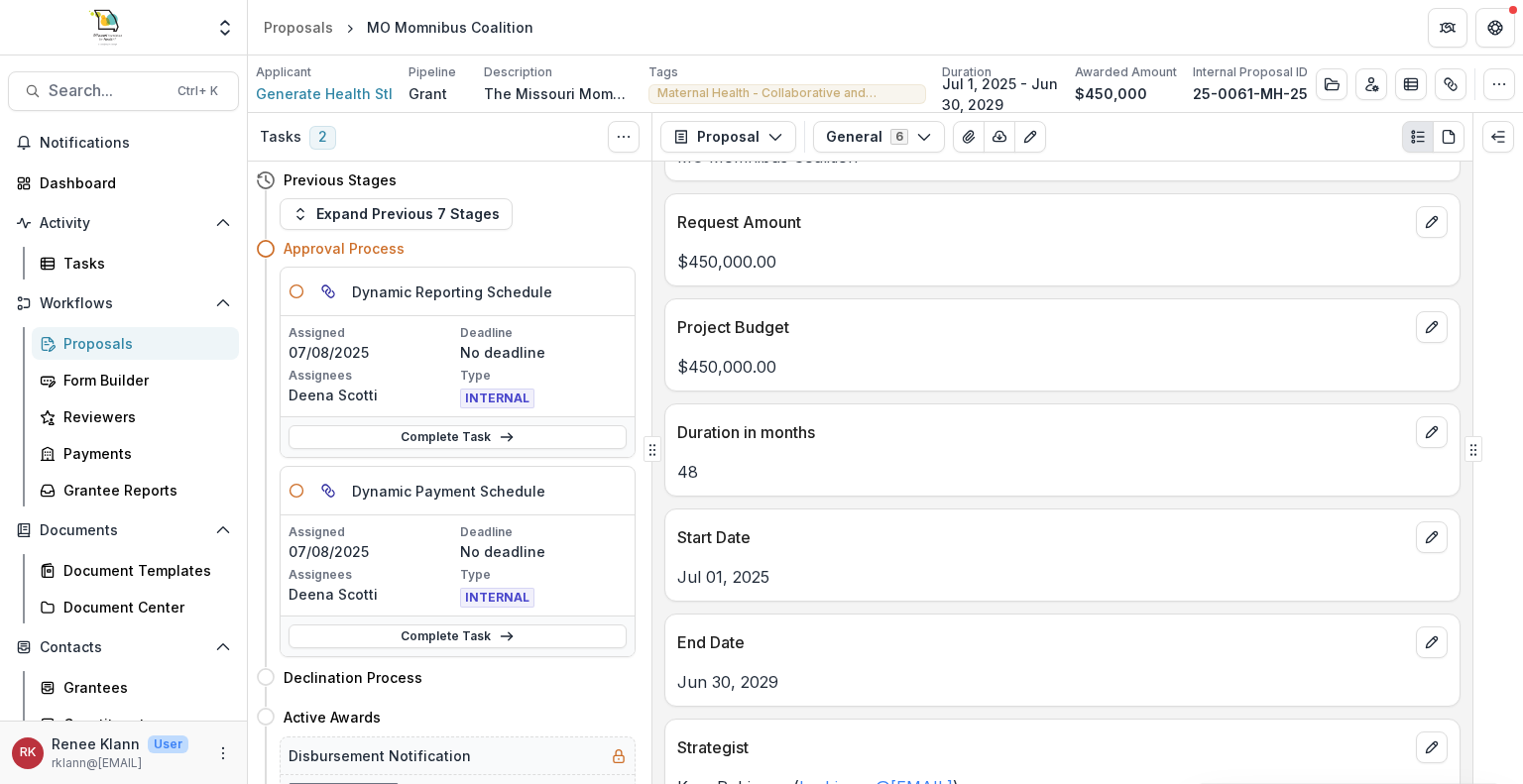 scroll, scrollTop: 818, scrollLeft: 0, axis: vertical 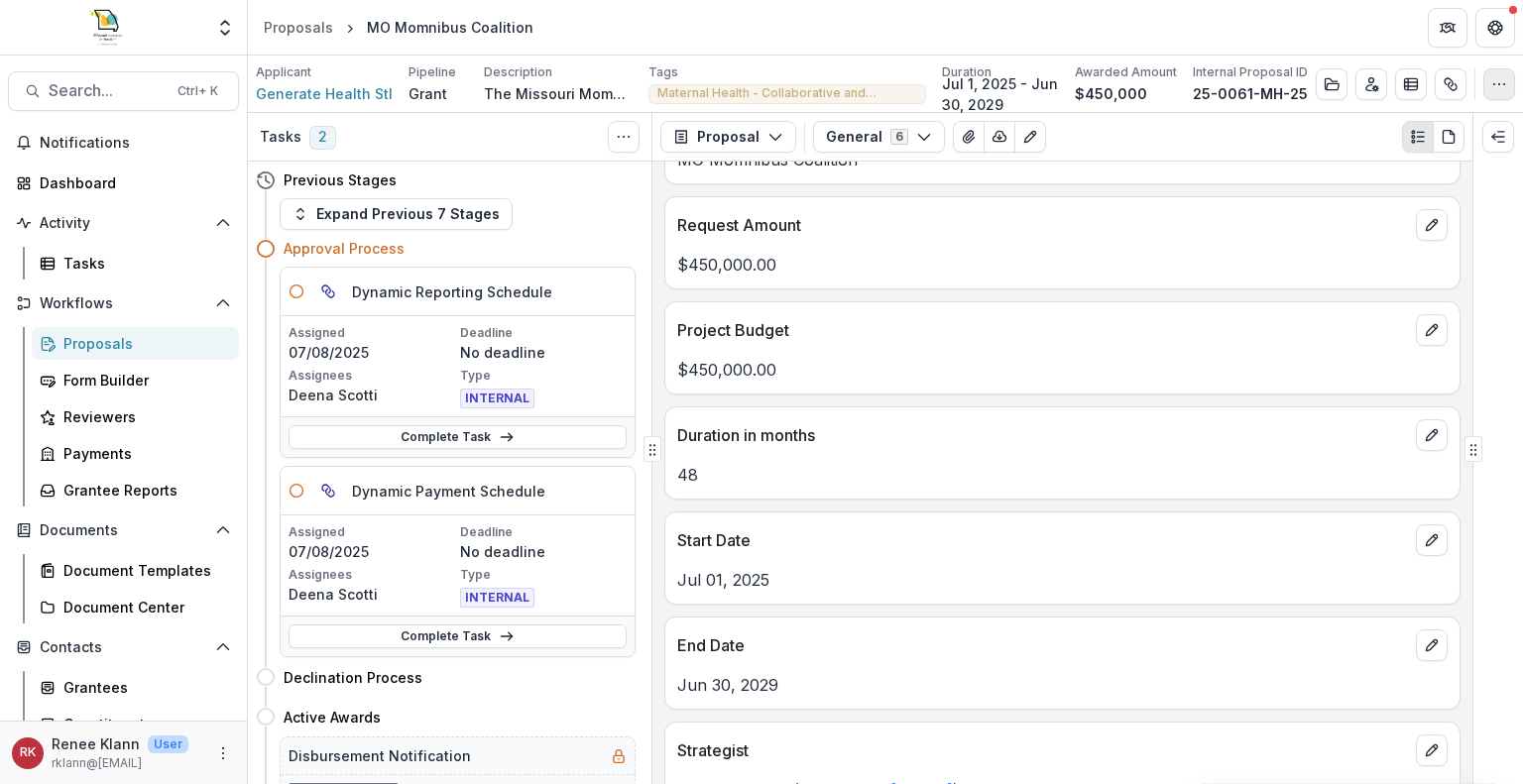 click 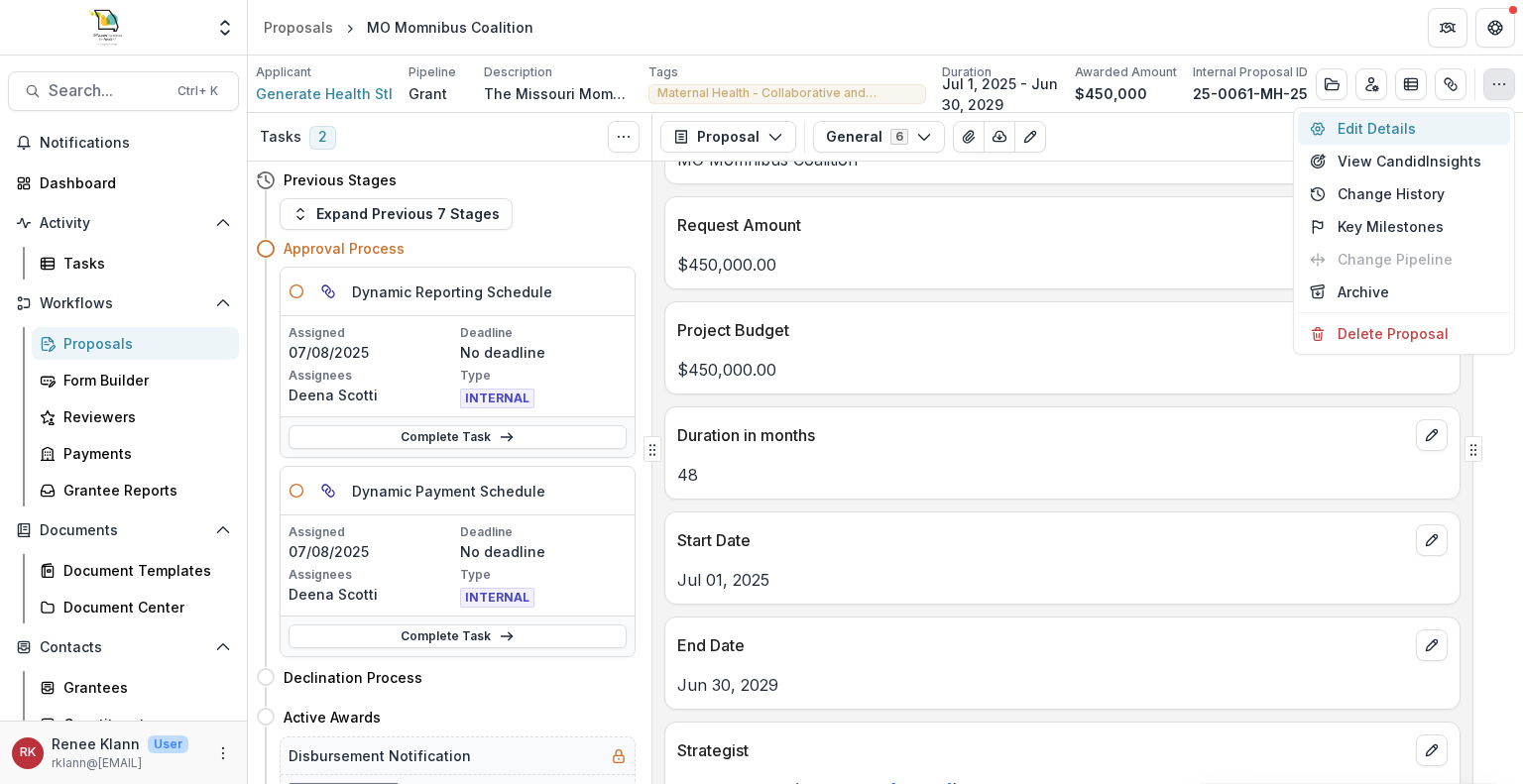 click on "Edit Details" at bounding box center (1404, 128) 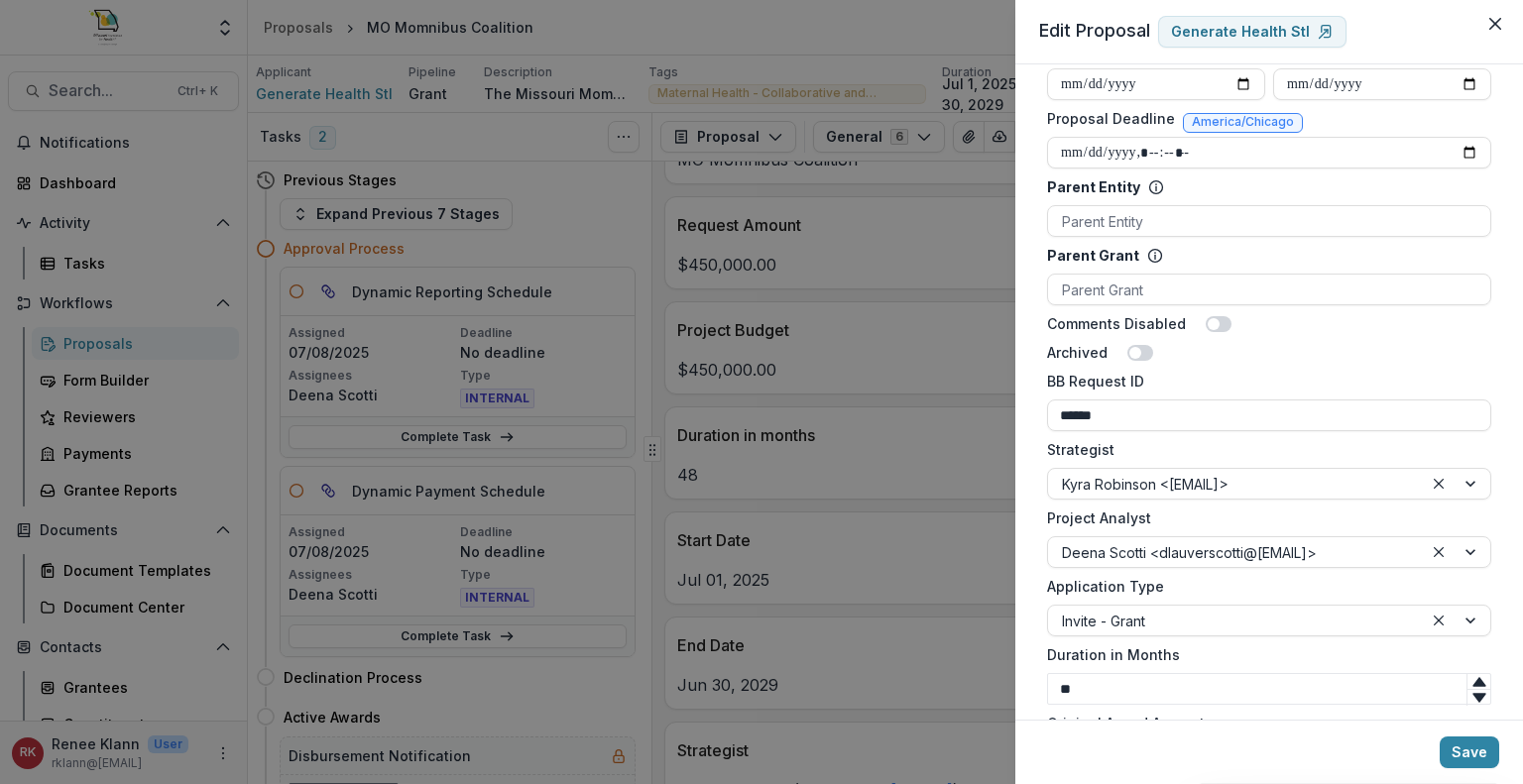 scroll, scrollTop: 1088, scrollLeft: 0, axis: vertical 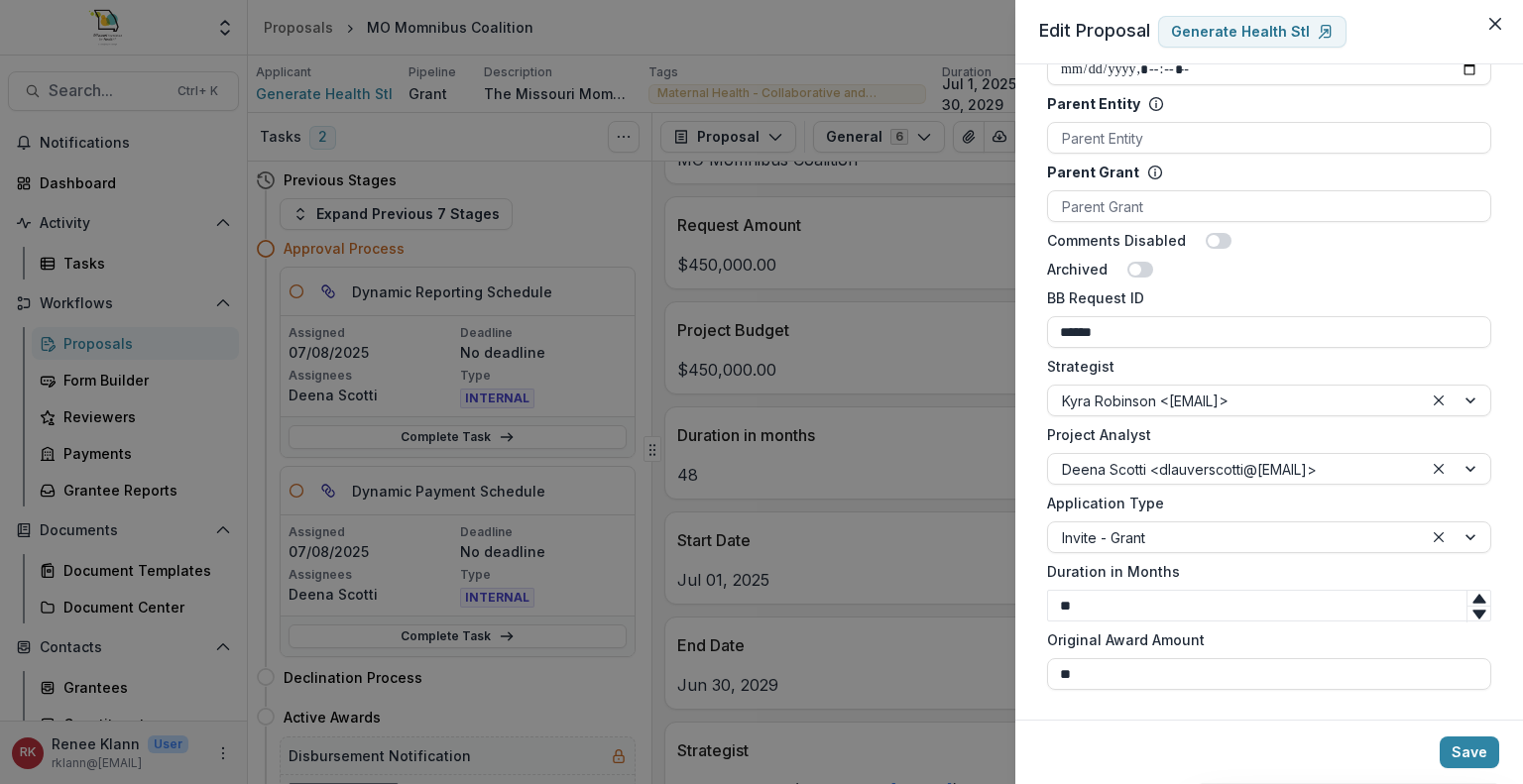 click on "**********" at bounding box center [762, 392] 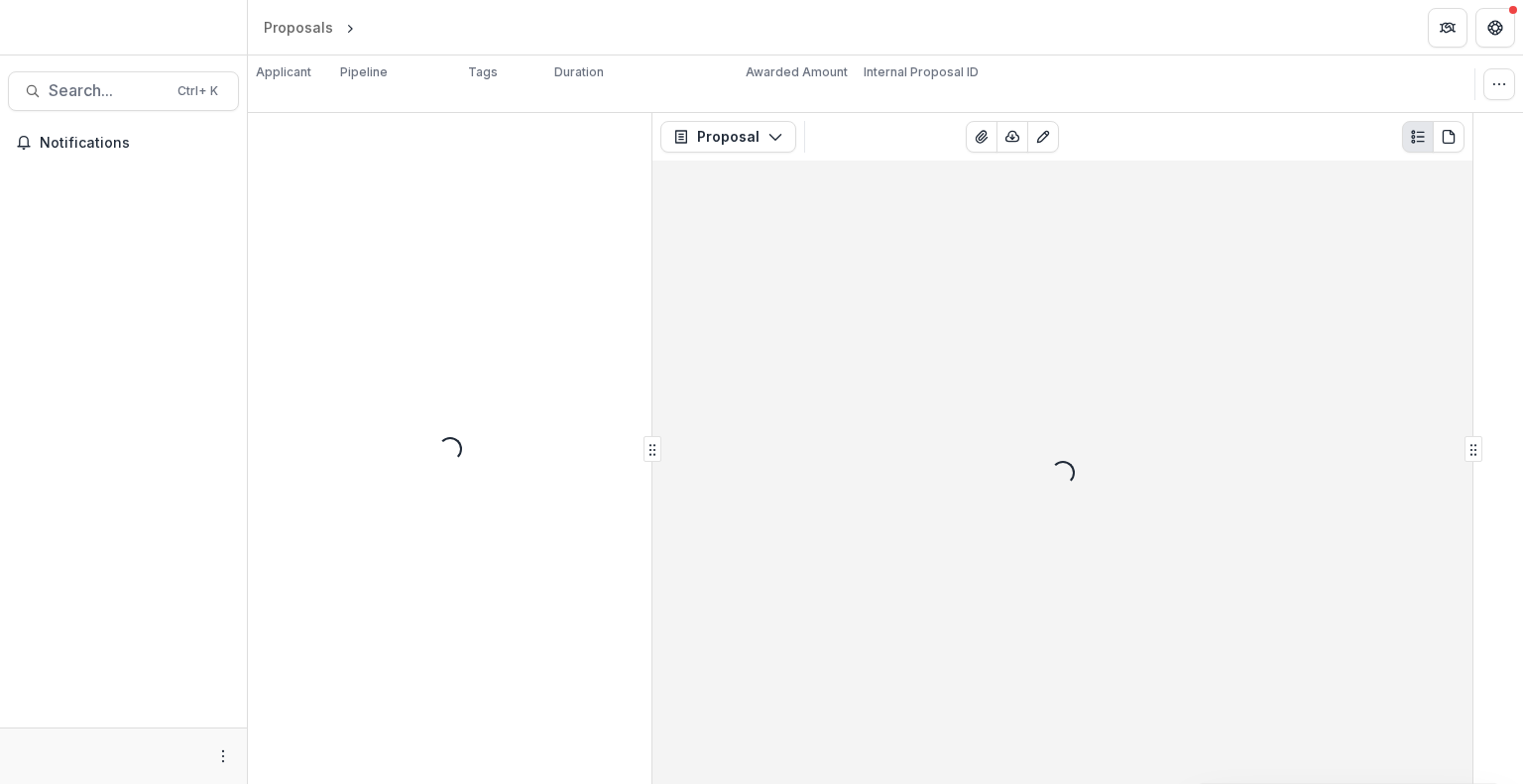scroll, scrollTop: 0, scrollLeft: 0, axis: both 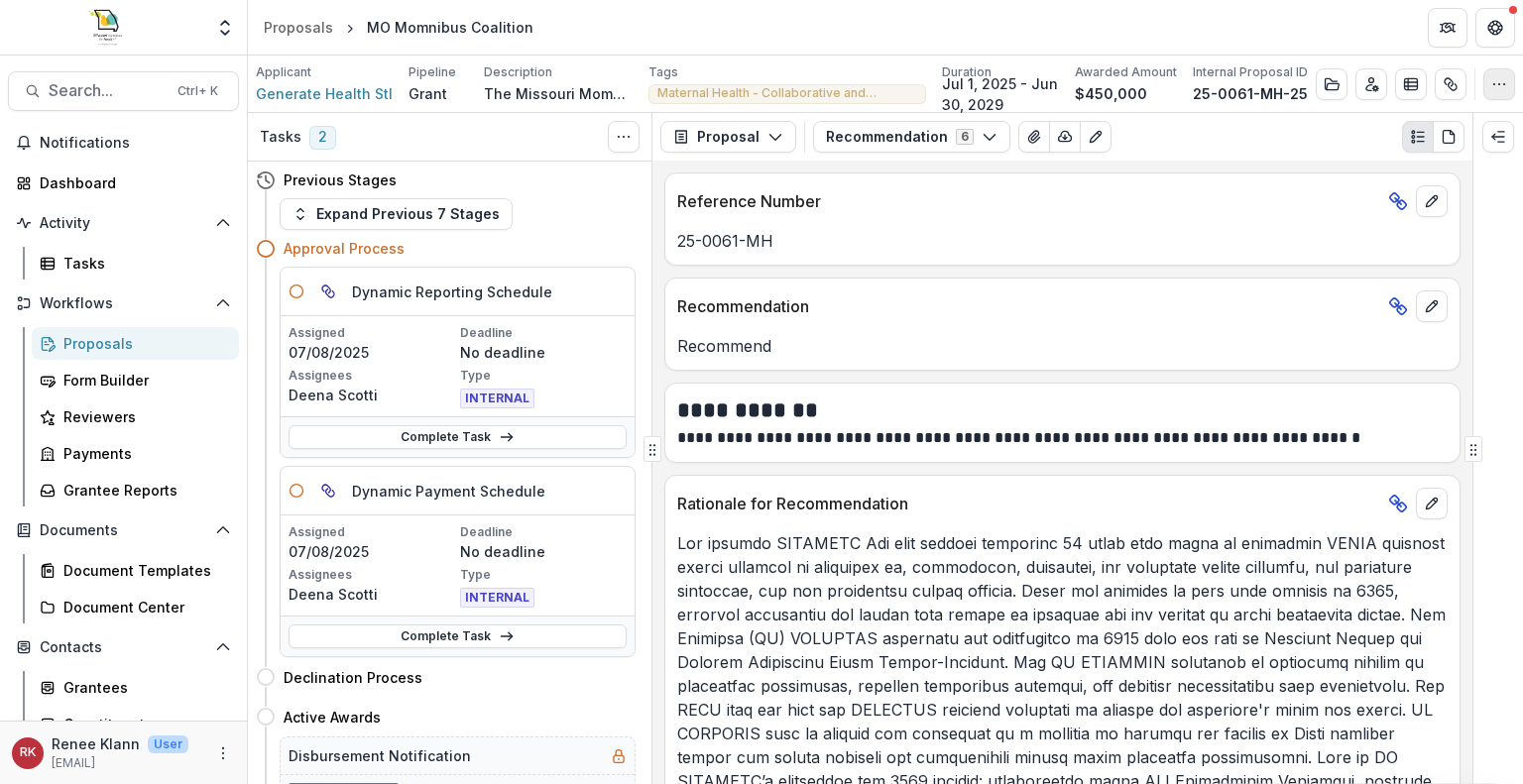click at bounding box center [1499, 84] 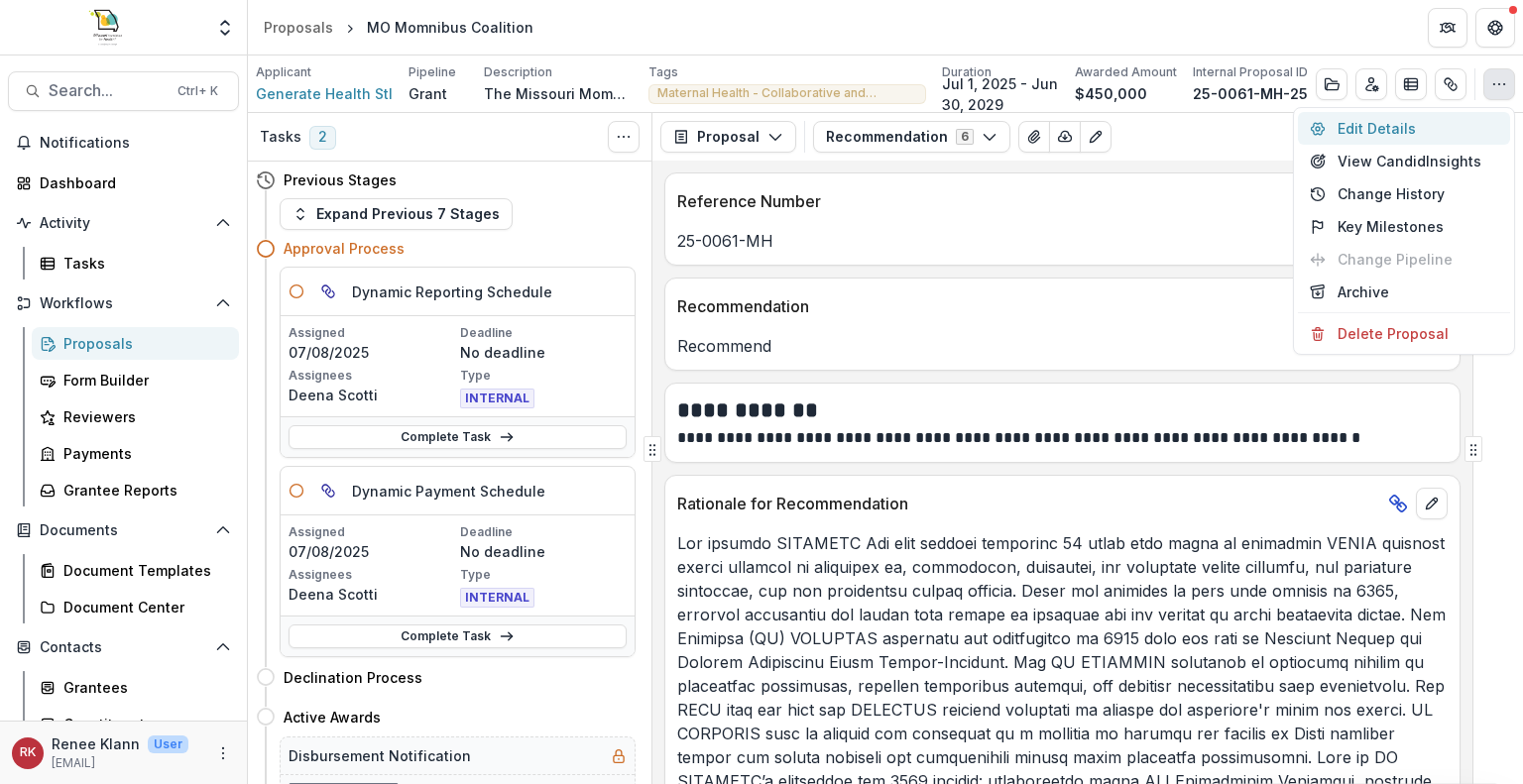 click on "Edit Details" at bounding box center [1404, 128] 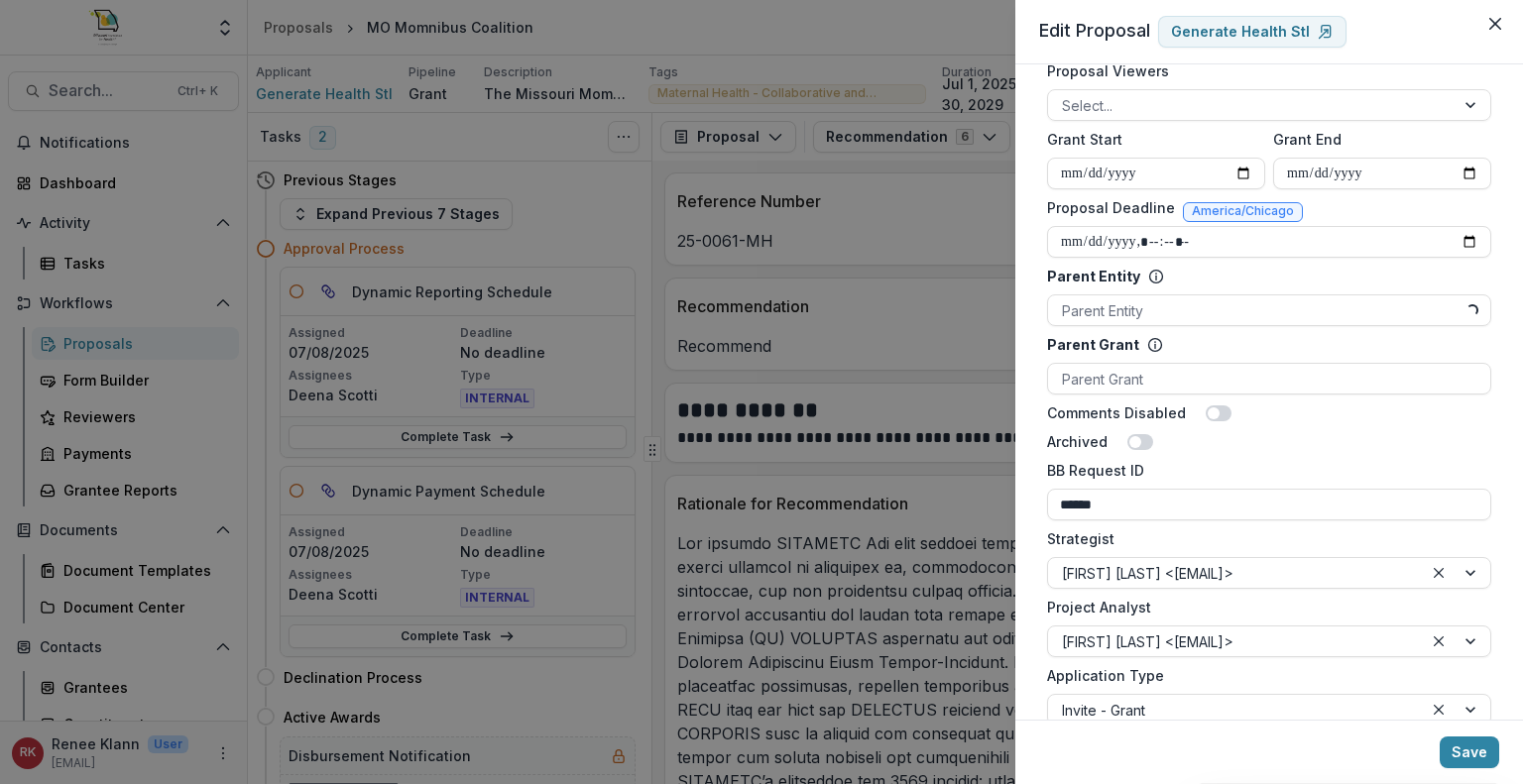 scroll, scrollTop: 1088, scrollLeft: 0, axis: vertical 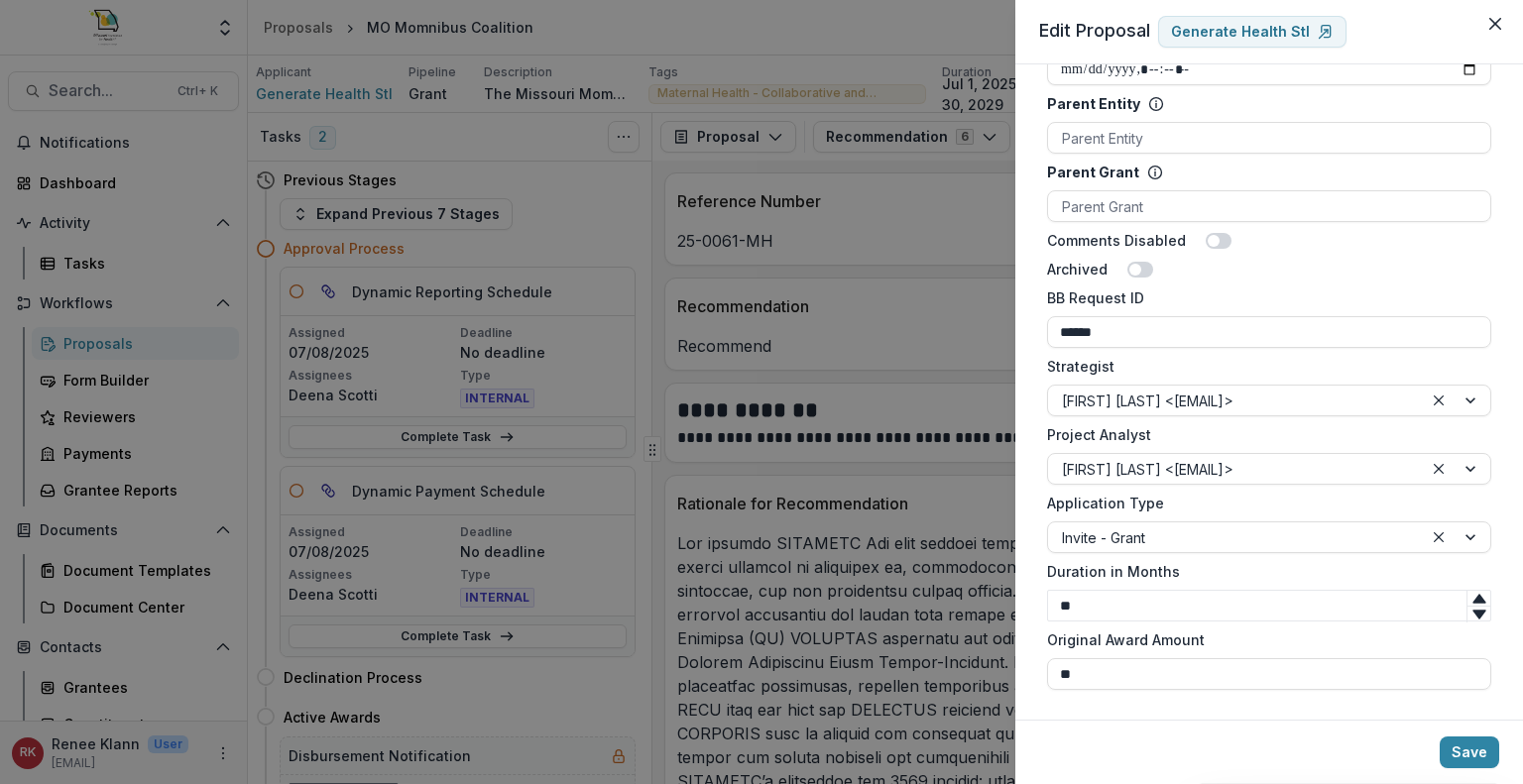 click on "**********" at bounding box center [762, 392] 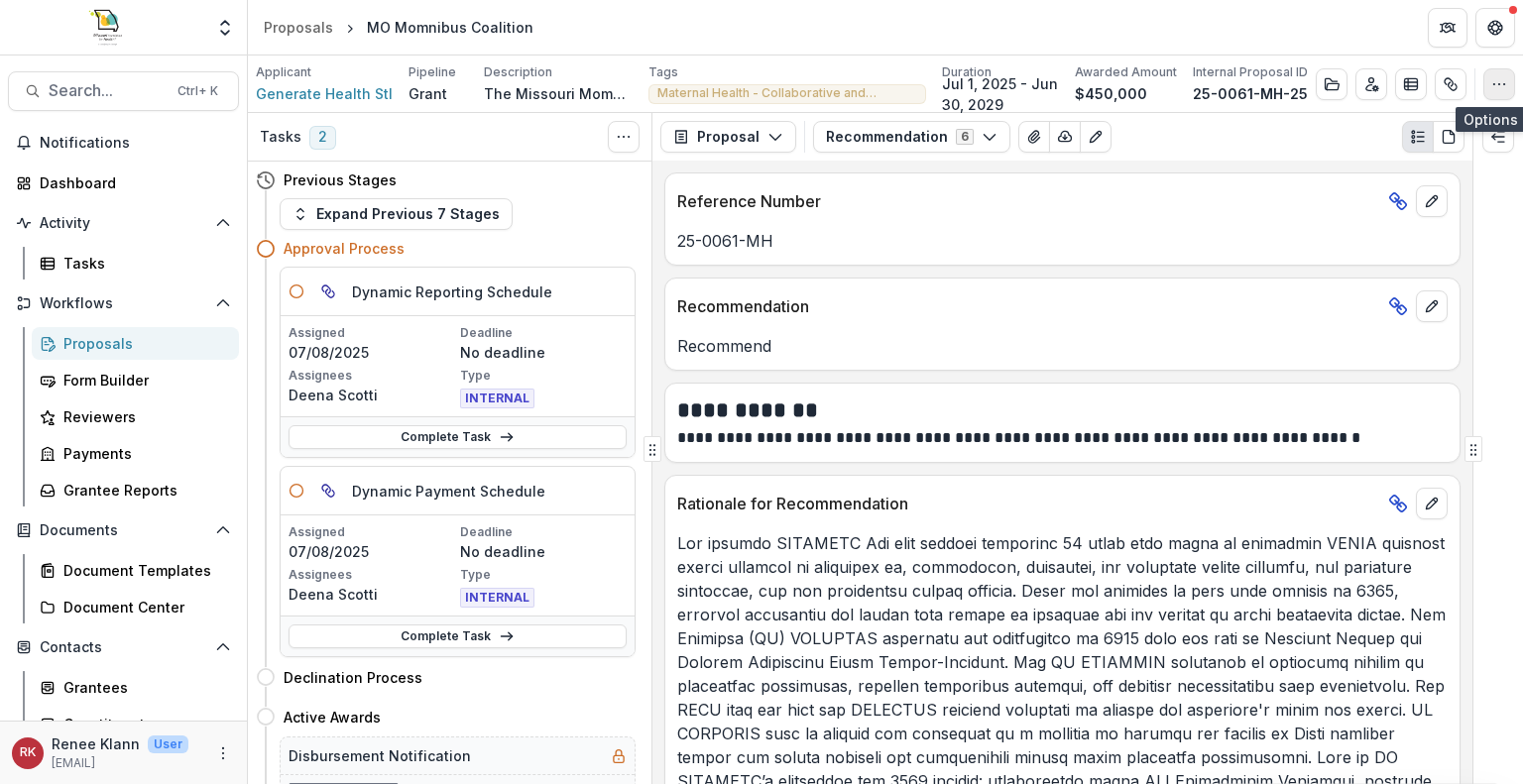click at bounding box center [1499, 84] 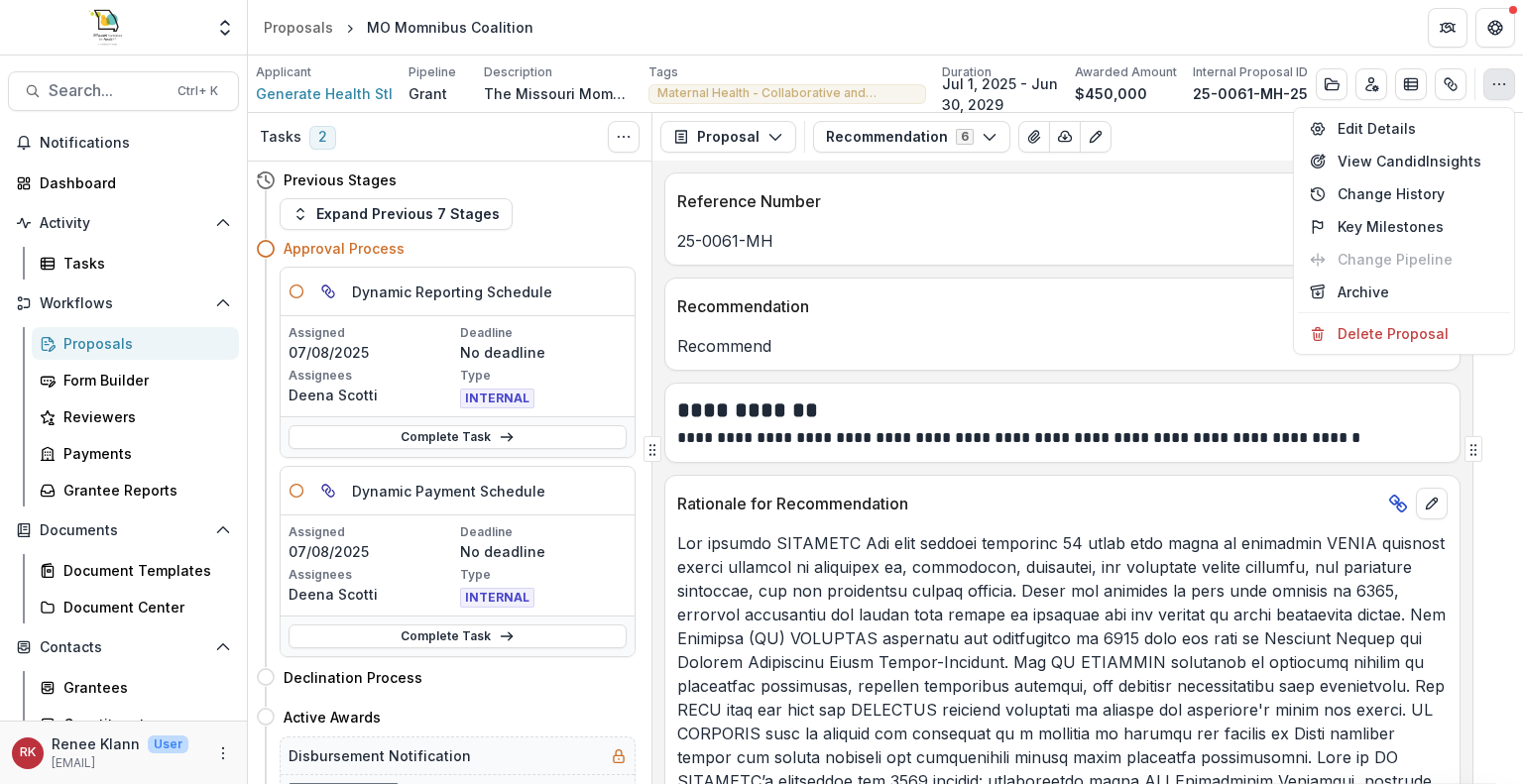 click on "Reference Number 25-0061-MH" at bounding box center (1062, 219) 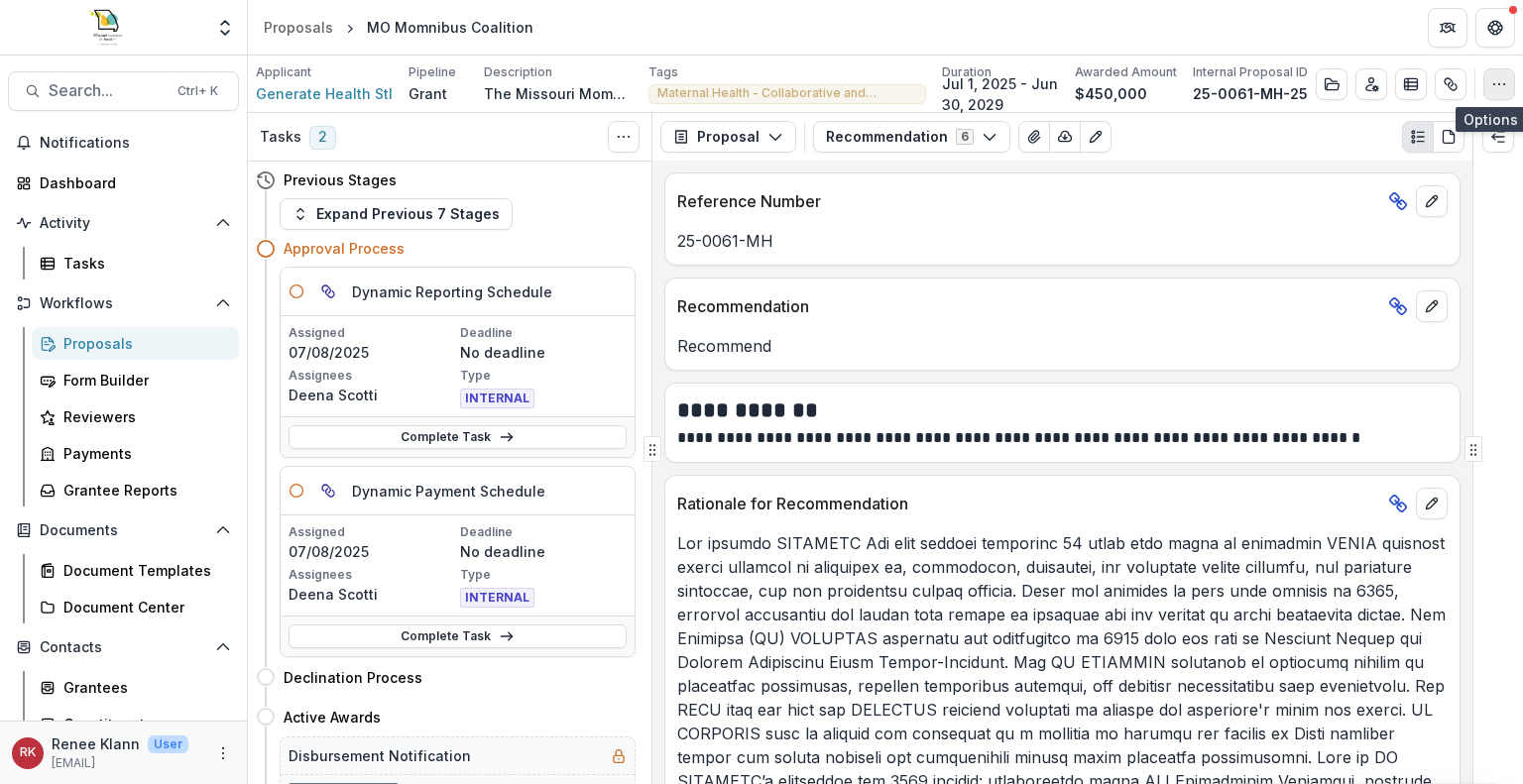 click at bounding box center [1499, 84] 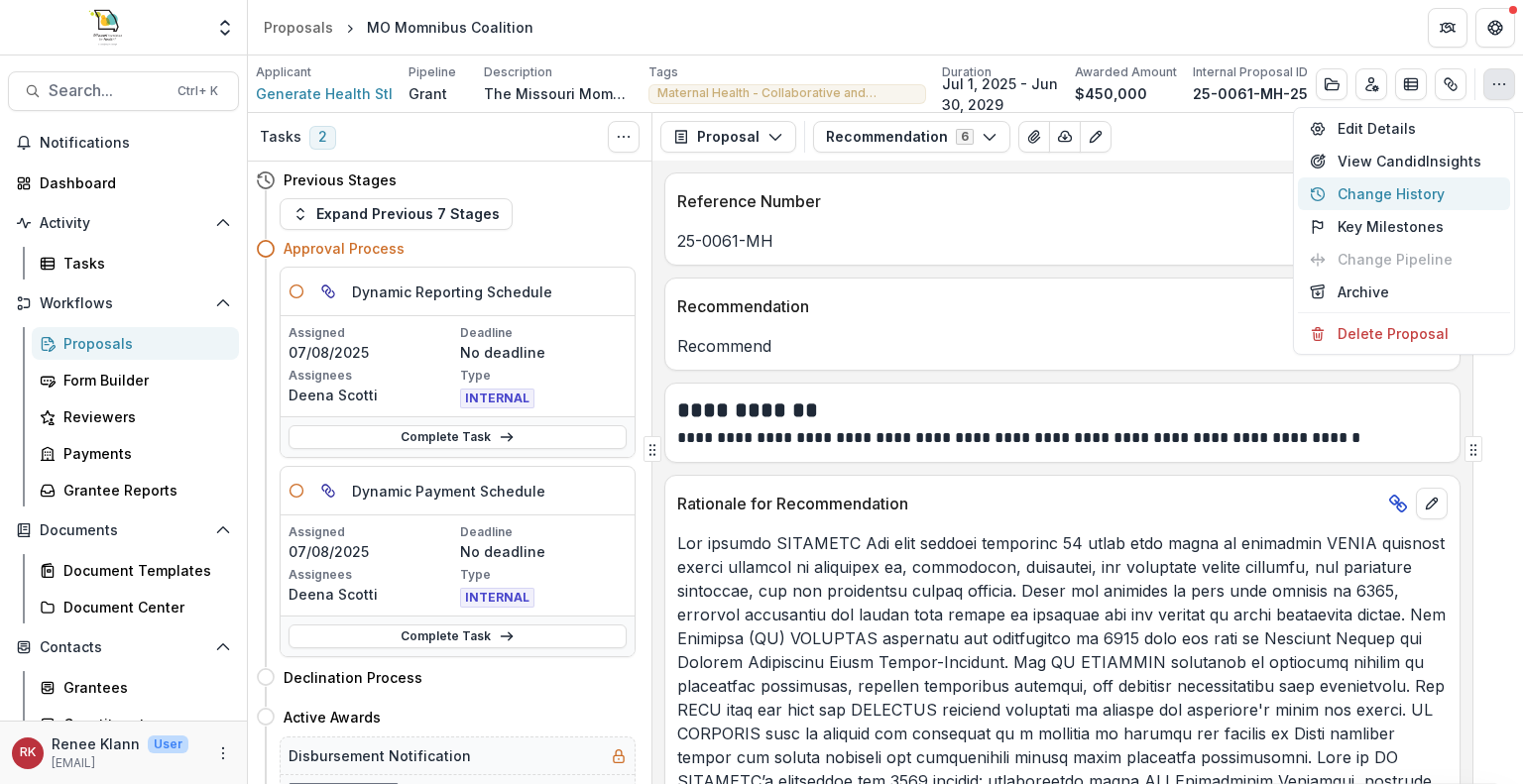 click on "Change History" at bounding box center (1404, 193) 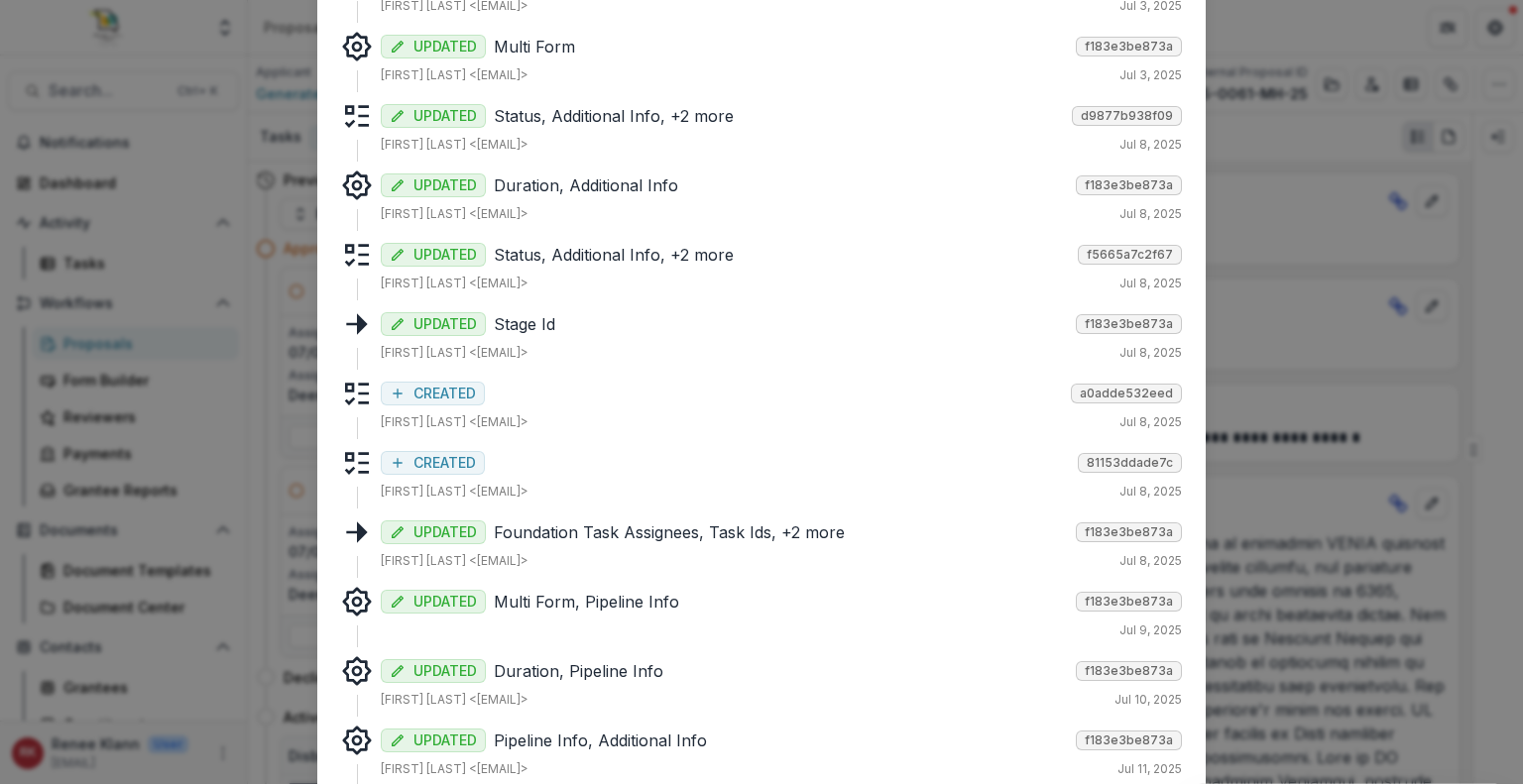scroll, scrollTop: 3326, scrollLeft: 0, axis: vertical 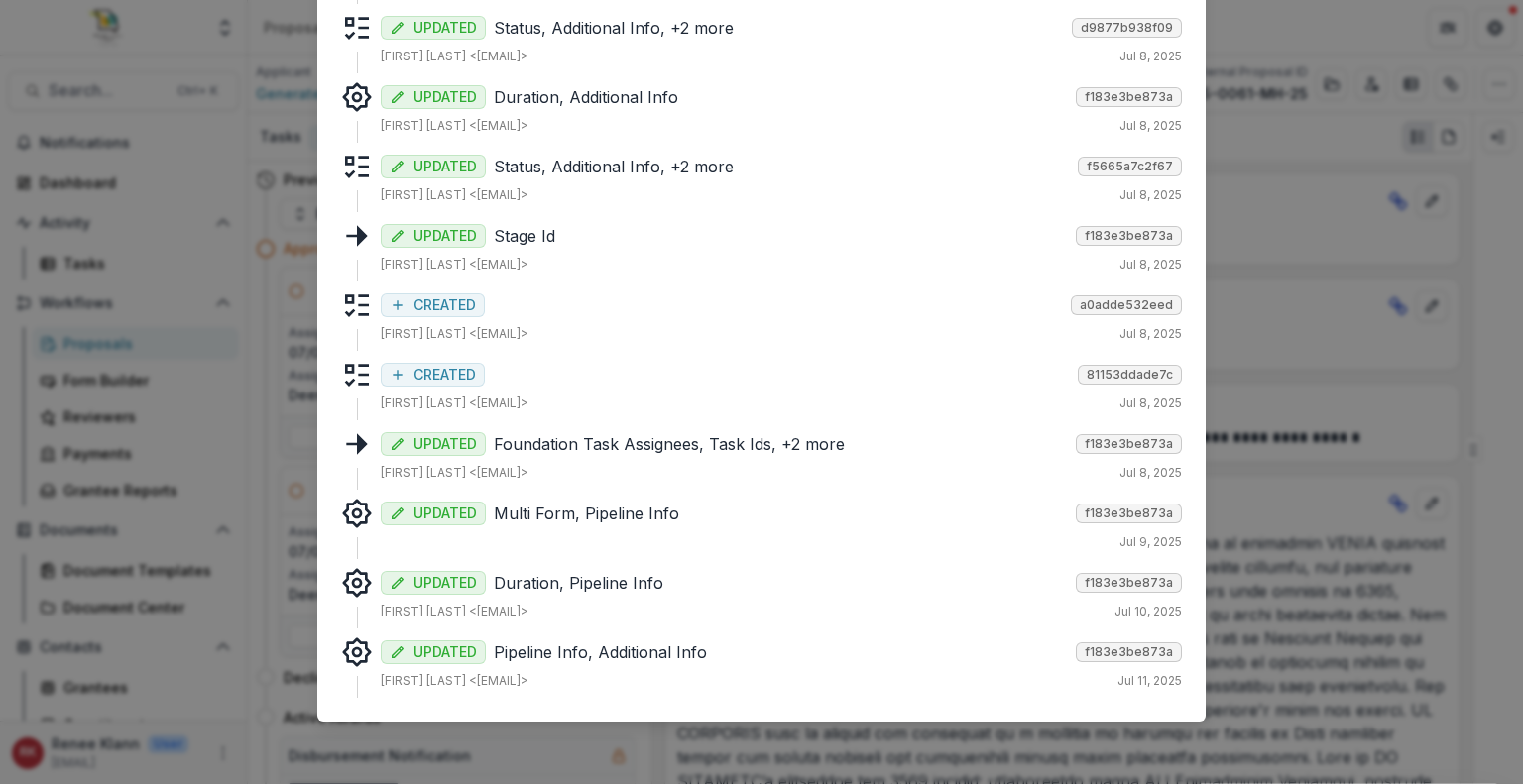 click on "Pipeline Info, Additional Info" at bounding box center (780, 652) 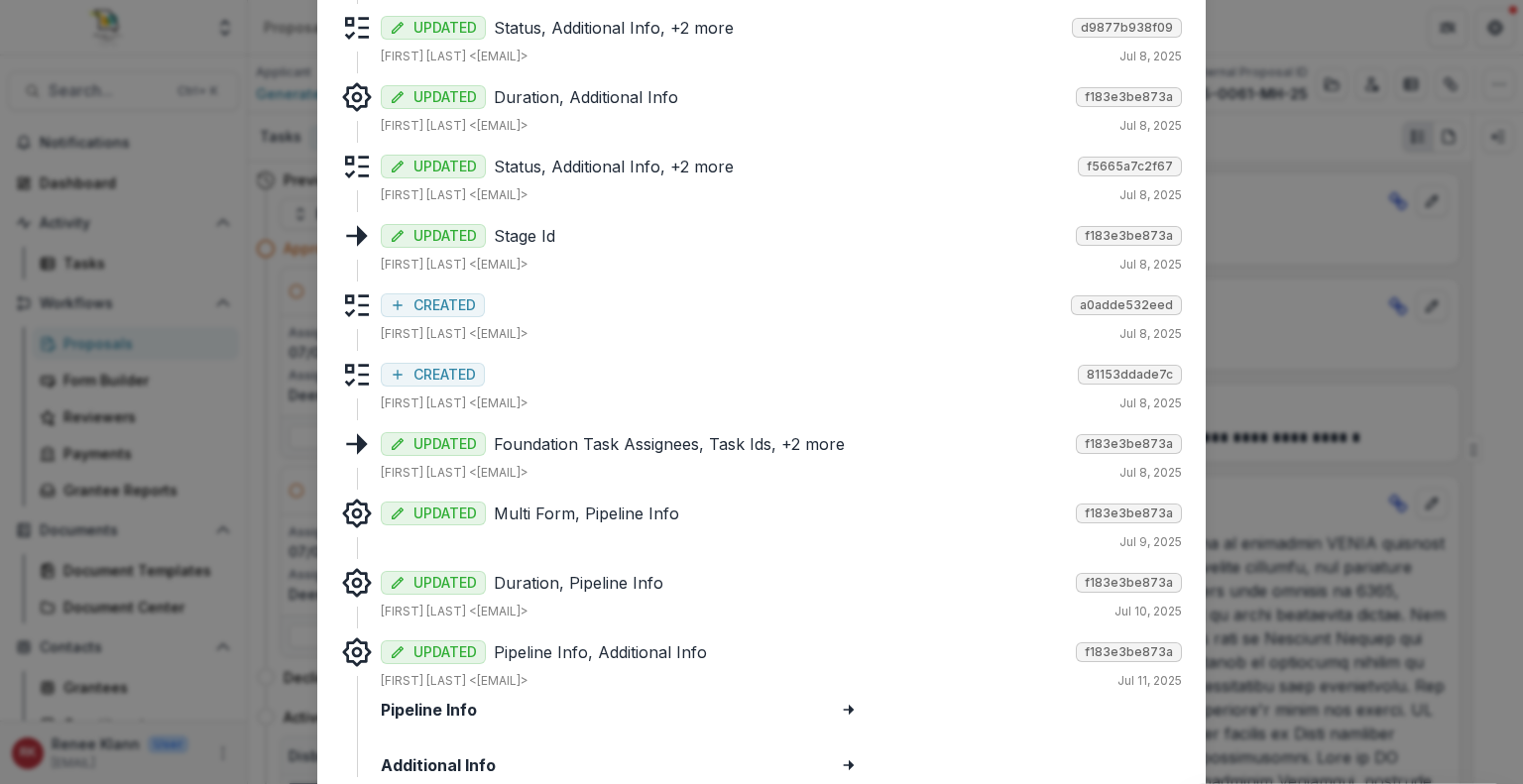 scroll, scrollTop: 3406, scrollLeft: 0, axis: vertical 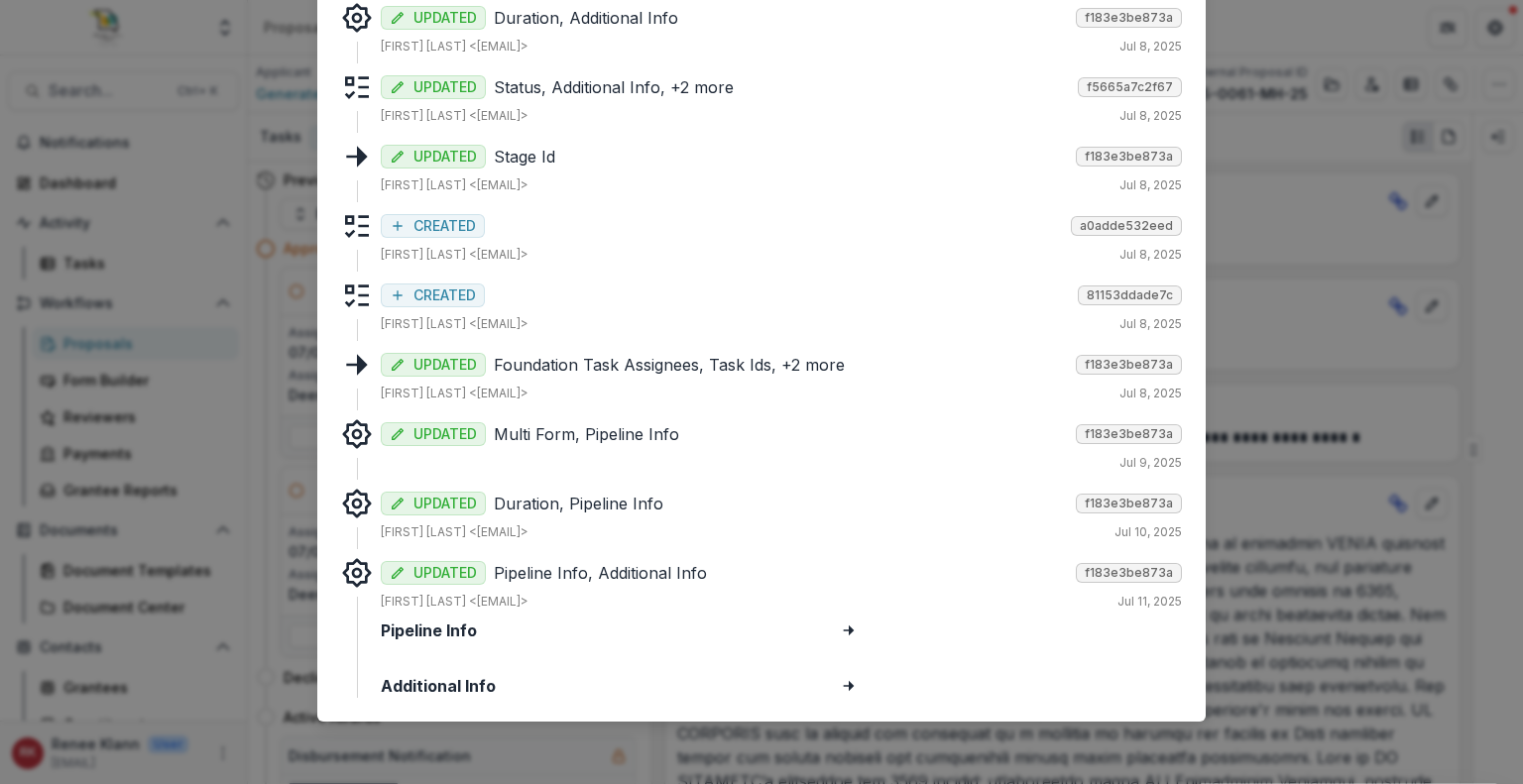 click on "Pipeline Info" at bounding box center (444, 630) 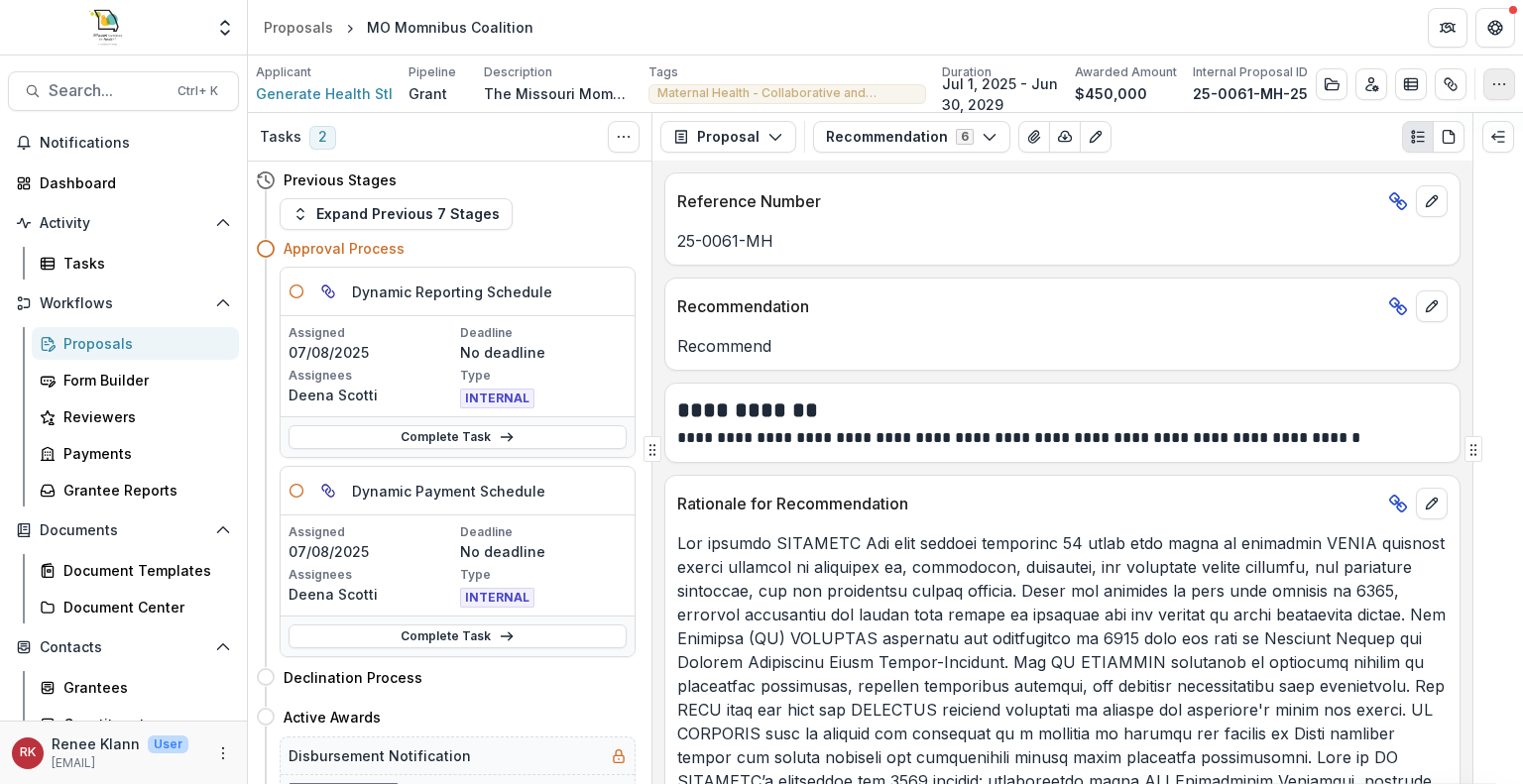 click 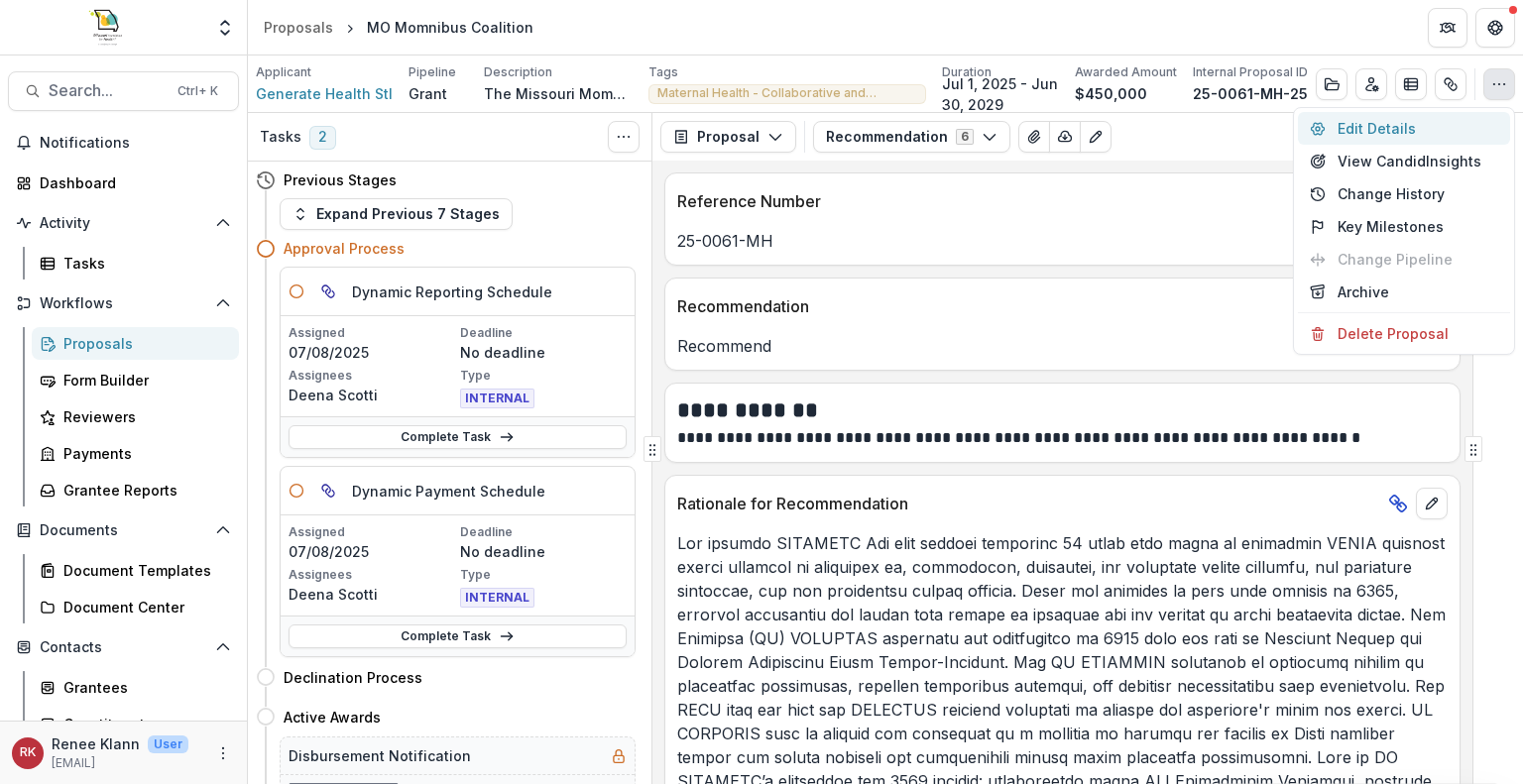 click on "Edit Details" at bounding box center (1404, 128) 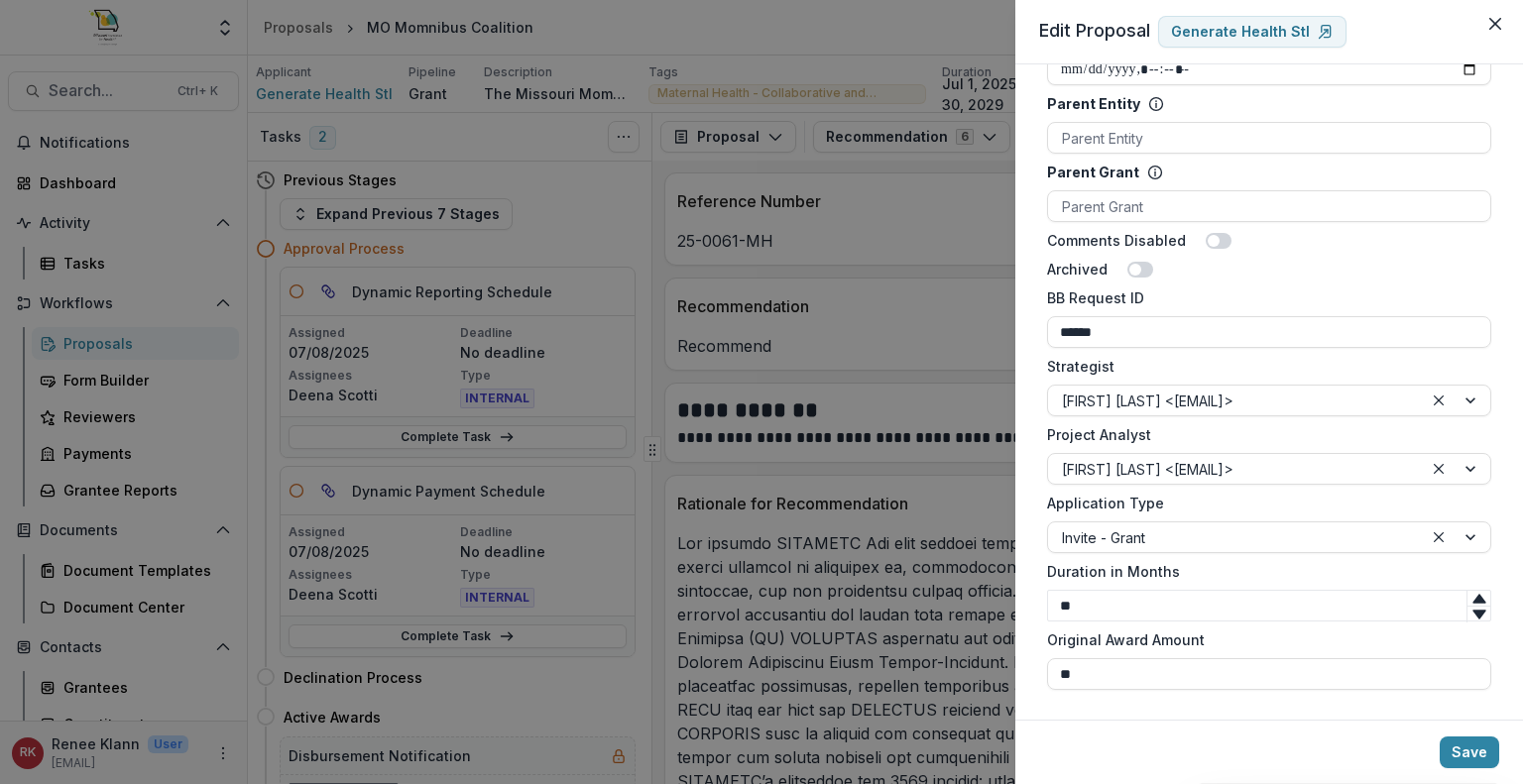 scroll, scrollTop: 1087, scrollLeft: 0, axis: vertical 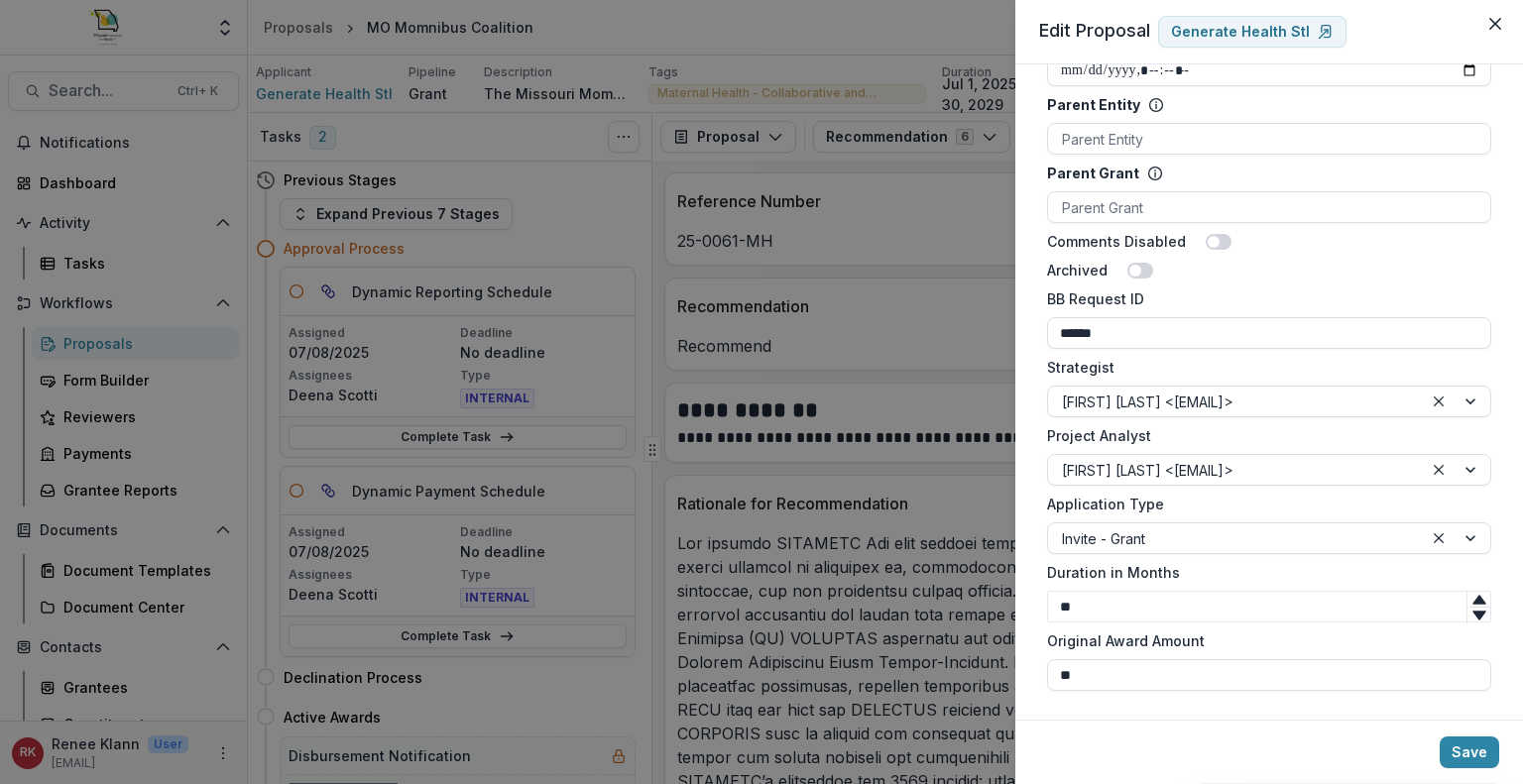 click on "**********" at bounding box center [762, 392] 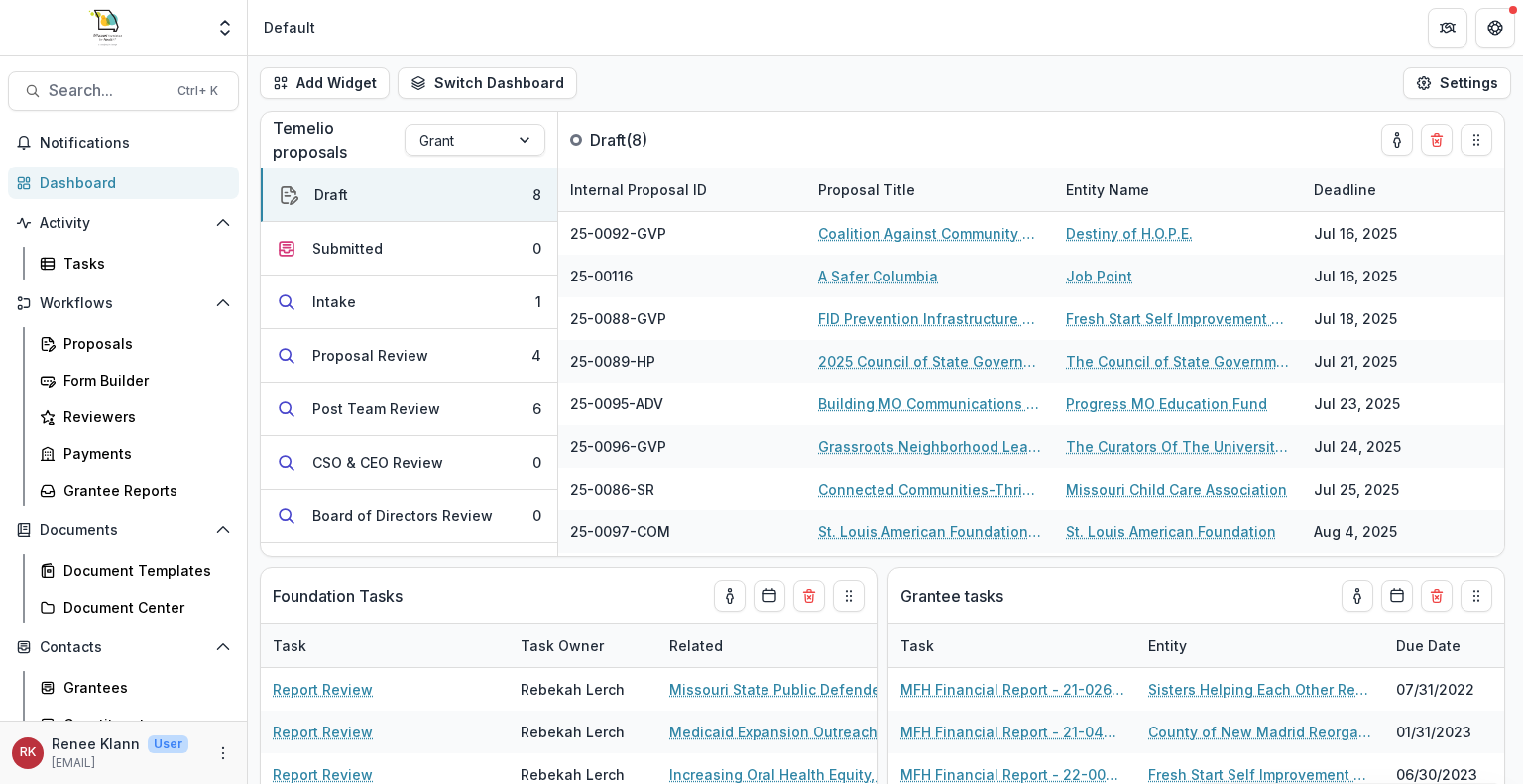 scroll, scrollTop: 0, scrollLeft: 0, axis: both 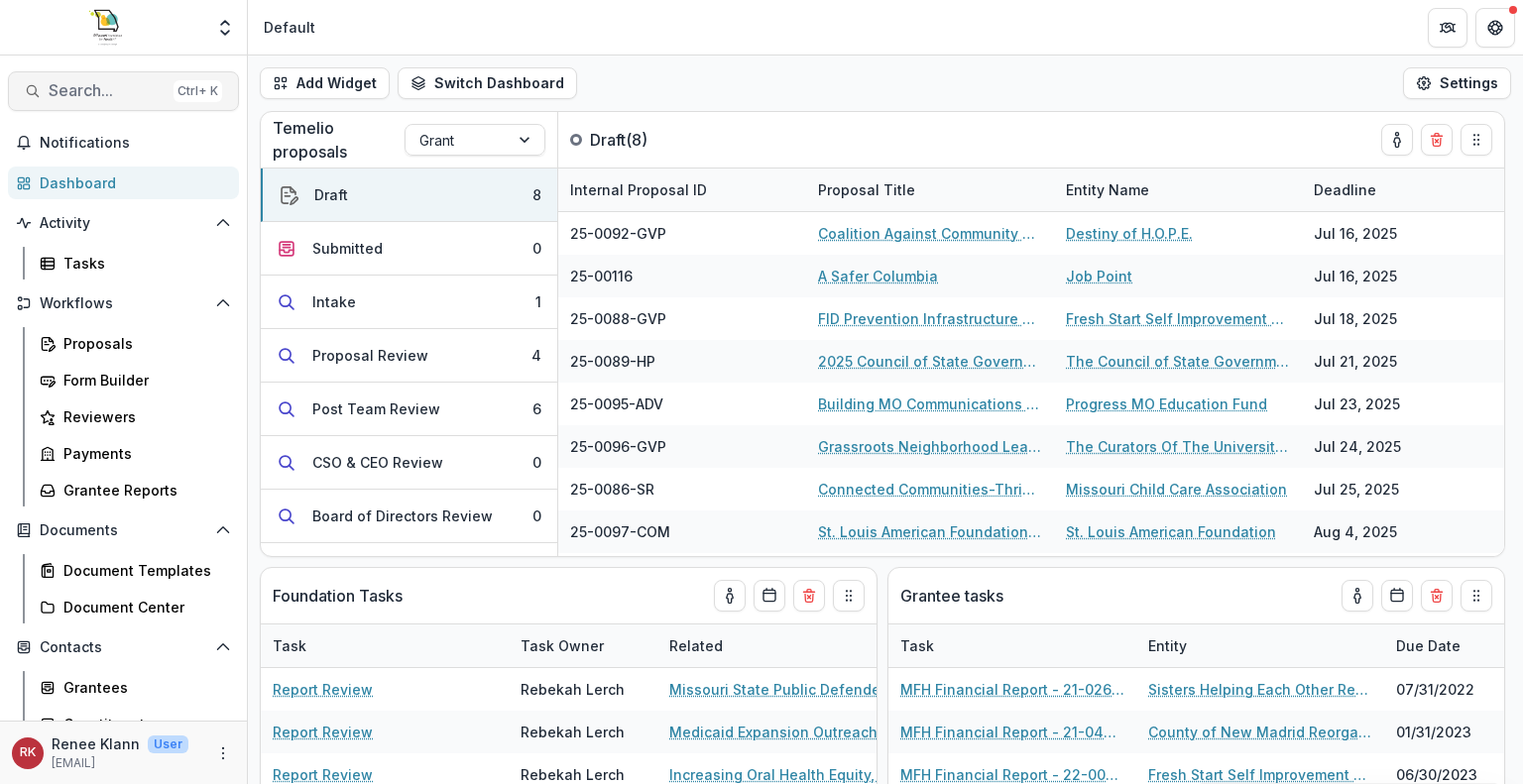 click on "Search... Ctrl  + K" at bounding box center (123, 91) 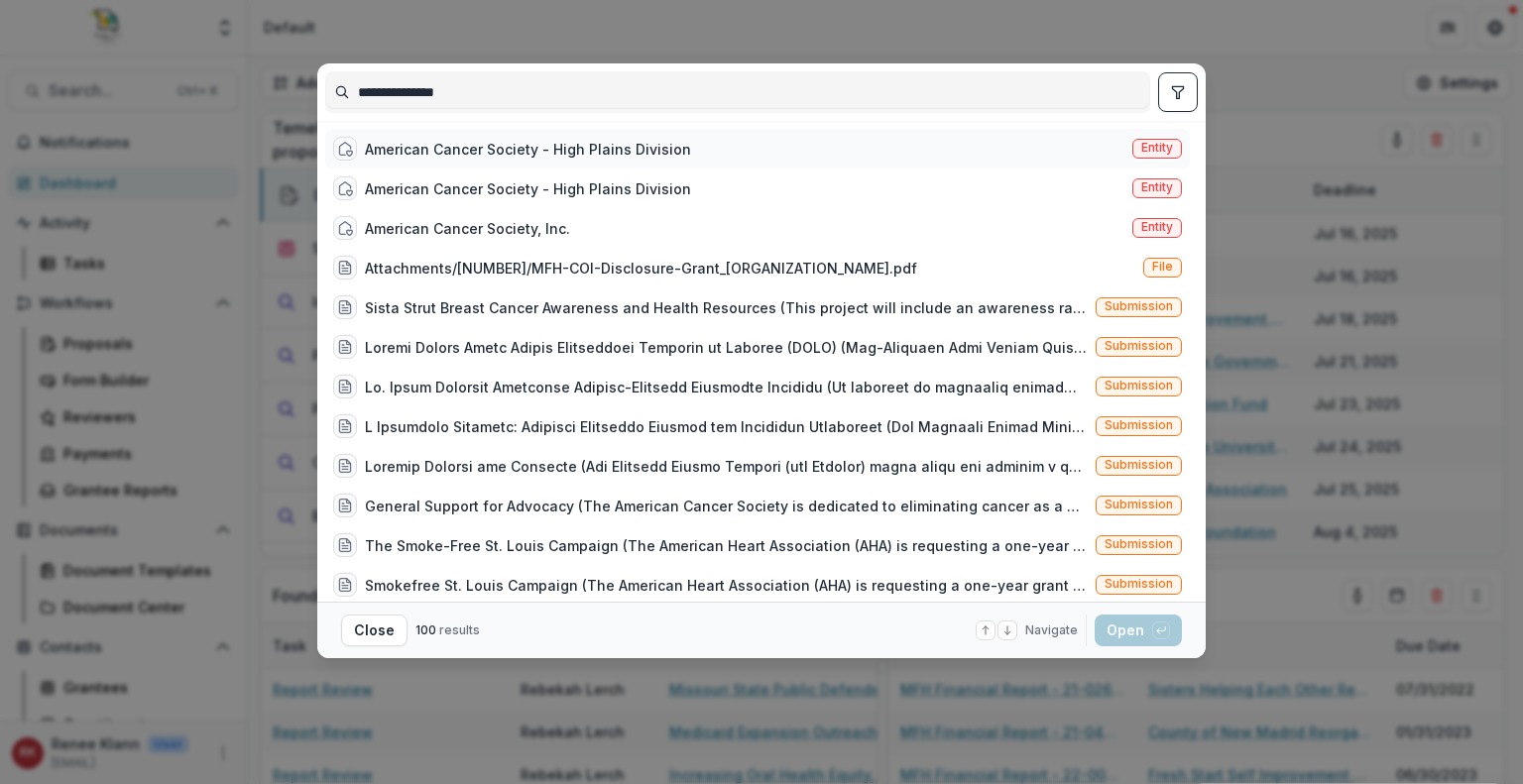 type on "**********" 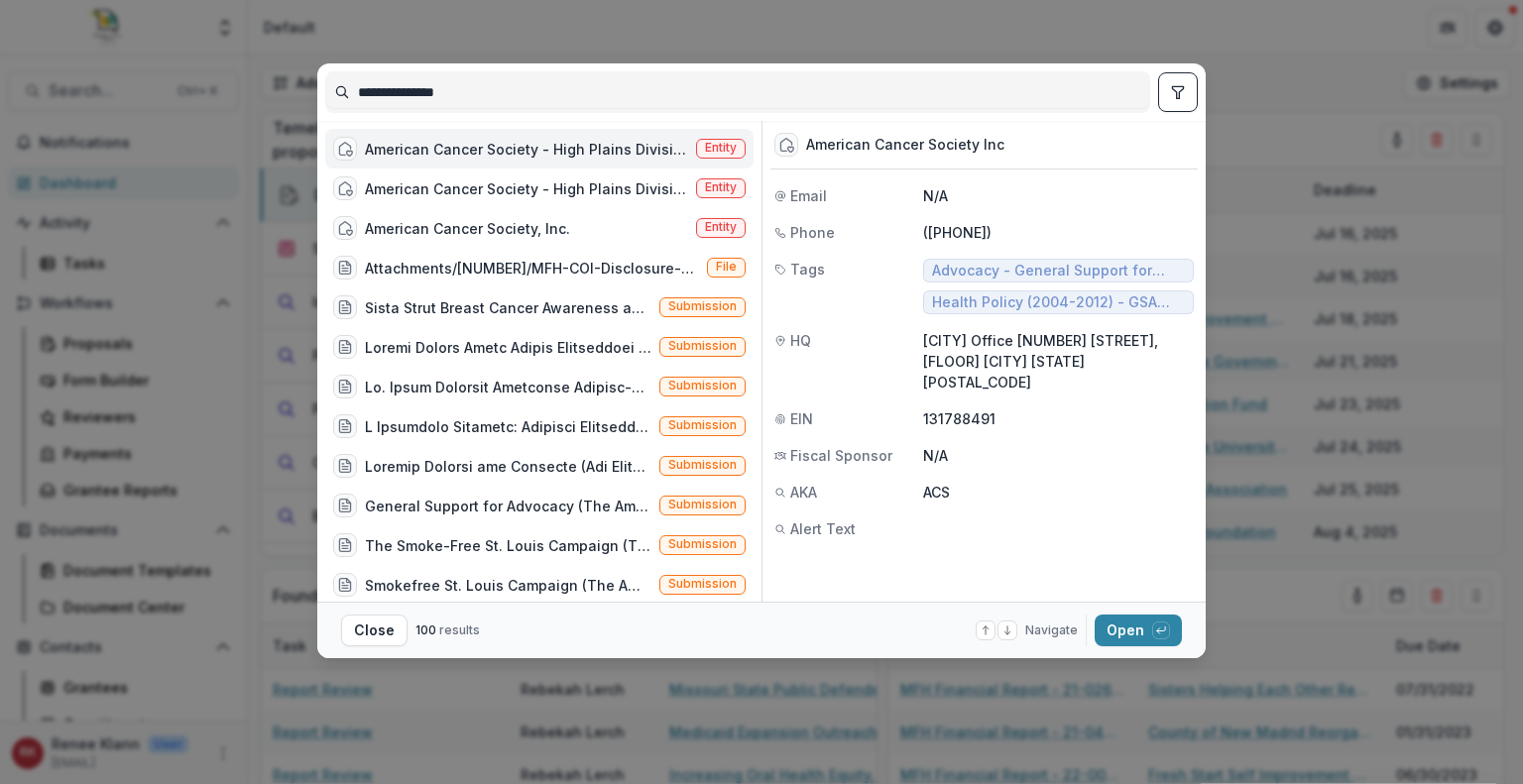 click on "**********" at bounding box center (762, 392) 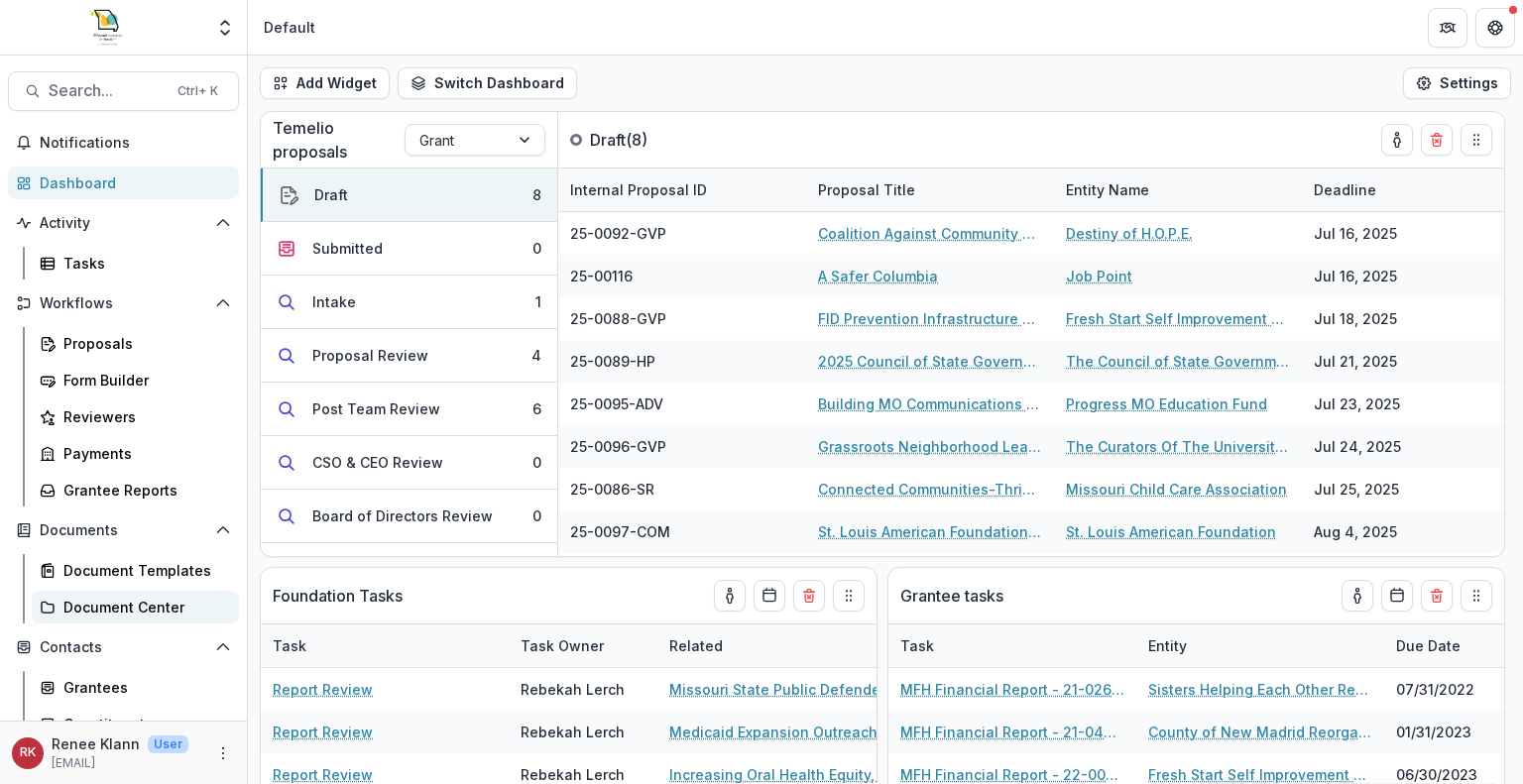 scroll, scrollTop: 115, scrollLeft: 0, axis: vertical 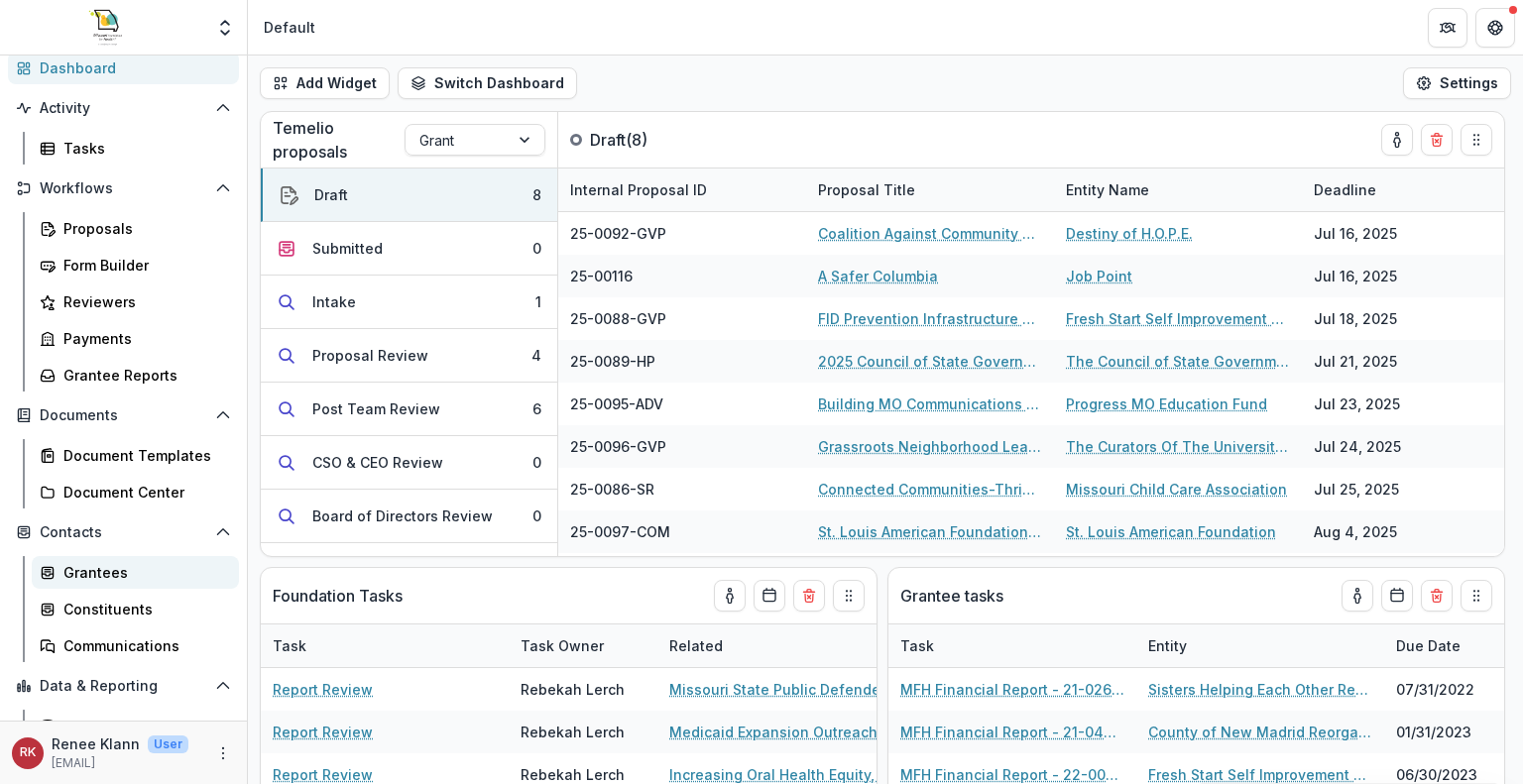 click on "Grantees" at bounding box center [143, 572] 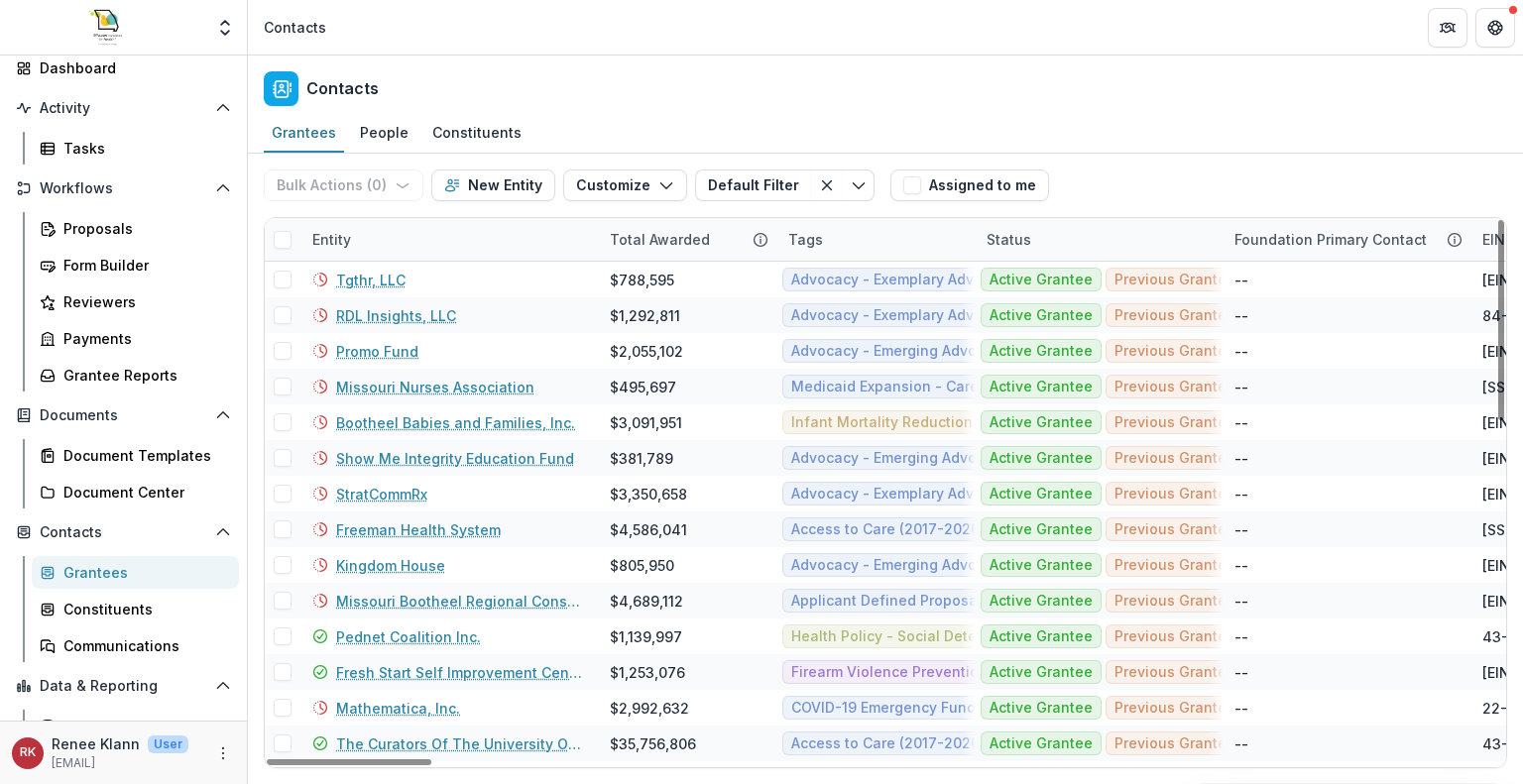 click on "Entity" at bounding box center (331, 239) 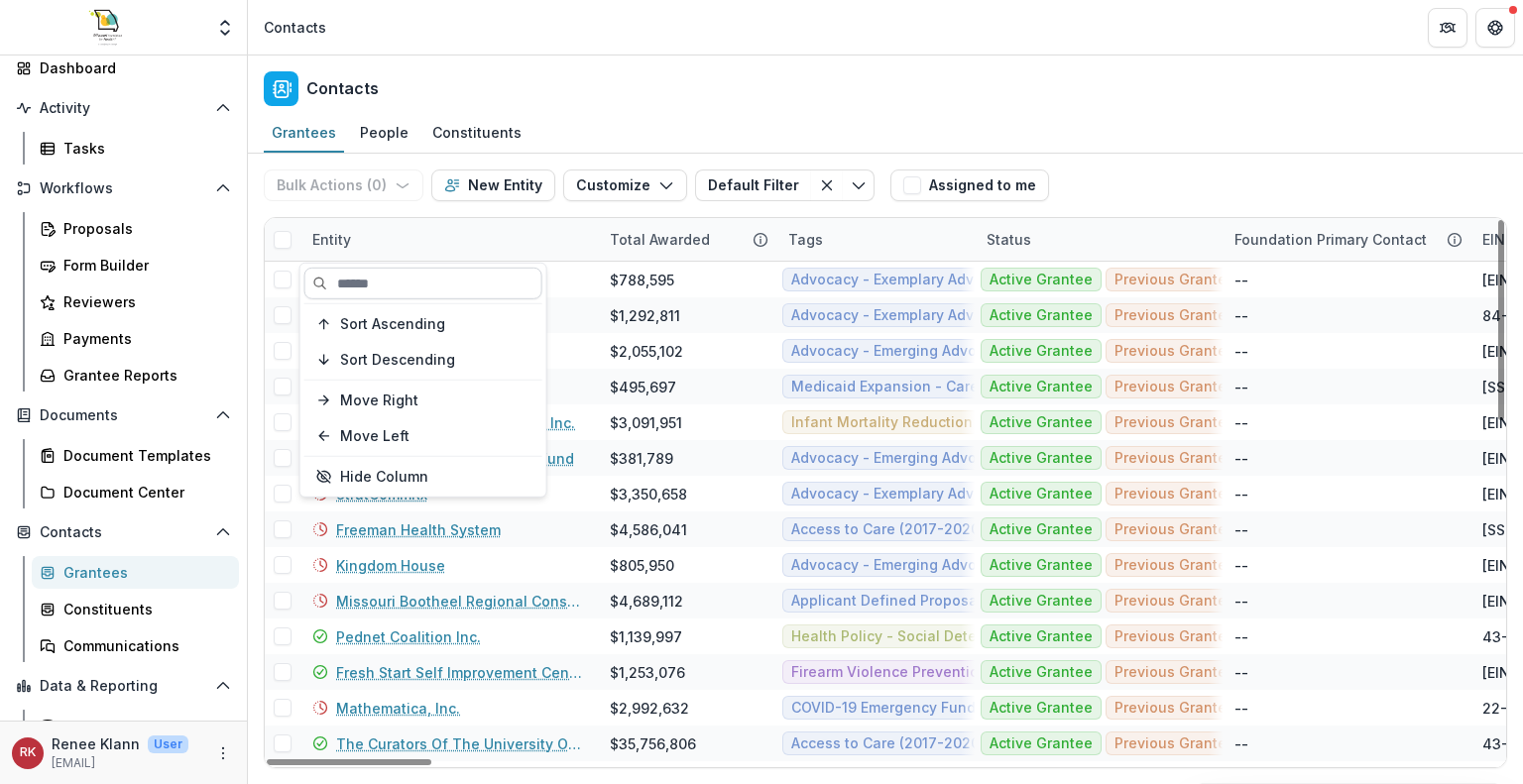 click at bounding box center (423, 283) 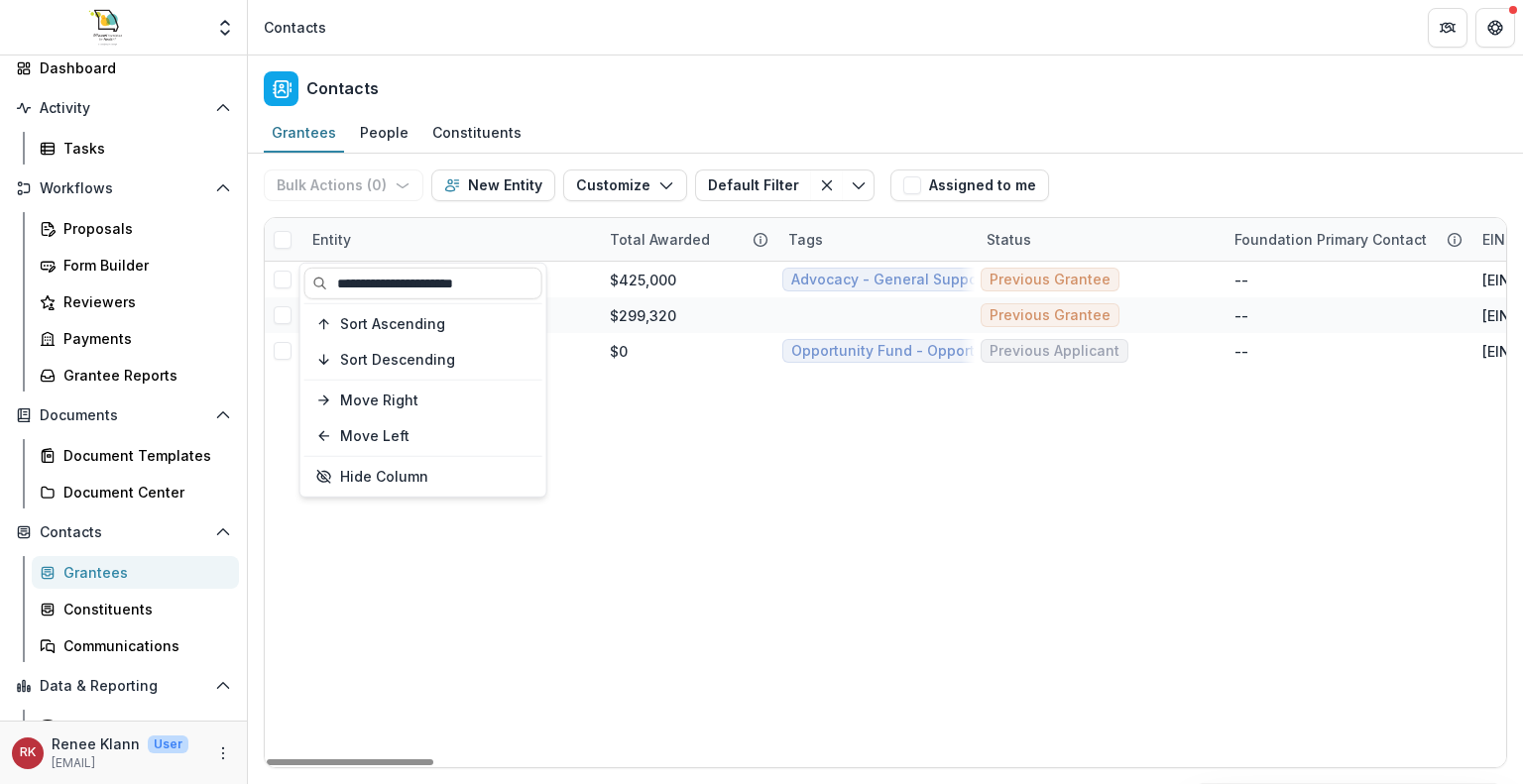 type on "**********" 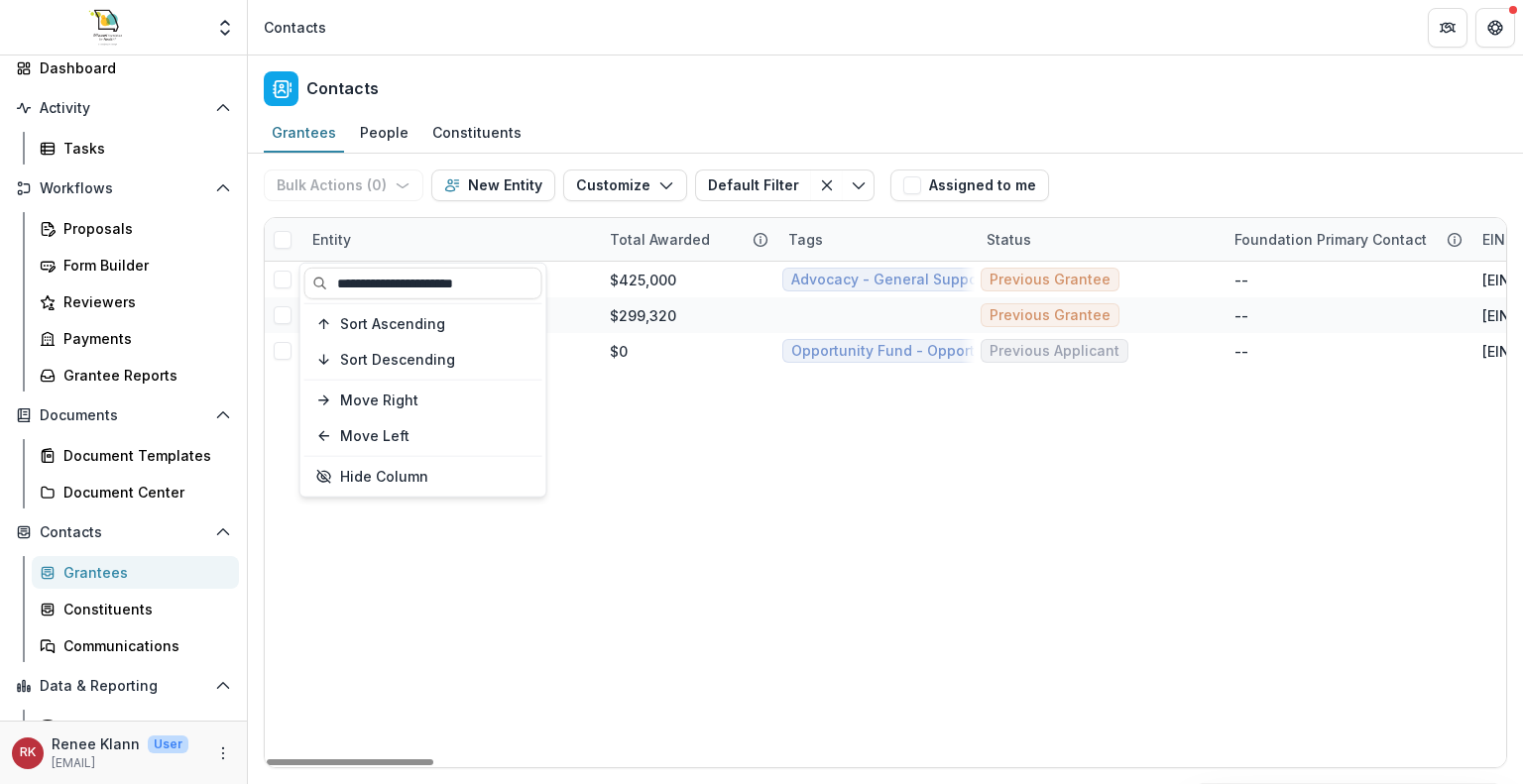 click on "American Cancer Society Inc $425,000 Advocacy - General Support for Advocacy (2013-2017) Health Policy (2004-2012) - GSA General Support for Advocacy (2004-2012) Previous Grantee -- 13-1788491 -- Saint Louis Office 4207 Lindell Boulevard,  Second Floor St. Louis MO USA 63108-2973 Organization St. Louis MO American Cancer Society Inc $299,320 Previous Grantee -- 13-1788491 -- Jefferson City Office 2413 Hyde Park Road Jefferson City MO USA 65109-4732 Organization Jefferson City MO American Cancer Society, Inc. $0 Opportunity Fund - Opportunity Fund - Grants/Contracts Previous Applicant -- 13-1788491 -- 3380 Chastain Meadows Parkway, NW Suite 200 Kennesaw GA USA 30144 Organization Kennesaw GA" at bounding box center [4883, 514] 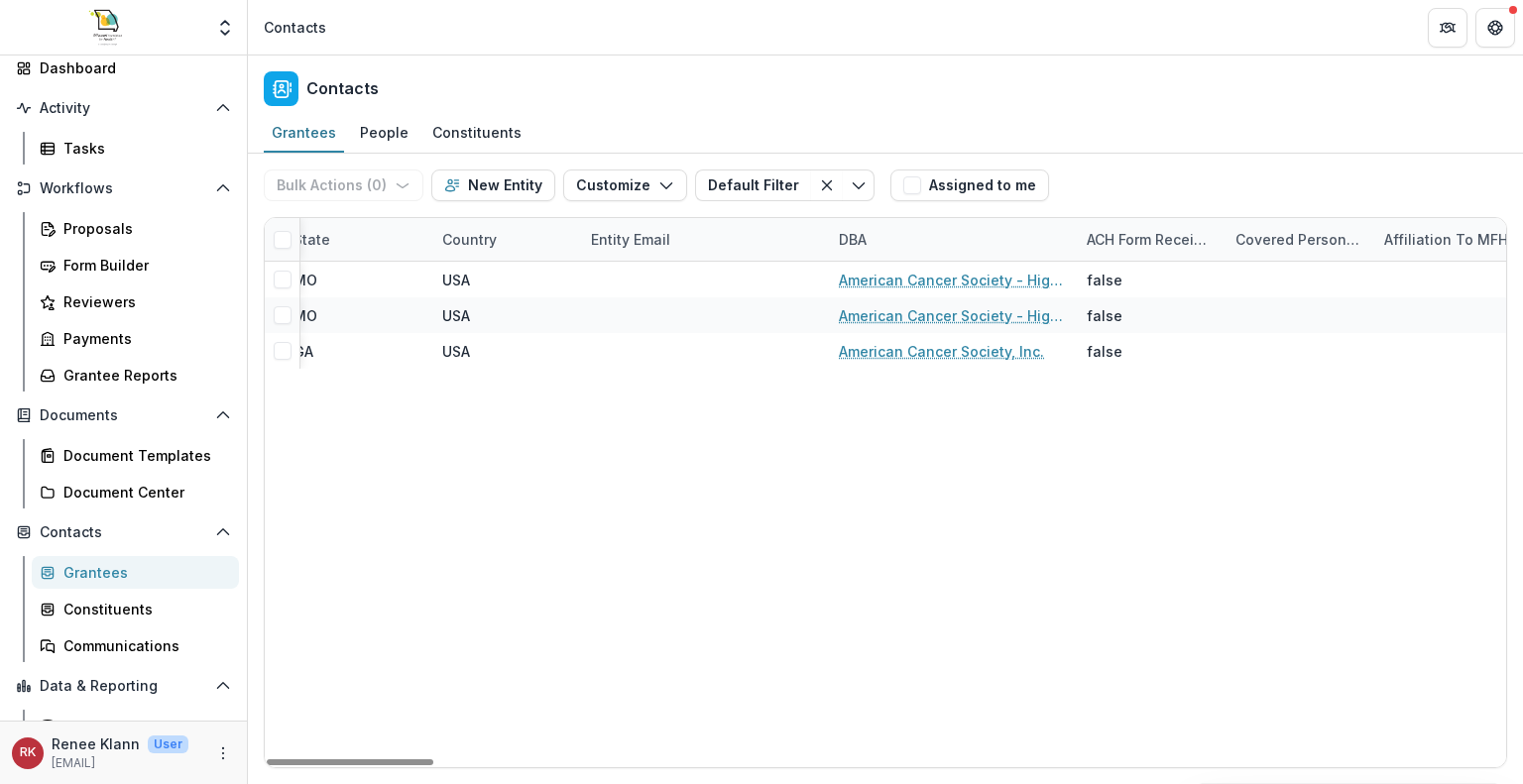 scroll, scrollTop: 0, scrollLeft: 2098, axis: horizontal 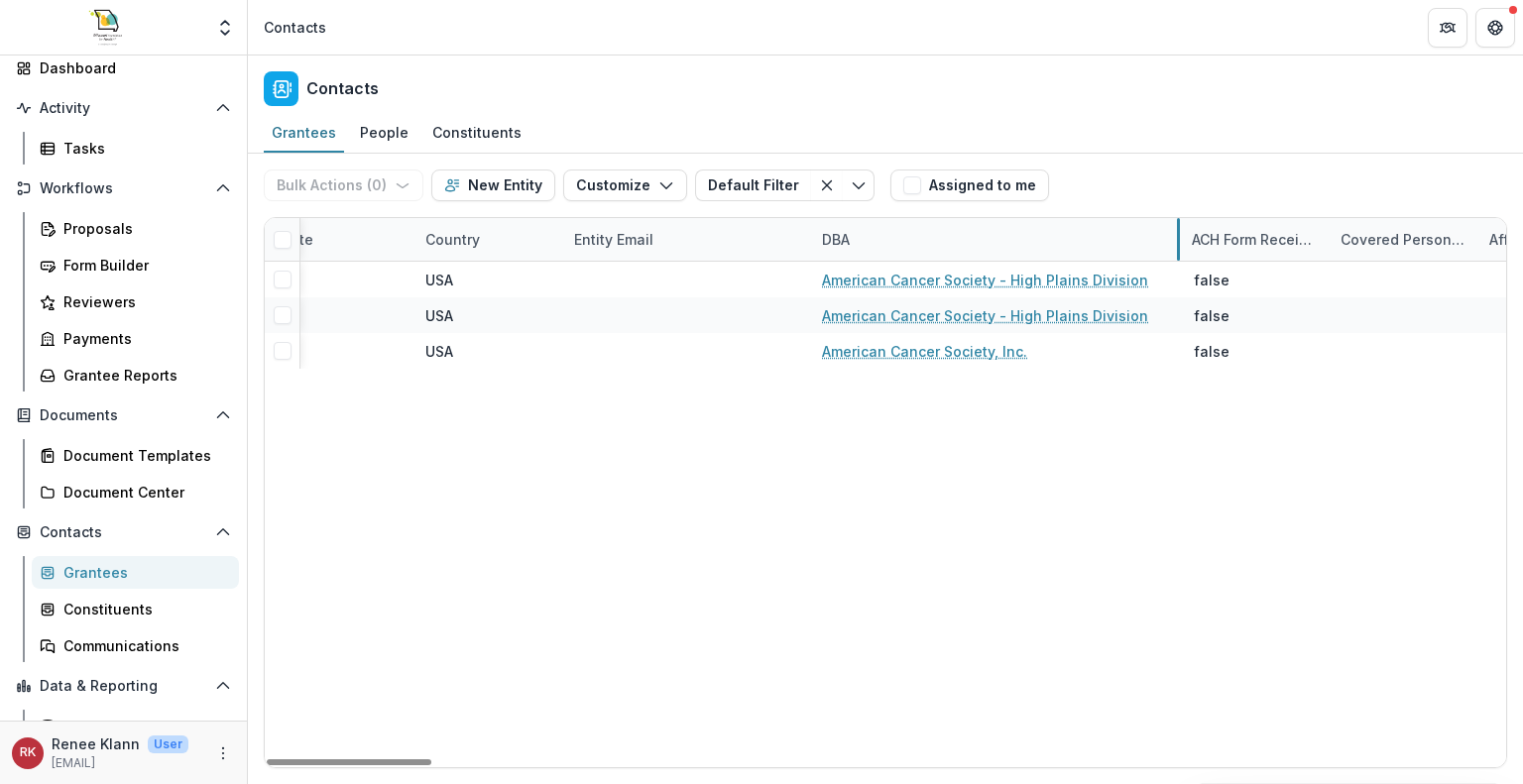 drag, startPoint x: 1054, startPoint y: 239, endPoint x: 1176, endPoint y: 248, distance: 122.33152 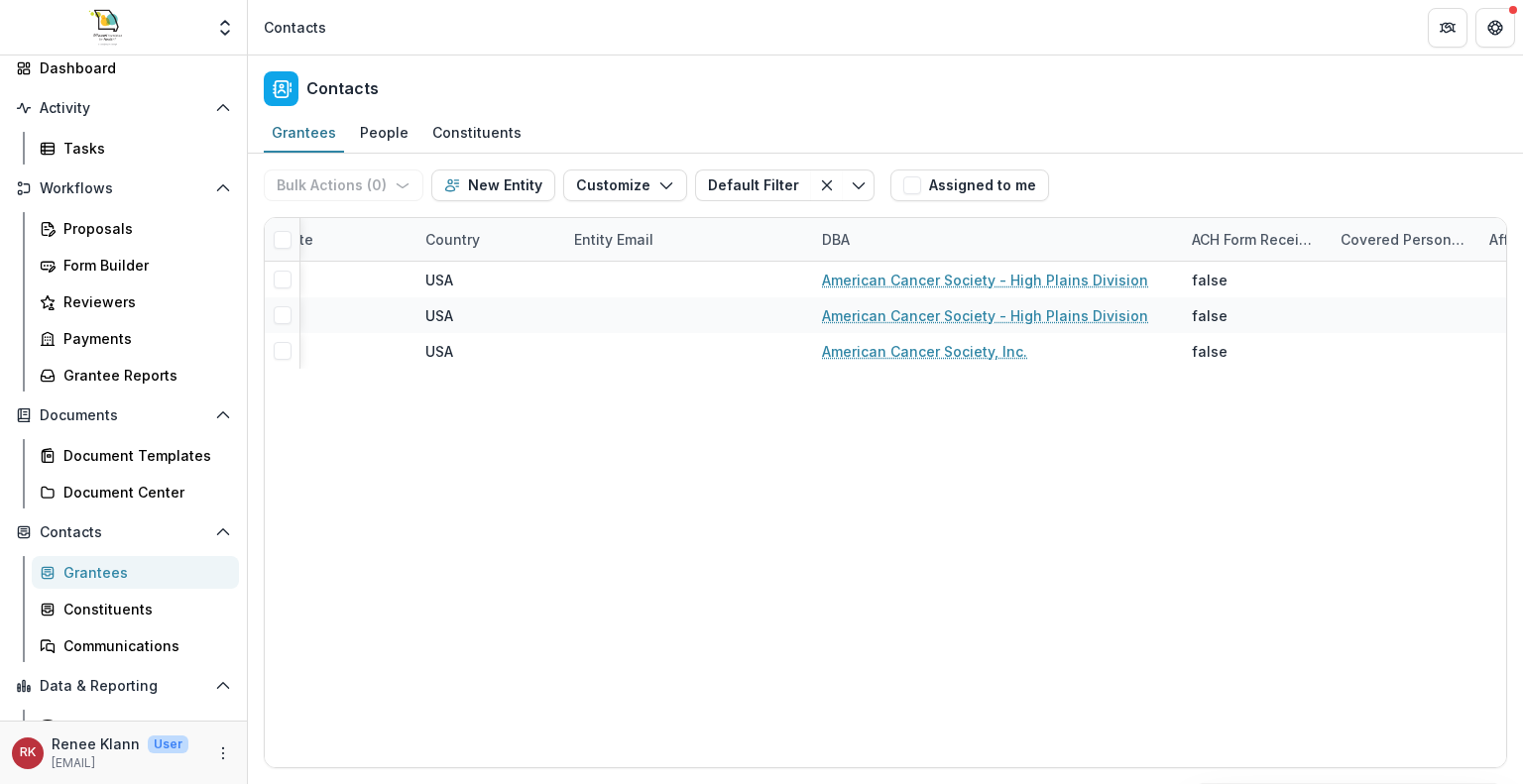 click on "Contacts" at bounding box center [885, 84] 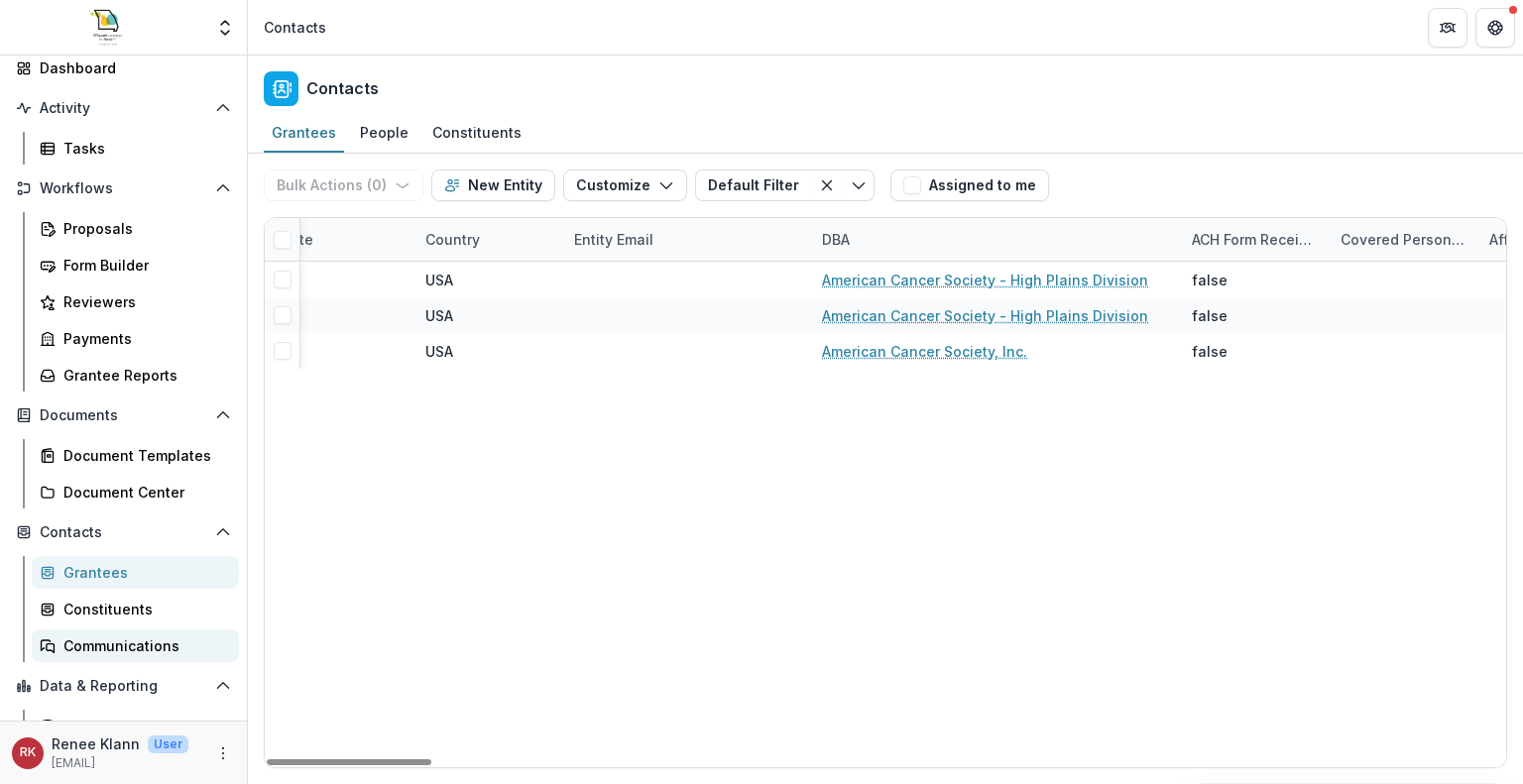 scroll, scrollTop: 209, scrollLeft: 0, axis: vertical 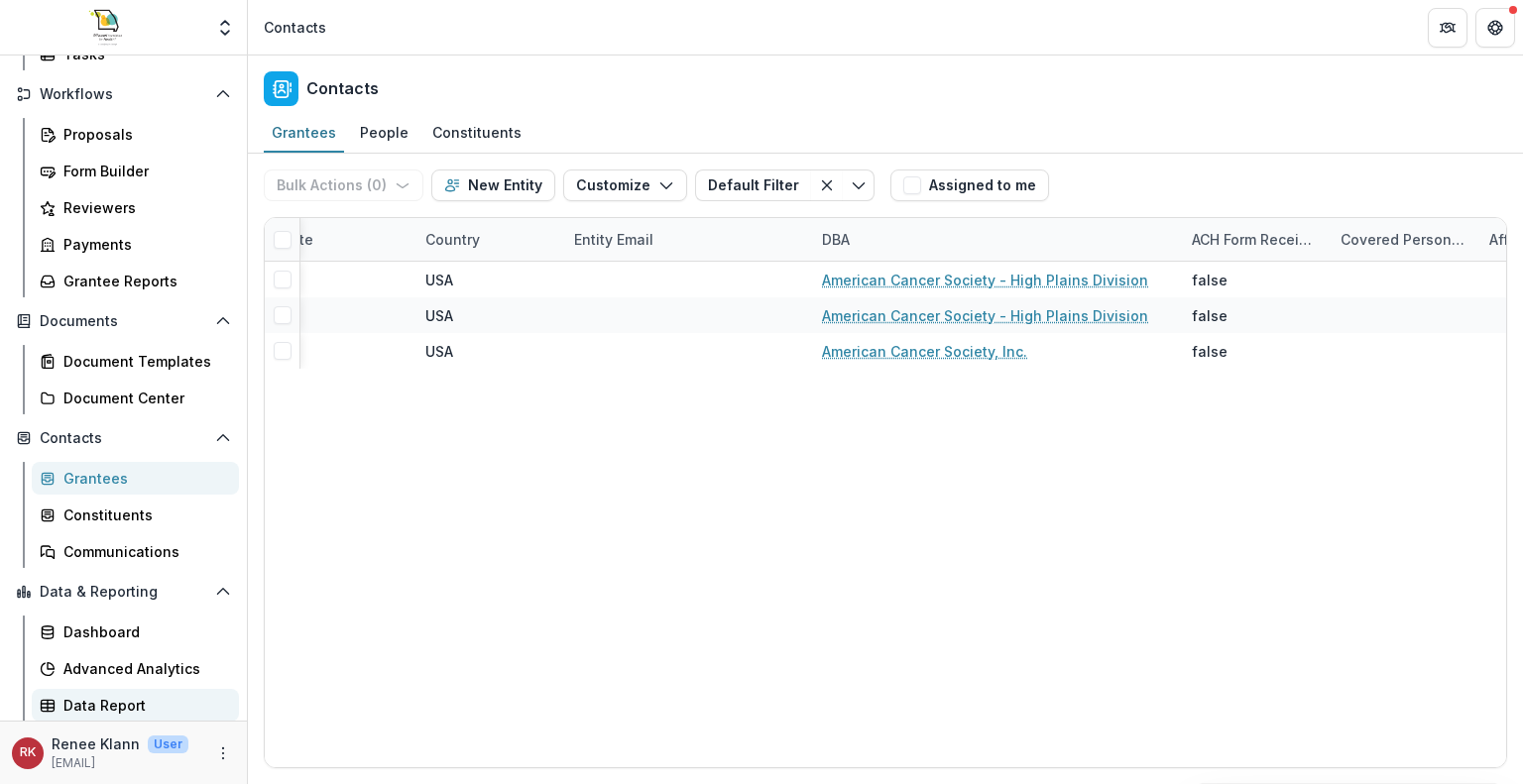 click on "Data Report" at bounding box center [143, 705] 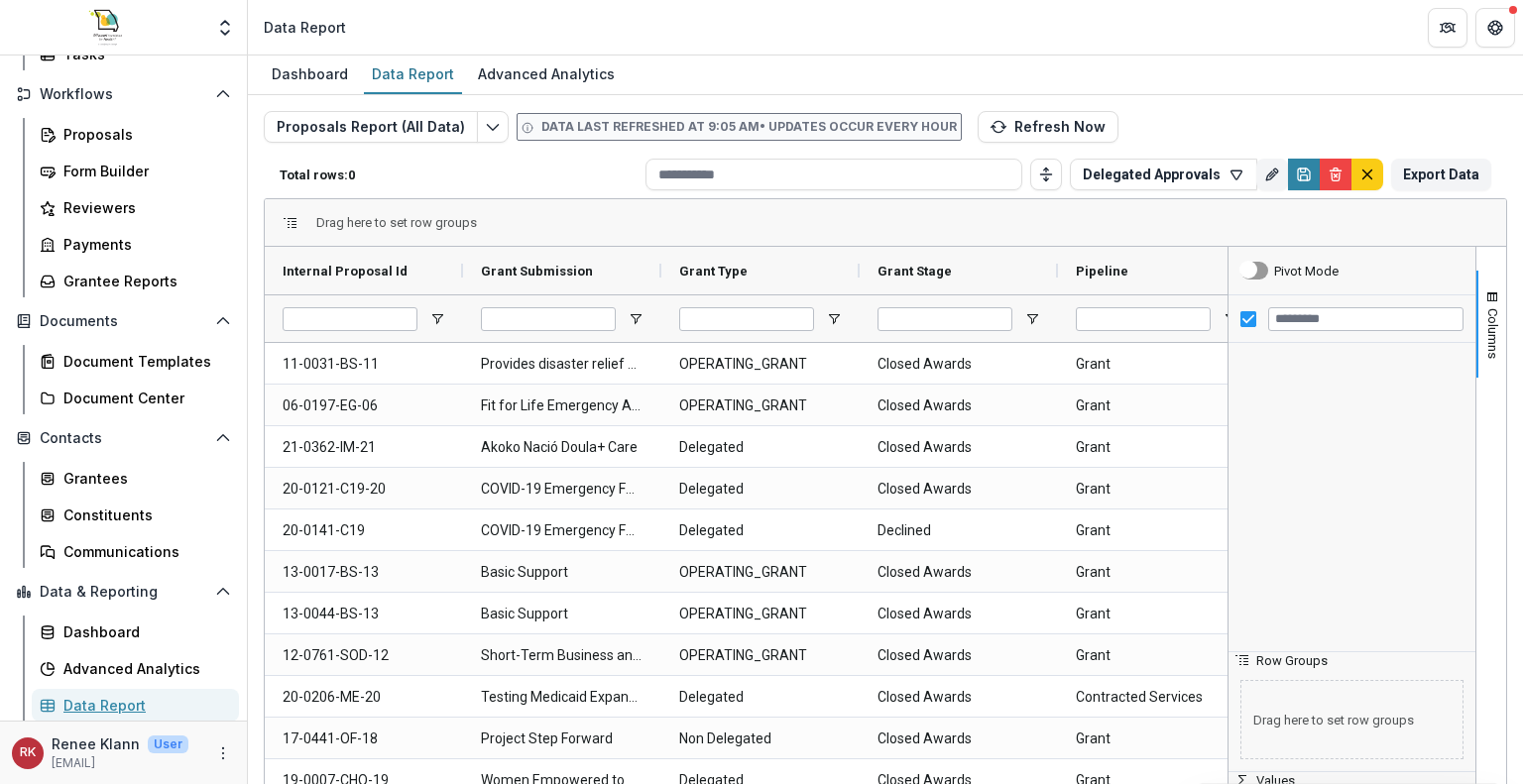 type on "**********" 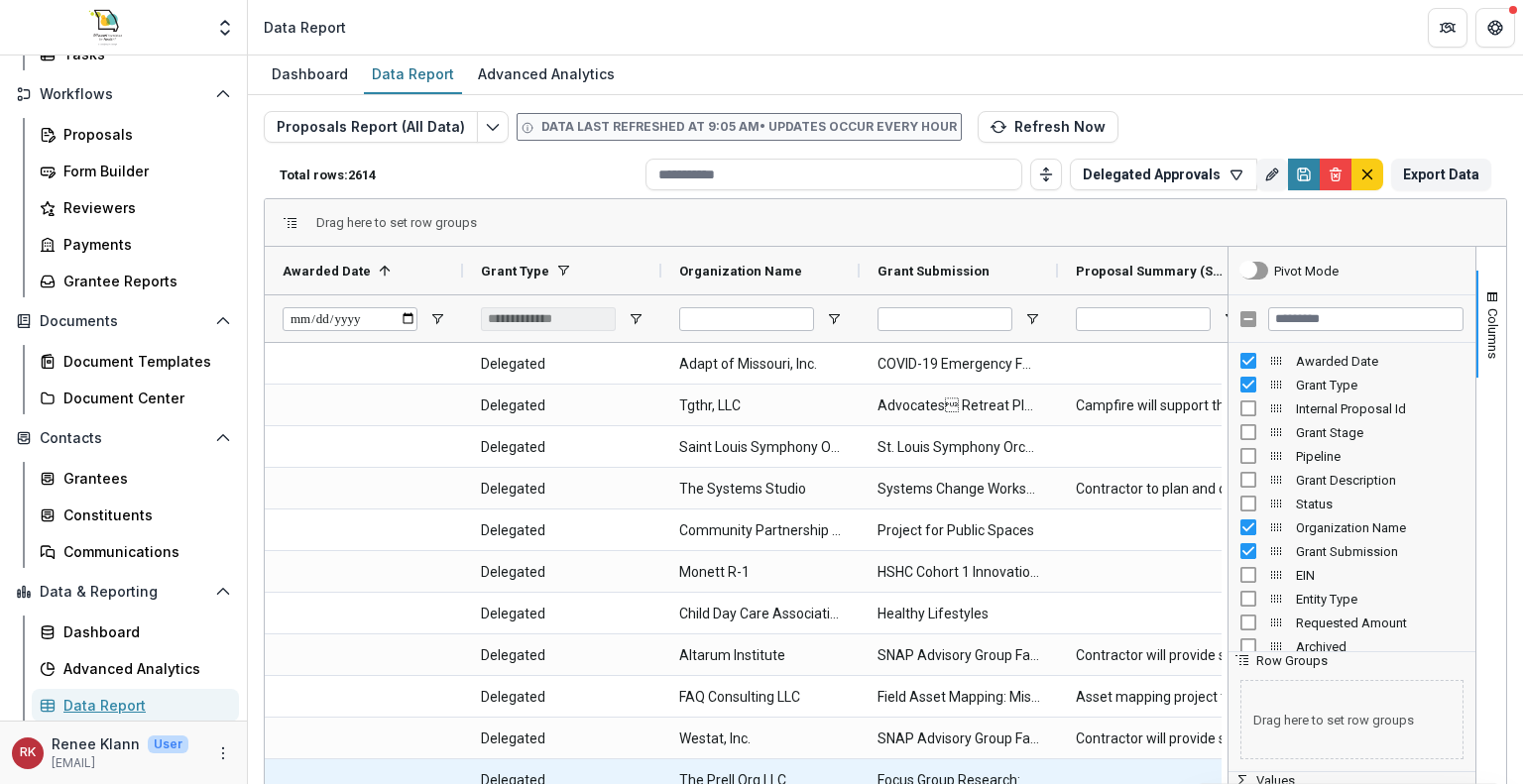 scroll, scrollTop: 648, scrollLeft: 0, axis: vertical 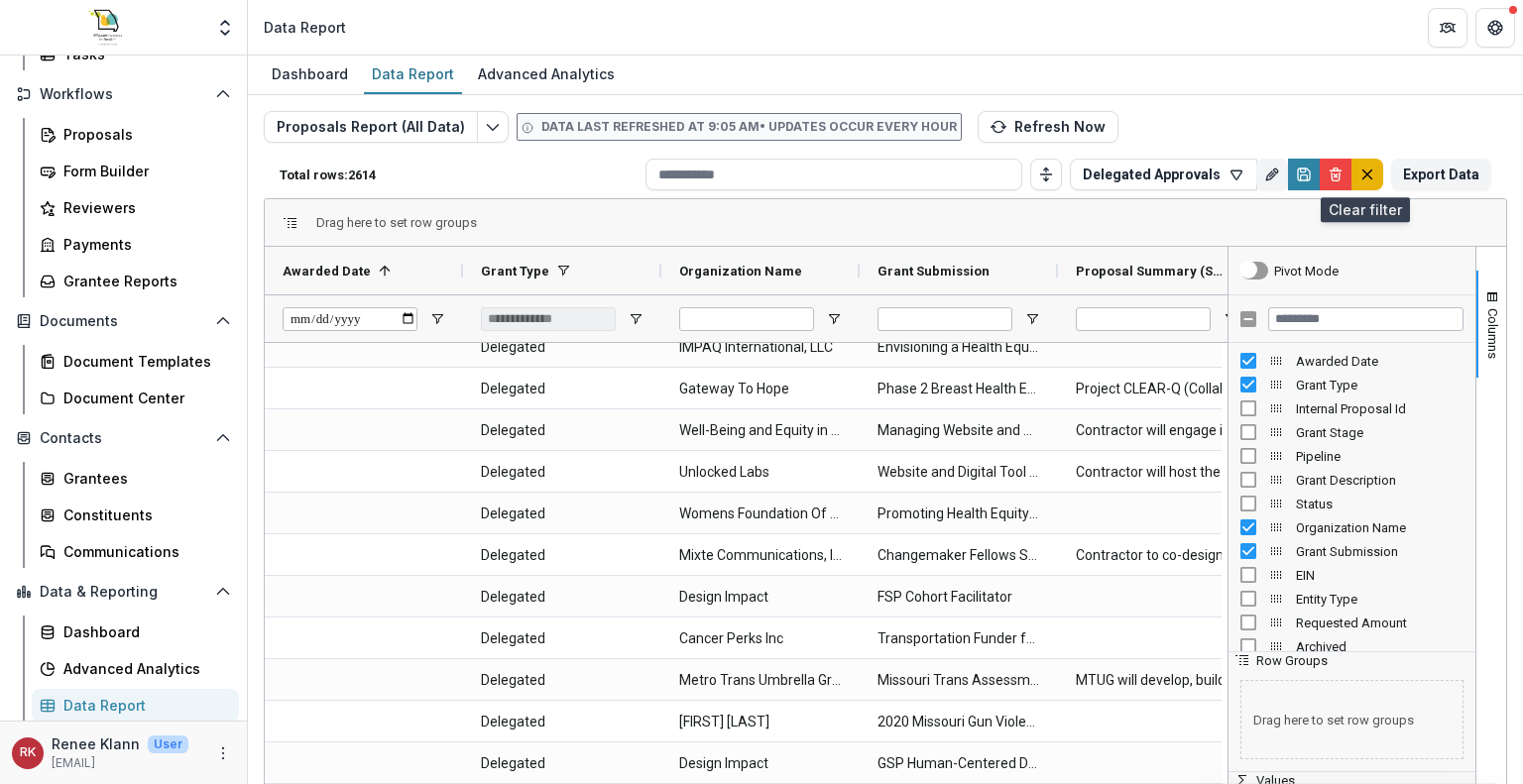 click 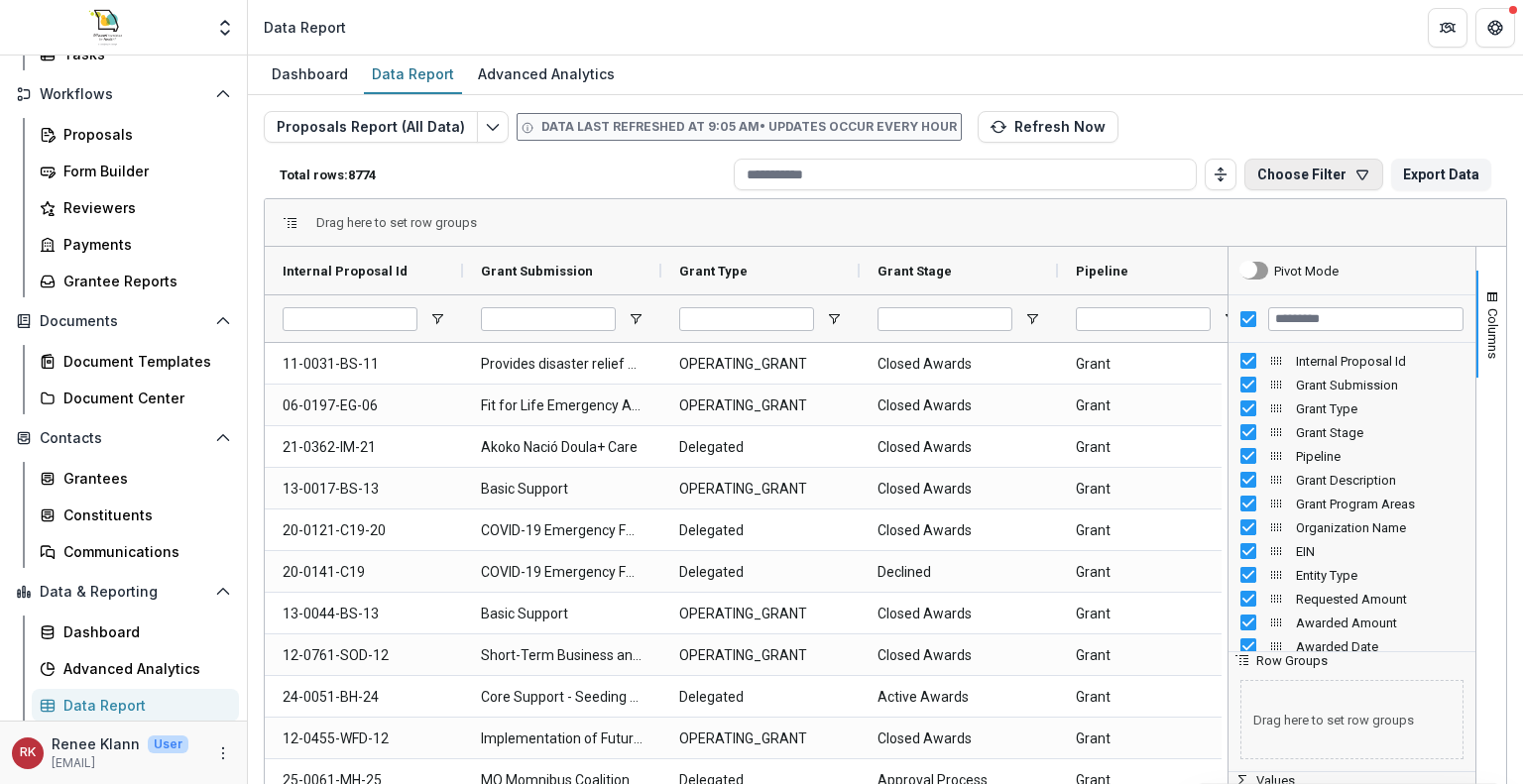 click 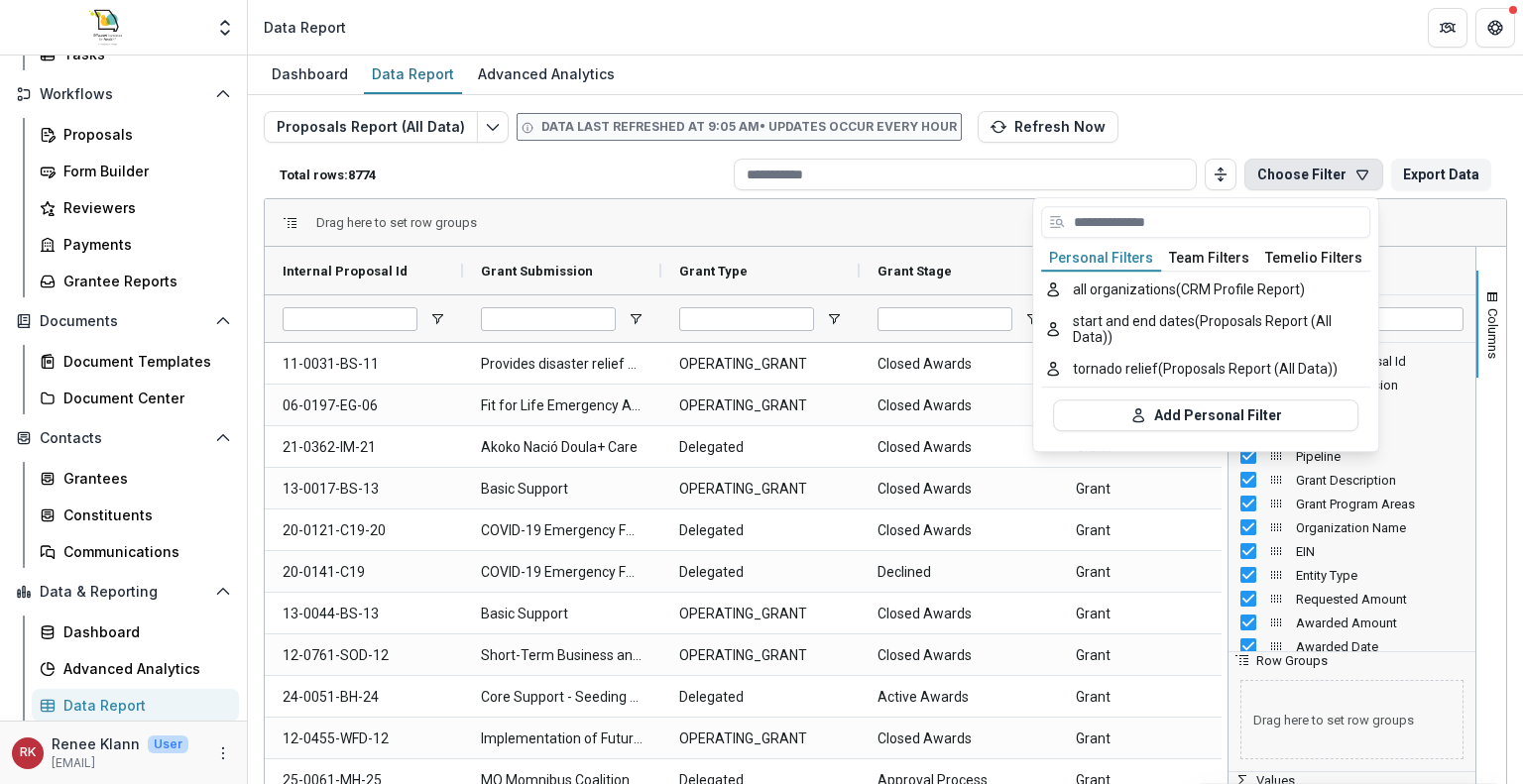 click on "Team Filters" at bounding box center [1209, 259] 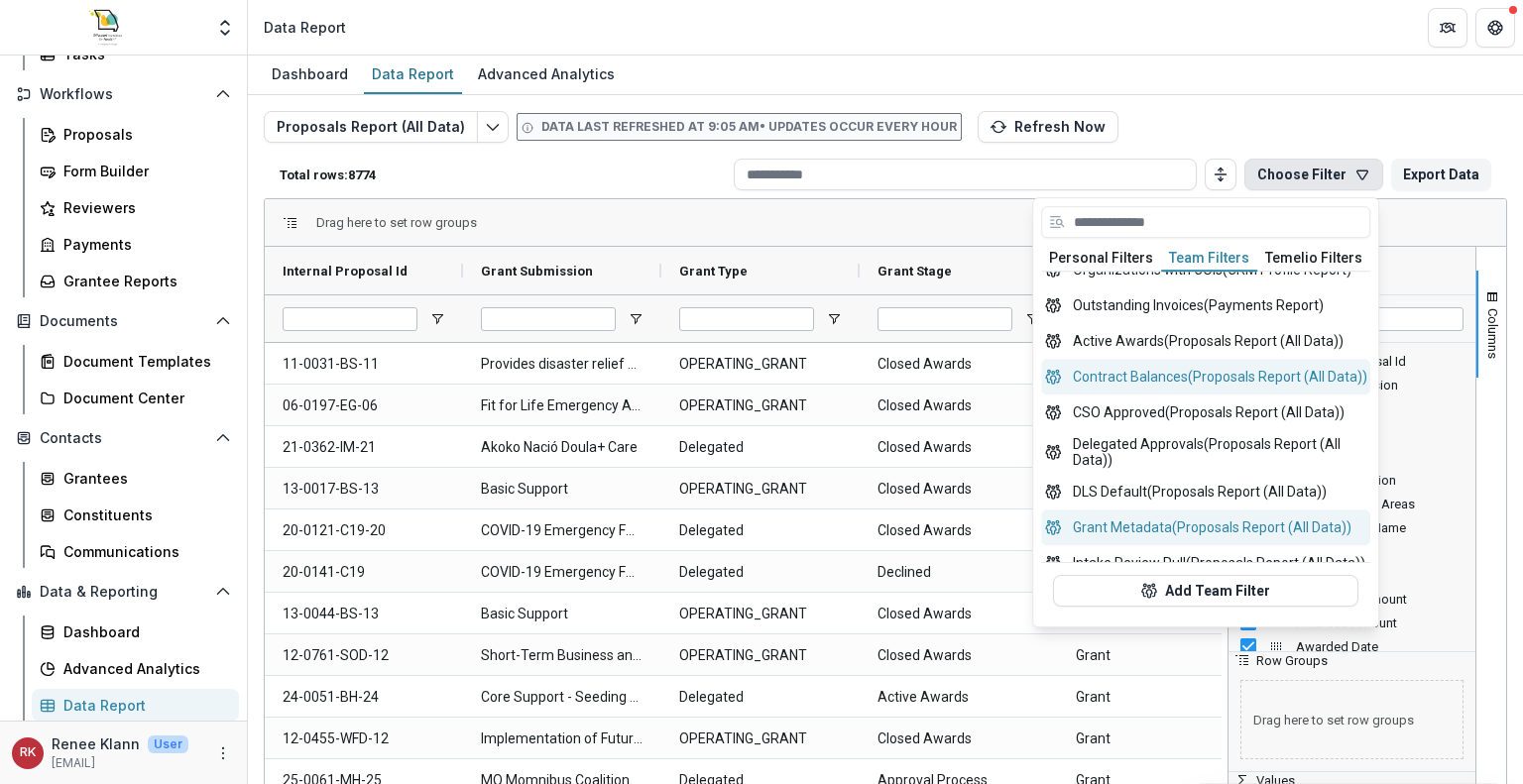 scroll, scrollTop: 0, scrollLeft: 0, axis: both 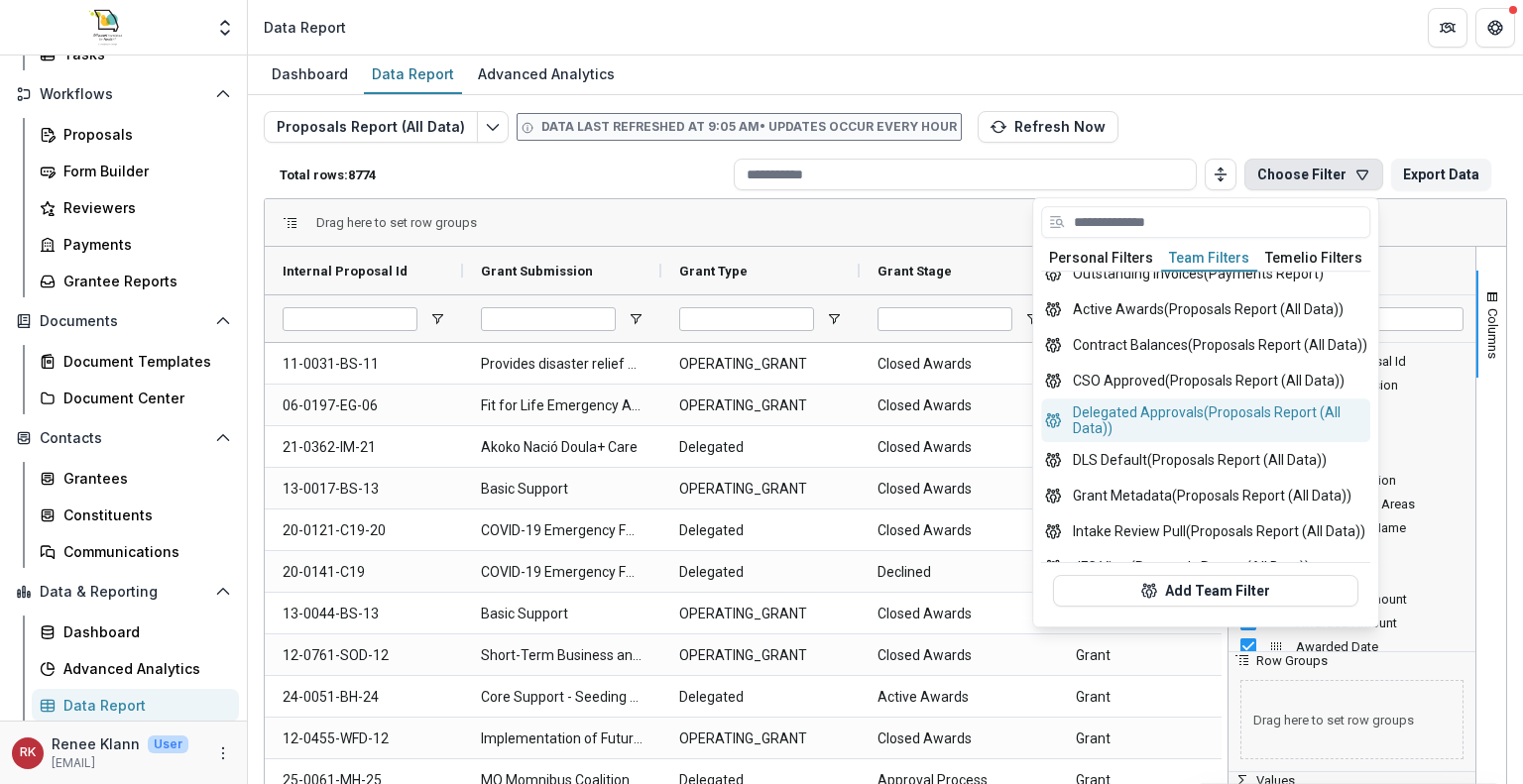 click on "Delegated Approvals  (Proposals Report (All Data))" at bounding box center (1206, 420) 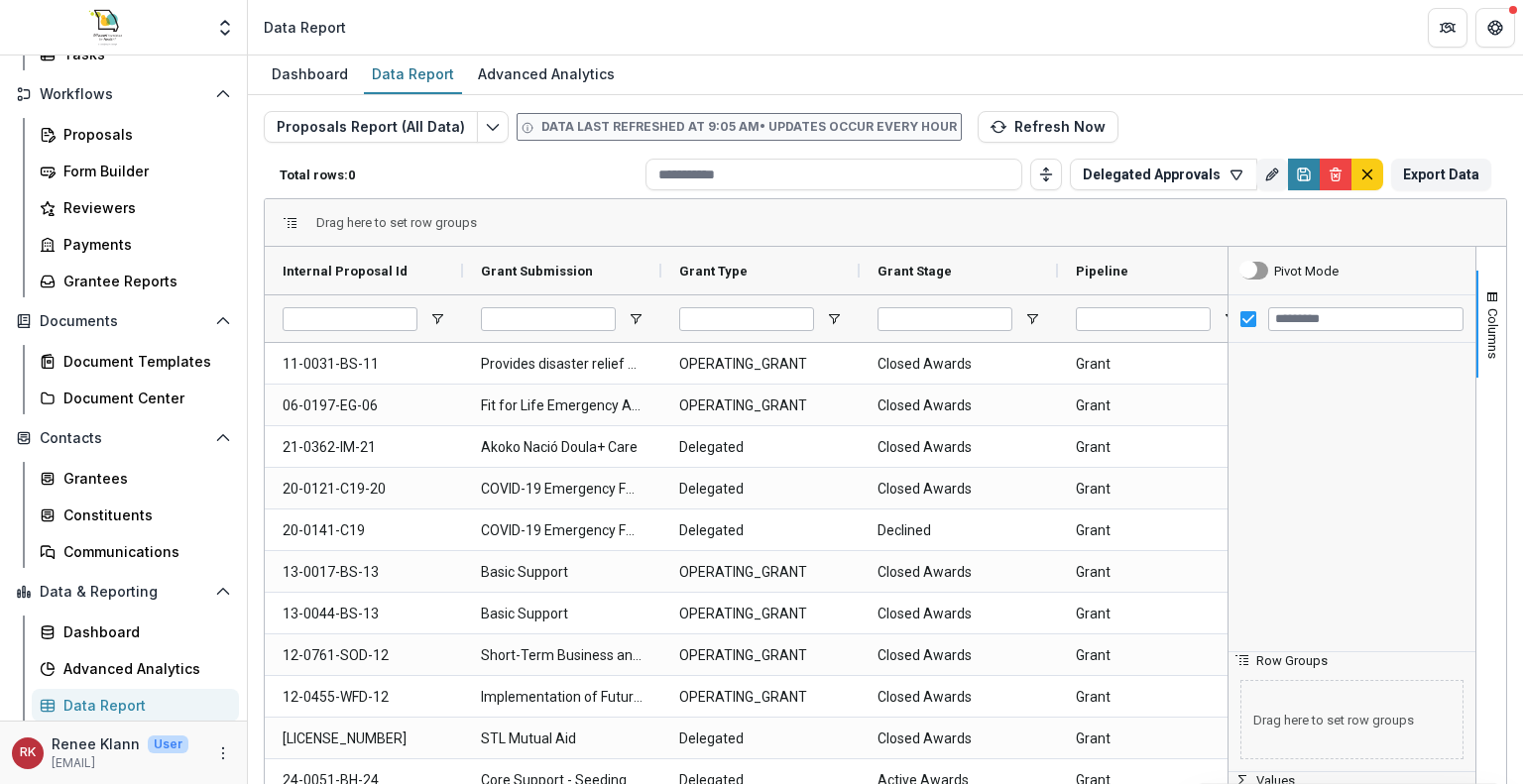 type on "**********" 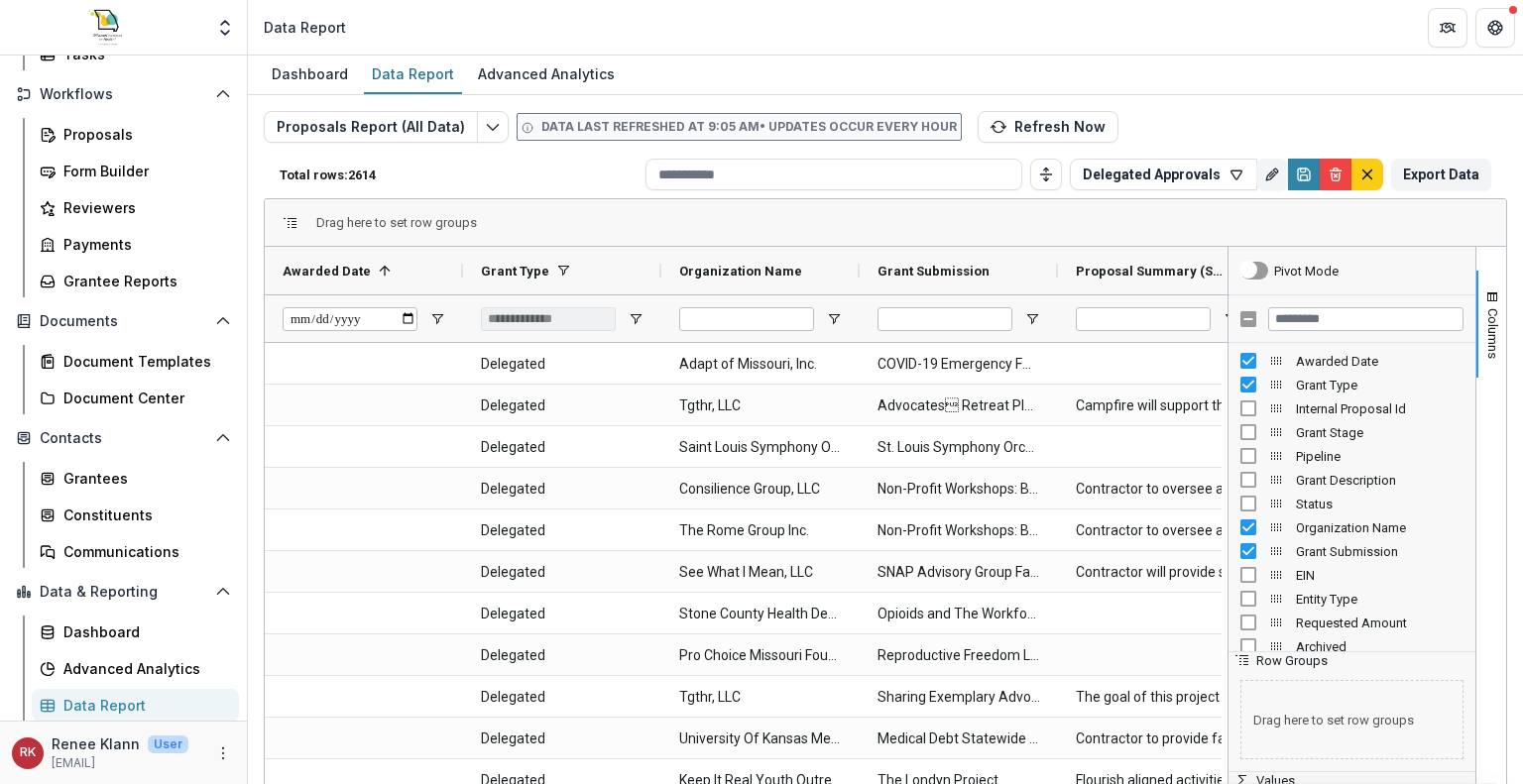 click on "Proposals Report (All Data) Data last refreshed at 9:05 AM  • Updates occur every hour Refresh Now Total rows:  2614 Delegated Approvals Personal Filters Team Filters Temelio Filters all organizations  (CRM Profile Report) start and end dates  (Proposals Report (All Data)) tornado relief  (Proposals Report (All Data)) Add Personal Filter Organizations with COIs  (CRM Profile Report) Outstanding Invoices  (Payments Report) Active Awards  (Proposals Report (All Data)) Contract Balances  (Proposals Report (All Data)) CSO Approved  (Proposals Report (All Data)) Delegated Approvals  (Proposals Report (All Data)) DLS Default  (Proposals Report (All Data)) Grant Metadata  (Proposals Report (All Data)) Intake Review Pull  (Proposals Report (All Data)) JFC View  (Proposals Report (All Data)) Non-Recommends  (Proposals Report (All Data)) Pending with Dates  (Proposals Report (All Data)) Recommends  (Proposals Report (All Data)) Team/CEO/Board Review Dates  (Proposals Report (All Data)) Wendy Test Filter Staff Review" at bounding box center [885, 470] 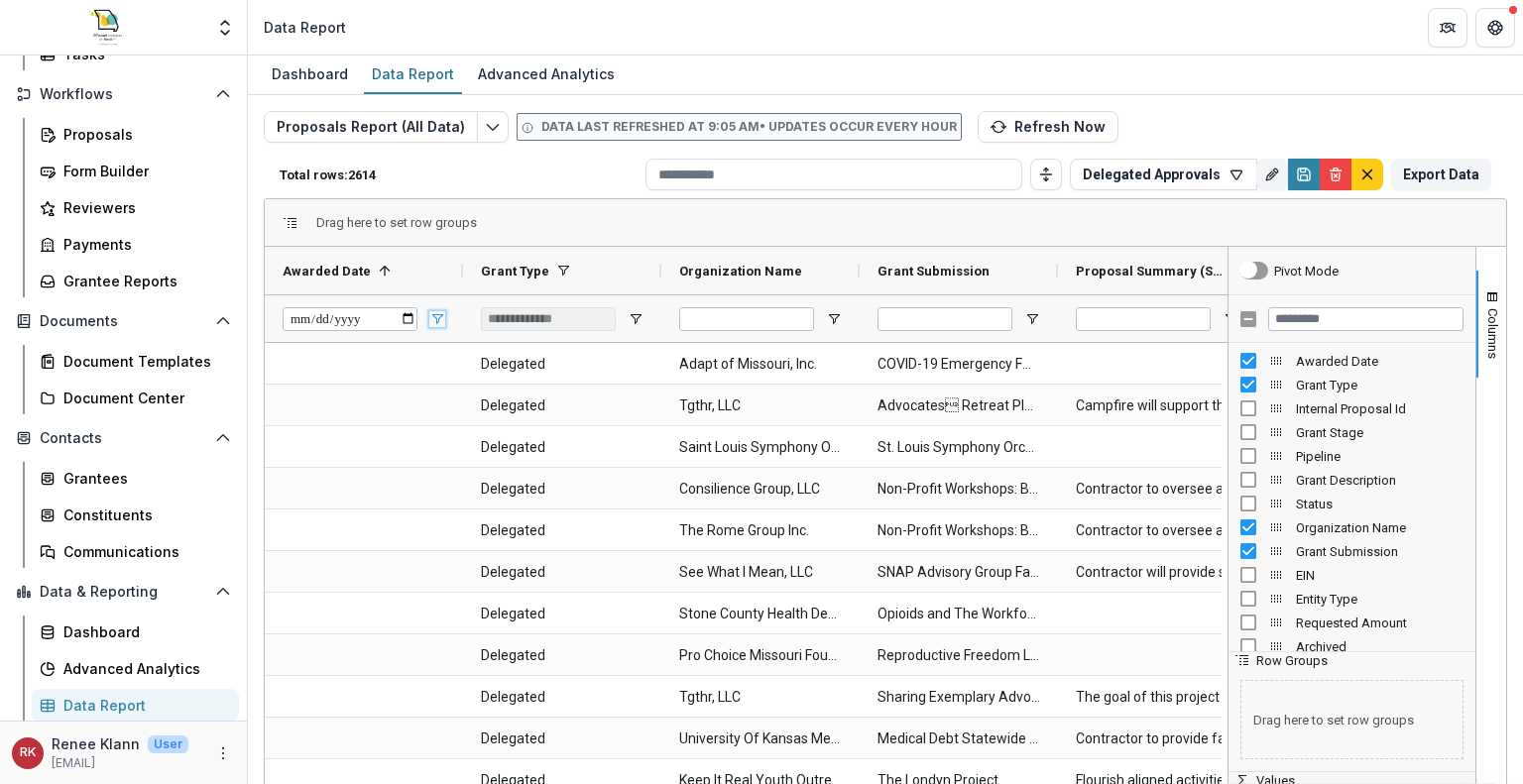 click at bounding box center [437, 319] 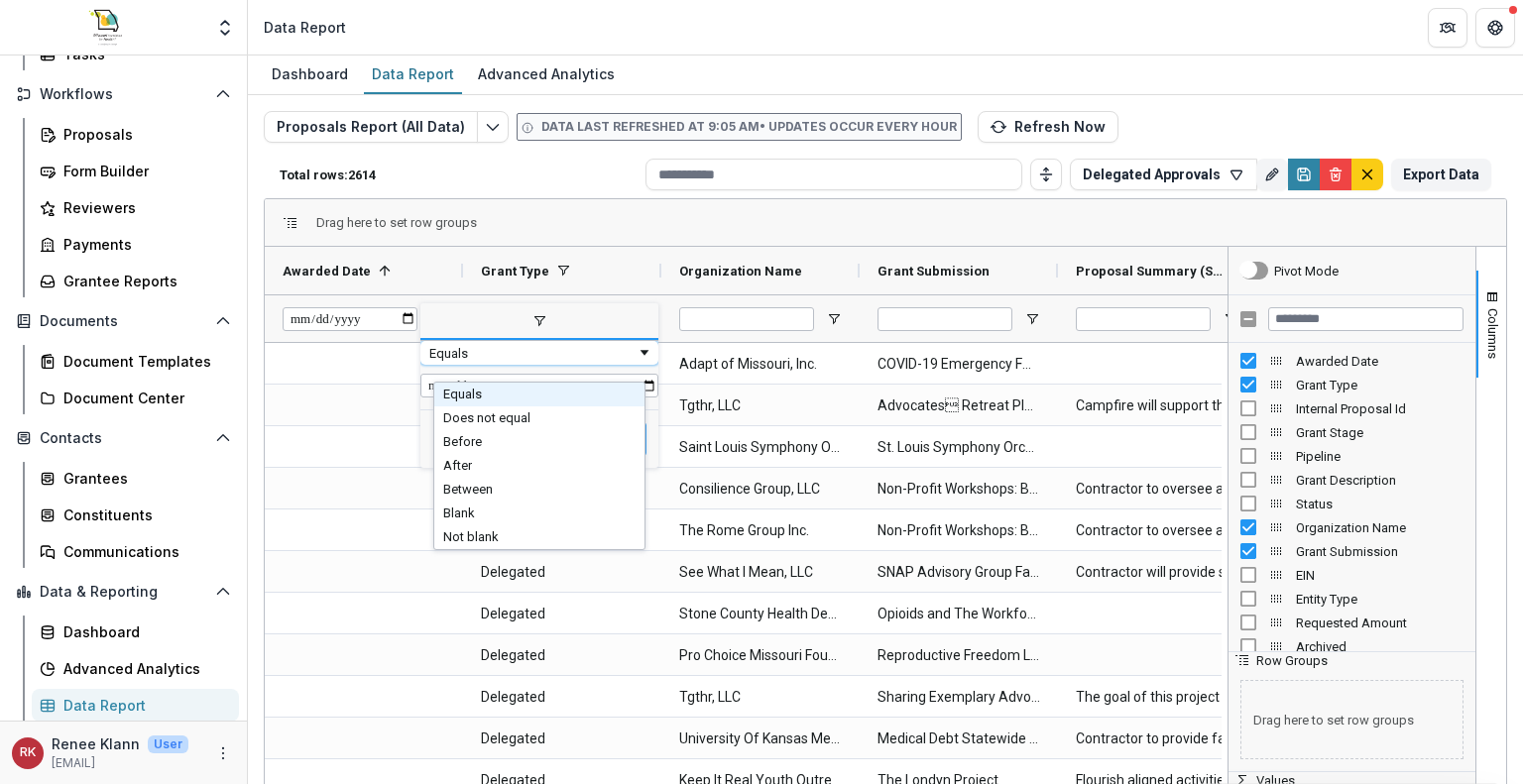 click on "Equals" at bounding box center [532, 353] 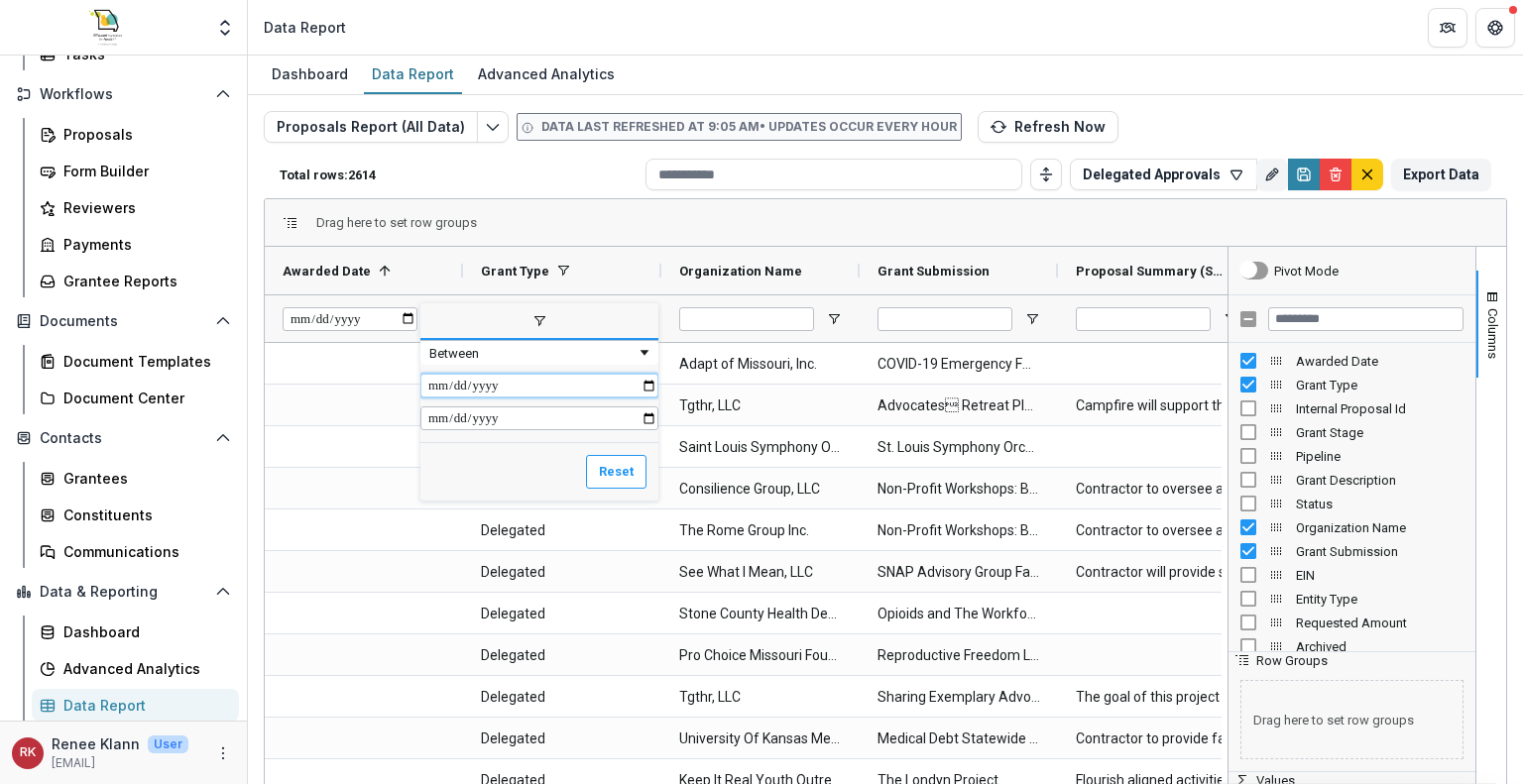 click at bounding box center (539, 386) 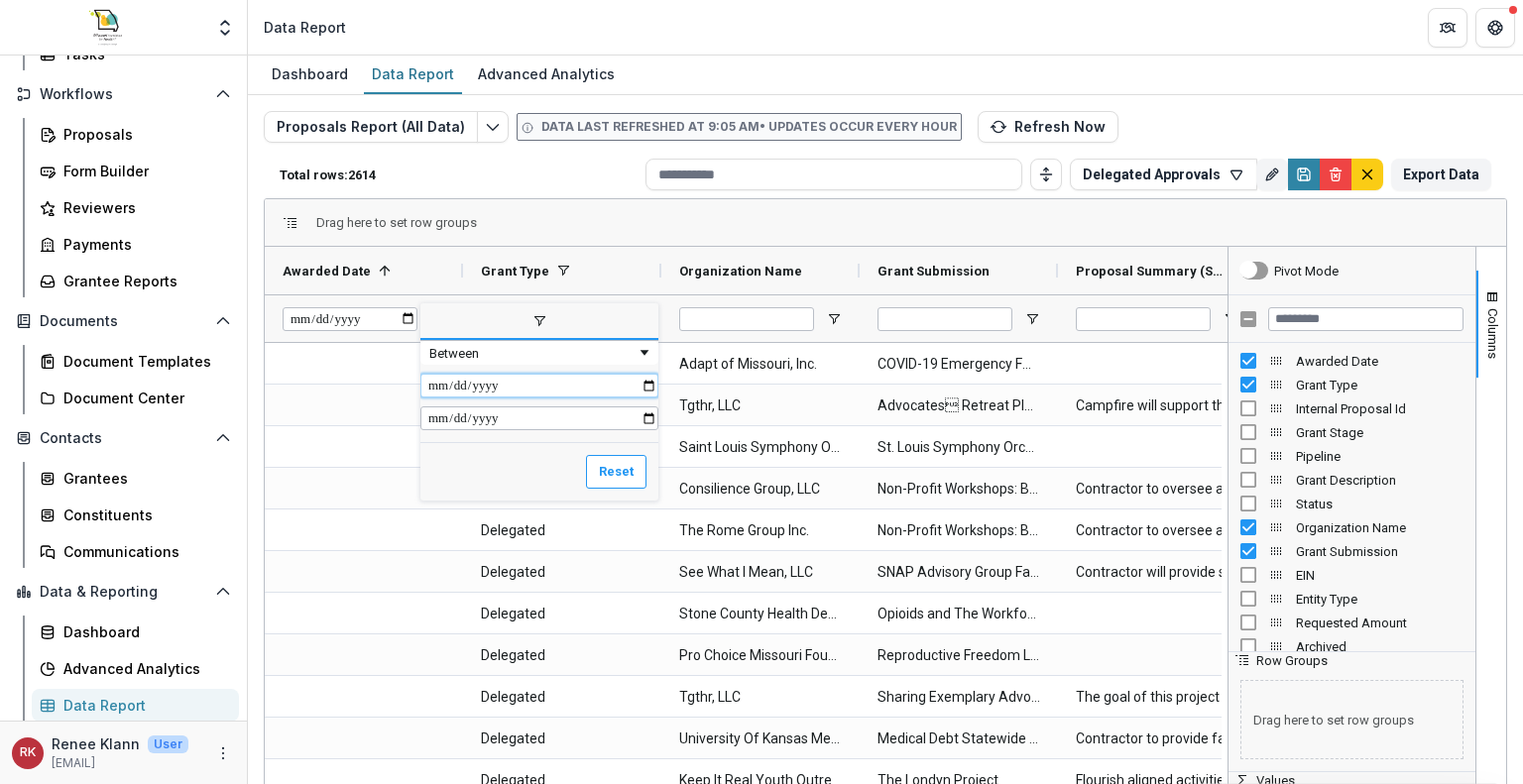 type on "**********" 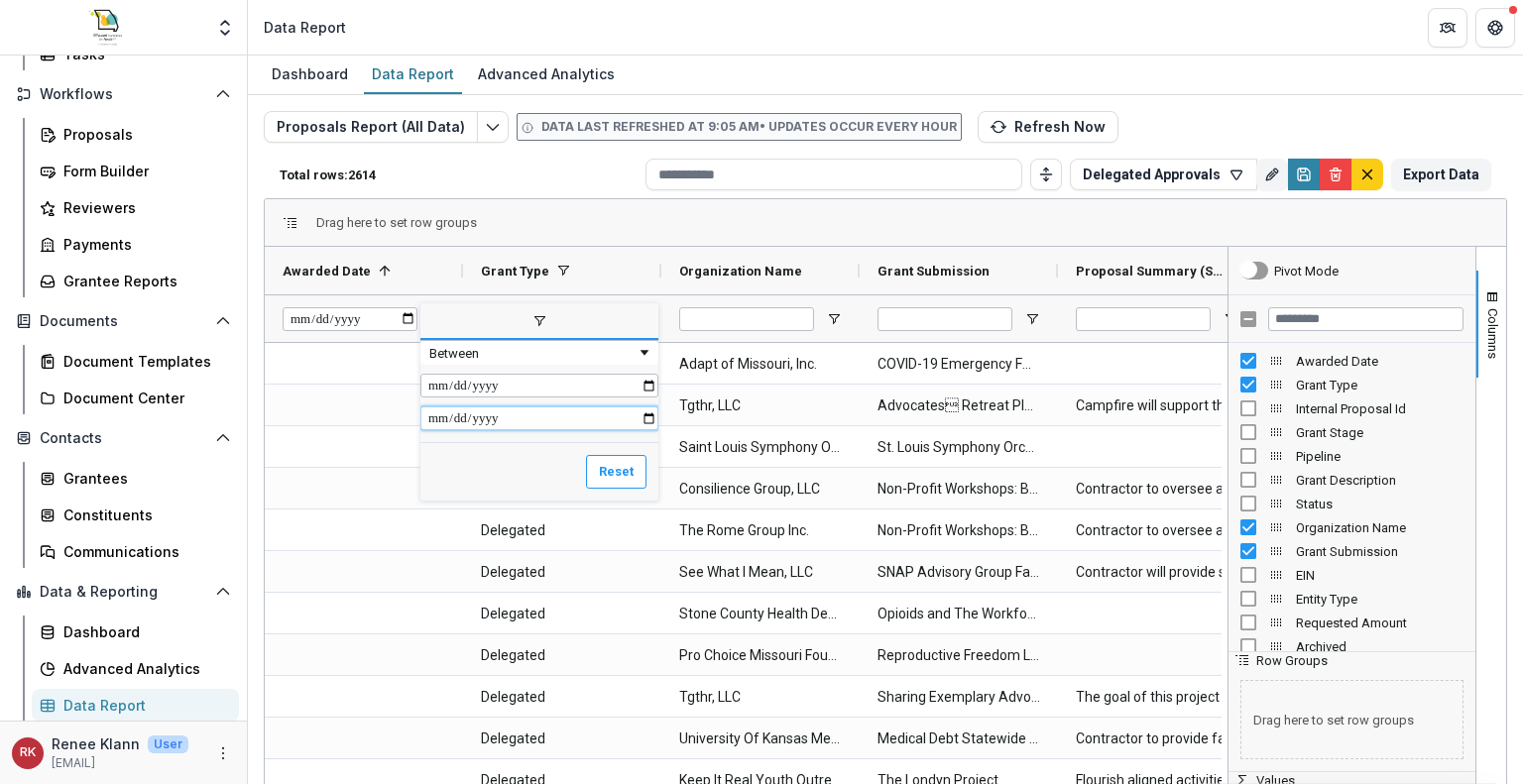 click at bounding box center [539, 418] 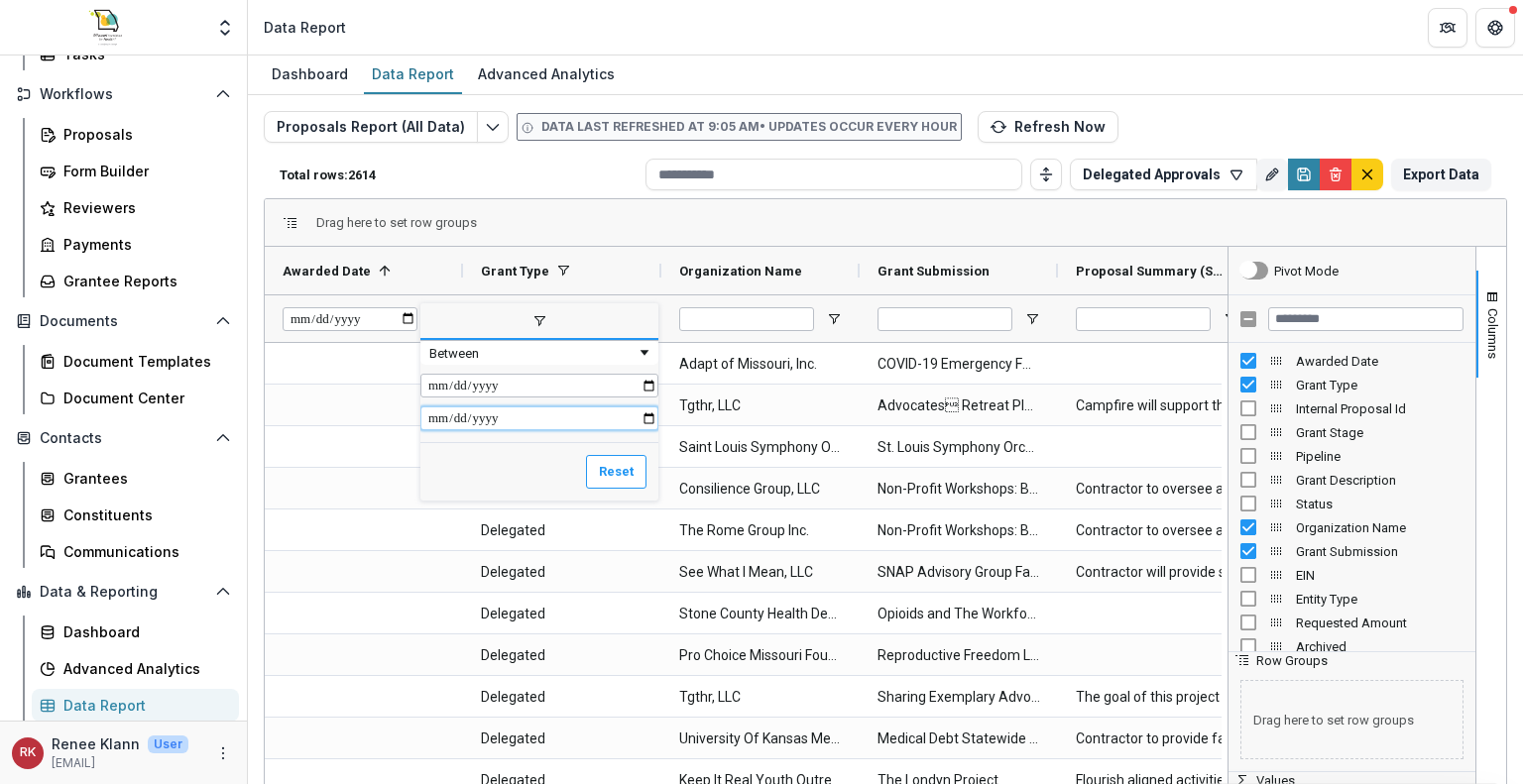 type on "**********" 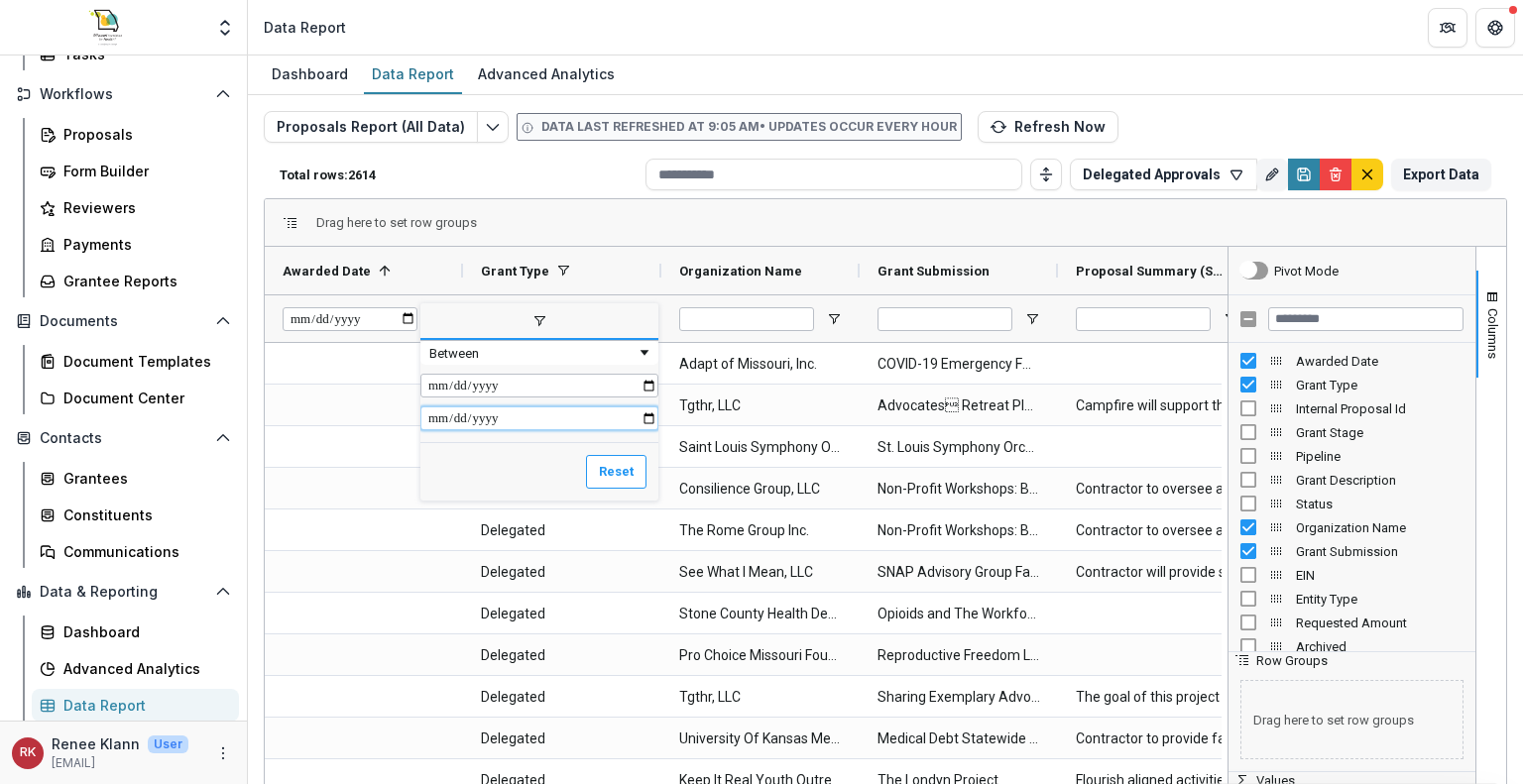 type on "**********" 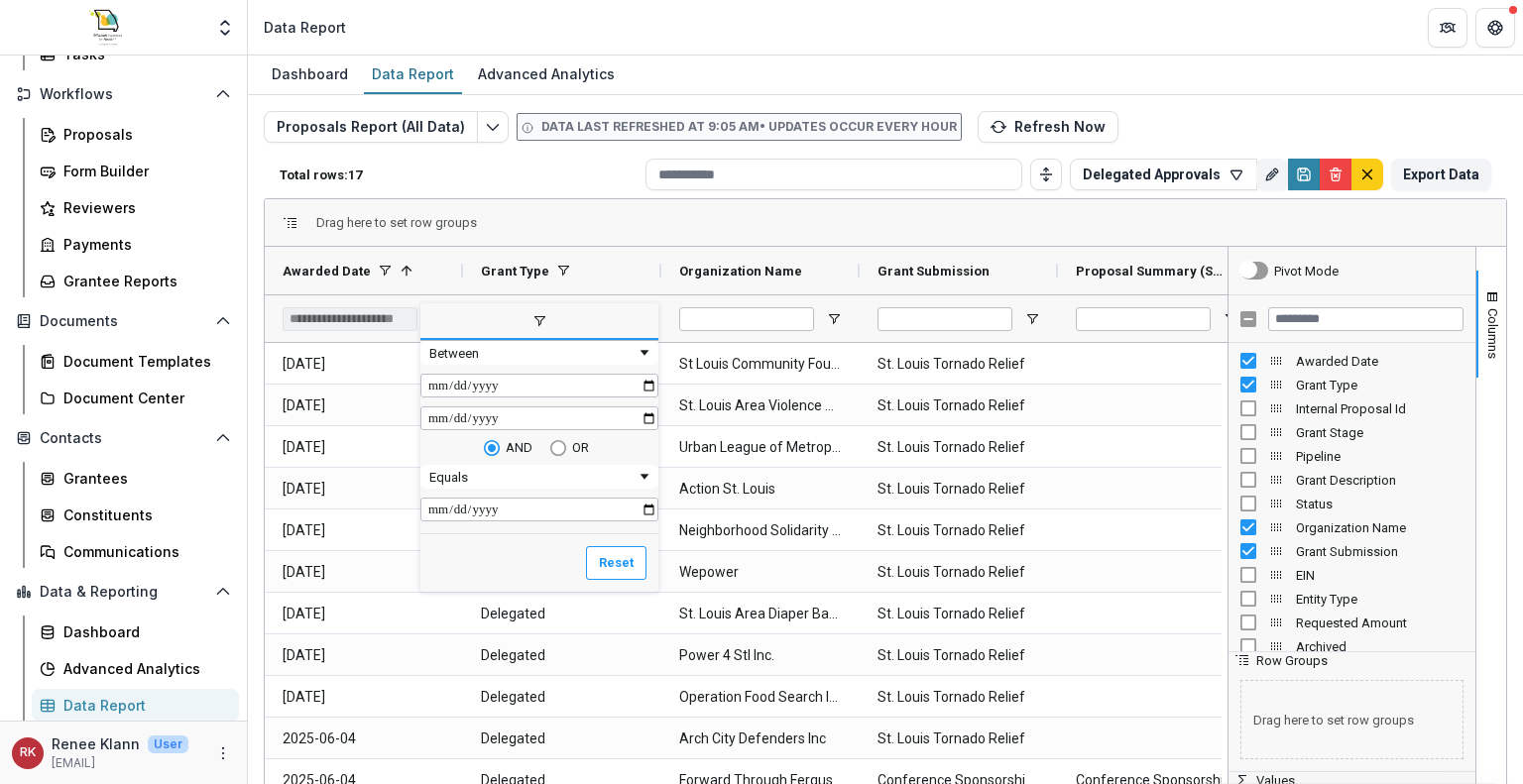 click on "Drag here to set row groups" at bounding box center (885, 223) 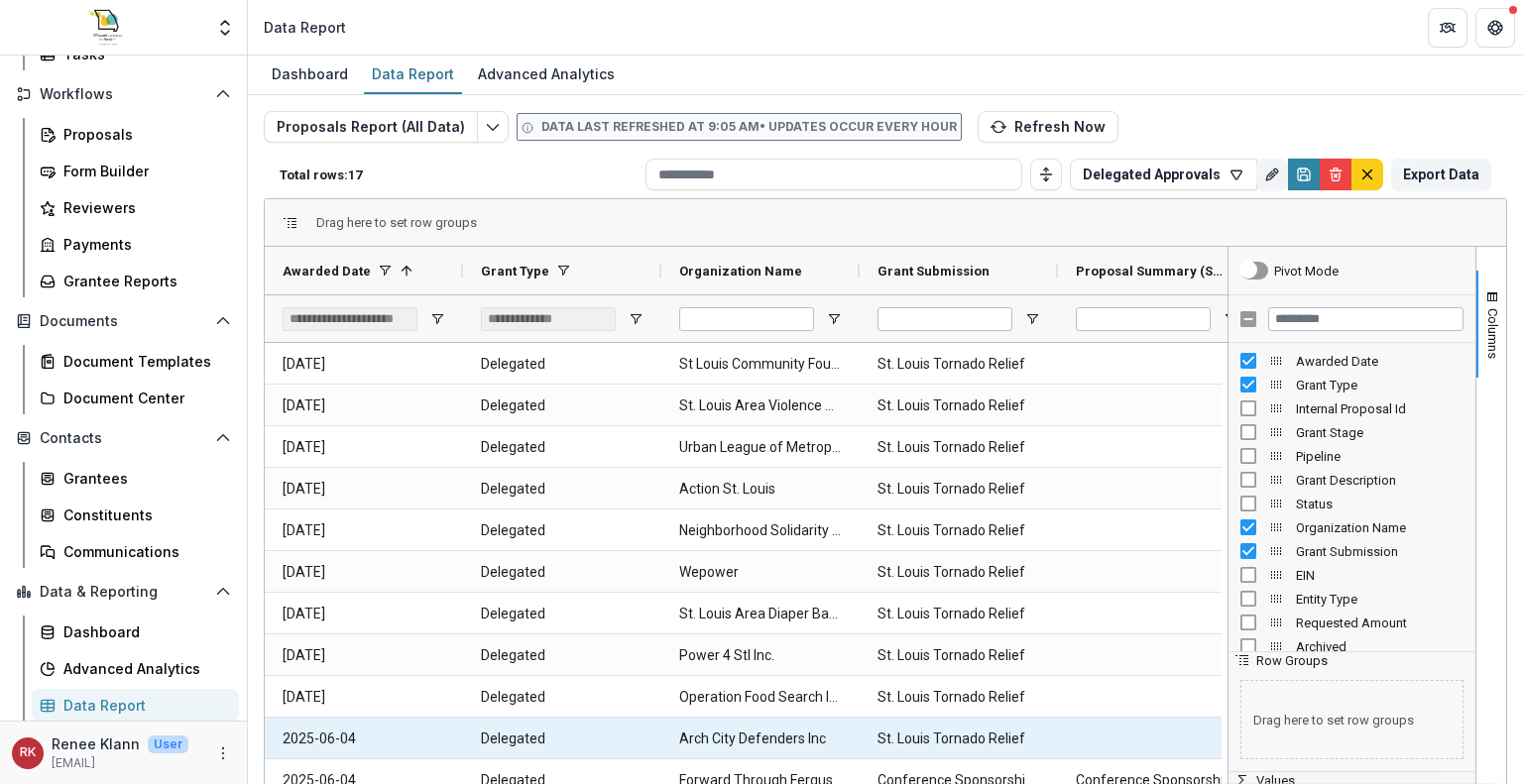 scroll, scrollTop: 165, scrollLeft: 0, axis: vertical 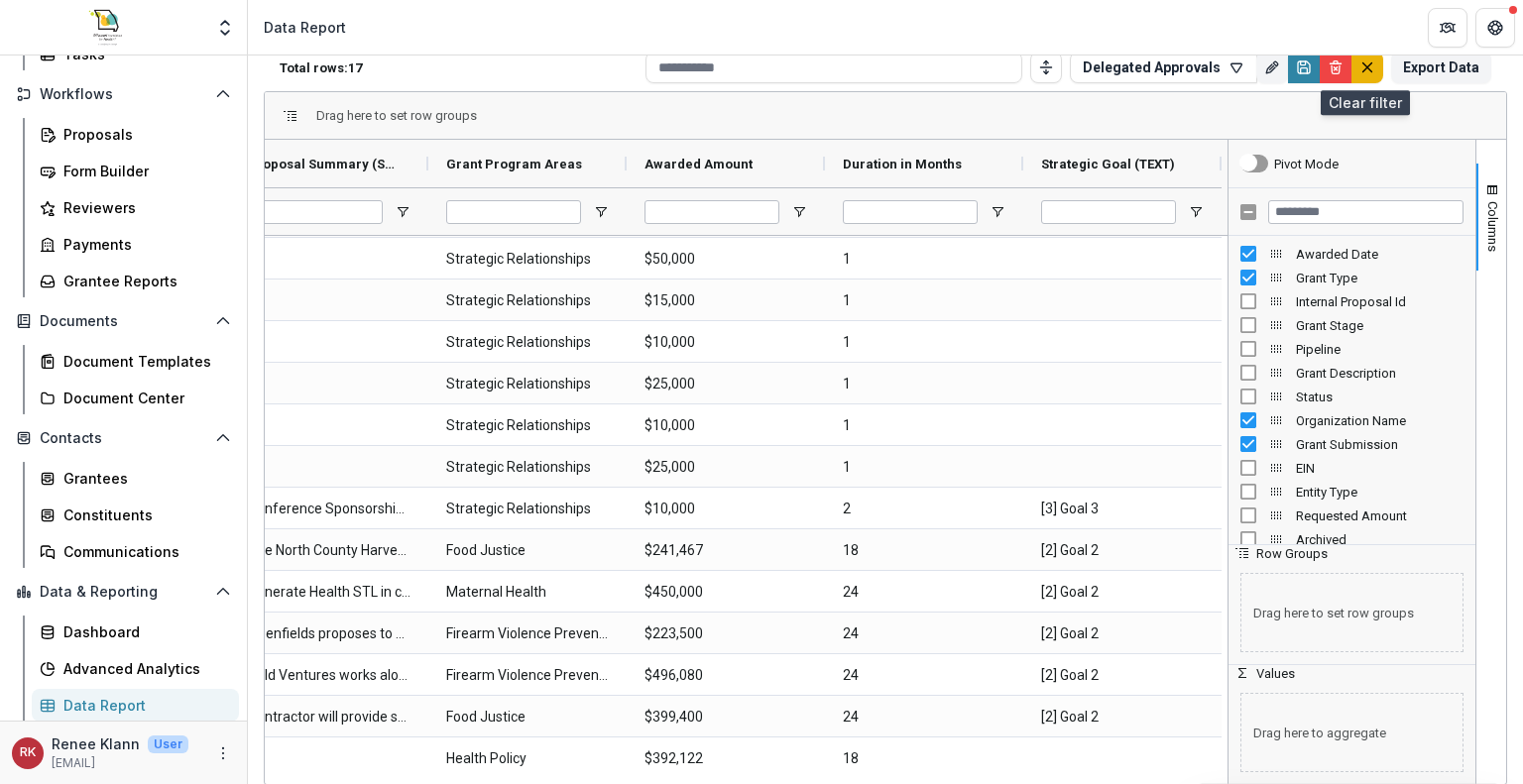 click 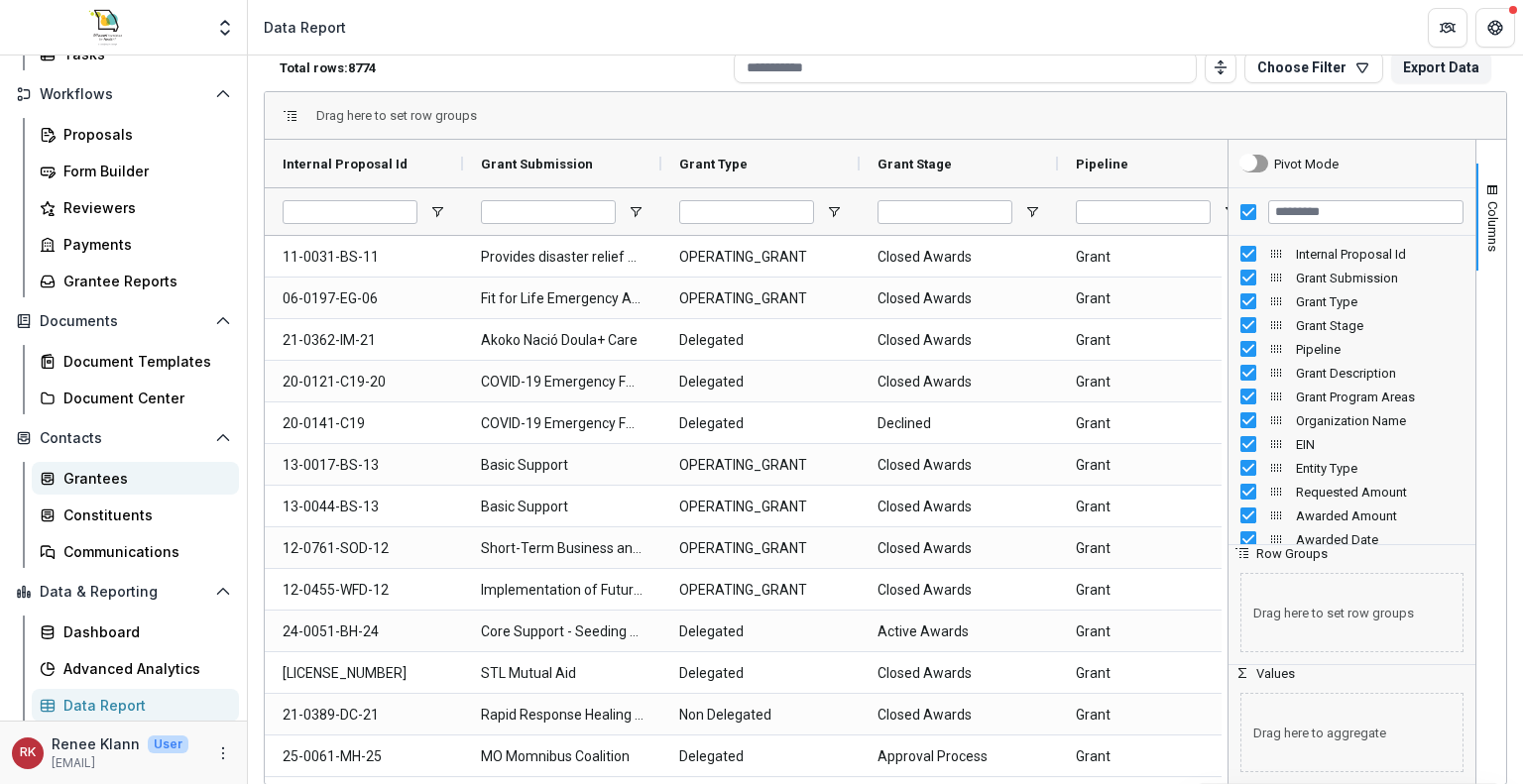 click on "Grantees" at bounding box center (143, 478) 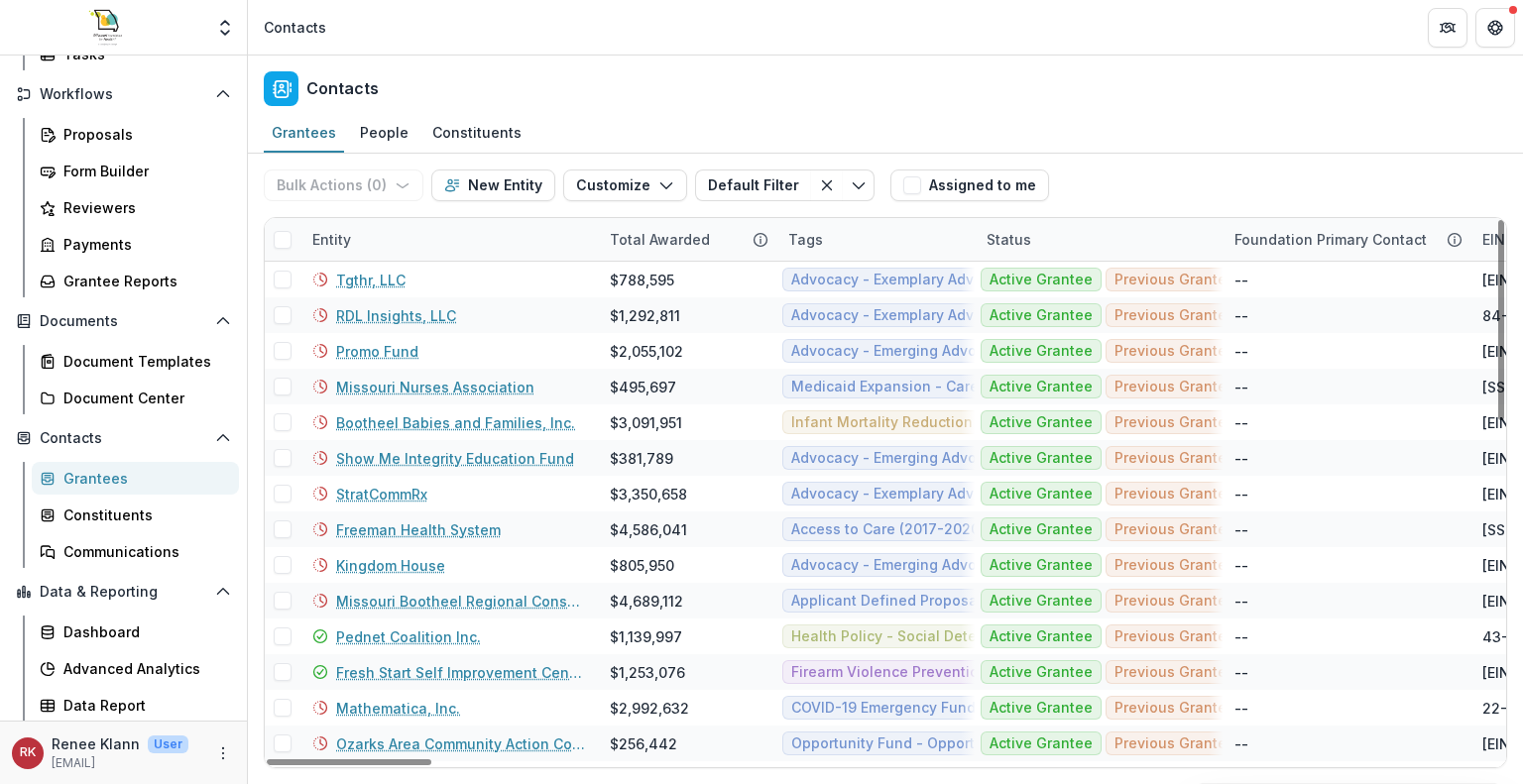 click on "Entity" at bounding box center (331, 239) 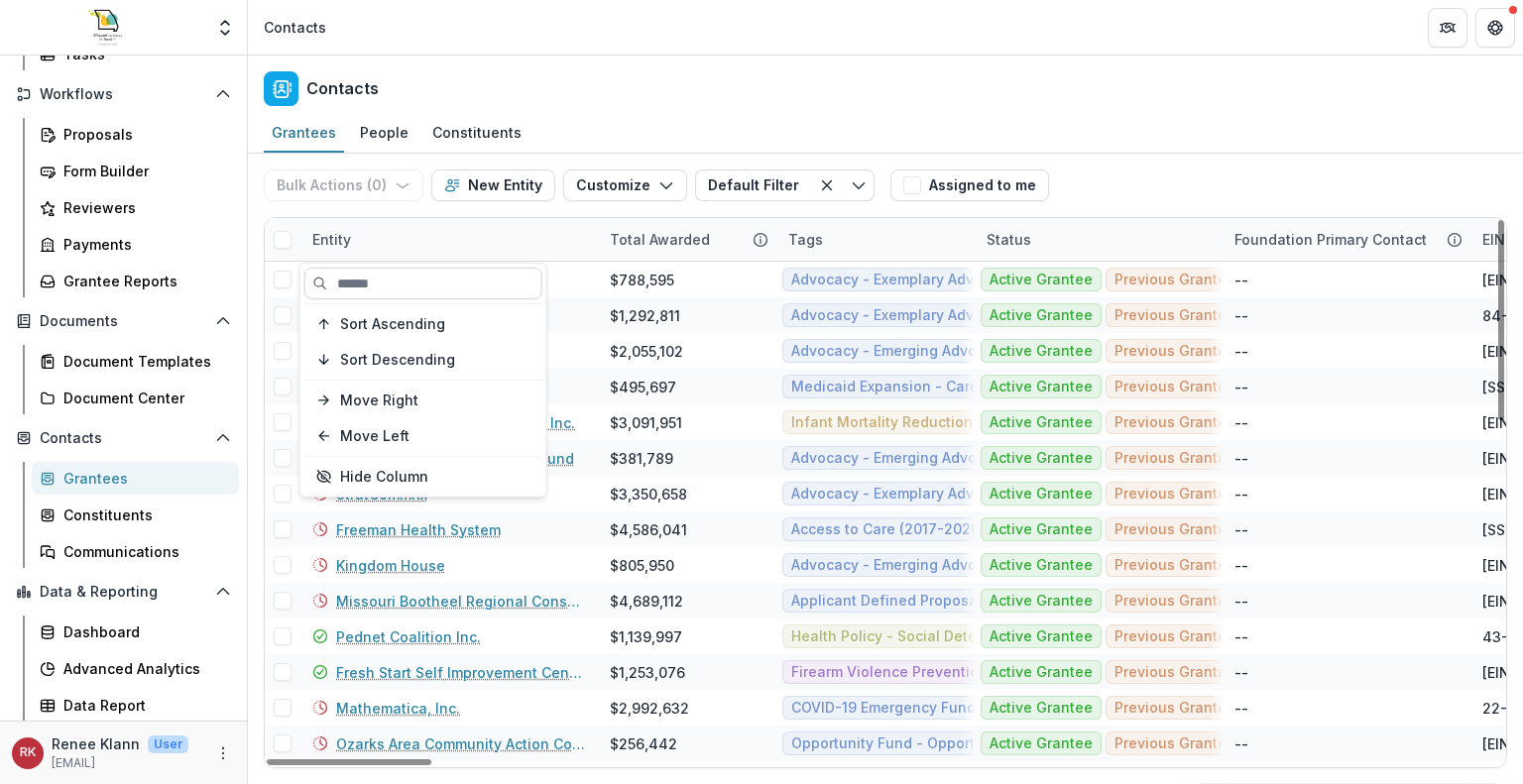 click at bounding box center (423, 283) 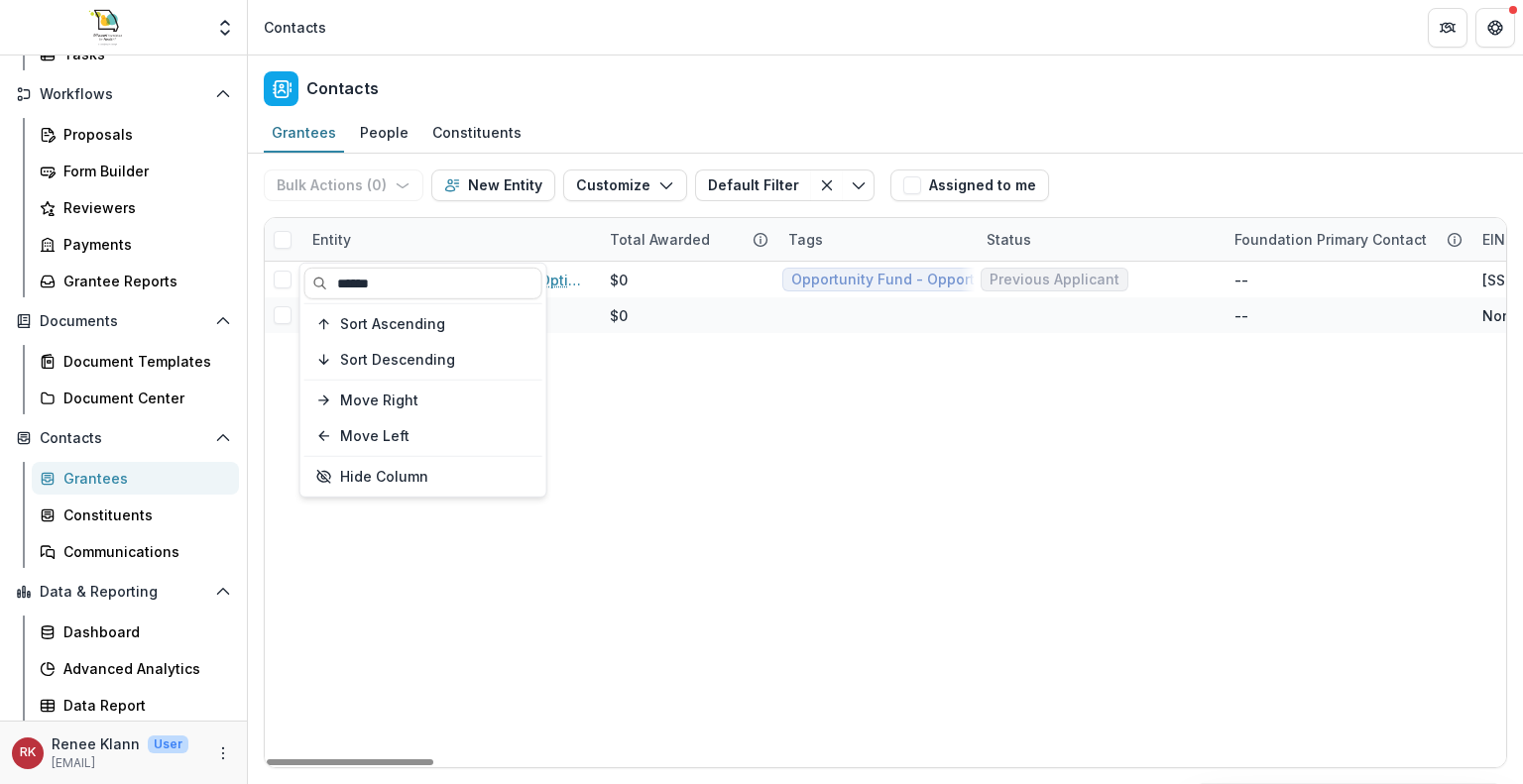 type on "******" 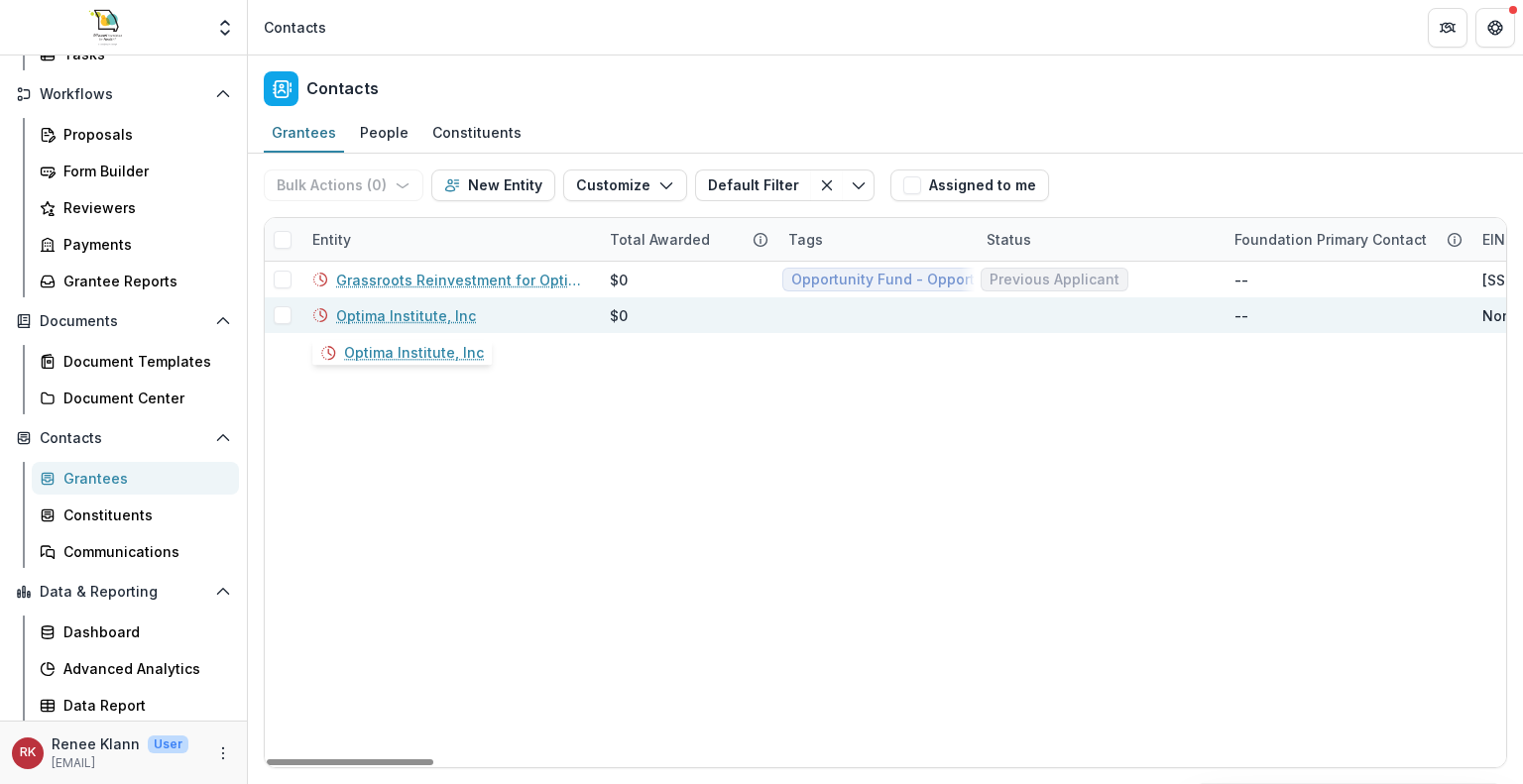click on "Optima Institute, Inc" at bounding box center (406, 315) 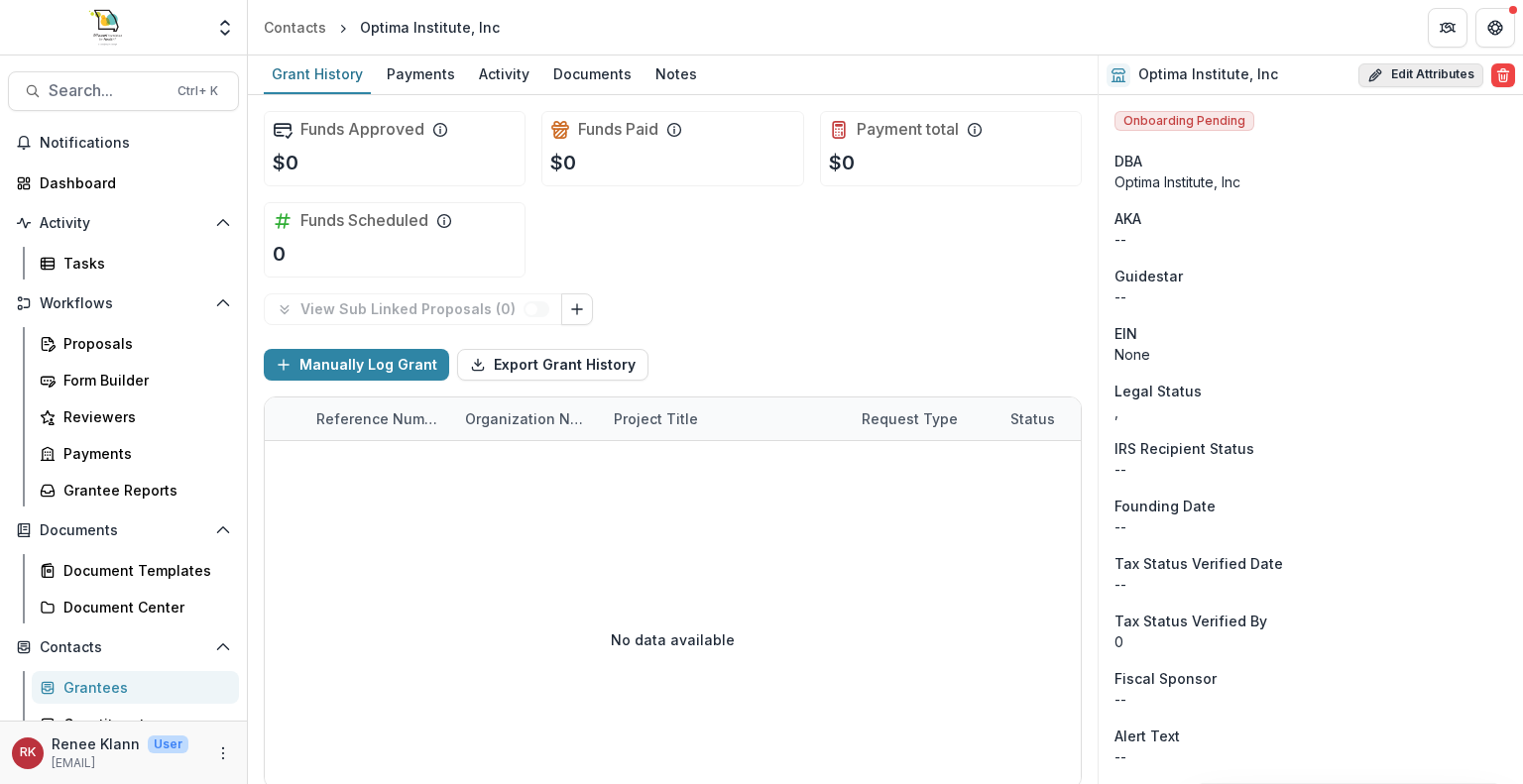 click on "Edit Attributes" at bounding box center (1421, 75) 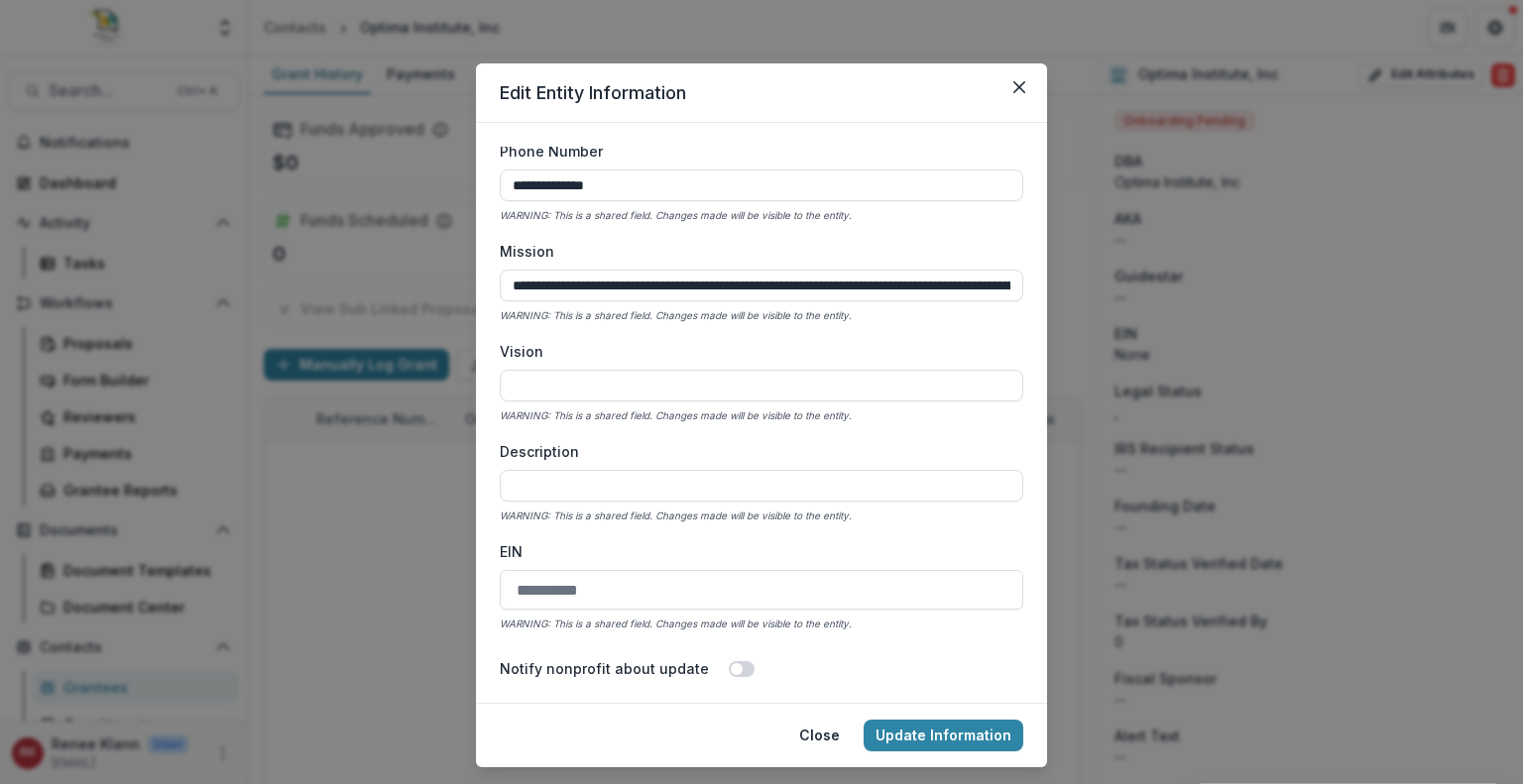 scroll, scrollTop: 428, scrollLeft: 0, axis: vertical 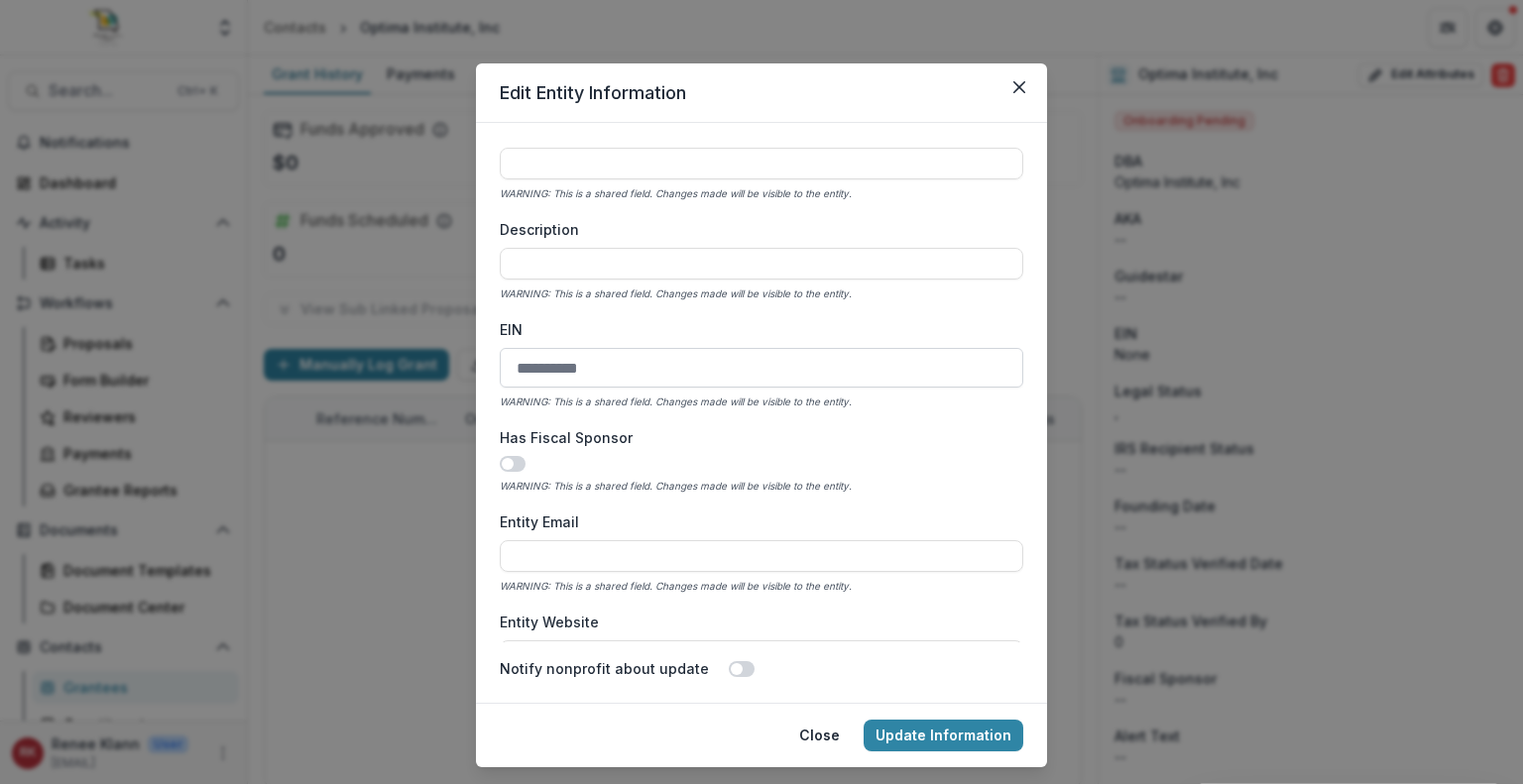 click on "EIN" at bounding box center (762, 368) 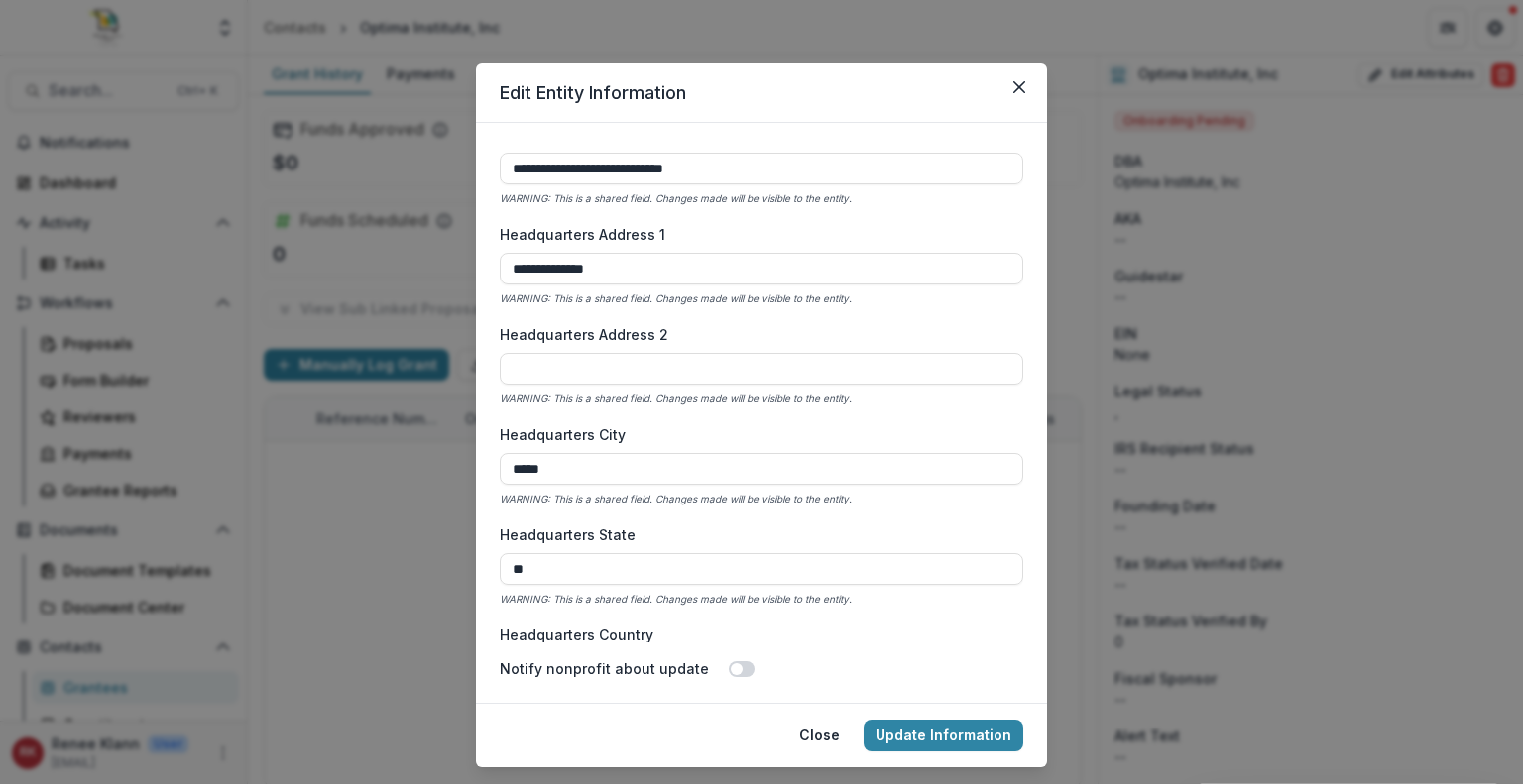 scroll, scrollTop: 916, scrollLeft: 0, axis: vertical 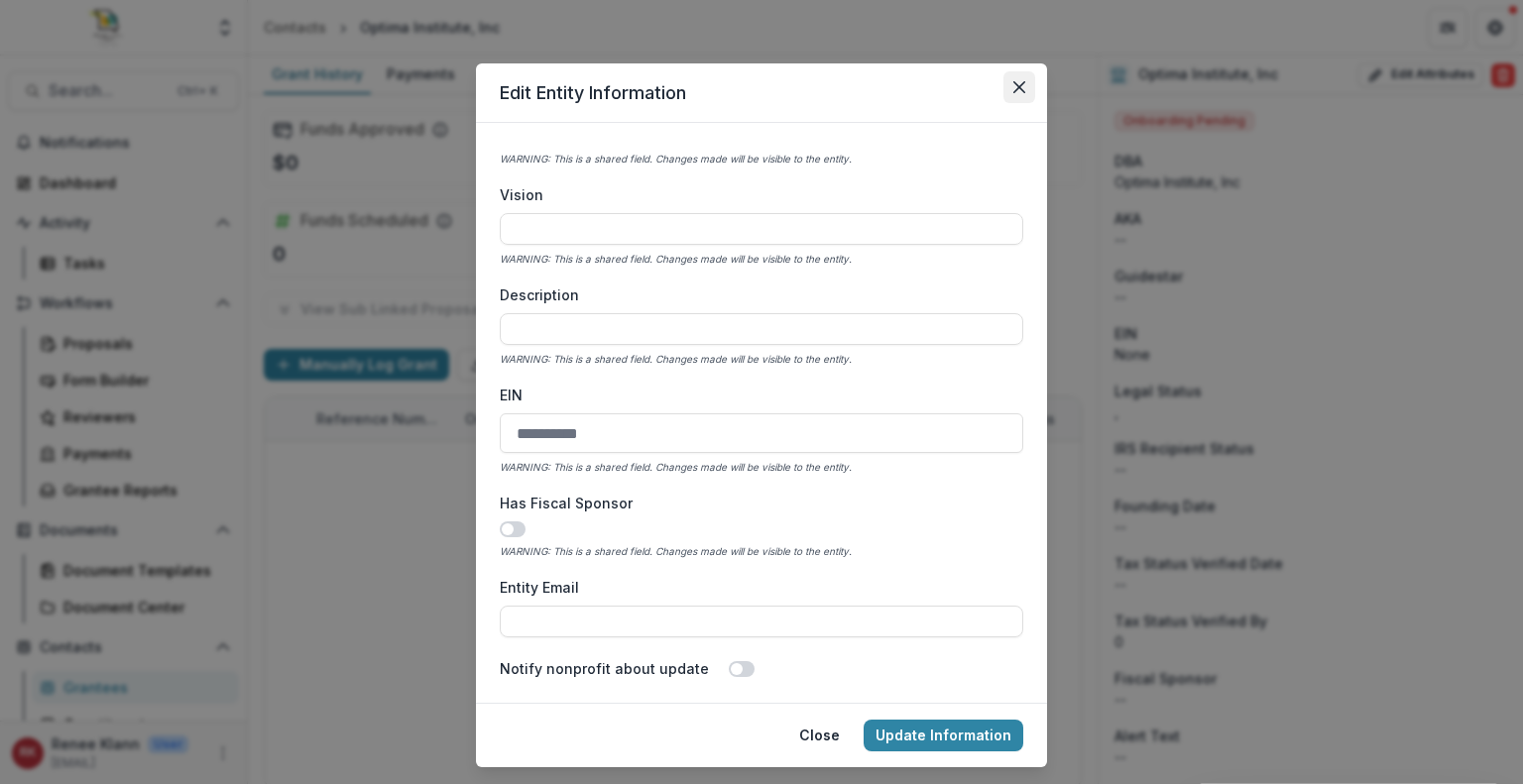 click at bounding box center (1019, 87) 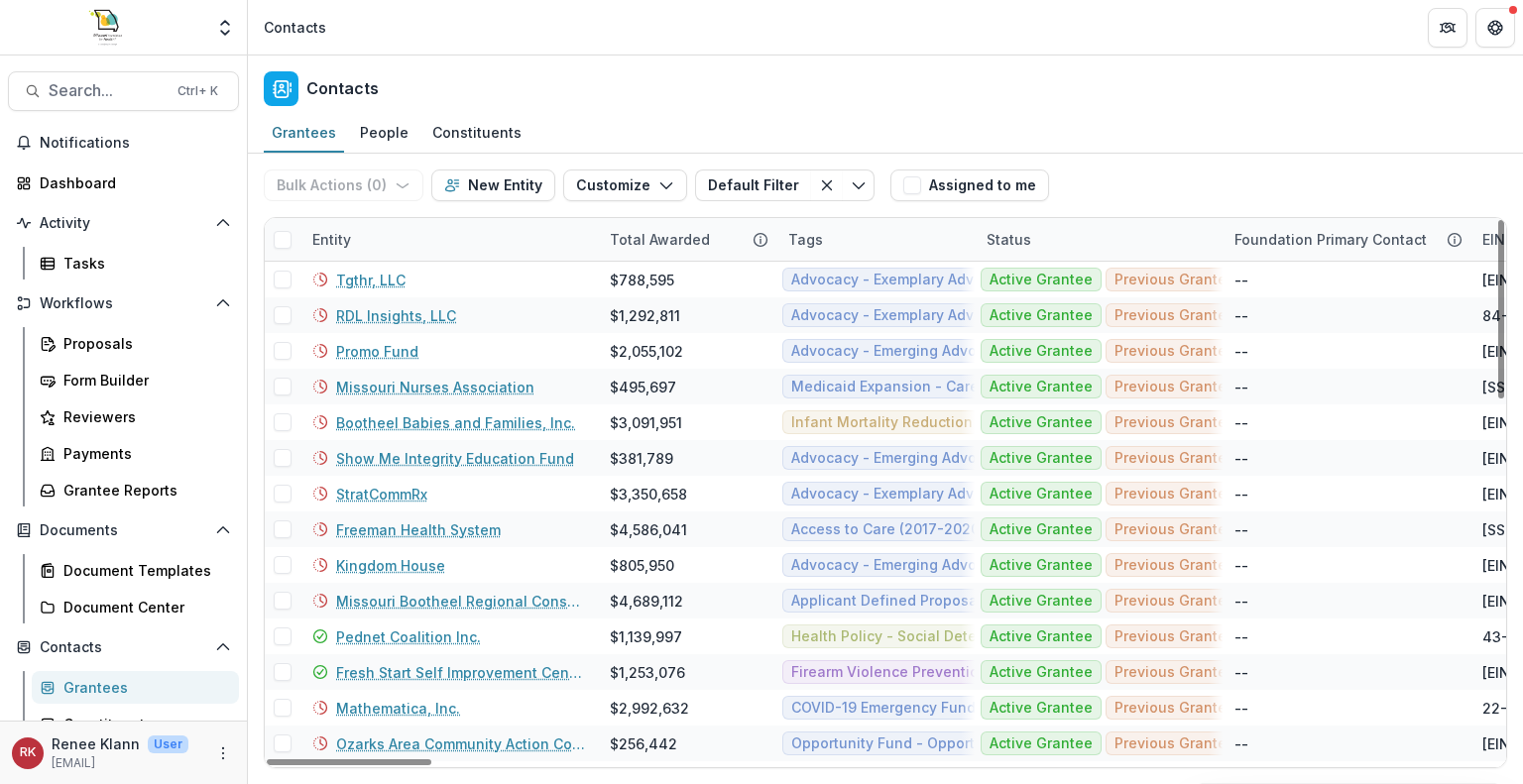 click on "Entity" at bounding box center [331, 239] 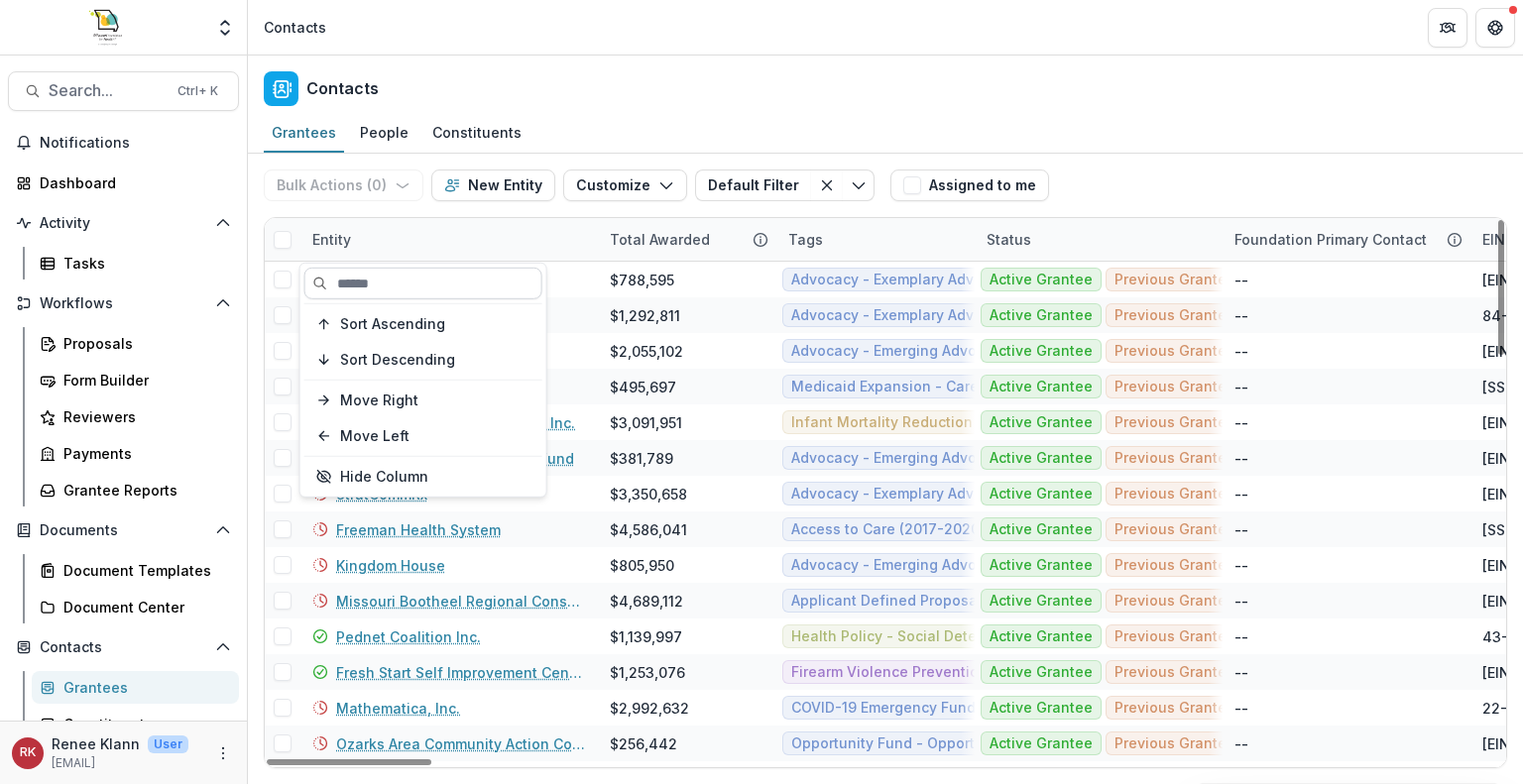 click at bounding box center [423, 283] 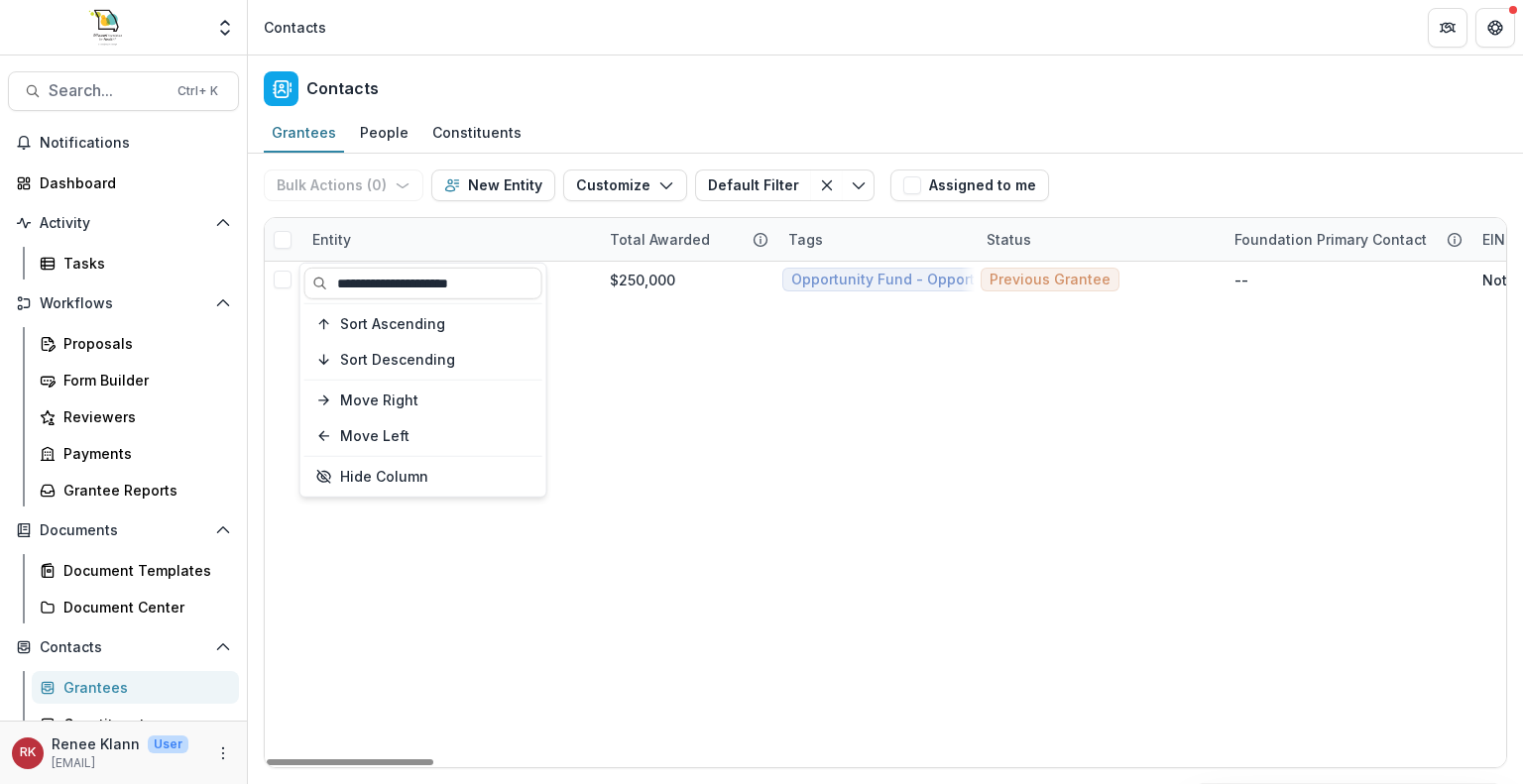 type on "**********" 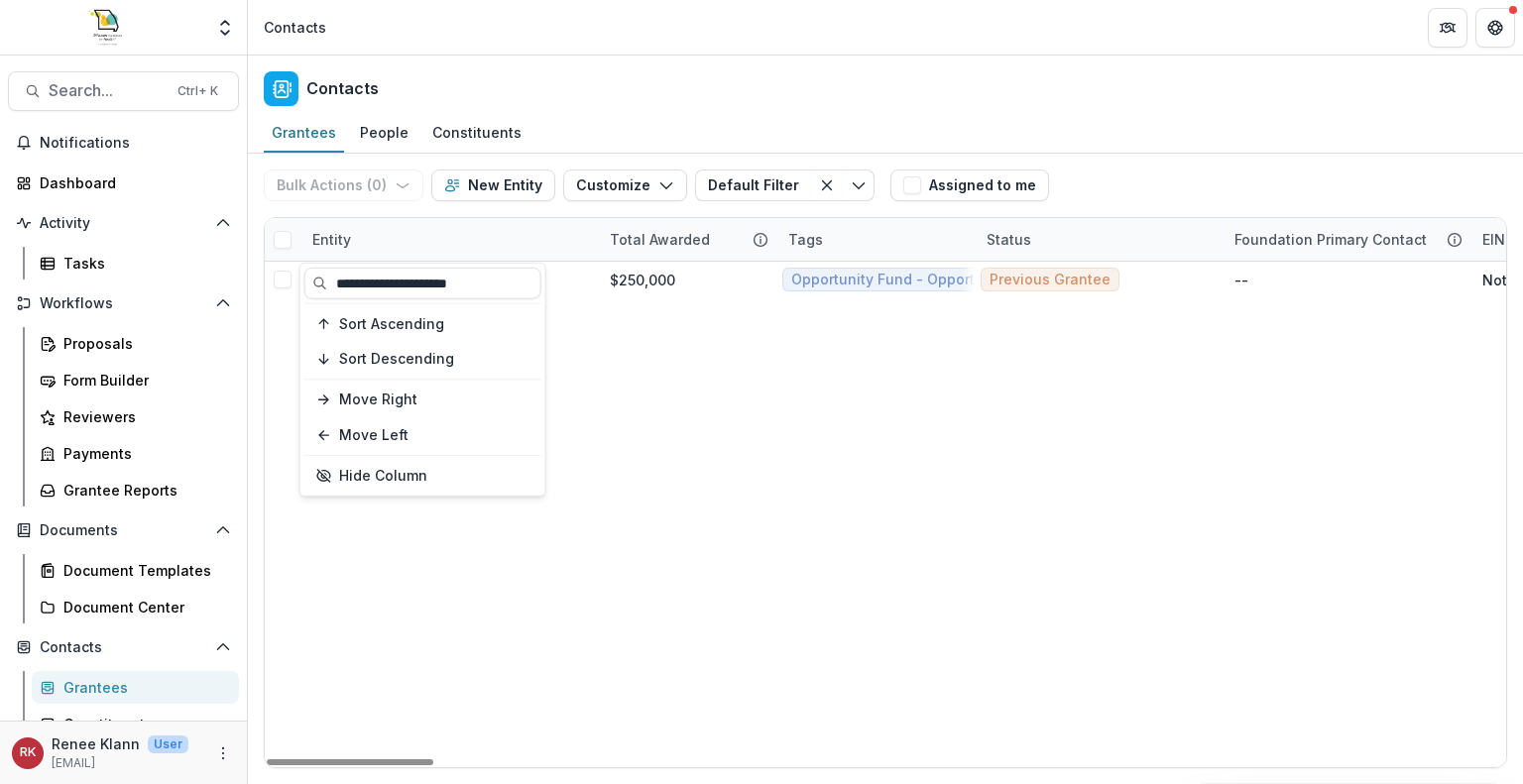click on "Regional Response Team $250,000 Opportunity Fund - Opportunity Fund - Grants/Contracts Previous Grantee -- NotApplicable -- 2 Oak Knoll Park St. Louis MO USA 63105 Organization St. Louis MO" at bounding box center (4883, 514) 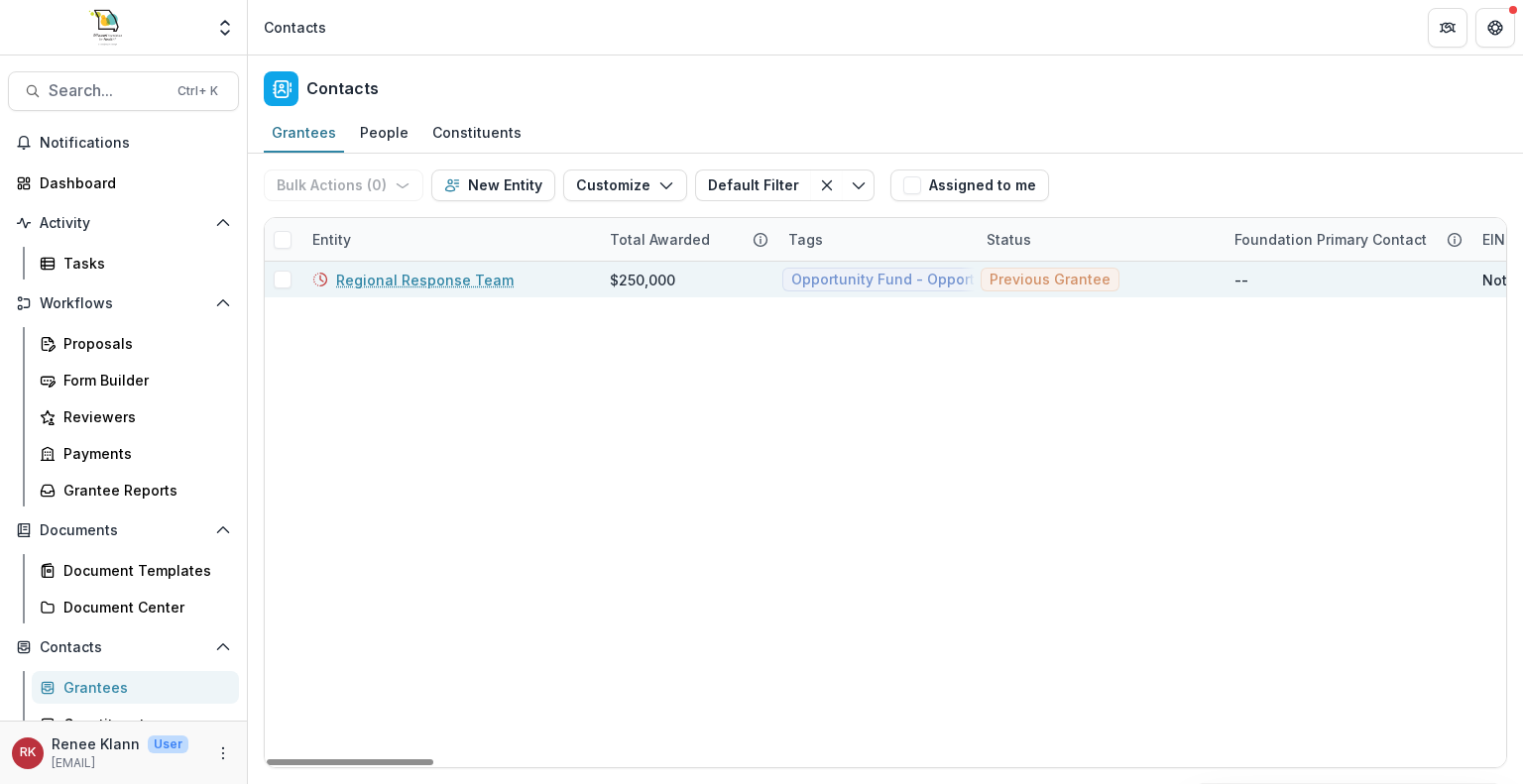 click on "Regional Response Team" at bounding box center [424, 280] 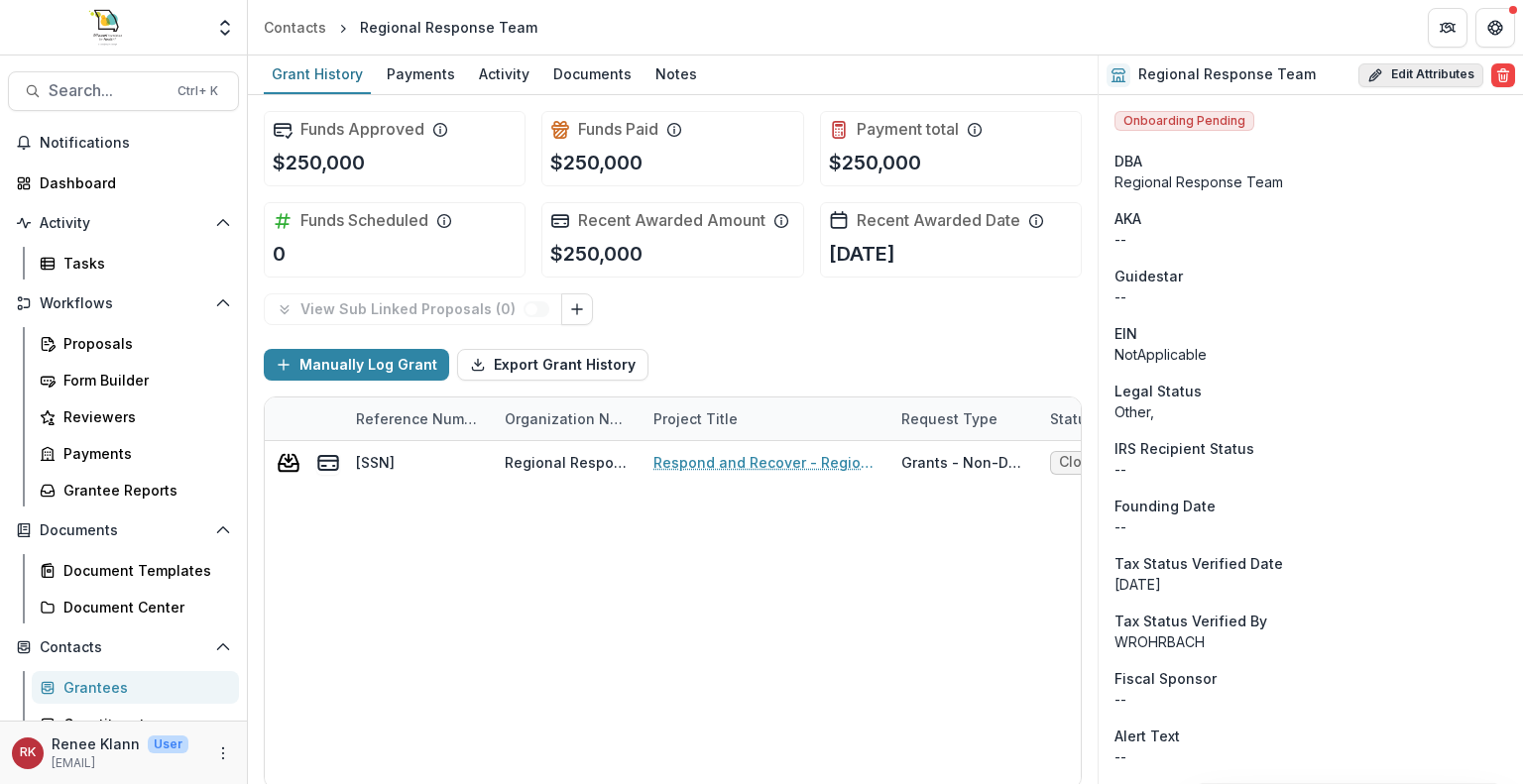 click on "Edit Attributes" at bounding box center (1421, 75) 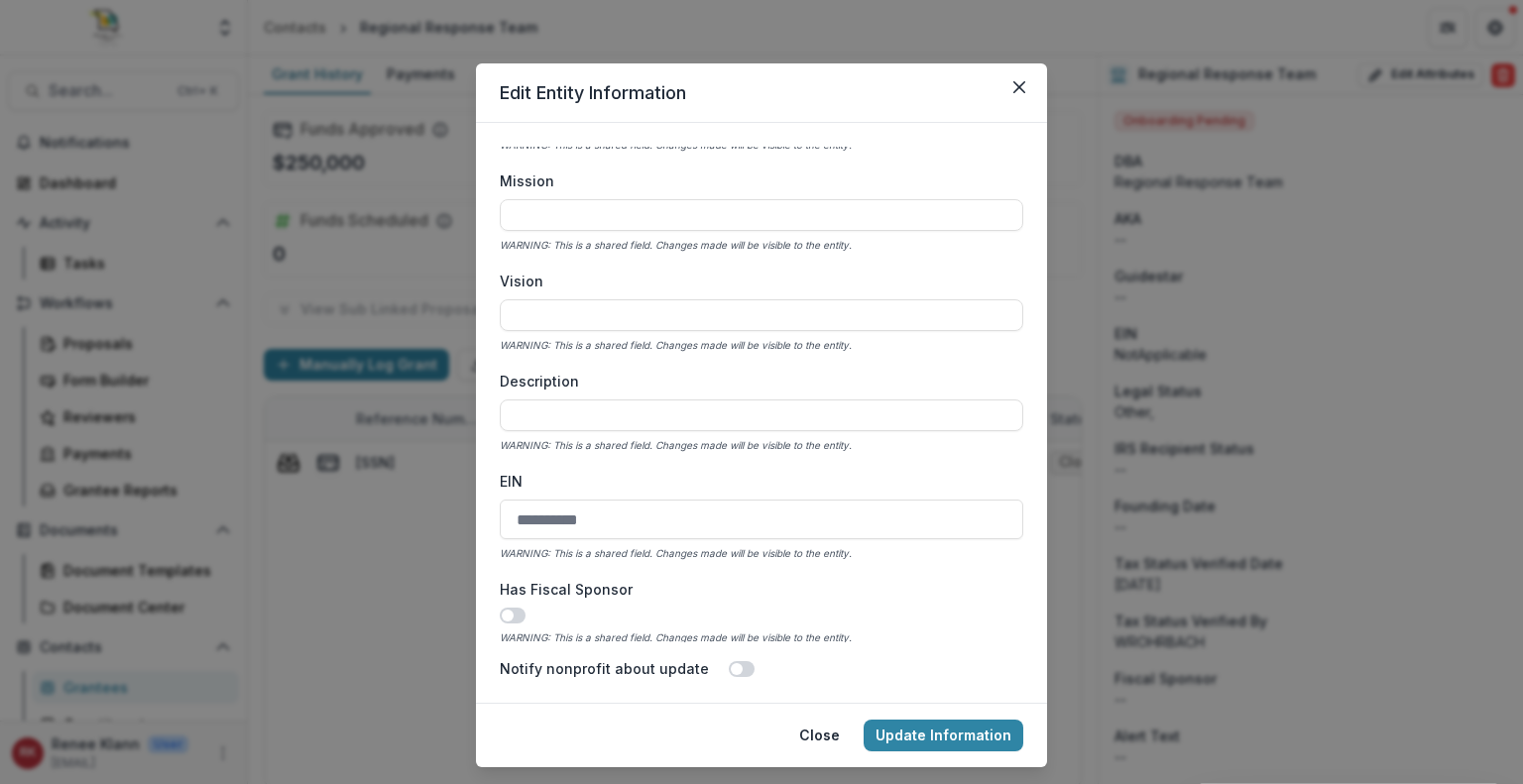 scroll, scrollTop: 289, scrollLeft: 0, axis: vertical 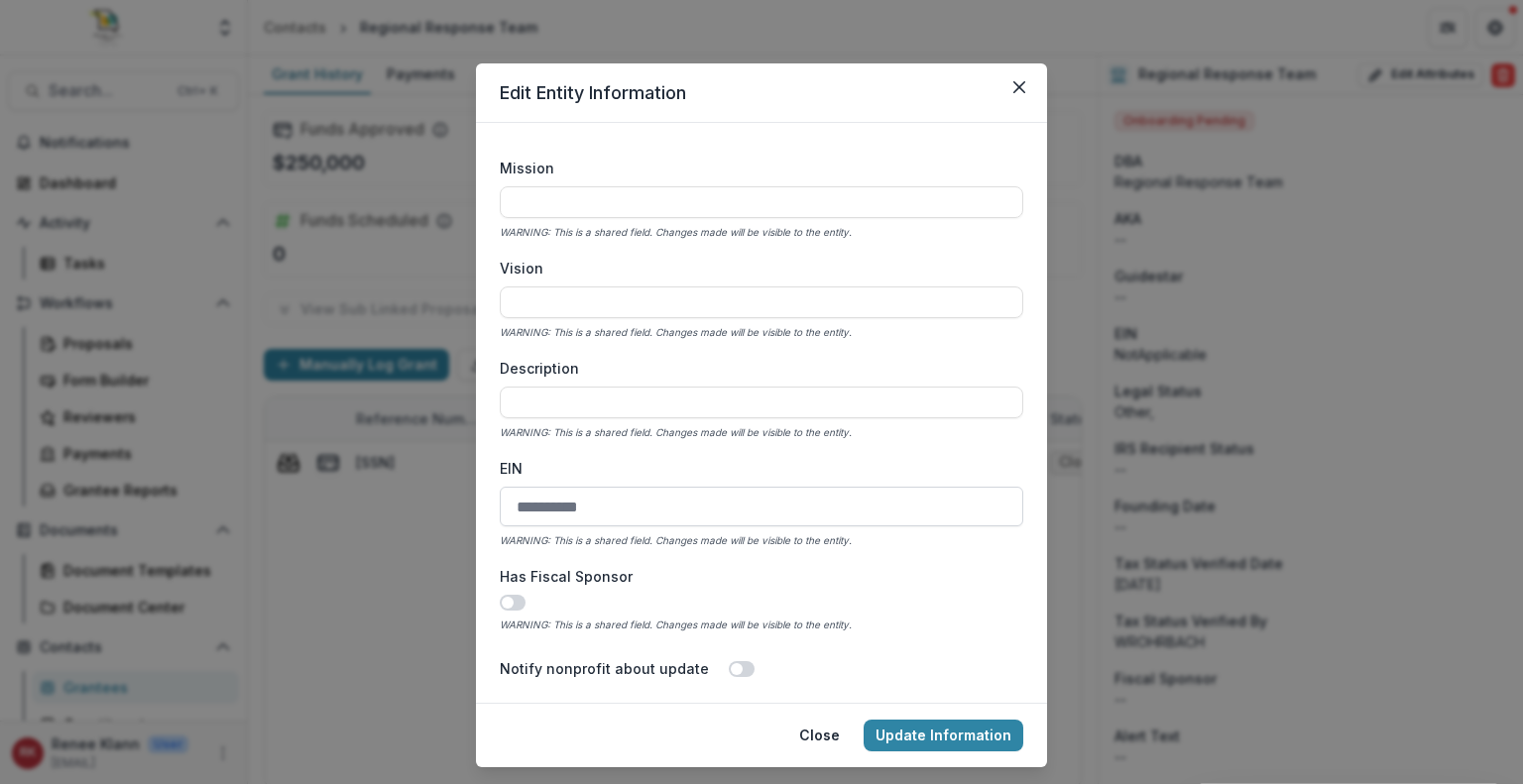 click on "EIN" at bounding box center [762, 506] 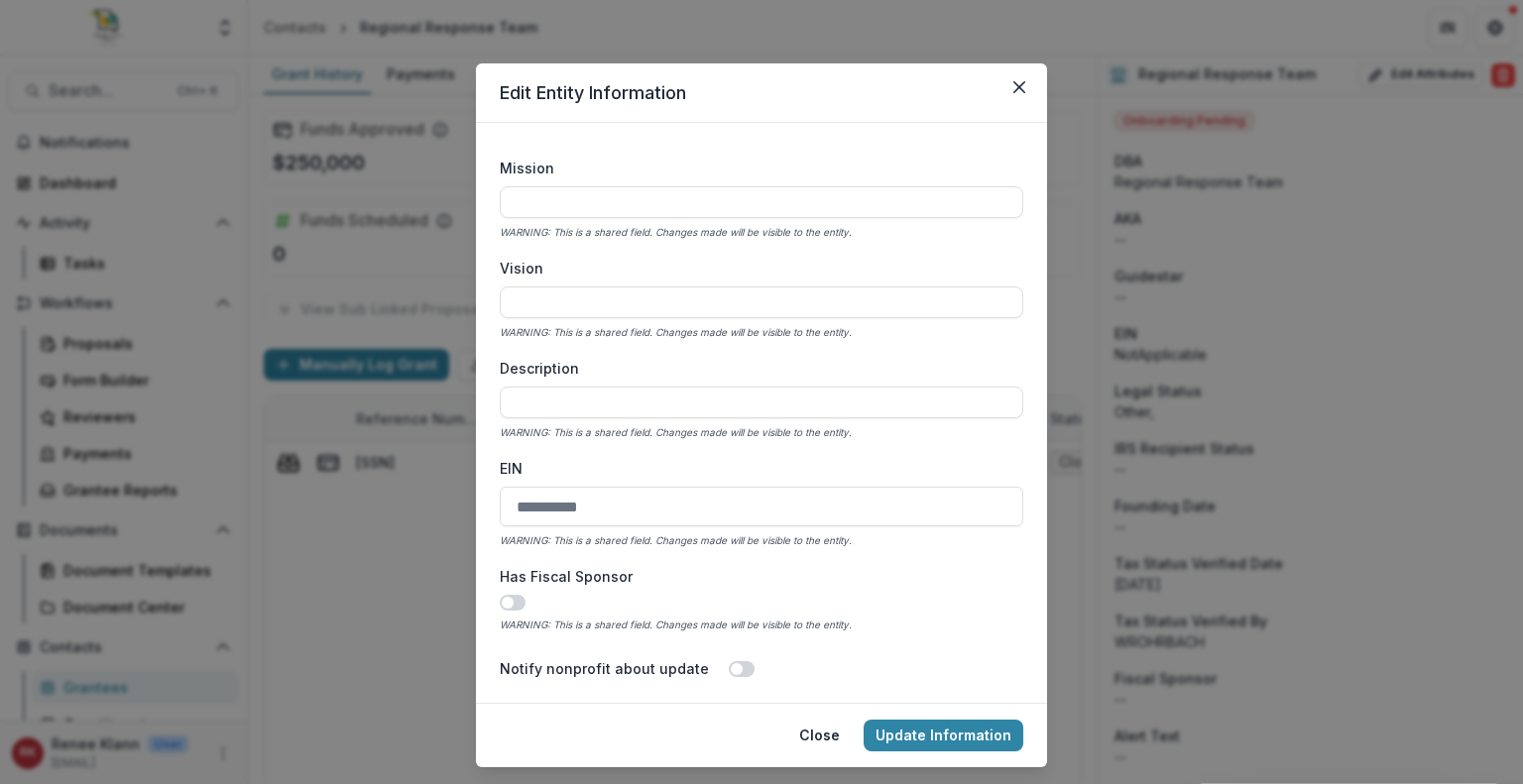 click on "**********" at bounding box center [762, 412] 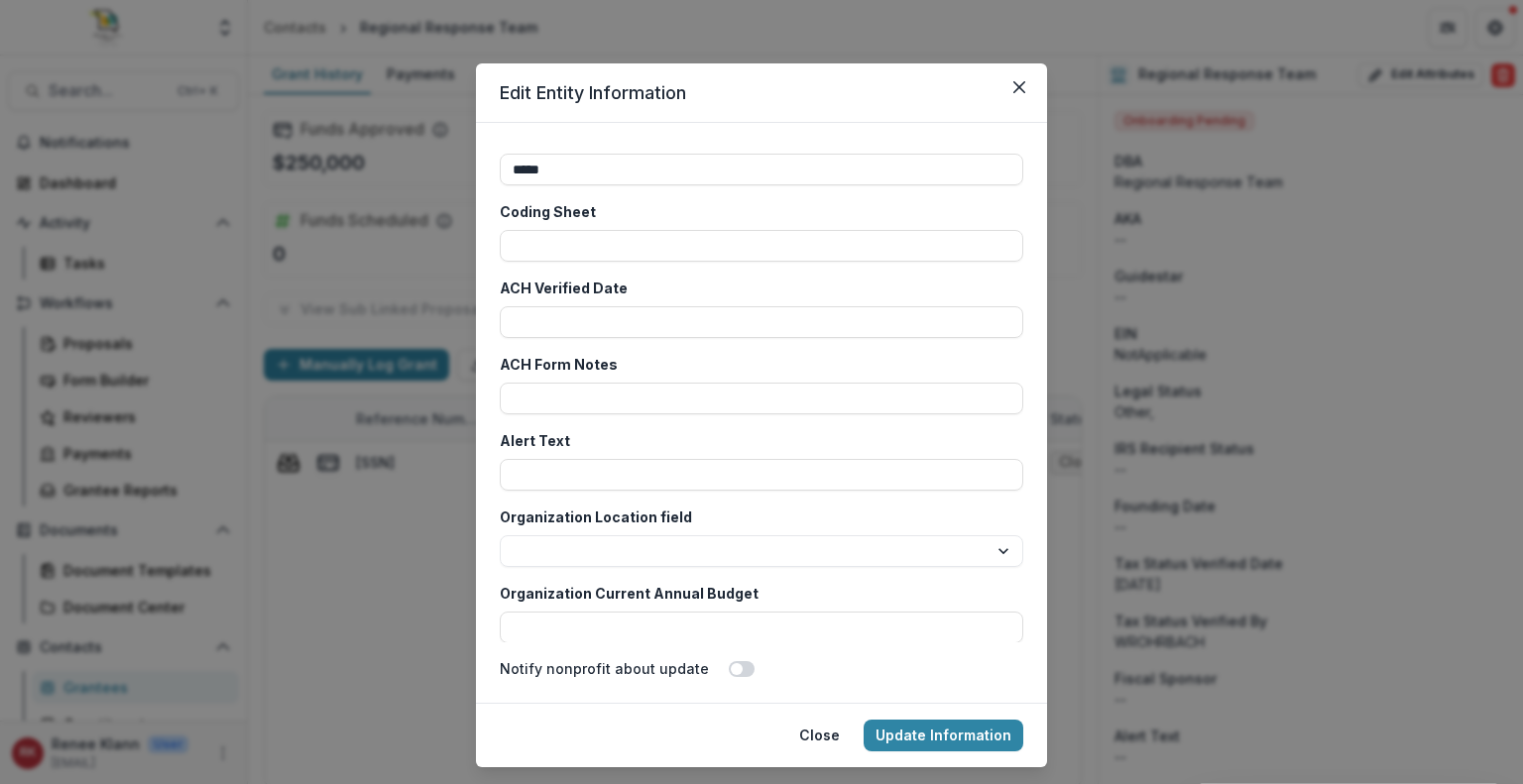 scroll, scrollTop: 5660, scrollLeft: 0, axis: vertical 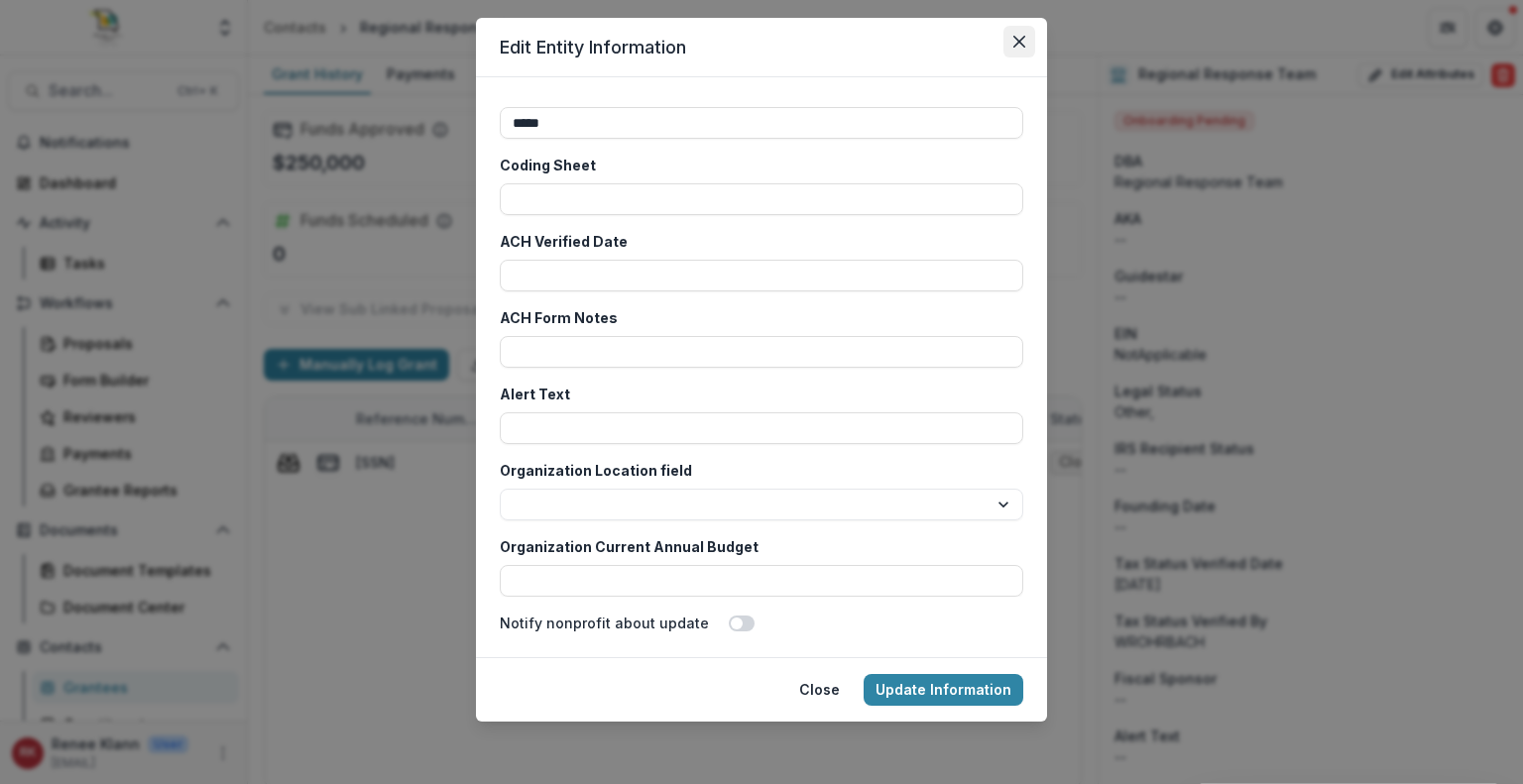 click 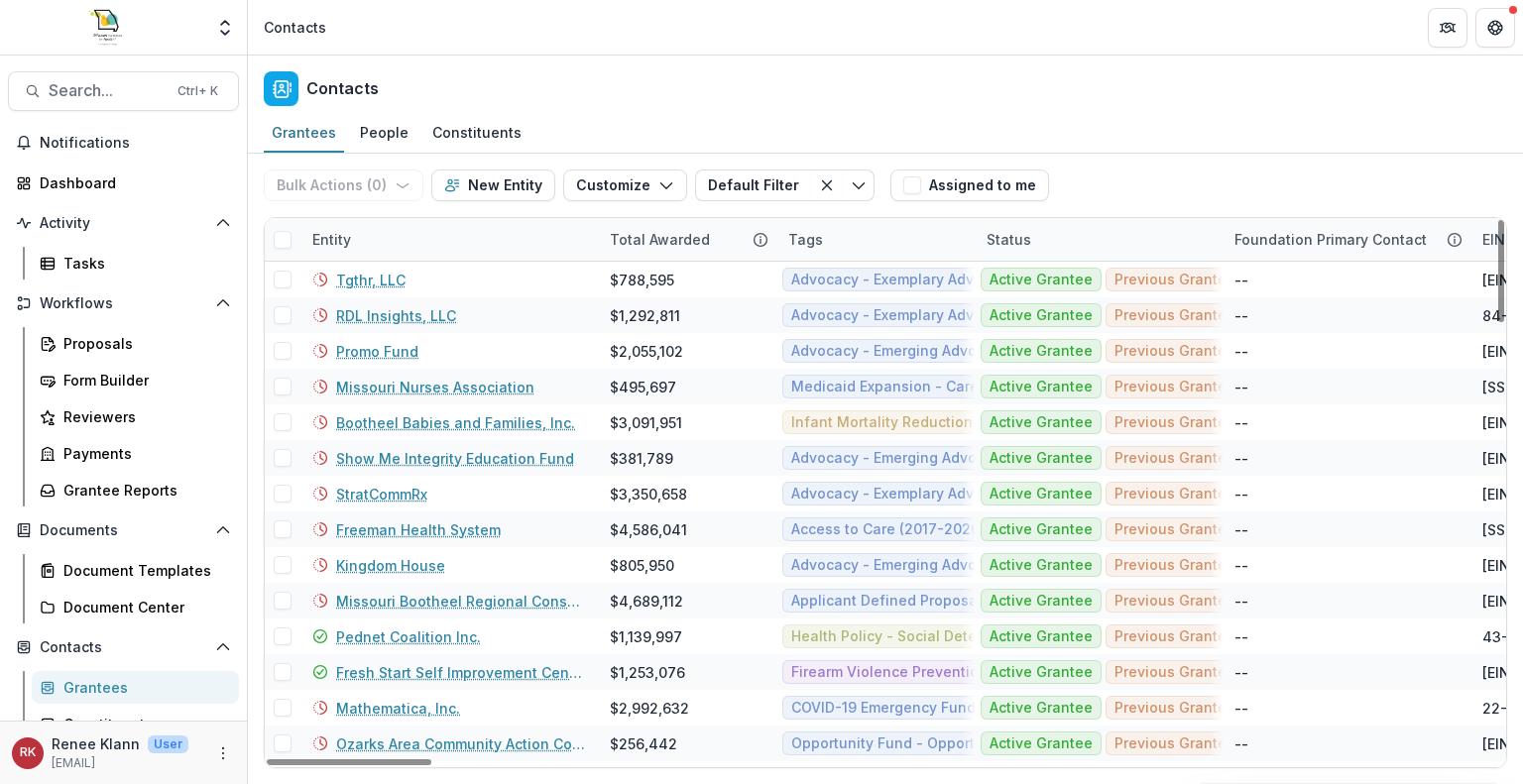 click on "Entity" at bounding box center [331, 239] 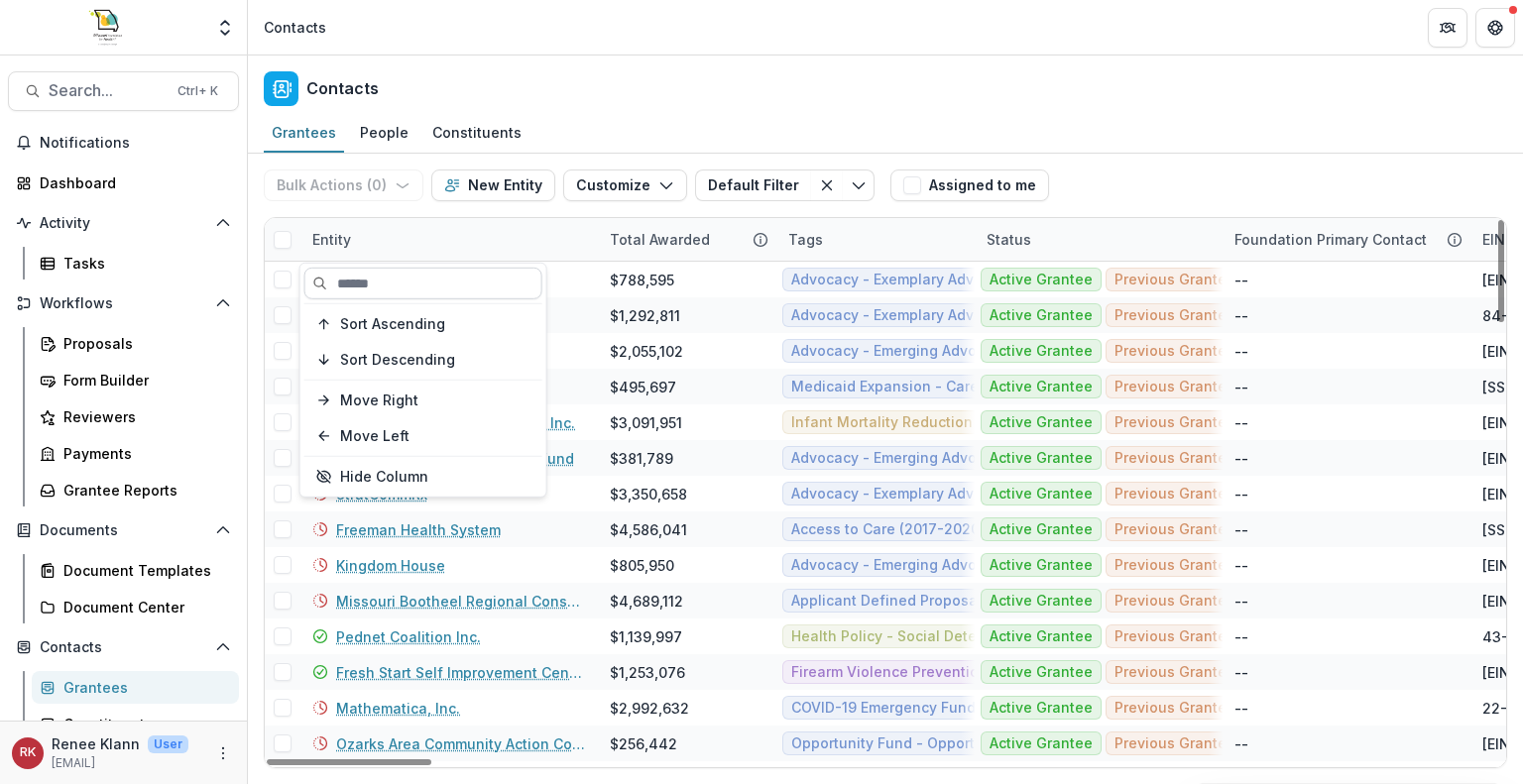 click at bounding box center (423, 283) 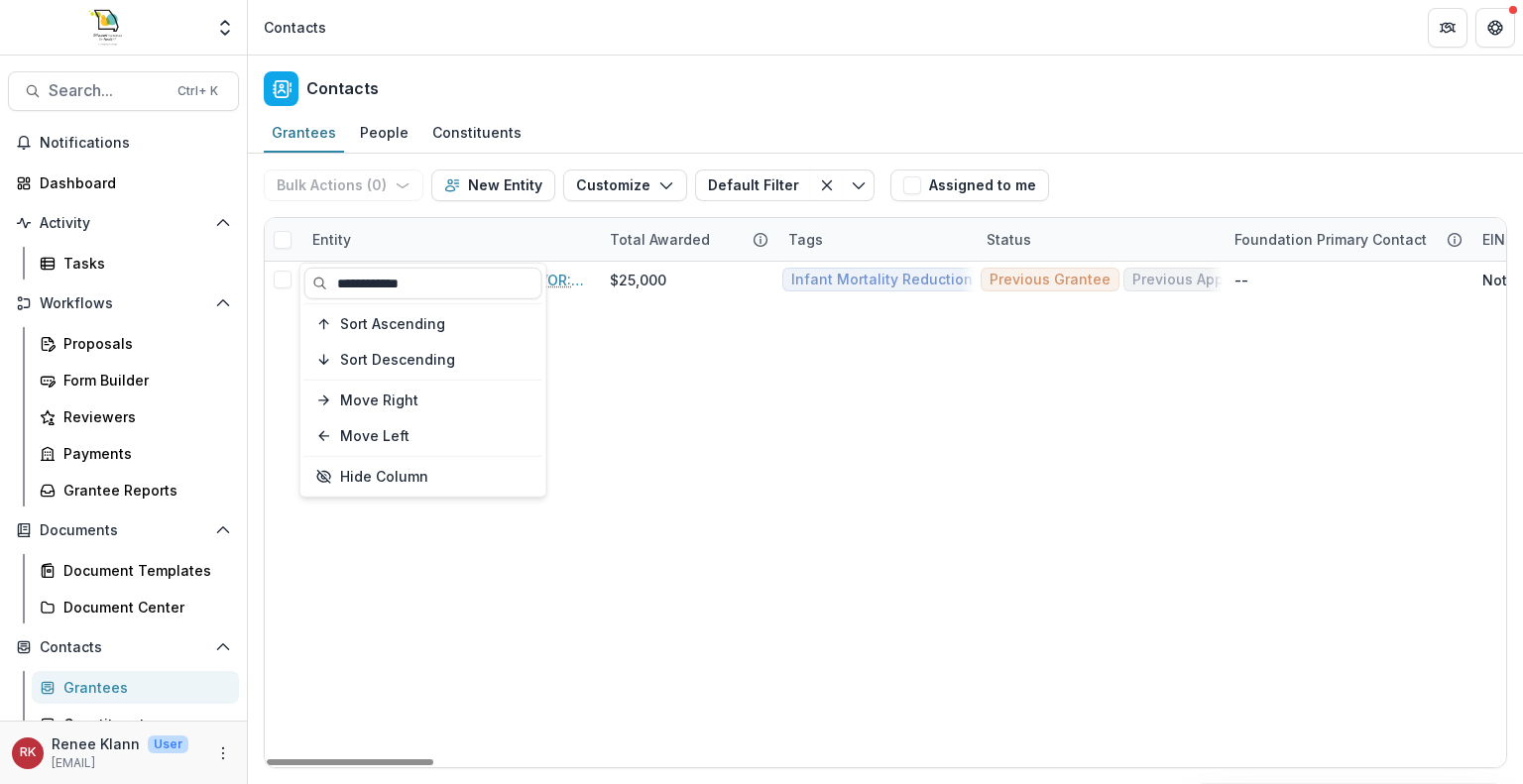 type on "**********" 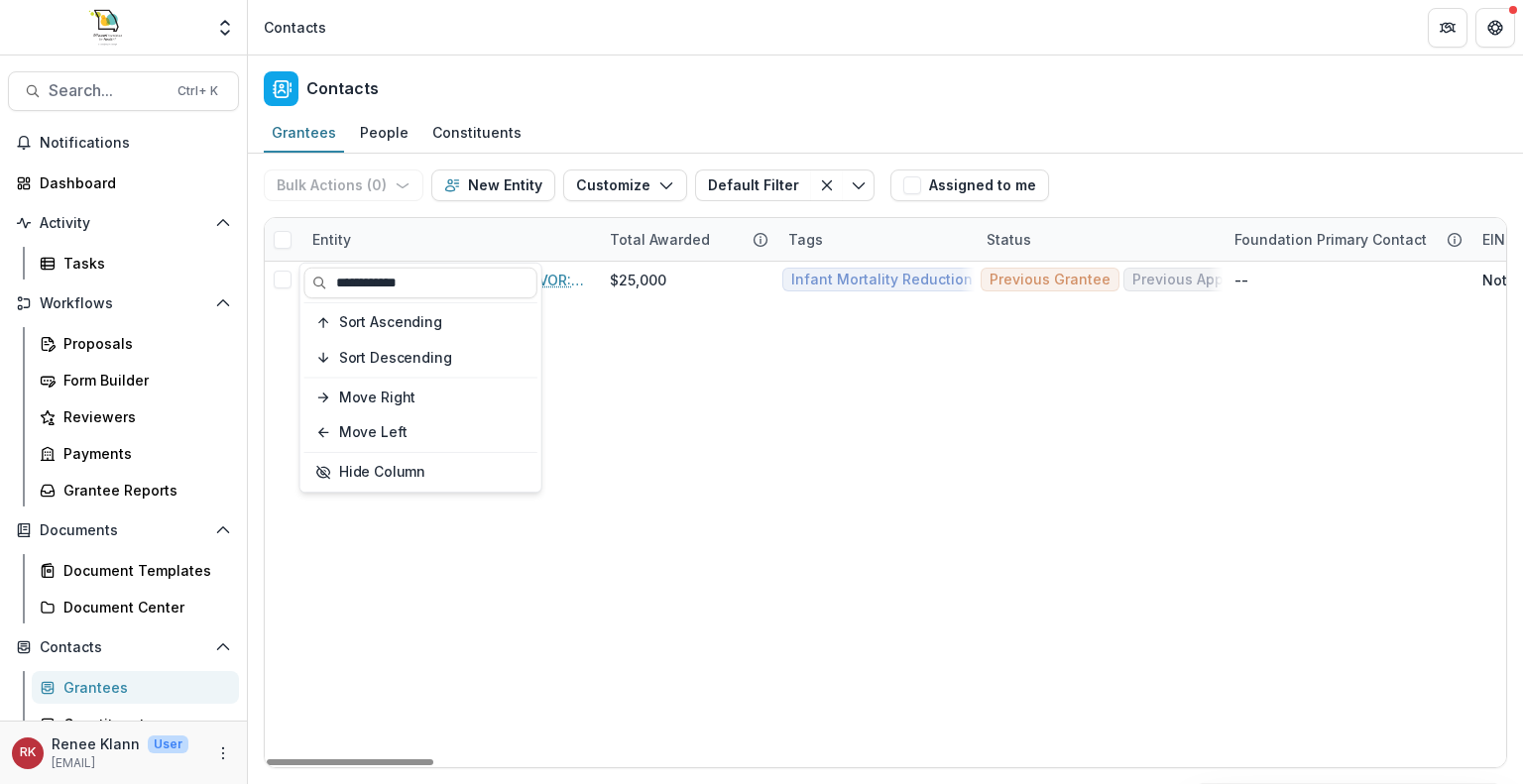 click on "First Ladies Network (FLN) FAVOR:  Connecting Families $25,000 Infant Mortality Reduction Initiative - Flourish - Aligned Activities (2018-2022) - Community Mobilization and Innovation Previous Grantee Previous Applicant -- Notreceivedyet -- 1273 Hermans Orchard Dr. Florissant MO USA 63034 Organization Florissant MO" at bounding box center (4883, 514) 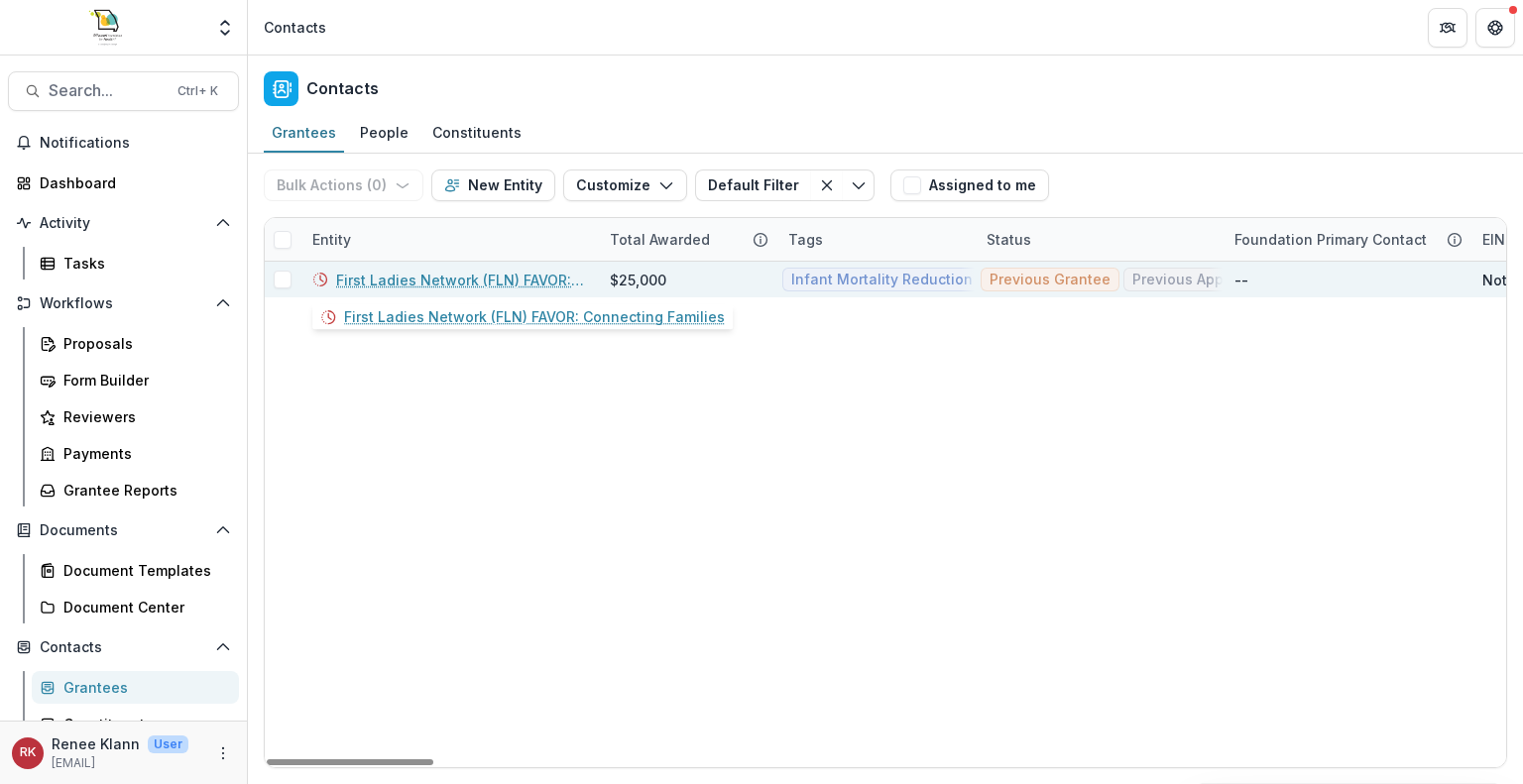 click on "First Ladies Network (FLN) FAVOR:  Connecting Families" at bounding box center (461, 280) 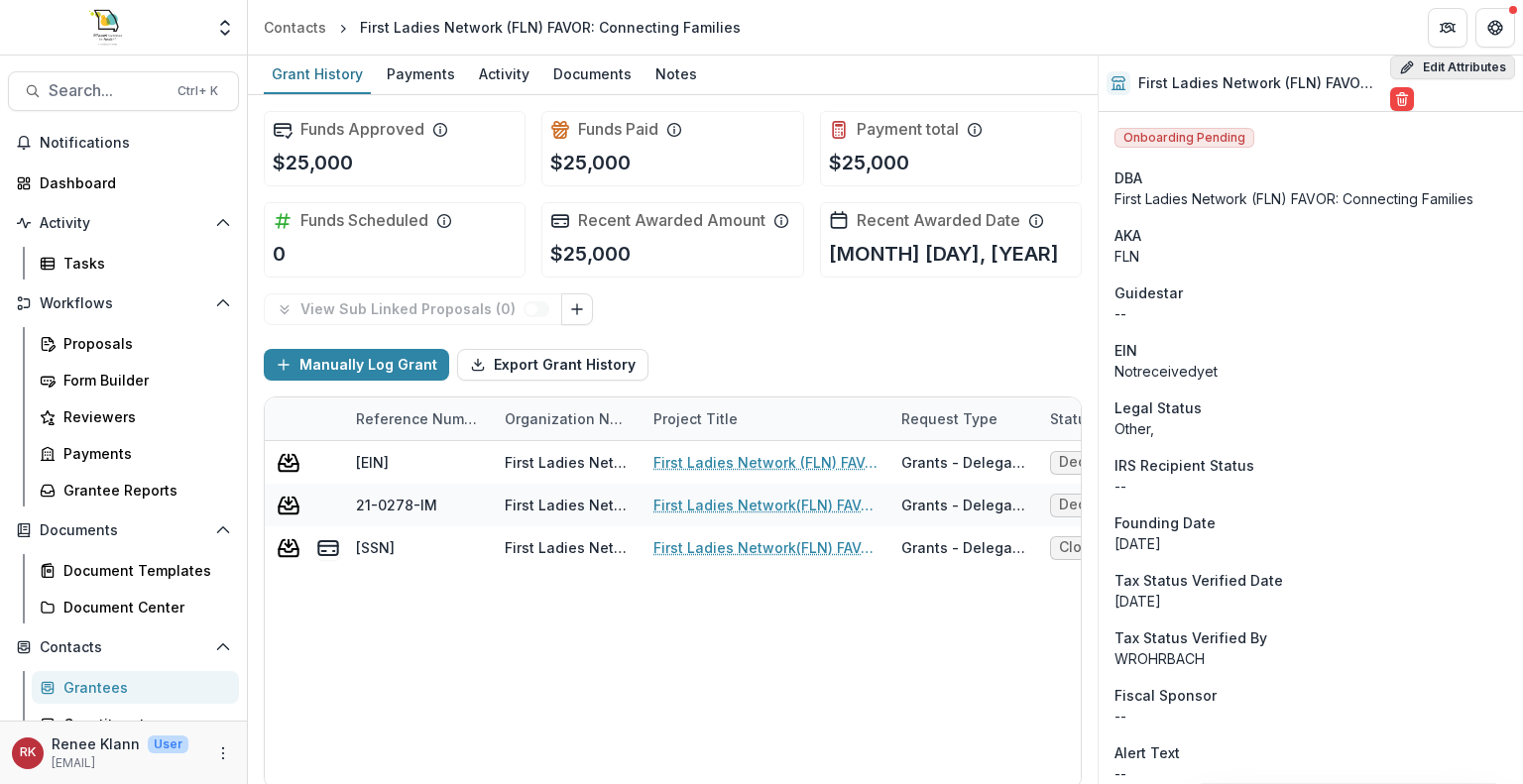 click on "Edit Attributes" at bounding box center (1453, 67) 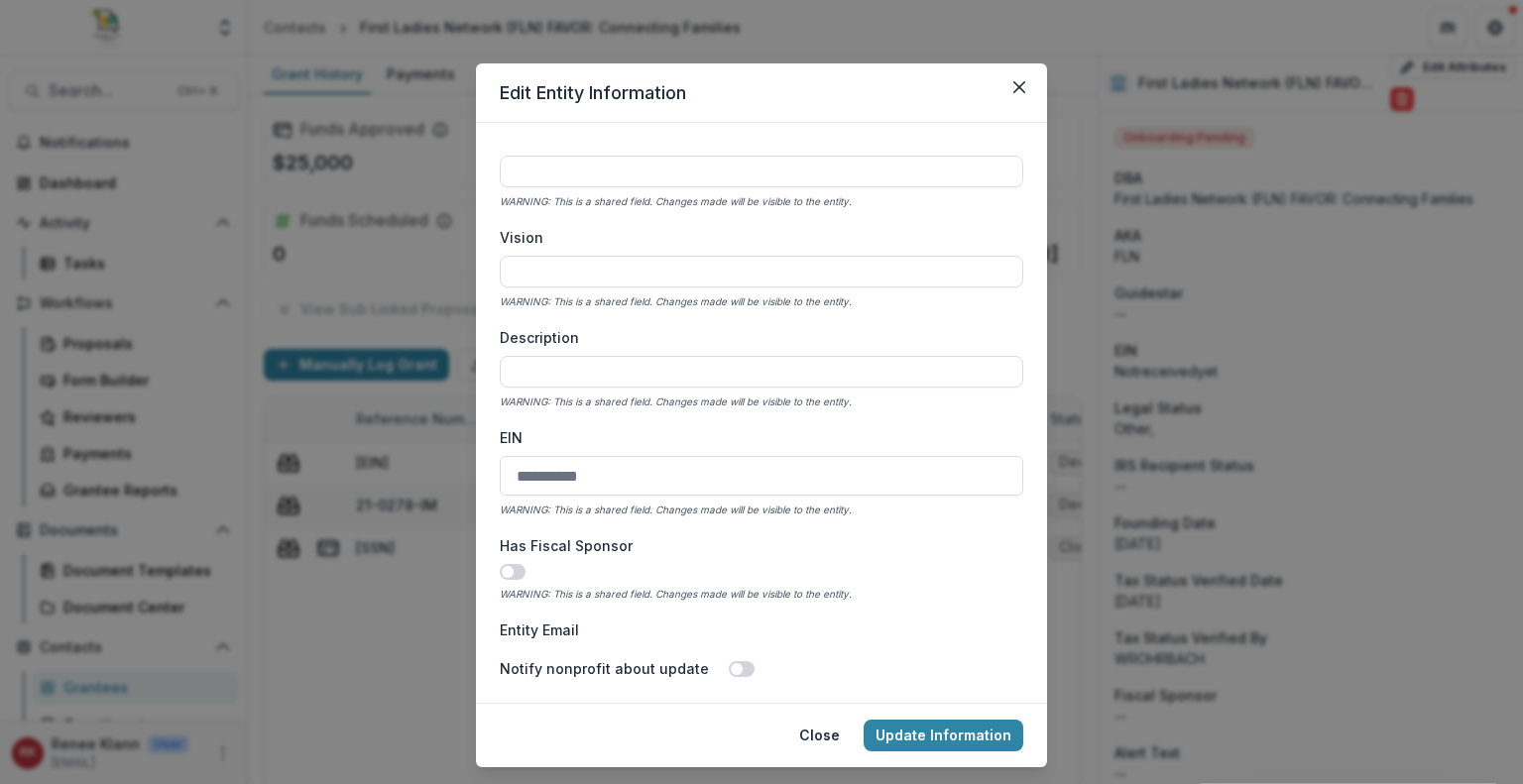 scroll, scrollTop: 344, scrollLeft: 0, axis: vertical 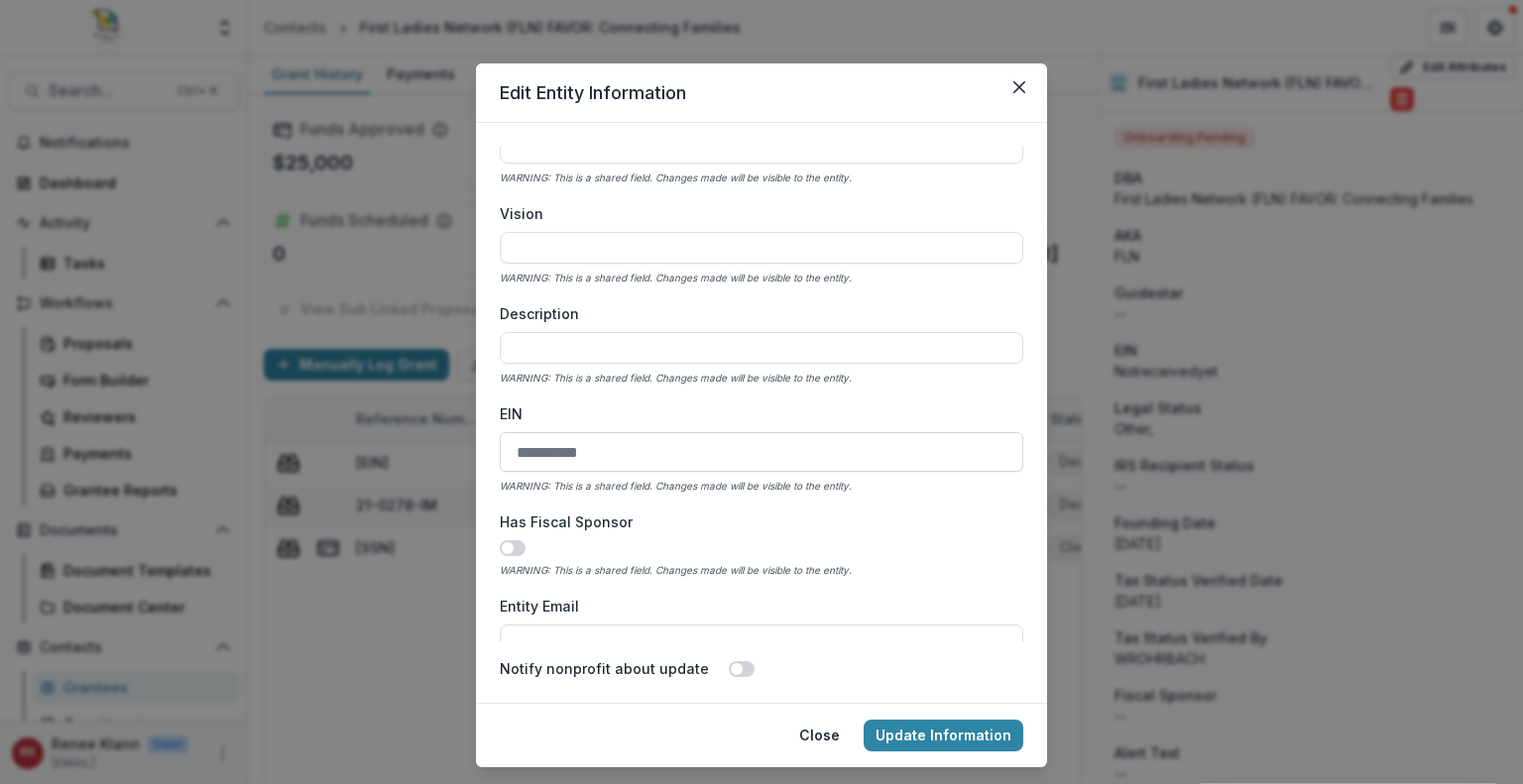 click on "EIN" at bounding box center (762, 452) 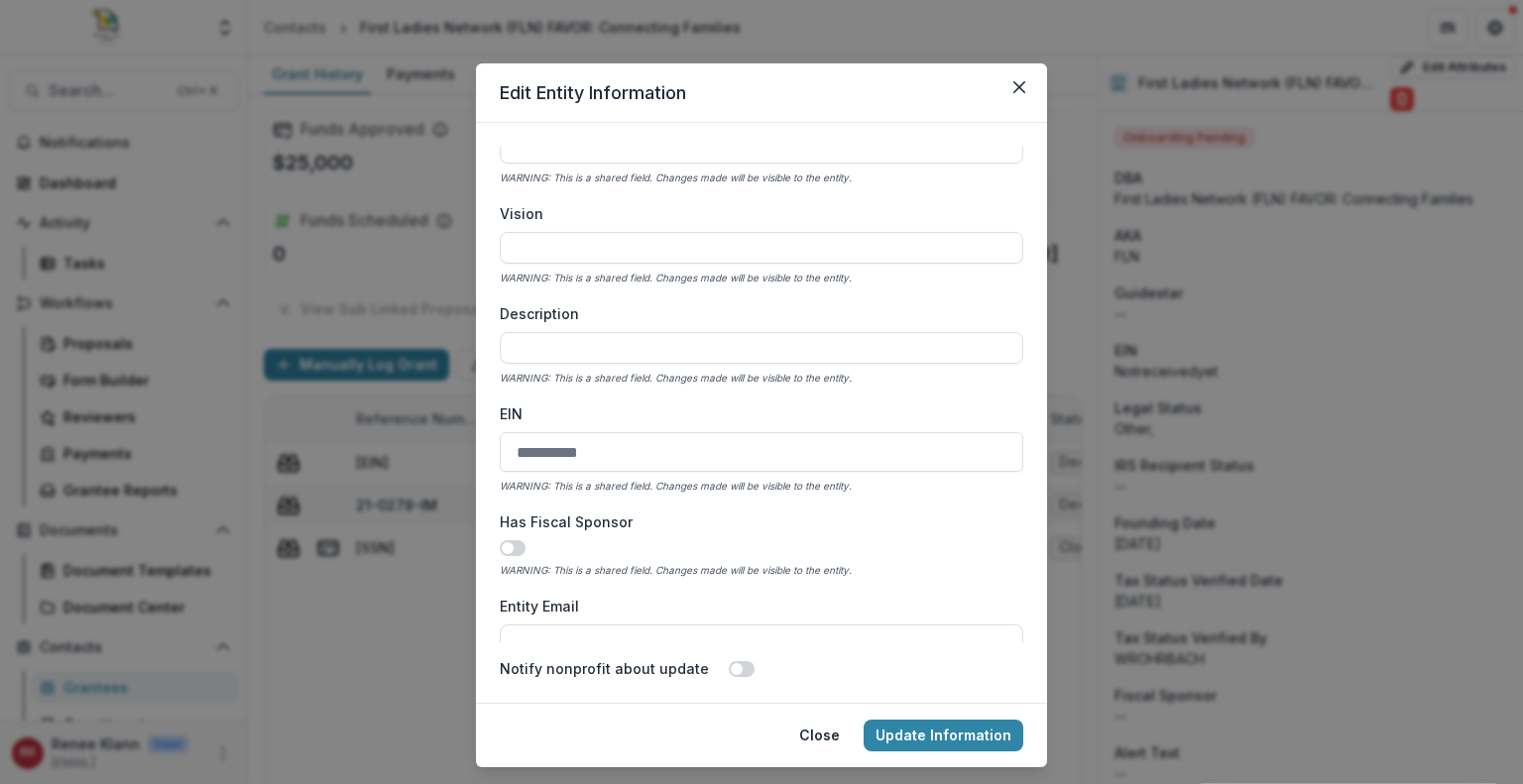 click on "EIN" at bounding box center (756, 413) 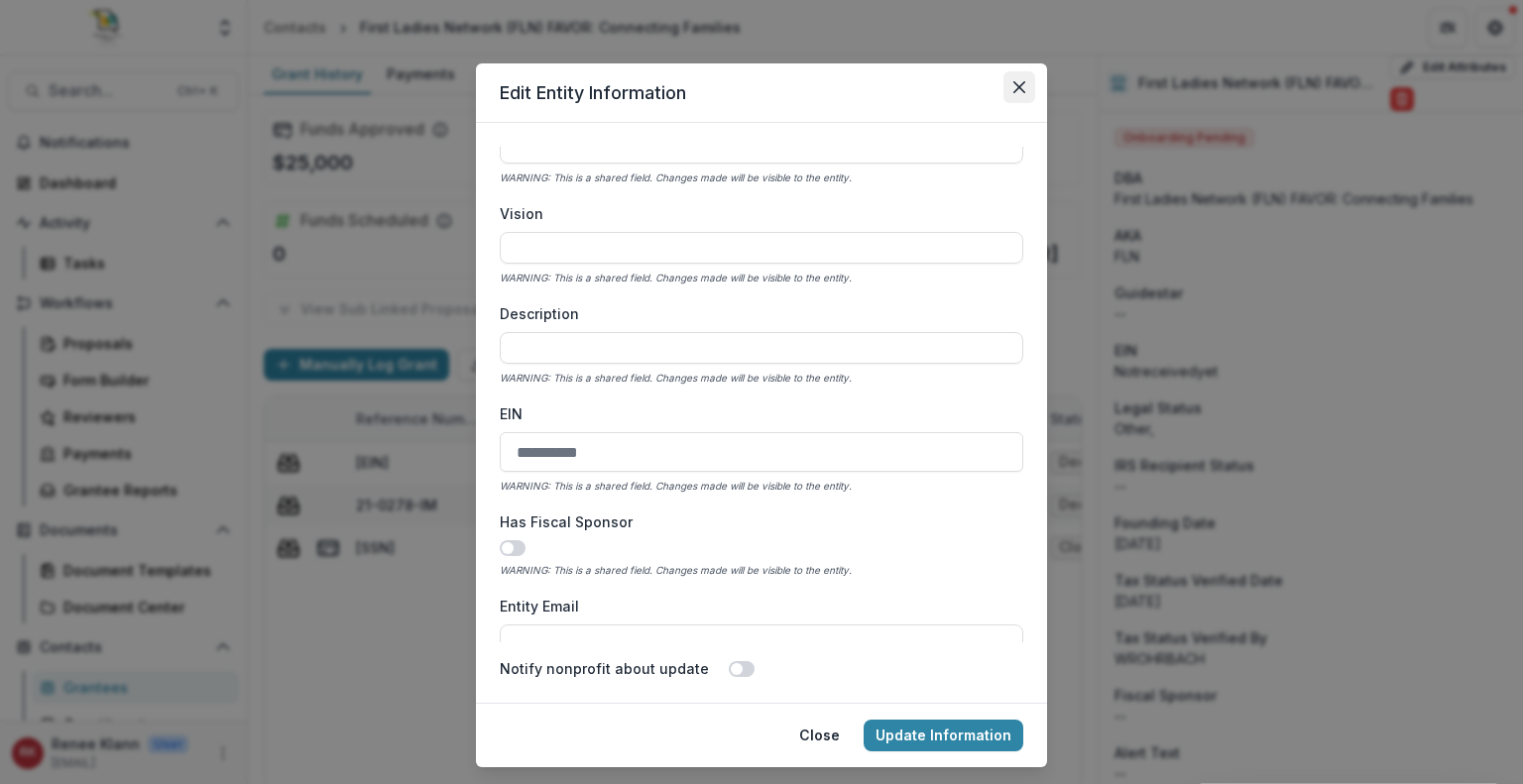 click at bounding box center [1019, 87] 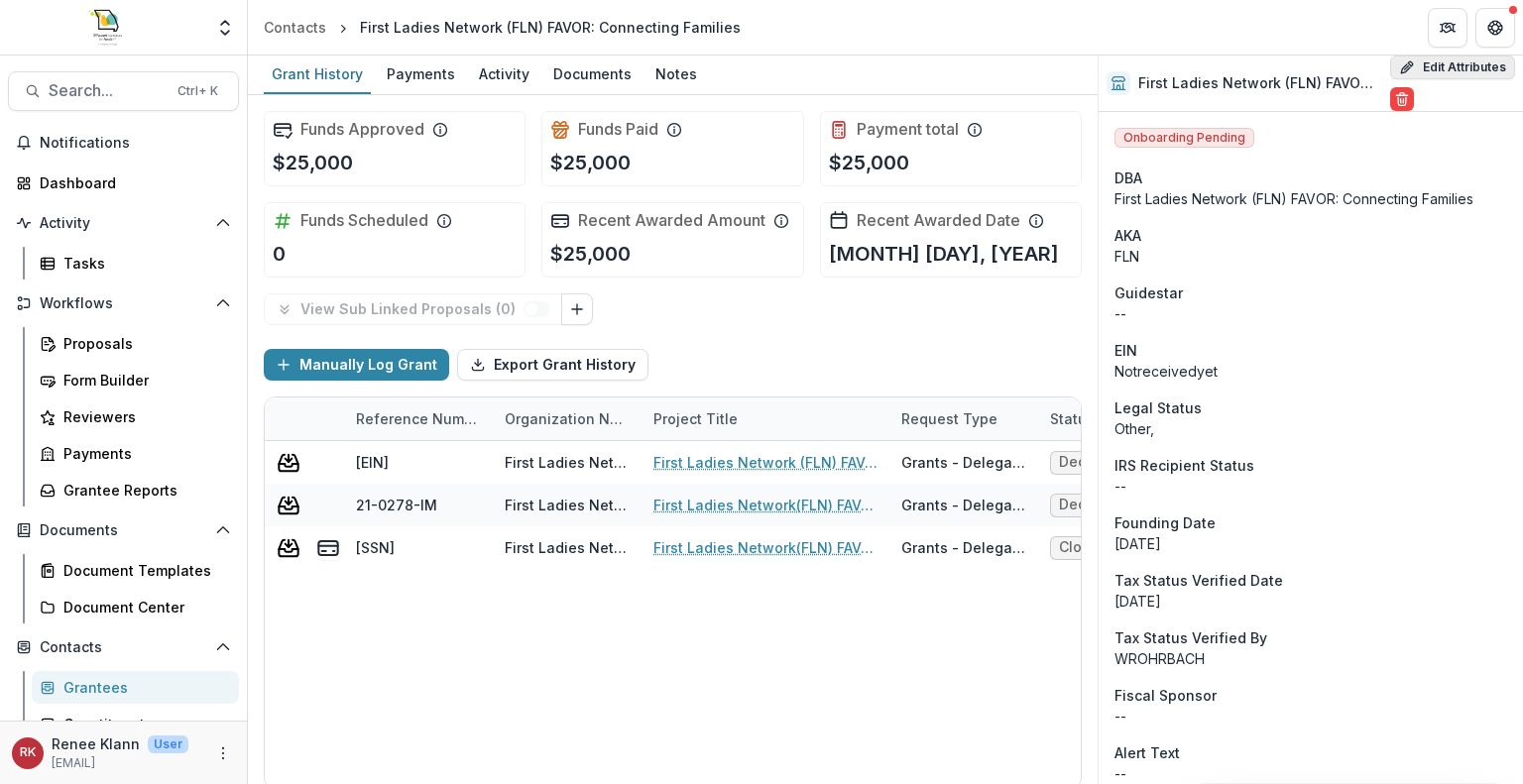click 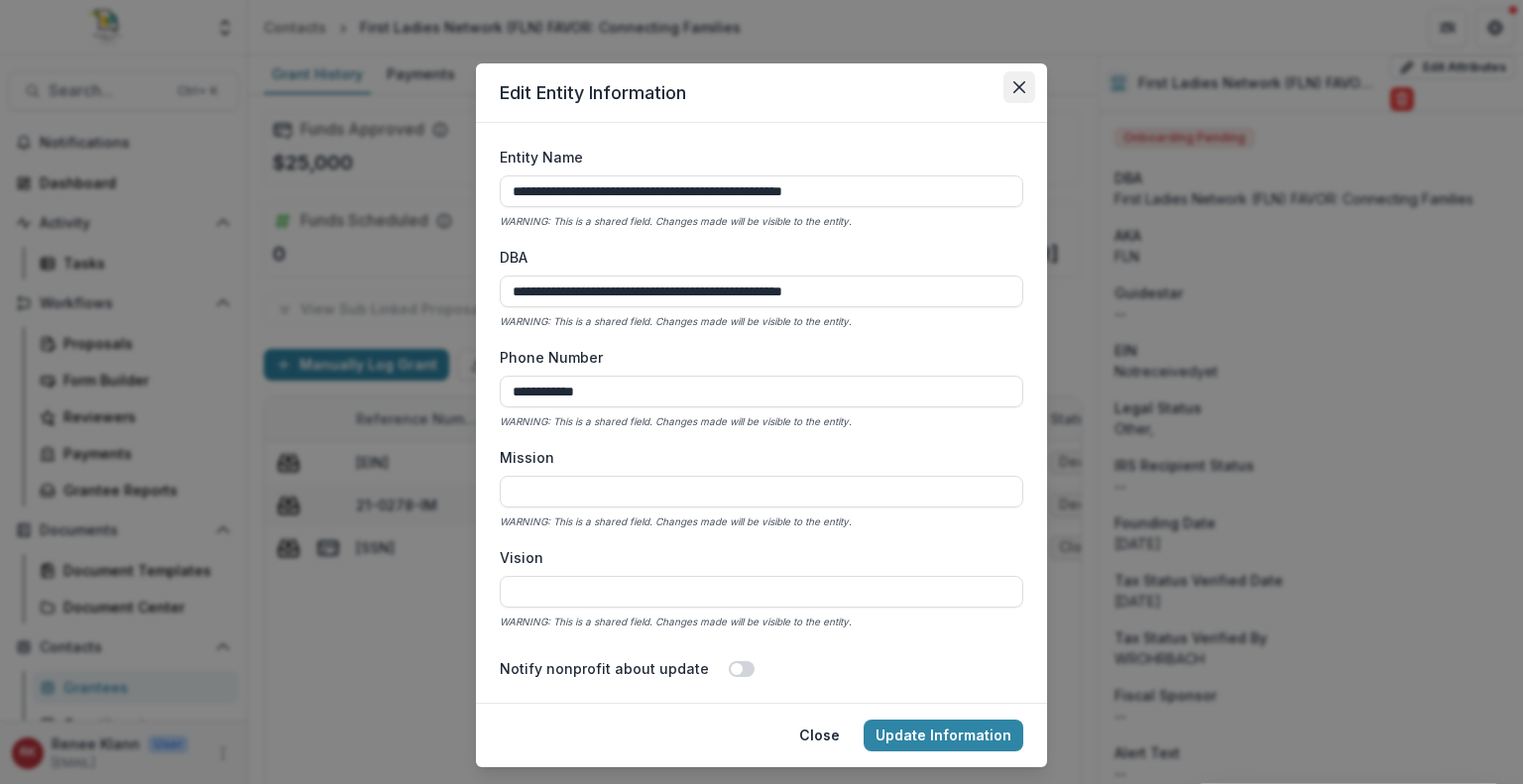 click at bounding box center [1019, 87] 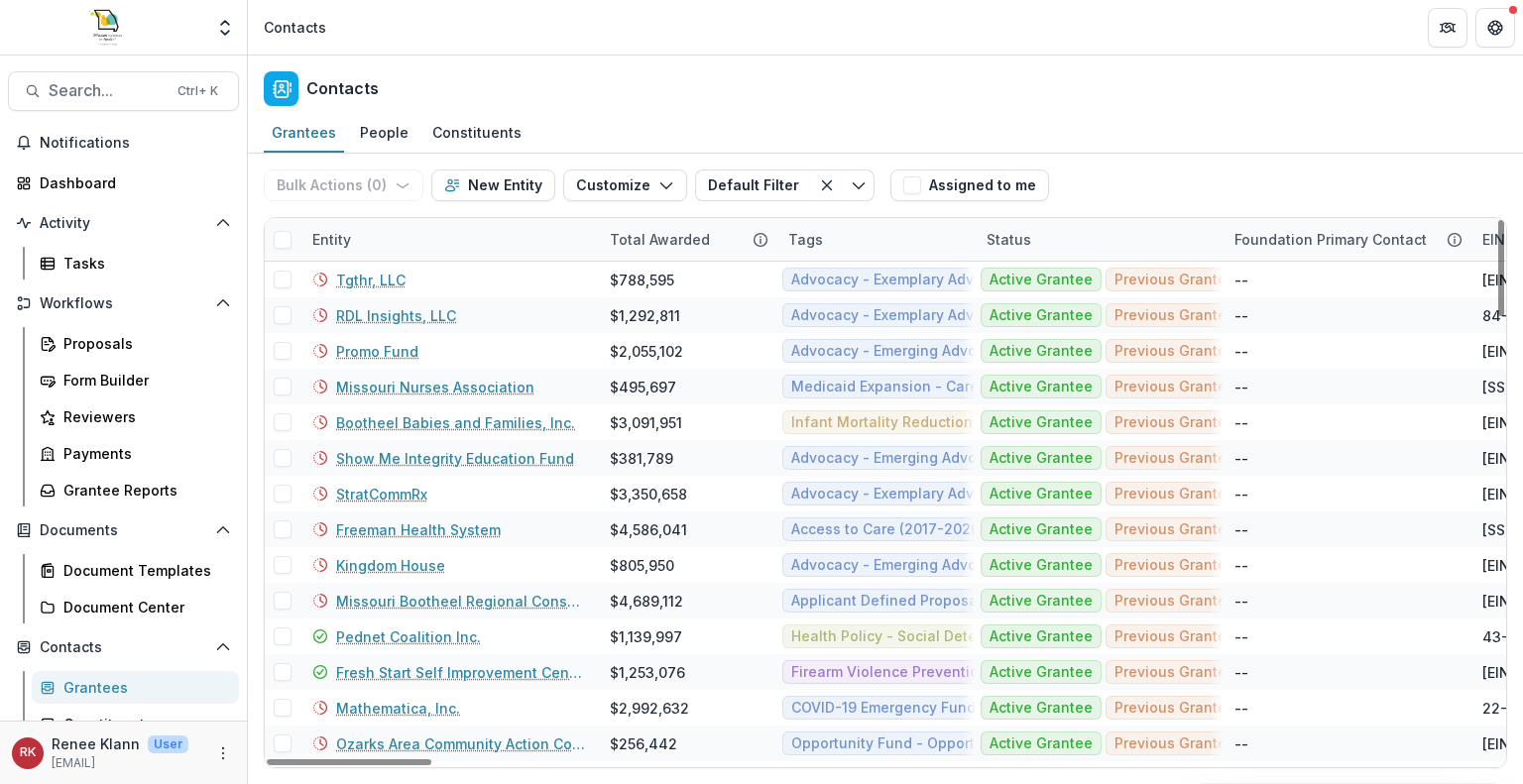 click on "Entity" at bounding box center (331, 239) 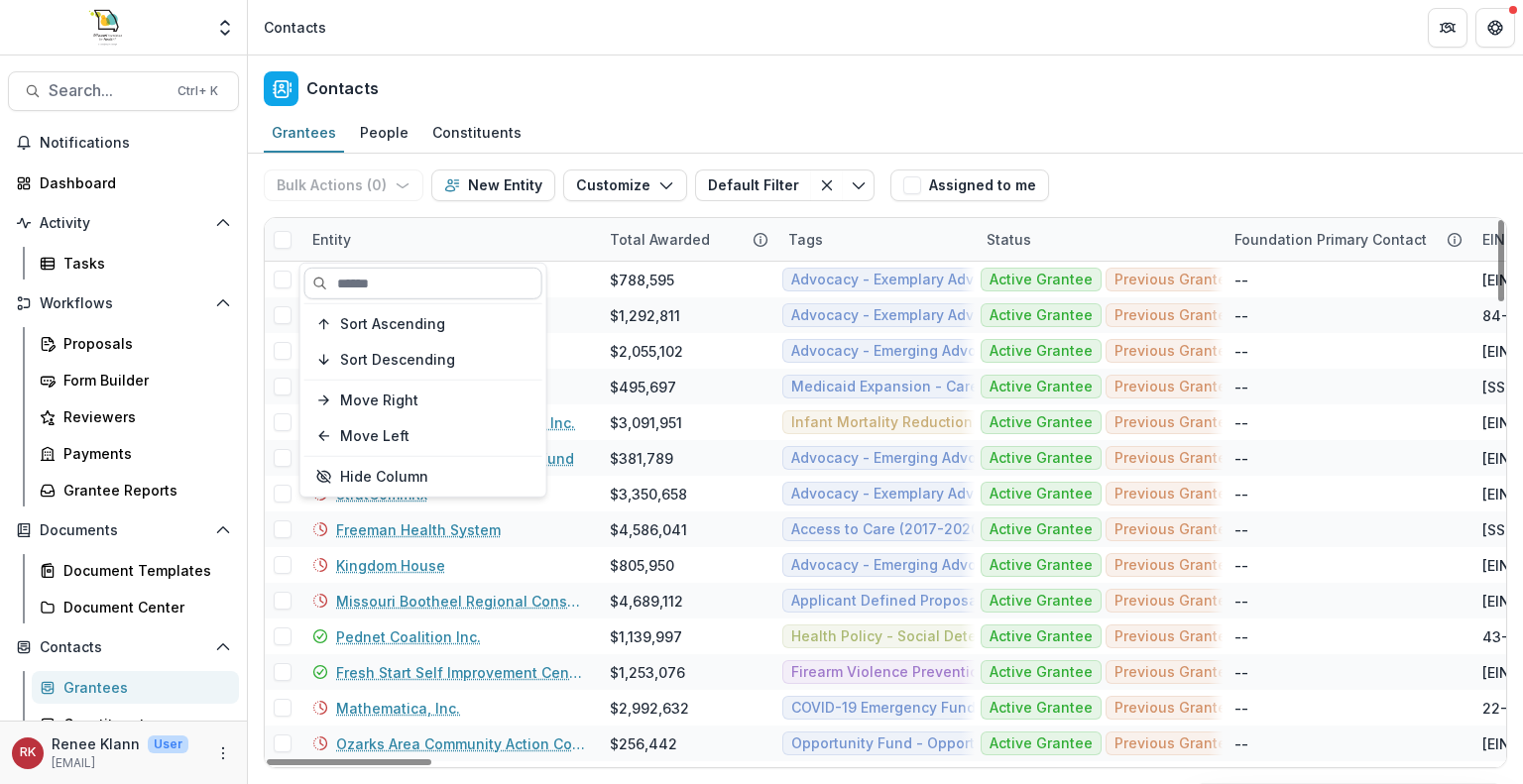 click at bounding box center (423, 283) 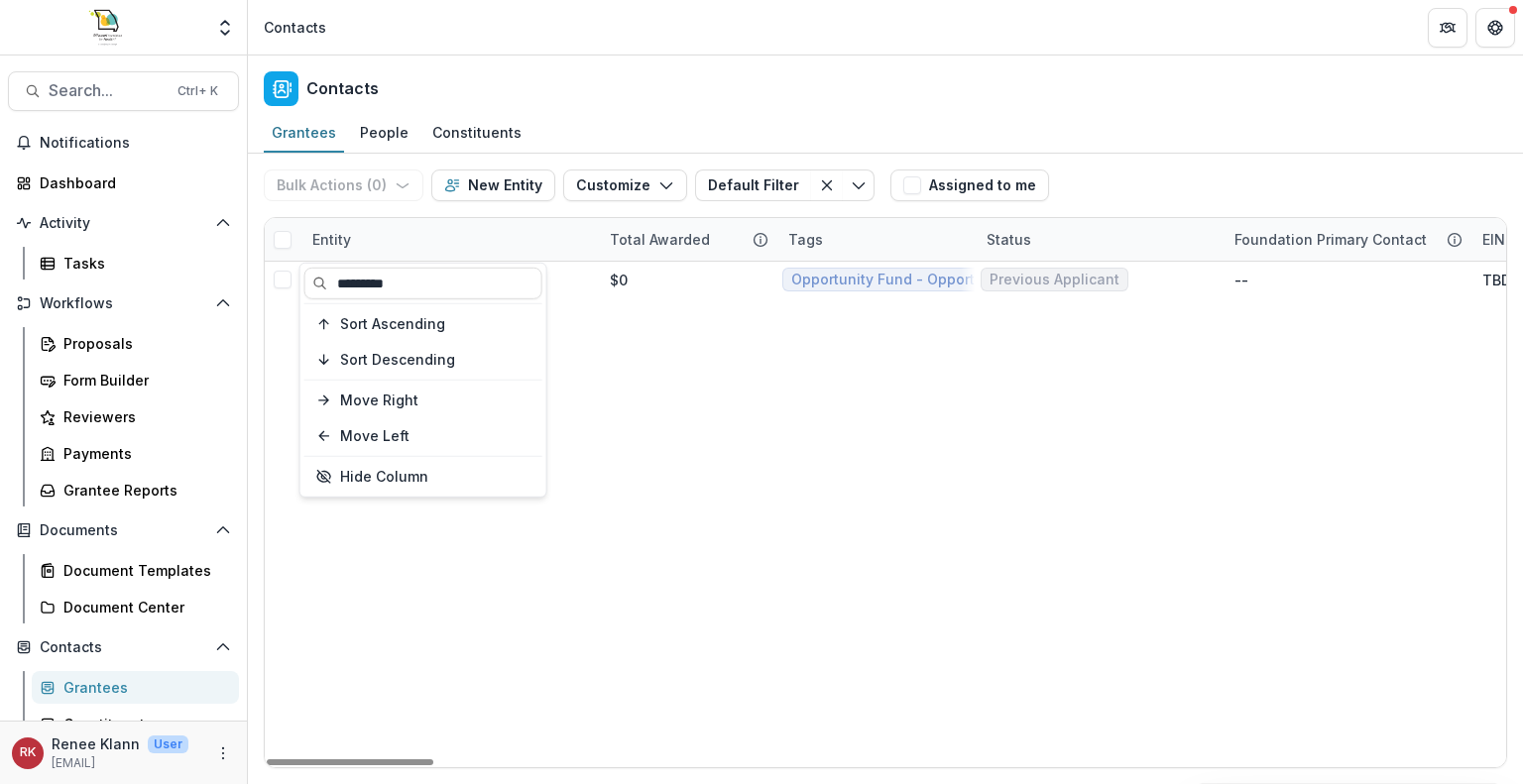 type on "*********" 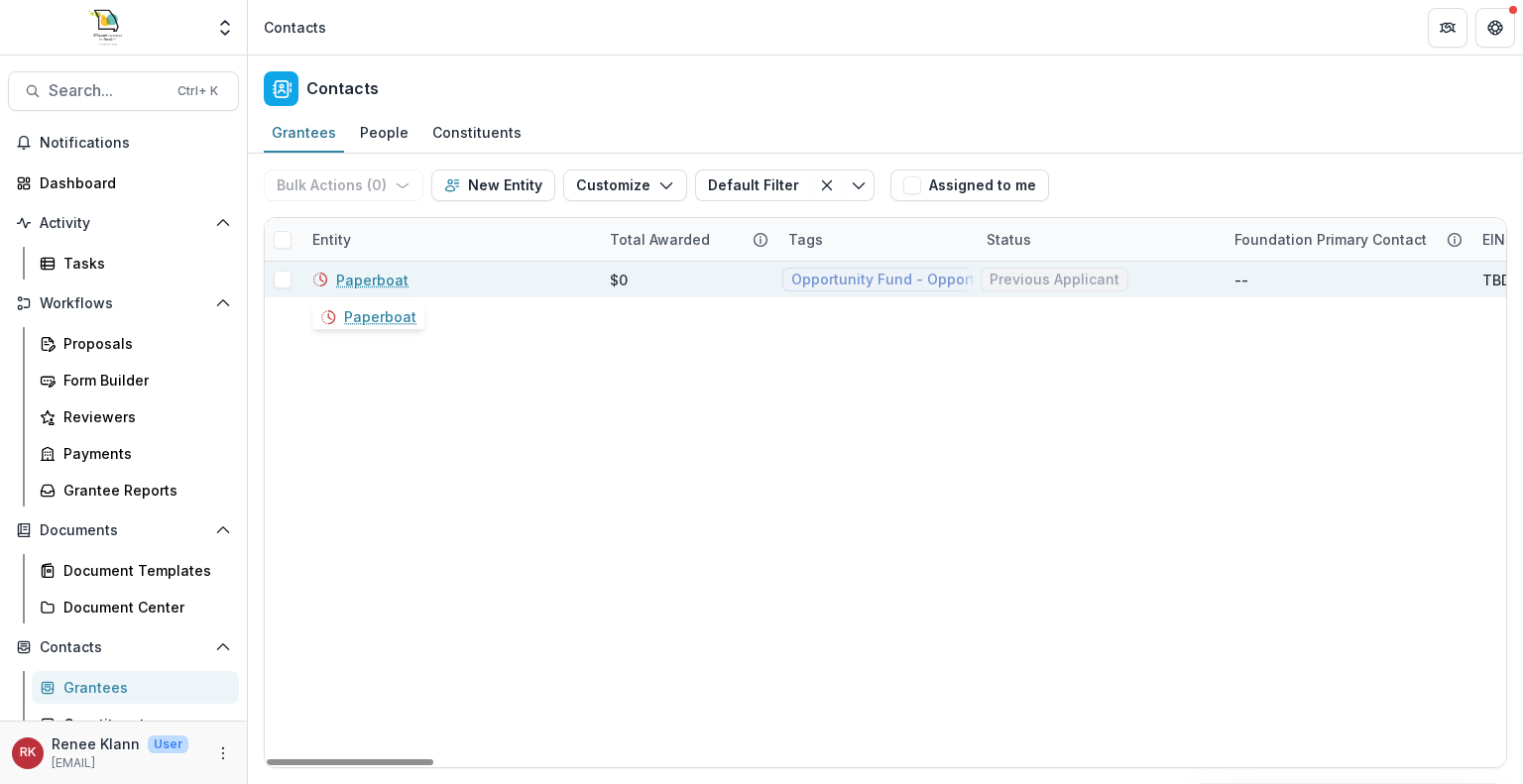 click on "Paperboat" at bounding box center [372, 280] 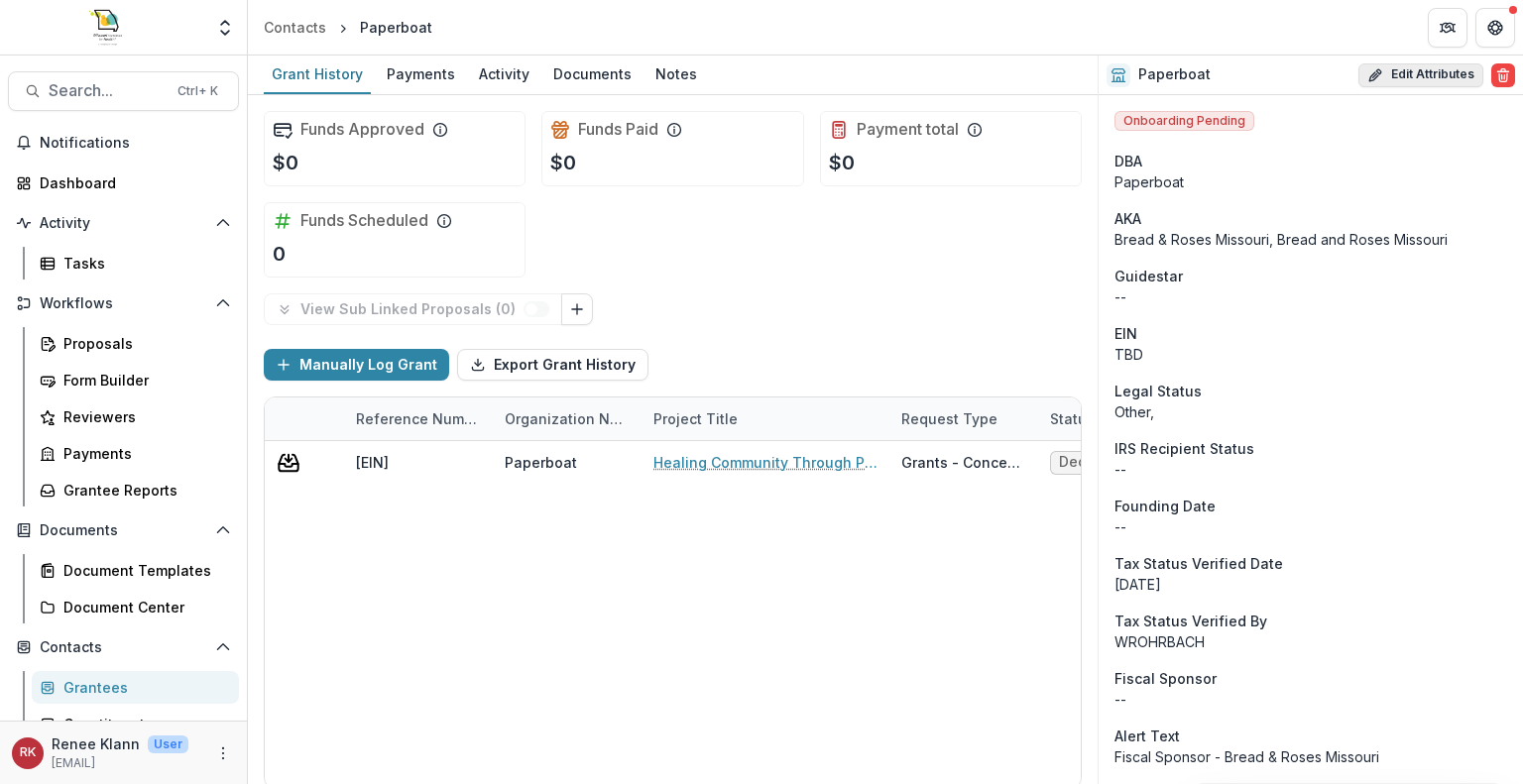 click on "Edit Attributes" at bounding box center [1421, 75] 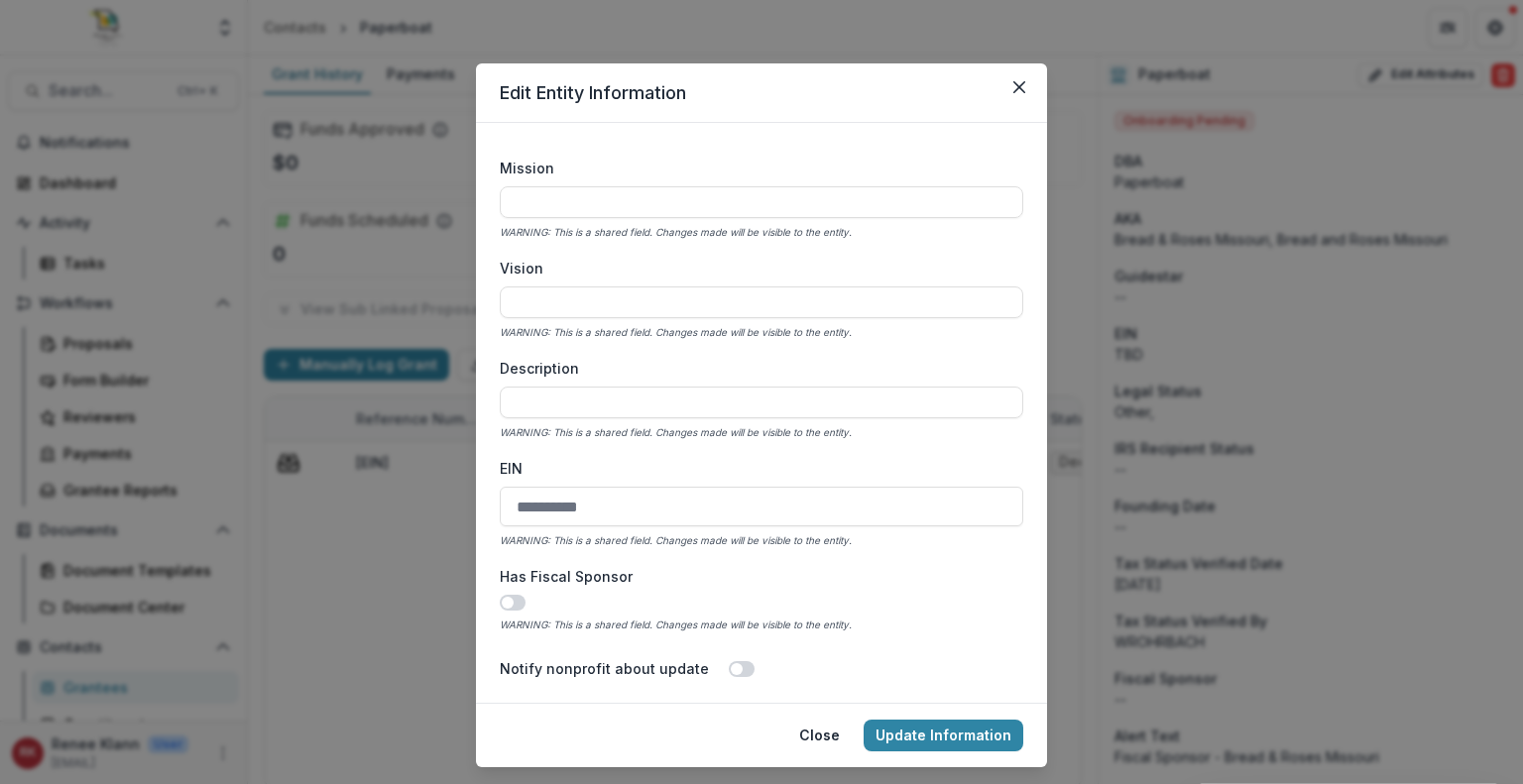 scroll, scrollTop: 313, scrollLeft: 0, axis: vertical 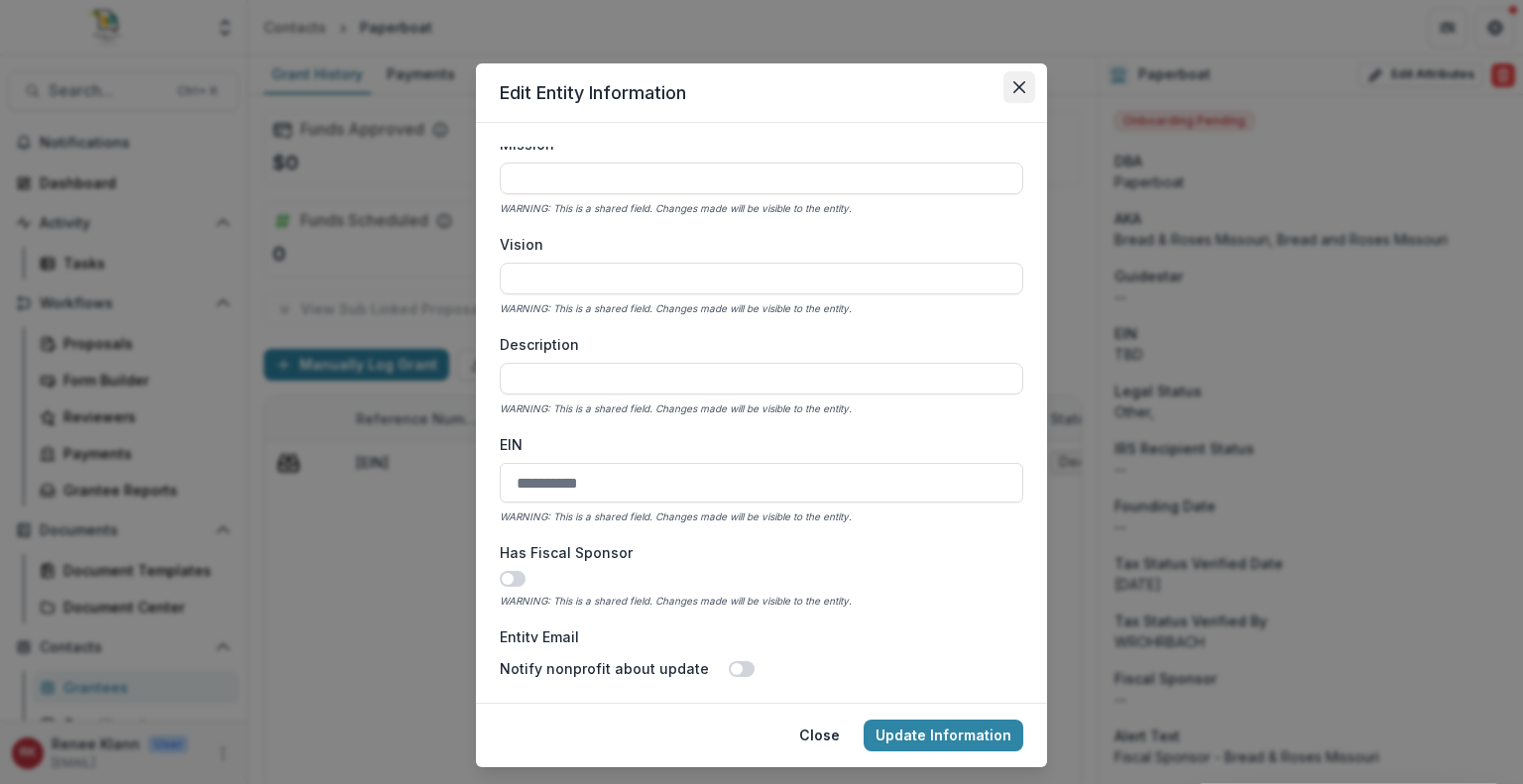 click 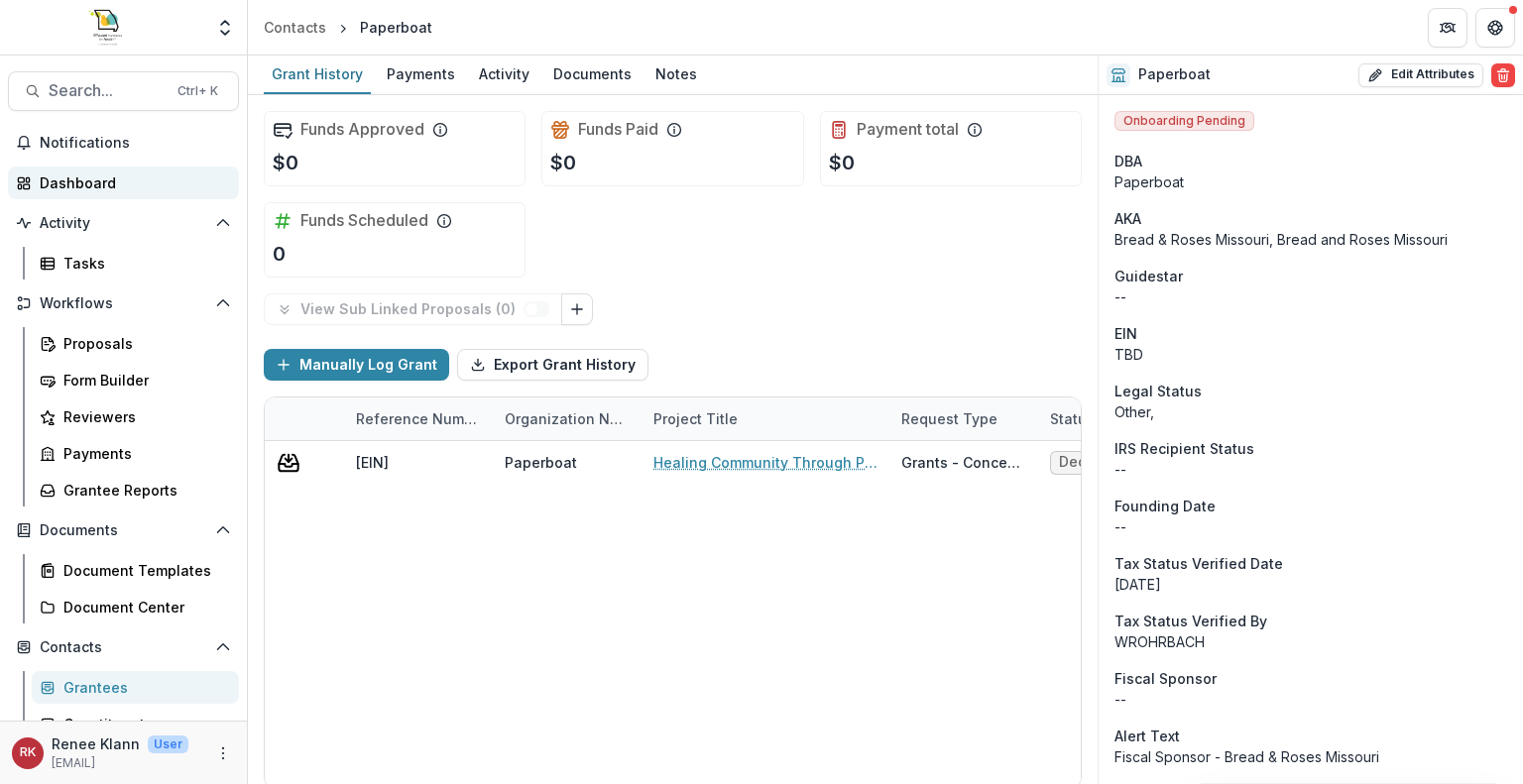 click on "Dashboard" at bounding box center [131, 182] 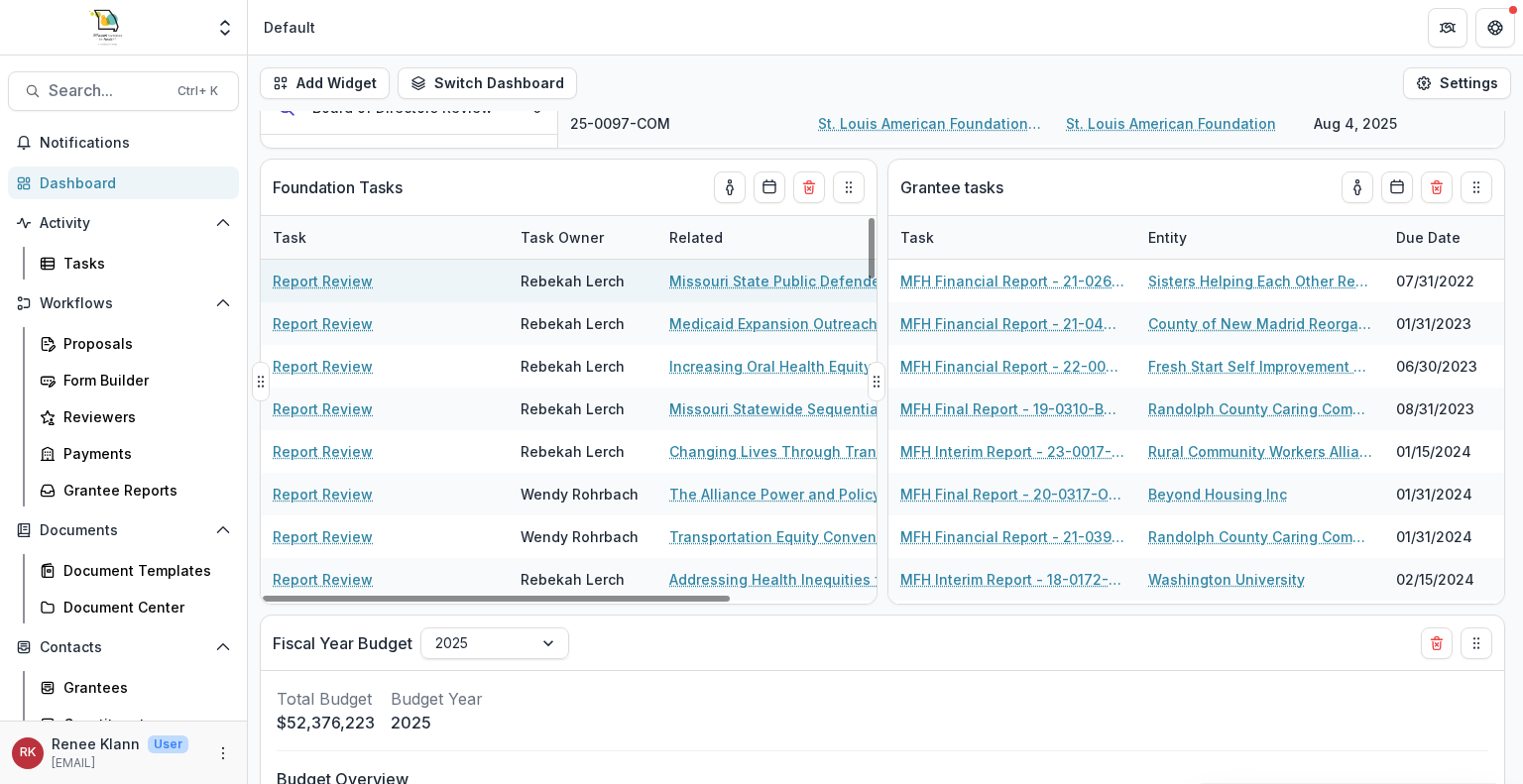 scroll, scrollTop: 0, scrollLeft: 0, axis: both 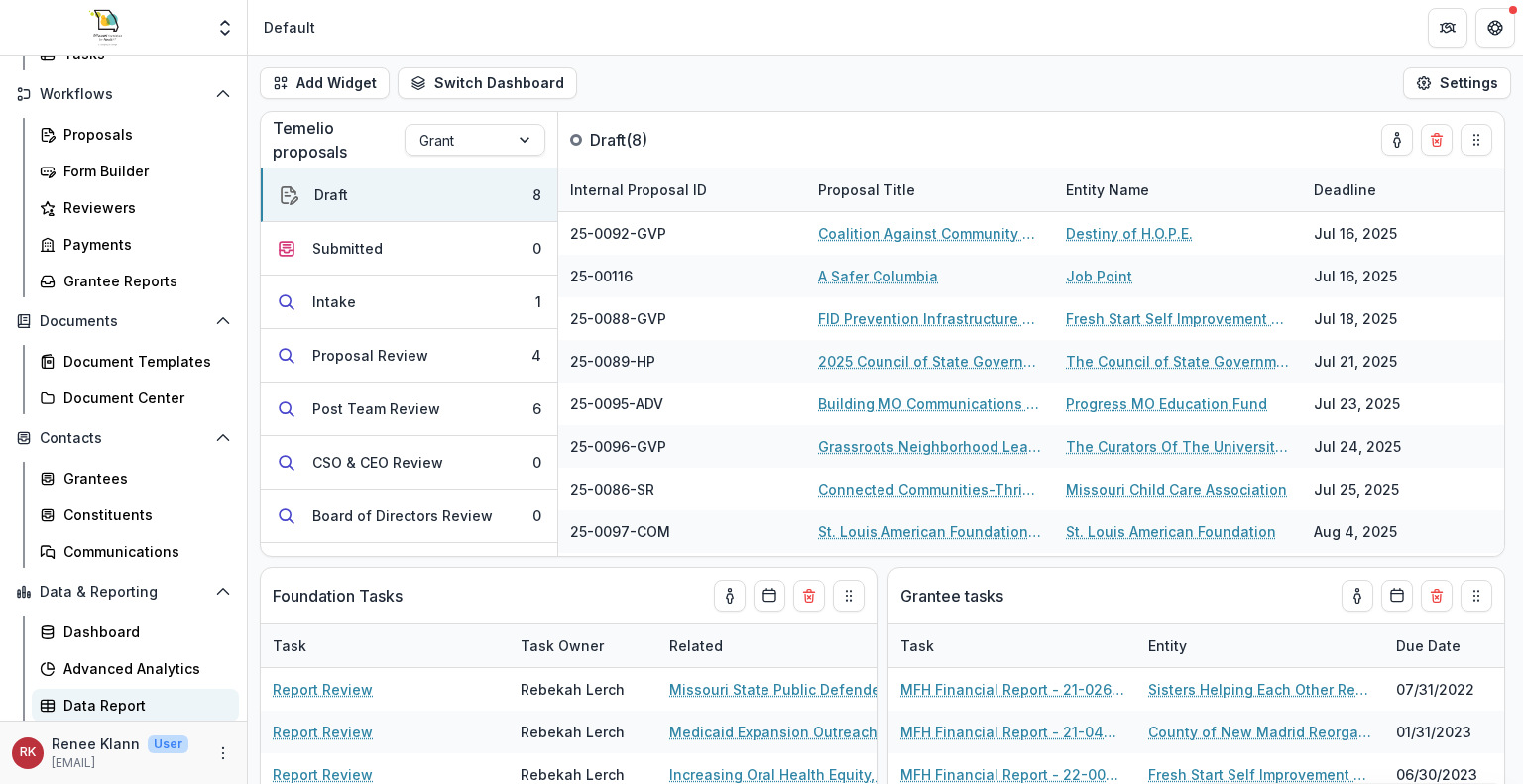 click on "Data Report" at bounding box center [143, 705] 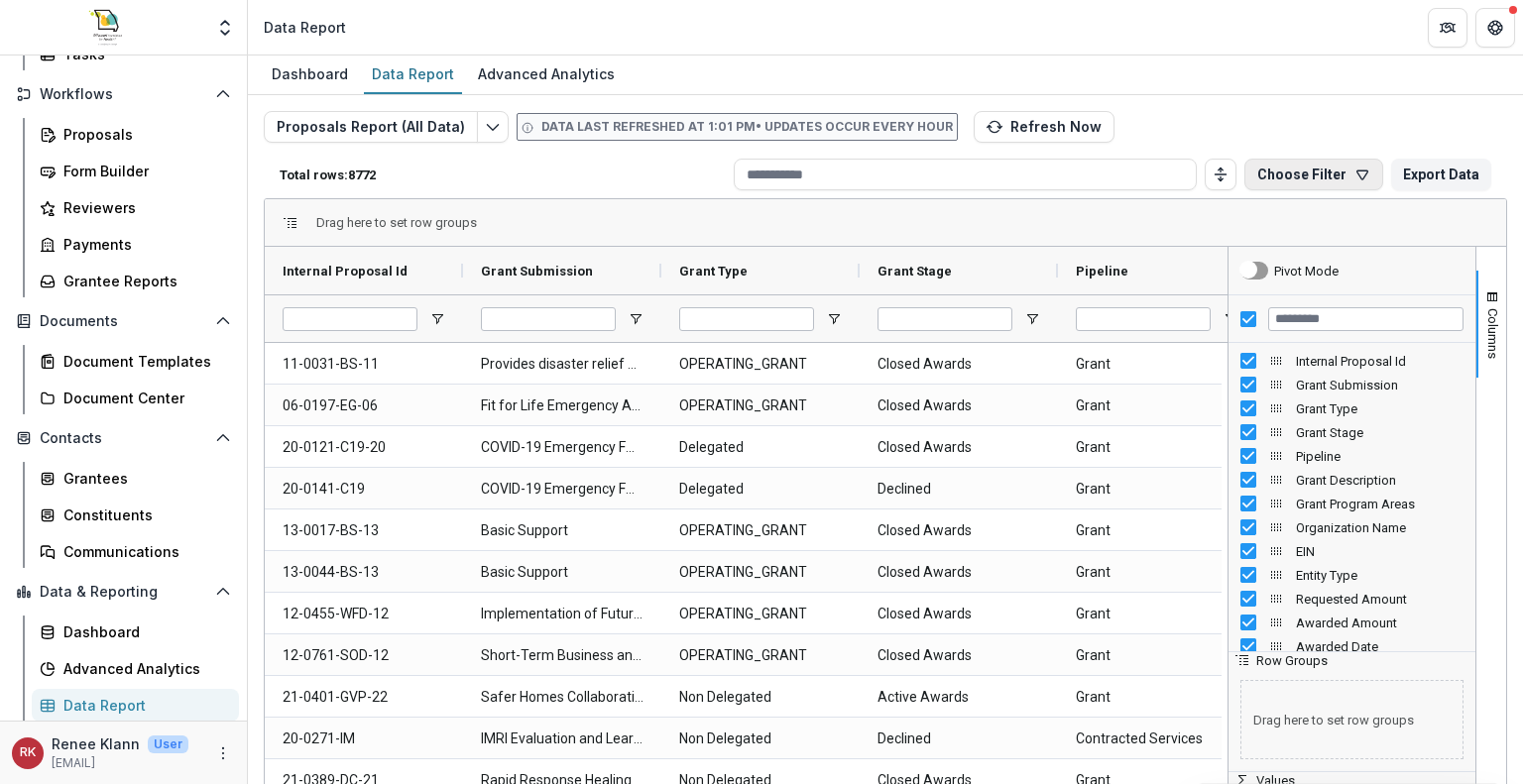 click on "Choose Filter" at bounding box center (1314, 174) 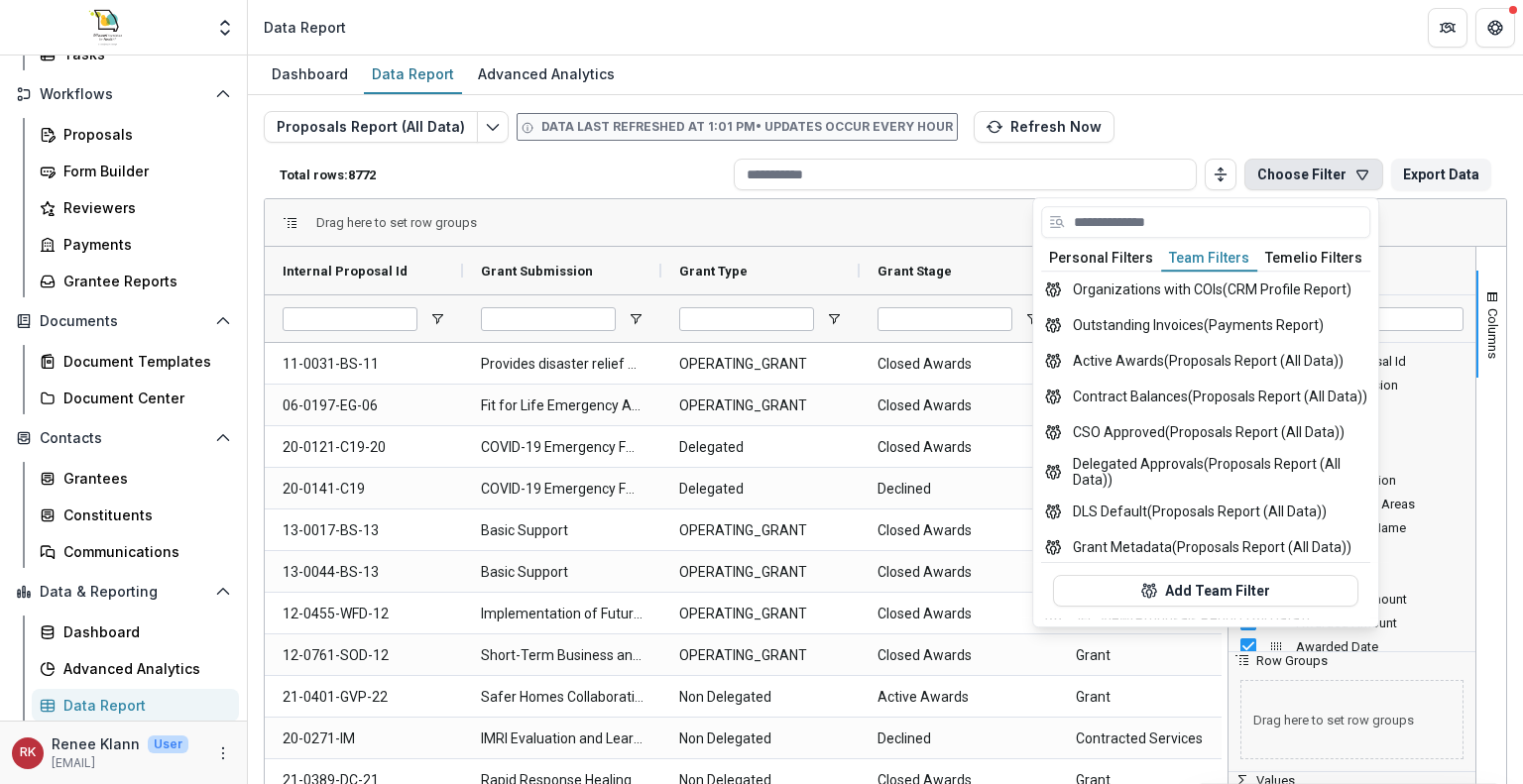 click on "Team Filters" at bounding box center (1209, 259) 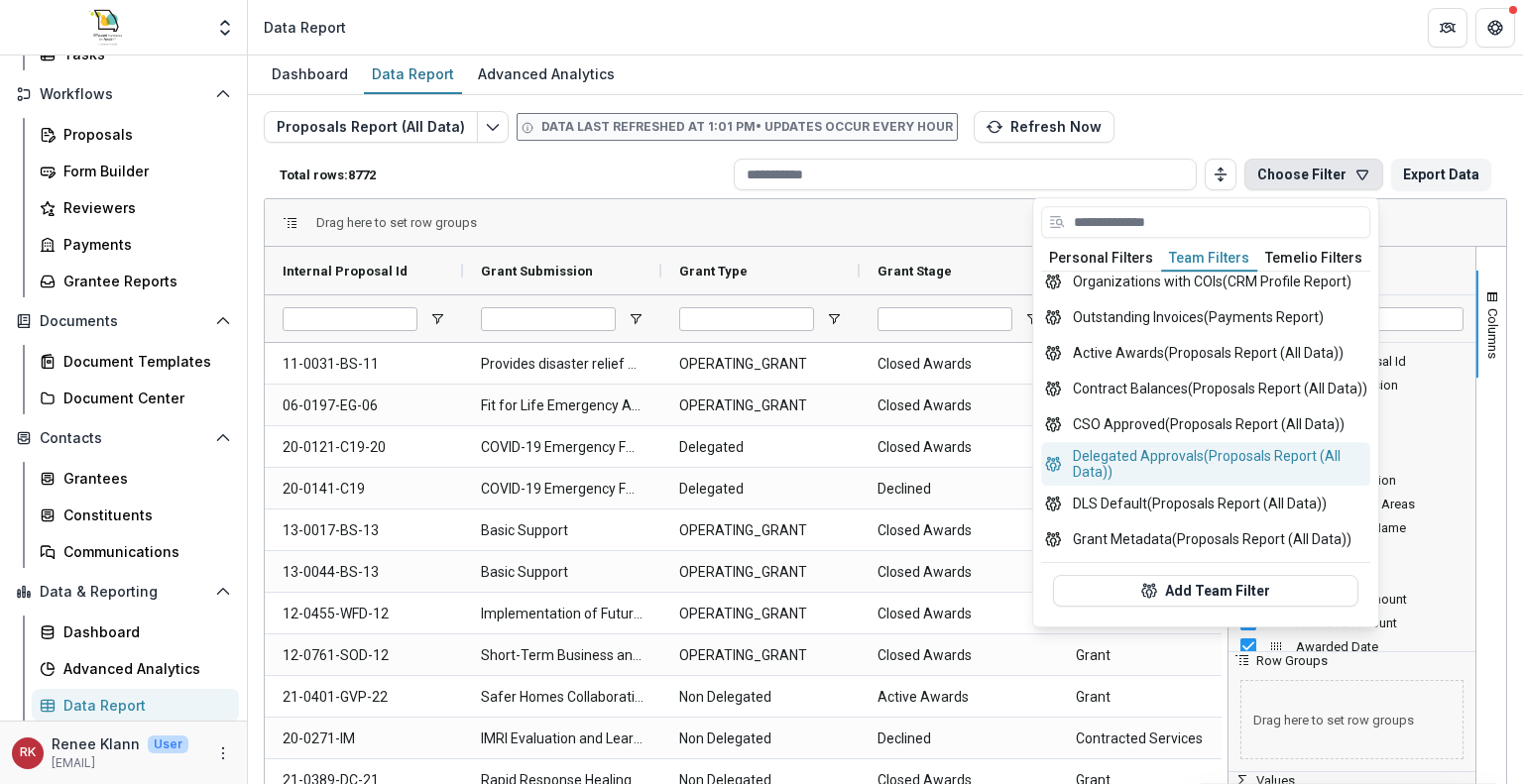 scroll, scrollTop: 11, scrollLeft: 0, axis: vertical 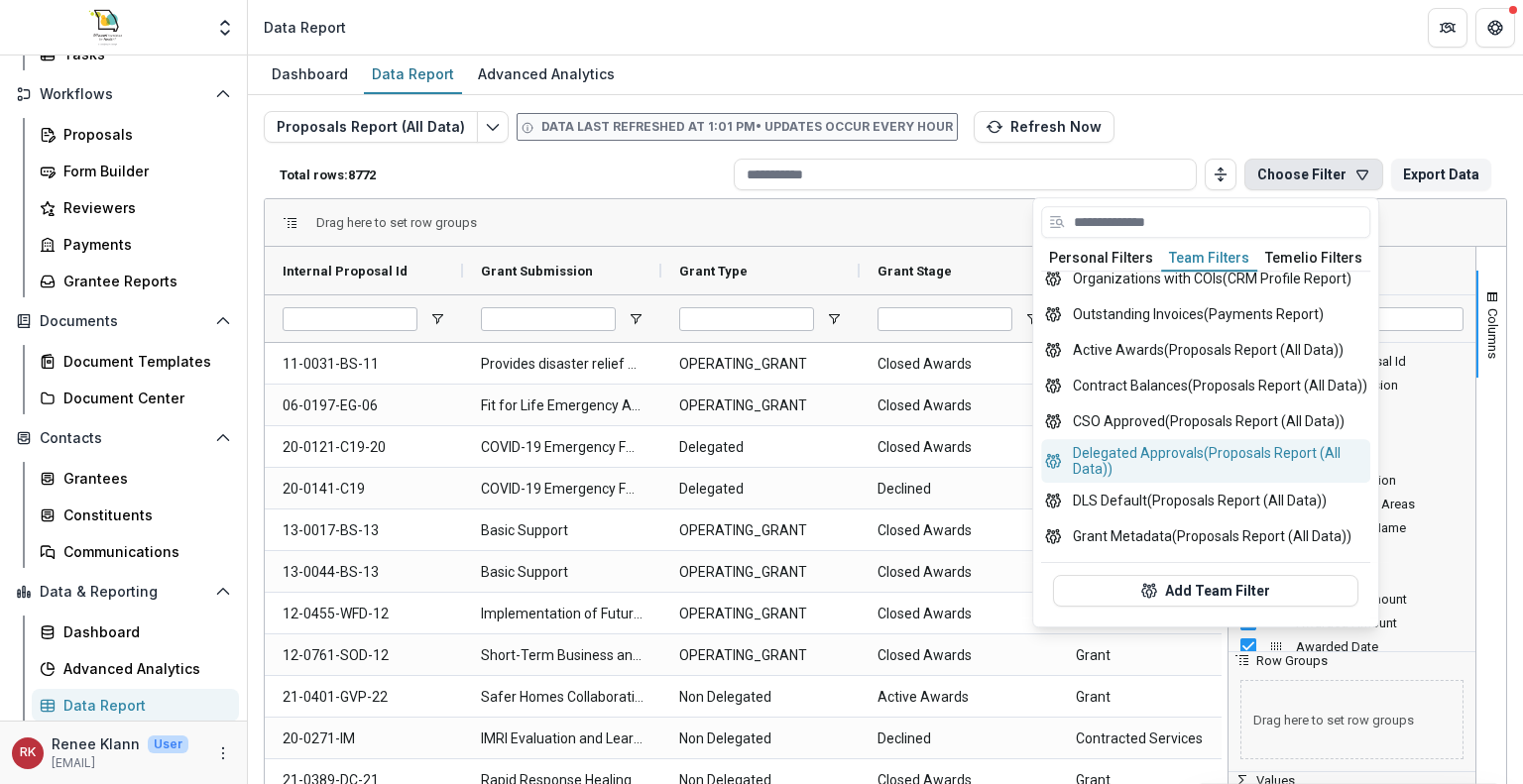 click on "Delegated Approvals  (Proposals Report (All Data))" at bounding box center [1206, 461] 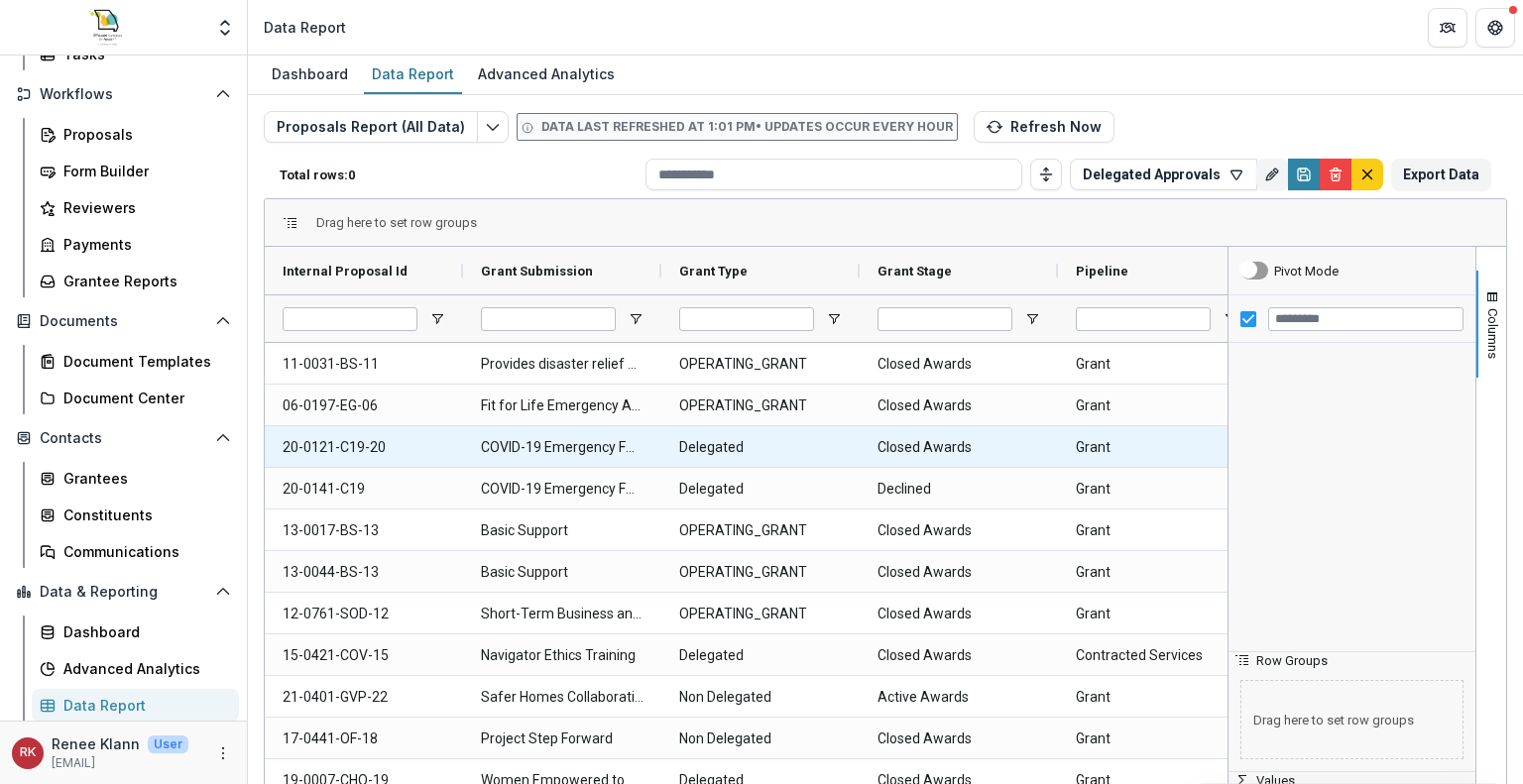 type on "**********" 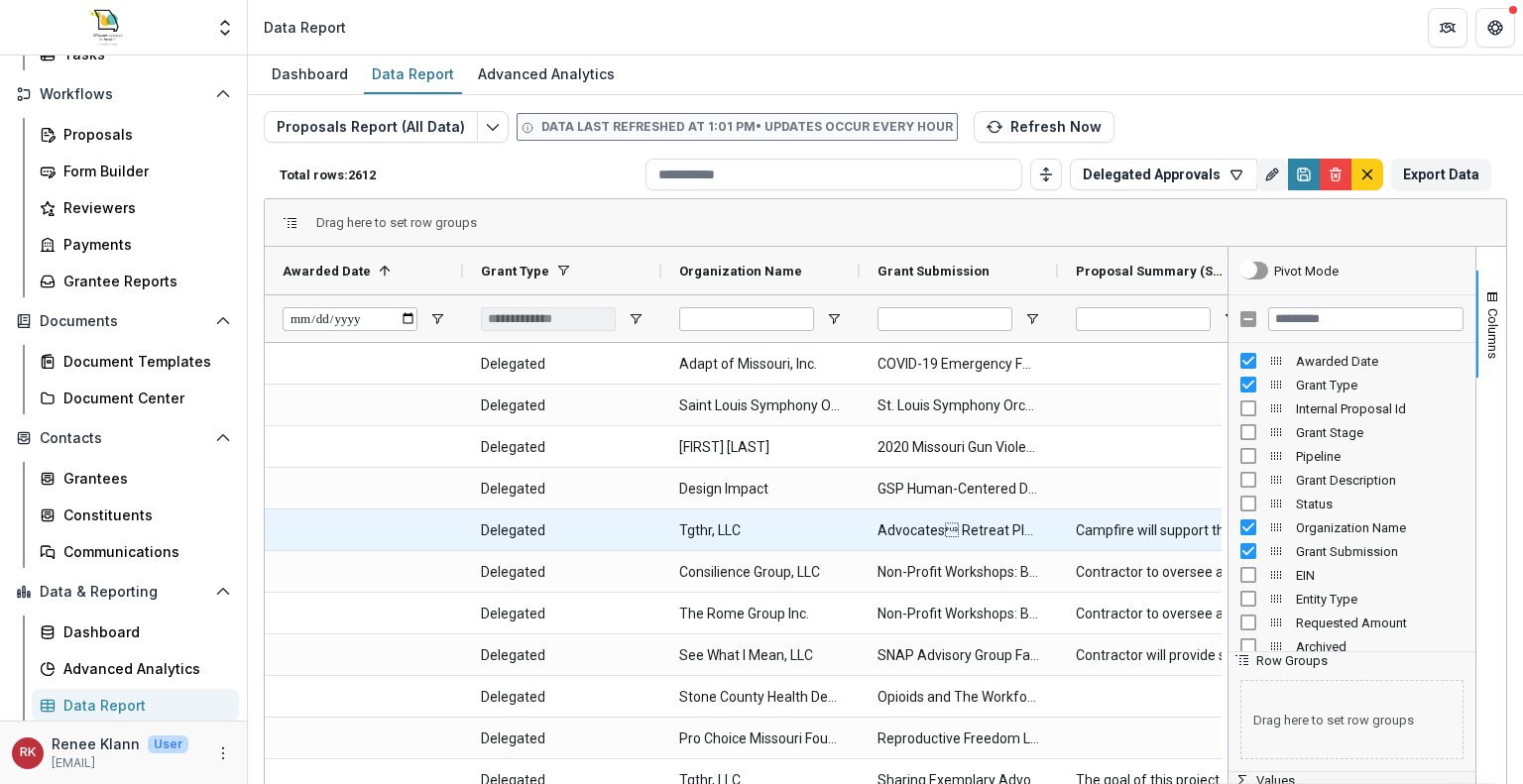 scroll, scrollTop: 205, scrollLeft: 0, axis: vertical 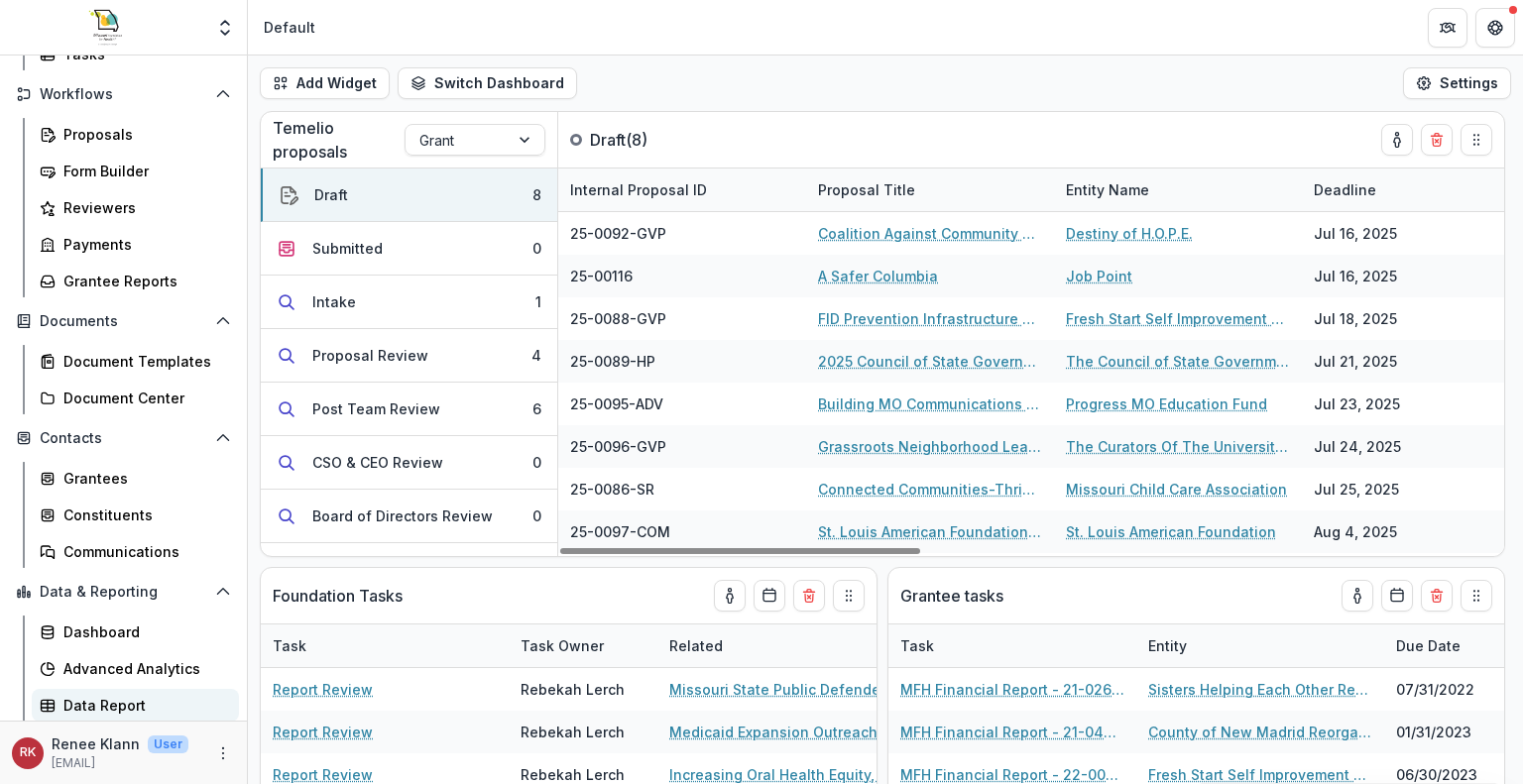 click on "Data Report" at bounding box center (143, 705) 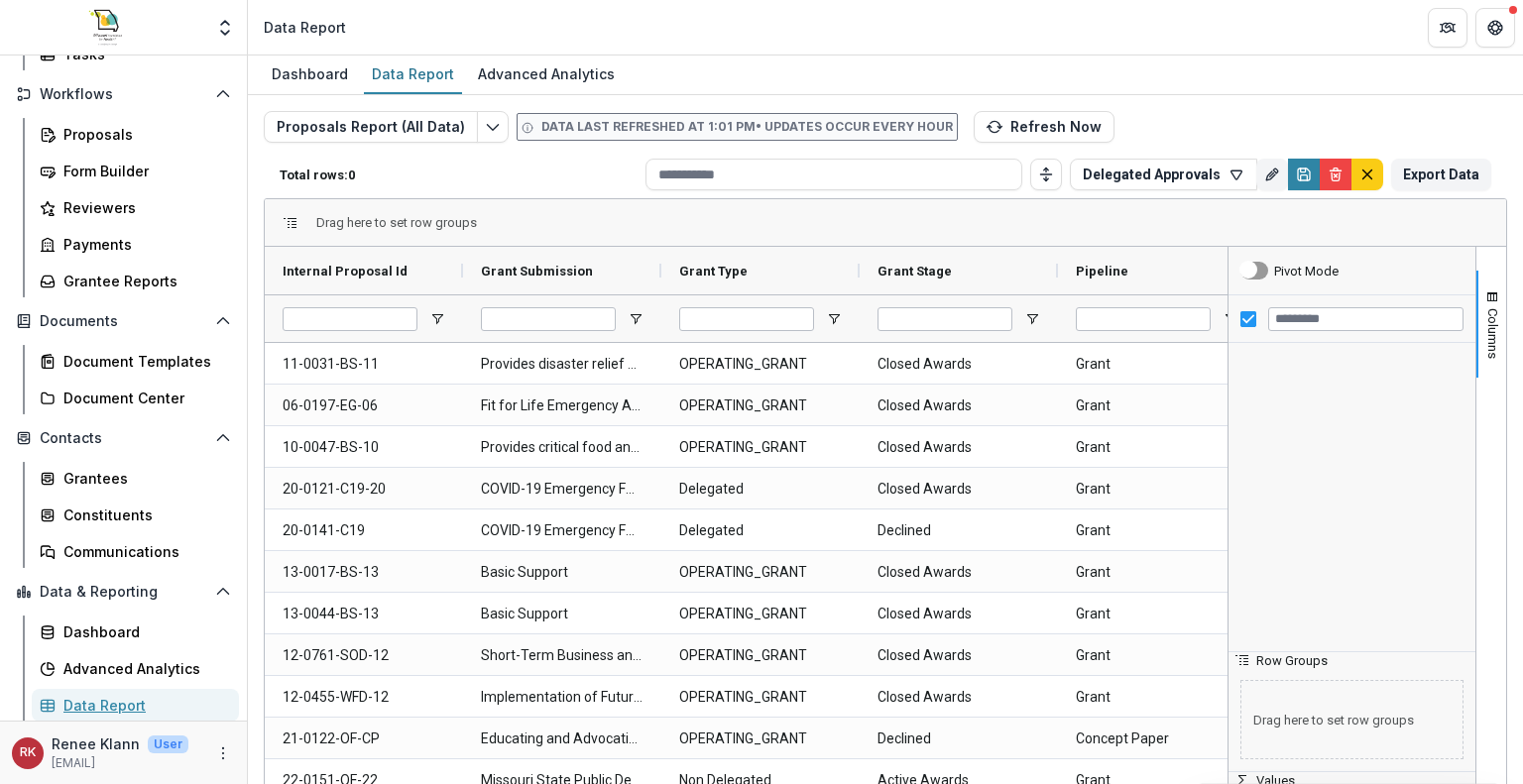 type on "**********" 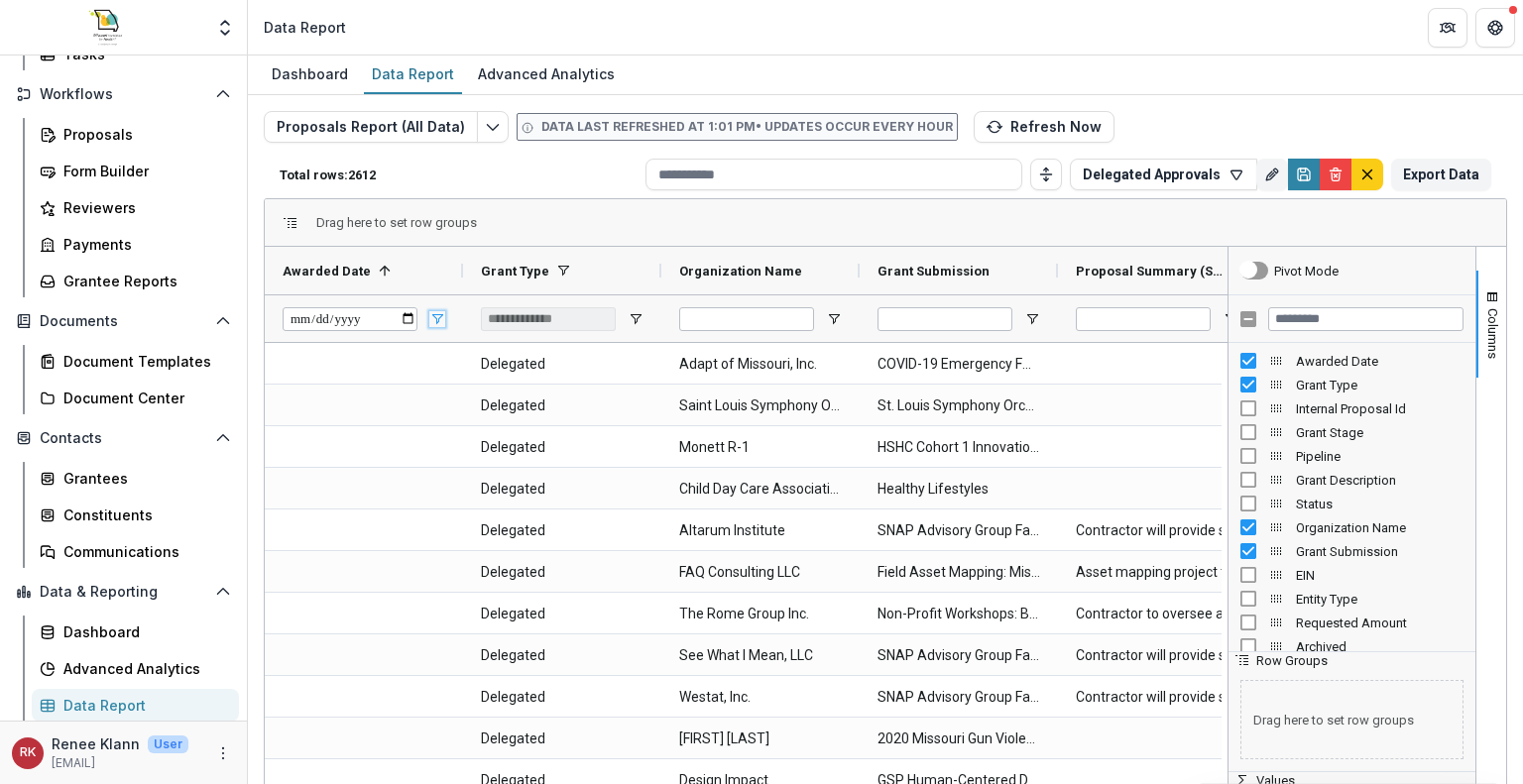 click at bounding box center (437, 319) 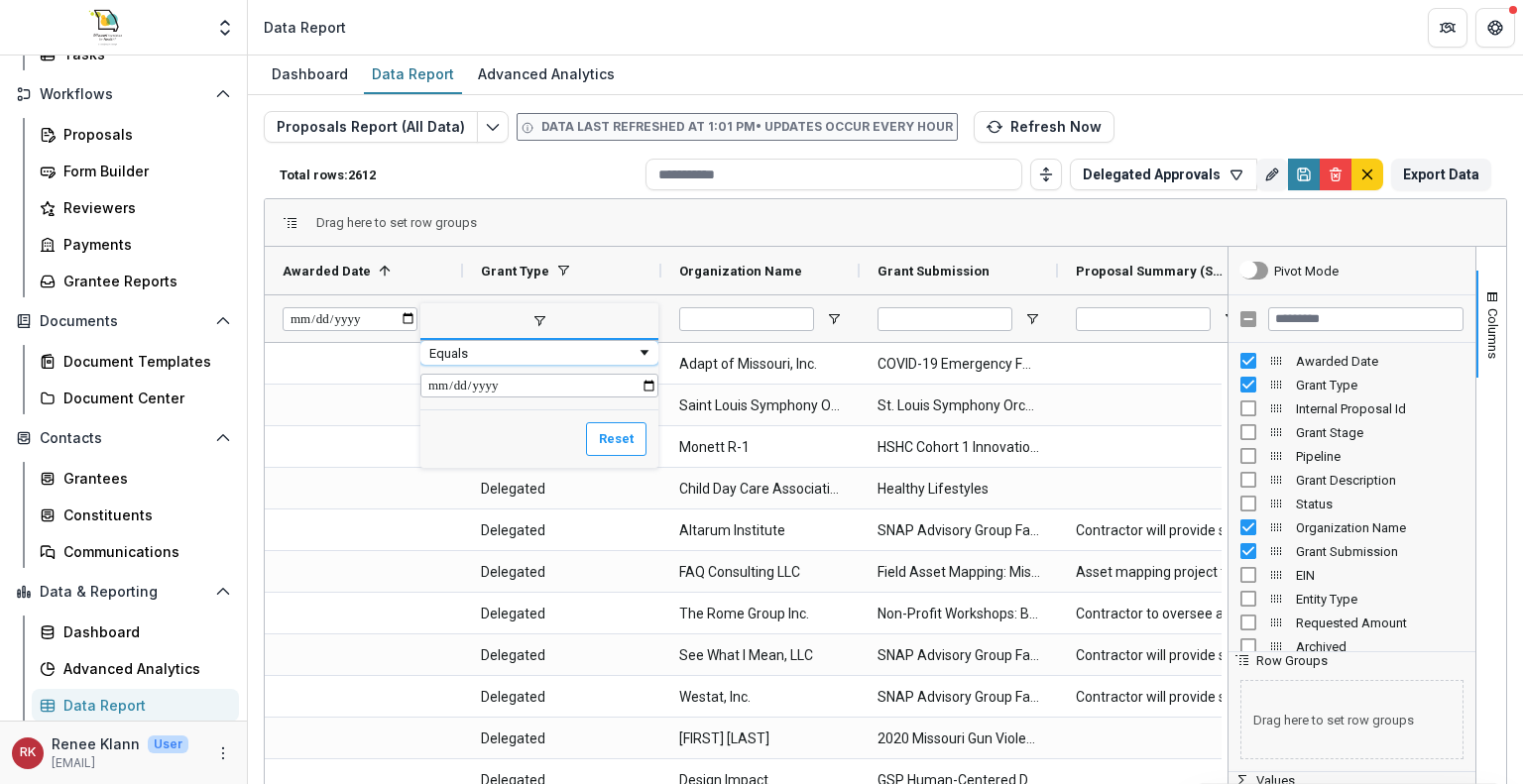click on "Equals" at bounding box center (532, 353) 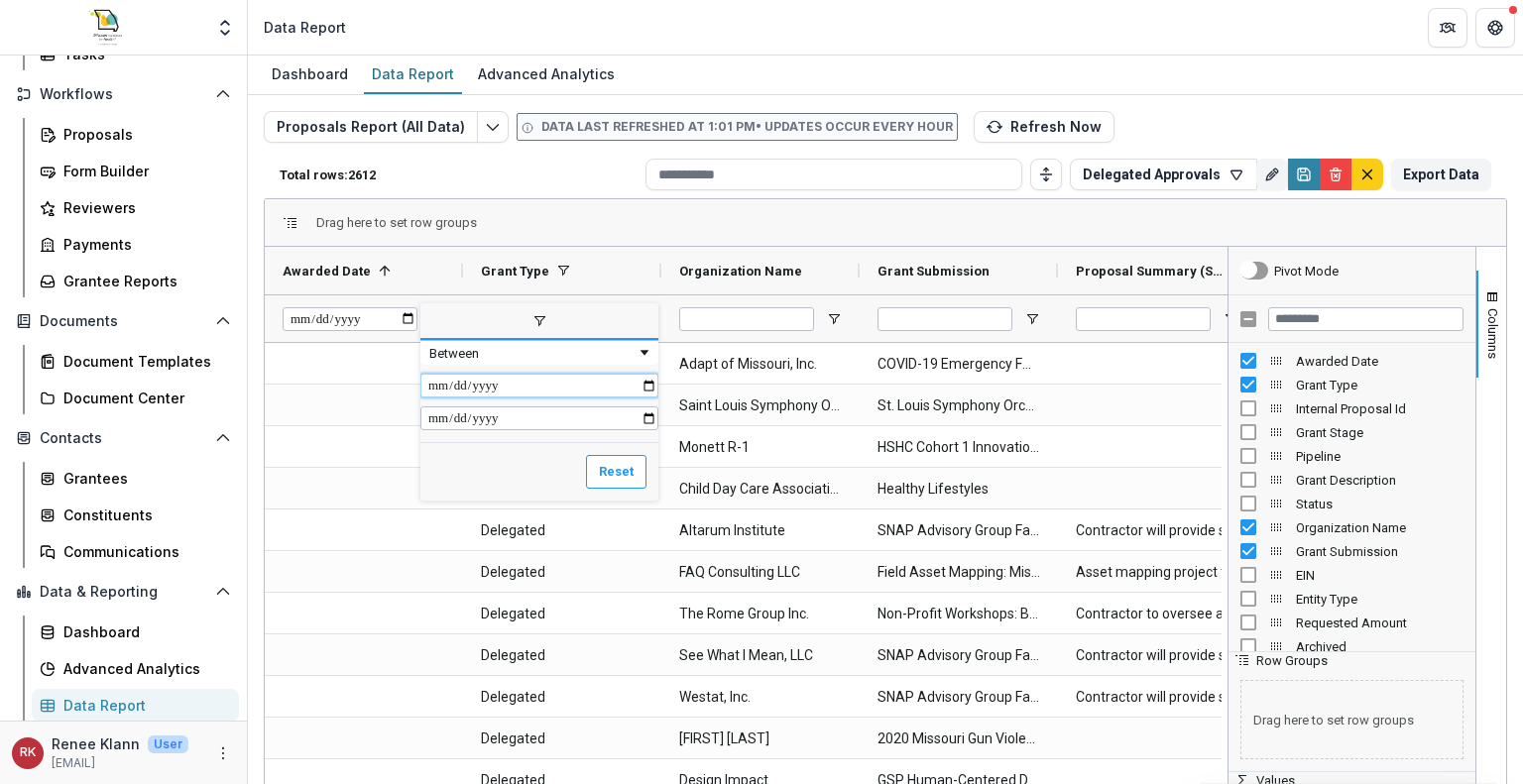 click at bounding box center (539, 386) 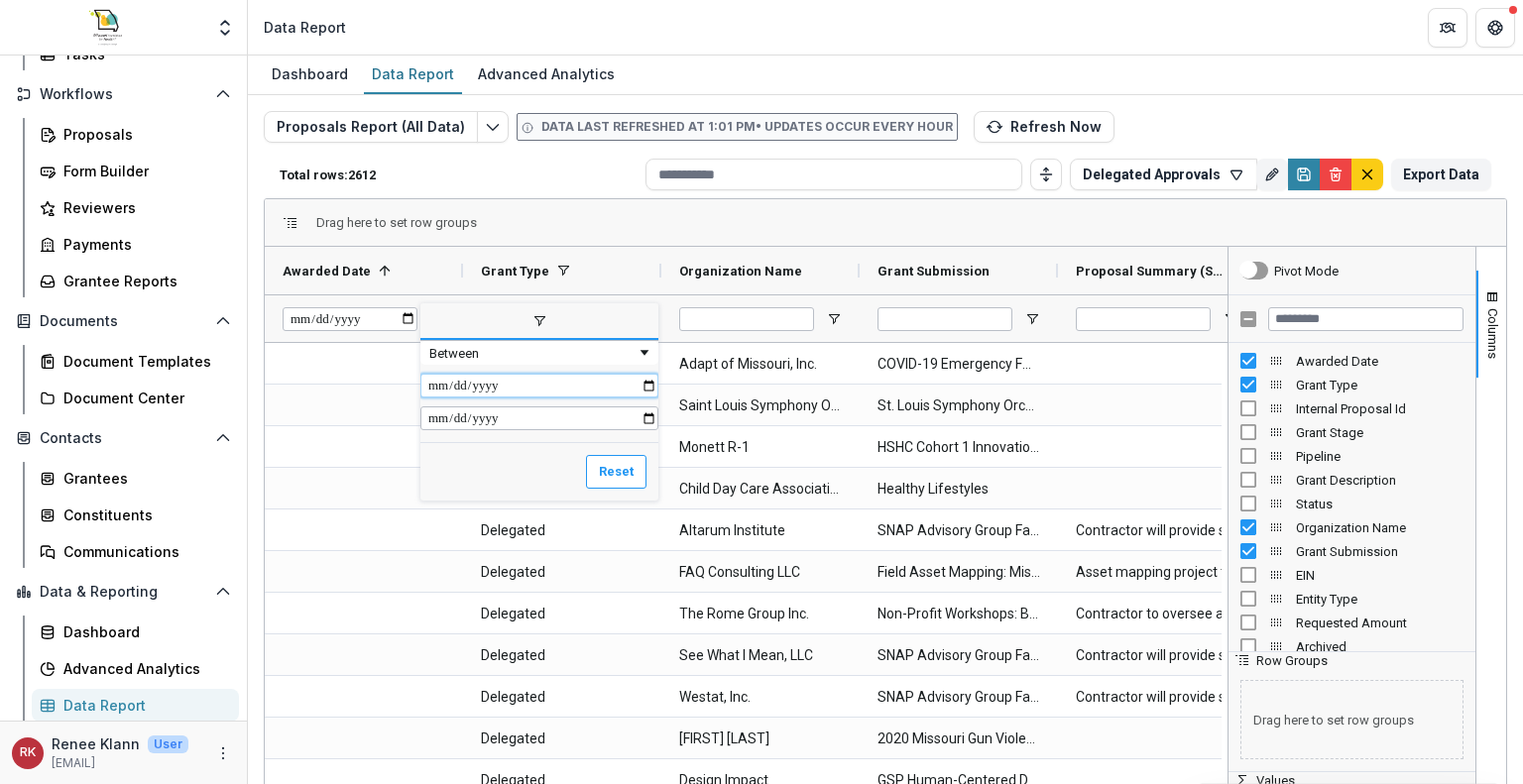 type on "**********" 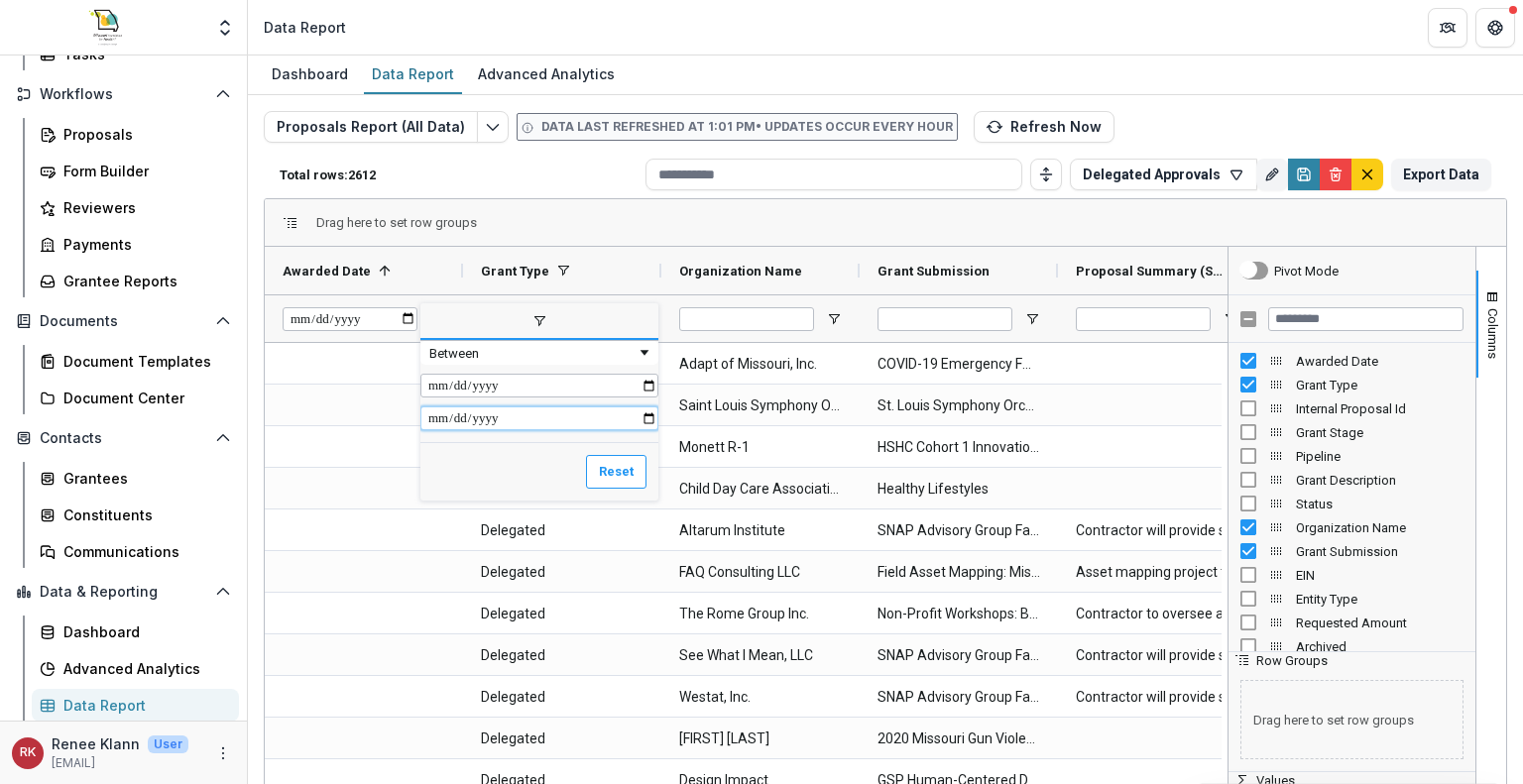 click at bounding box center [539, 418] 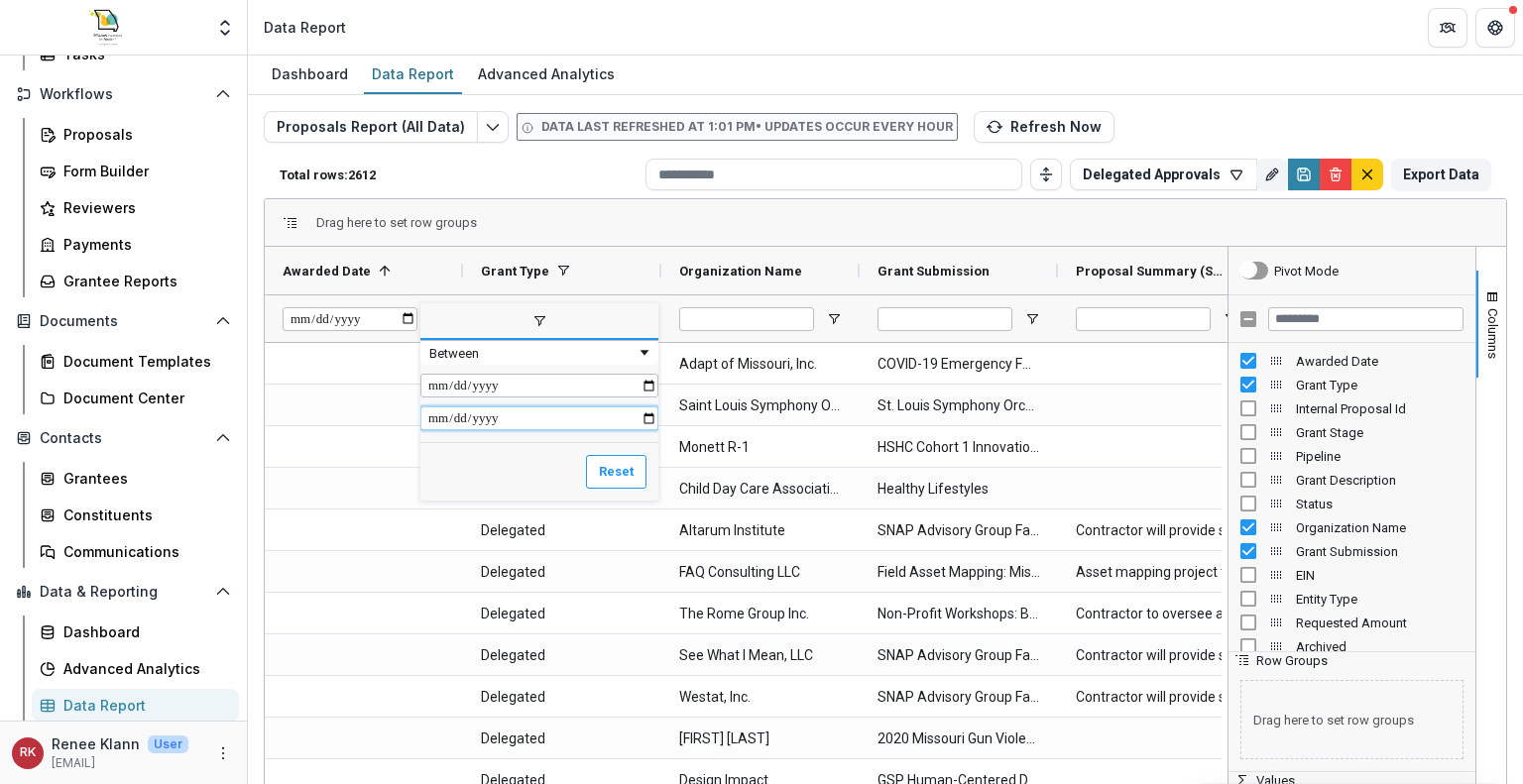 type on "**********" 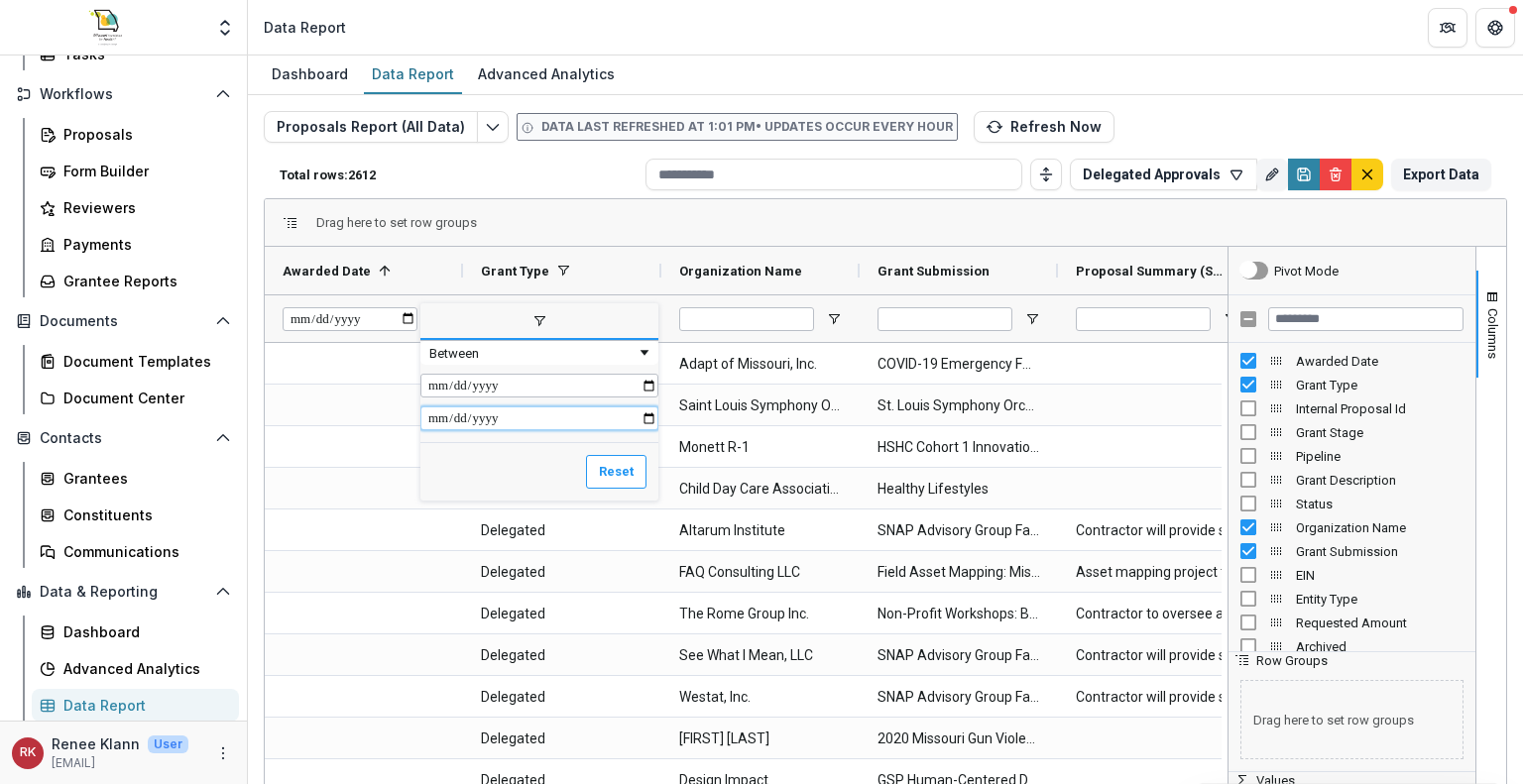type on "**********" 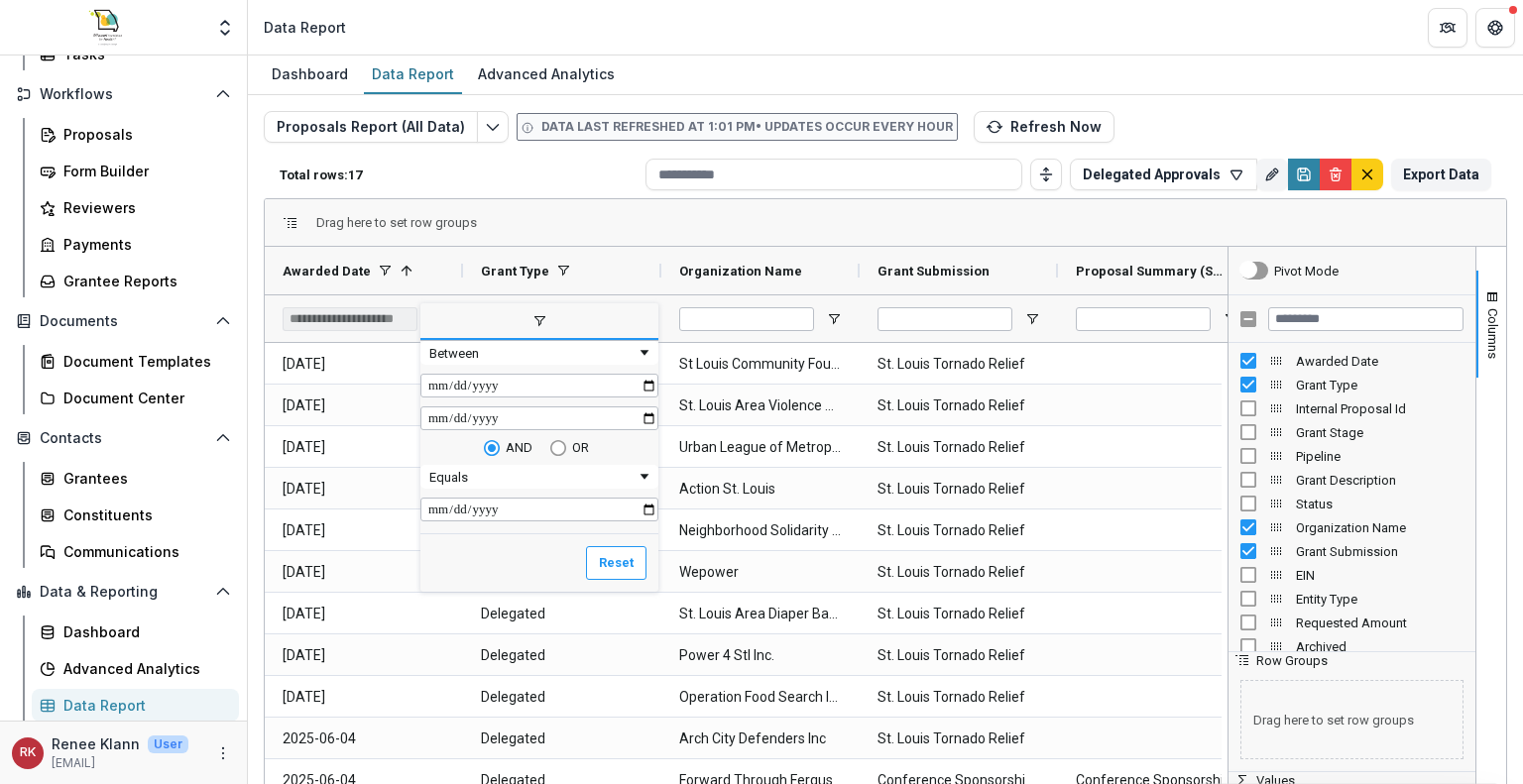 click on "Drag here to set row groups" at bounding box center [885, 223] 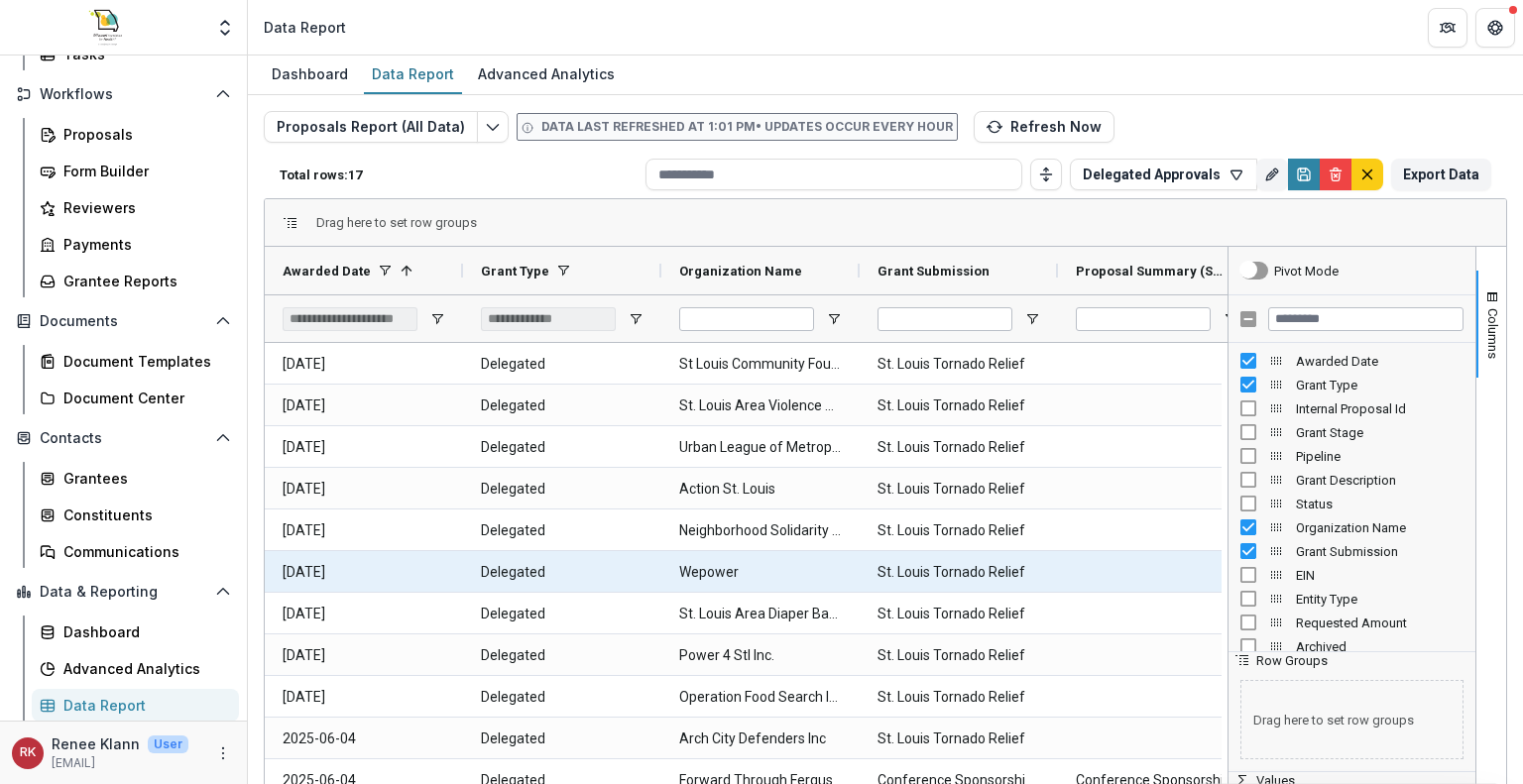 scroll, scrollTop: 165, scrollLeft: 0, axis: vertical 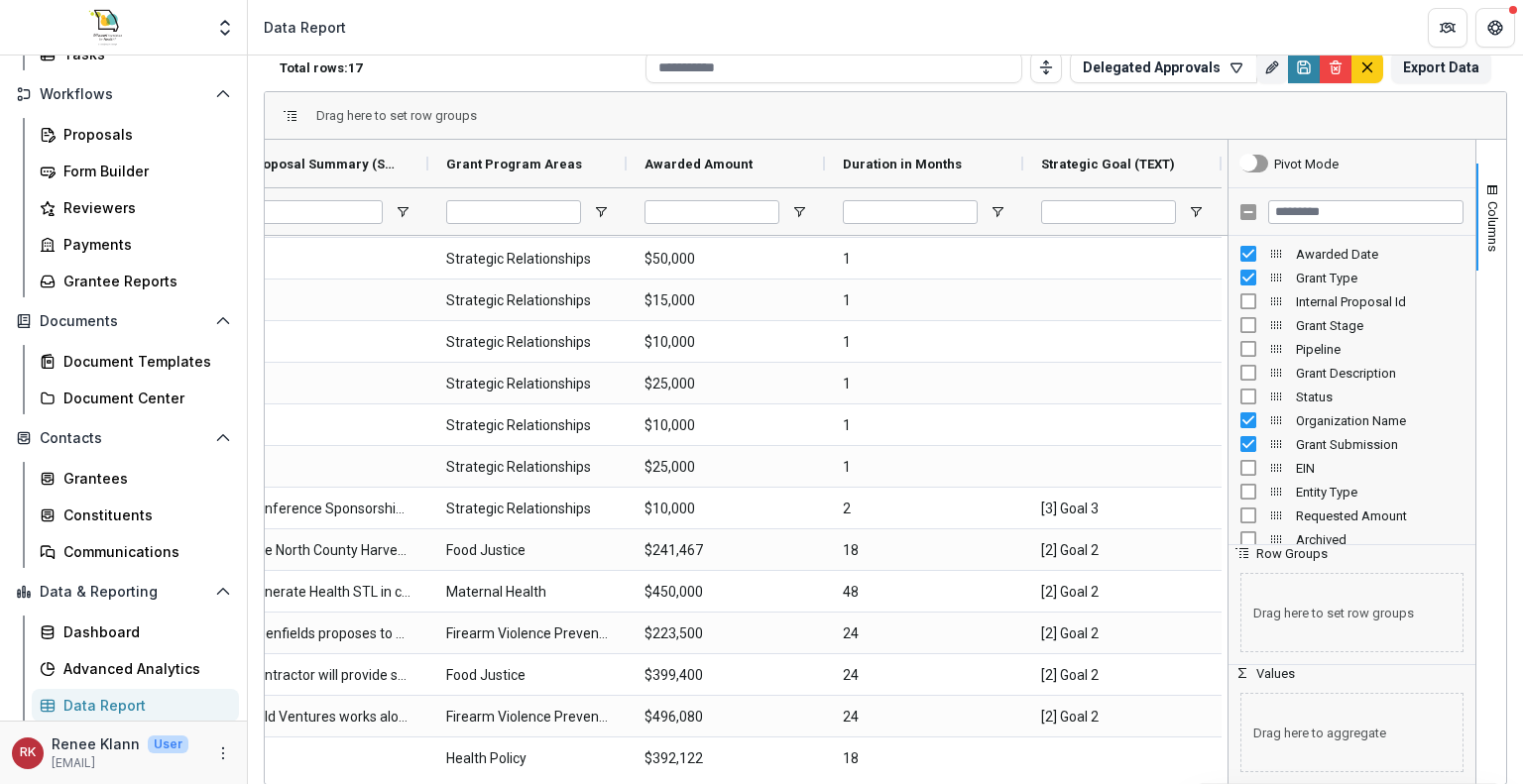 click on "Proposals Form Builder Reviewers Payments Grantee Reports" at bounding box center (123, 207) 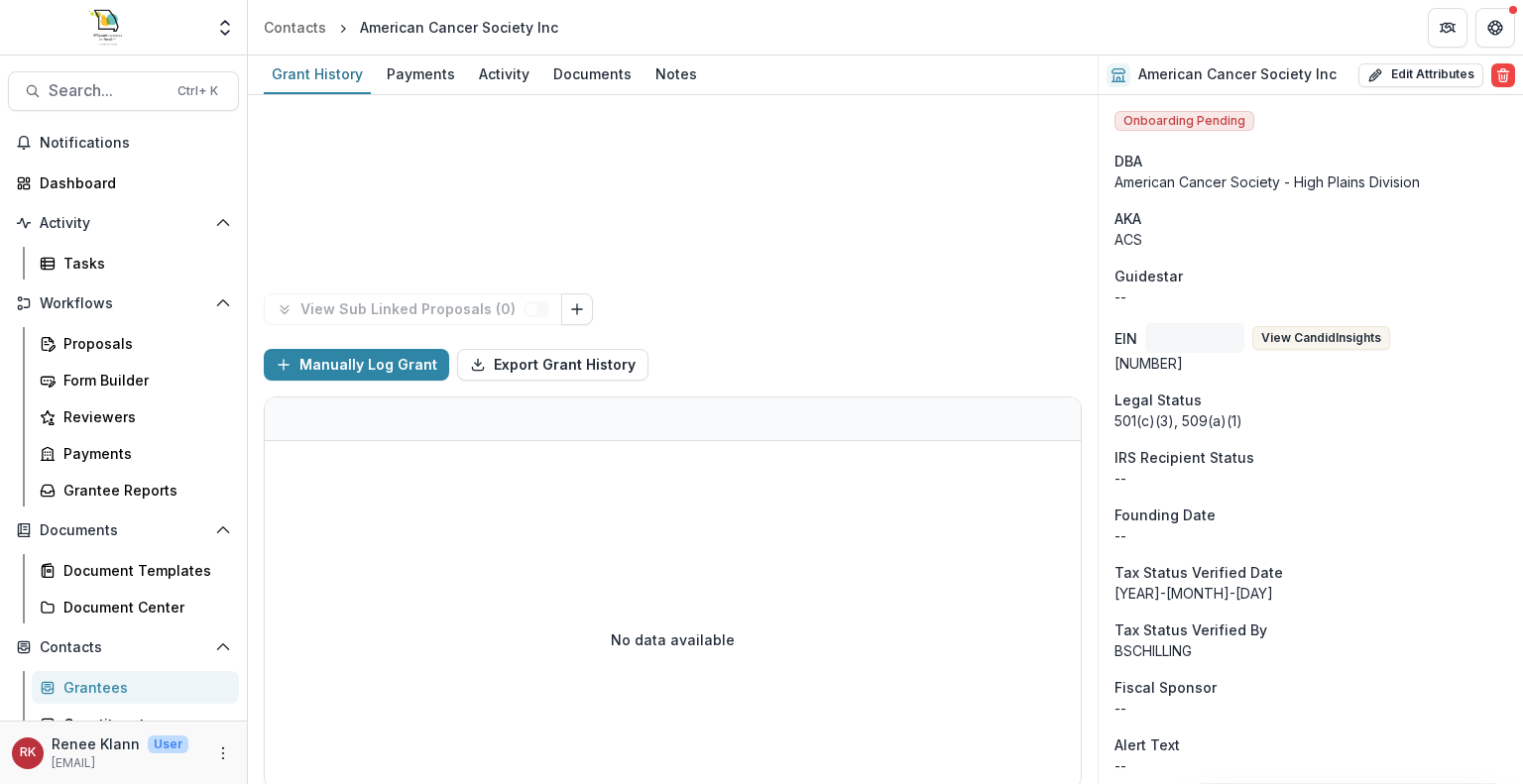 scroll, scrollTop: 0, scrollLeft: 0, axis: both 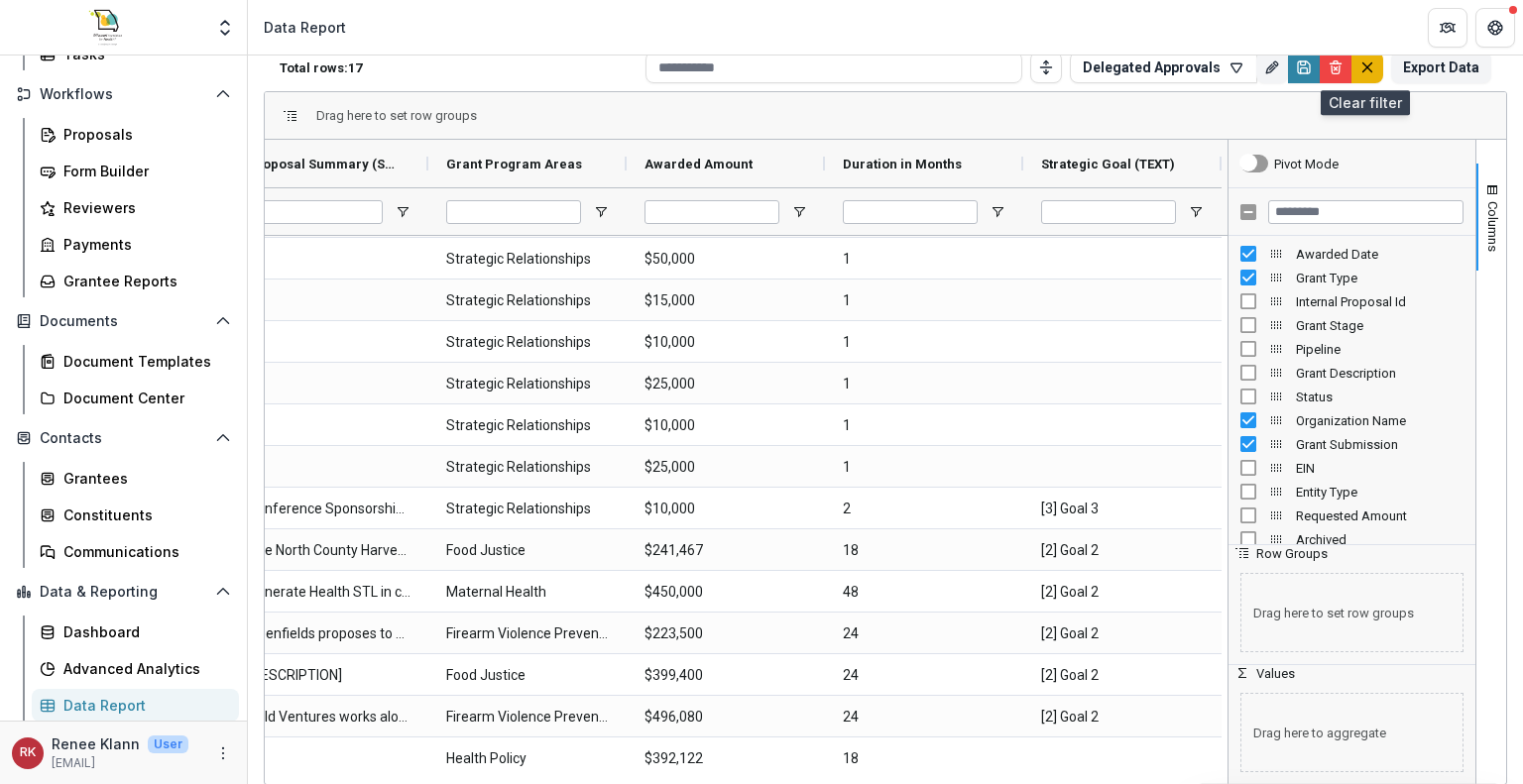 click 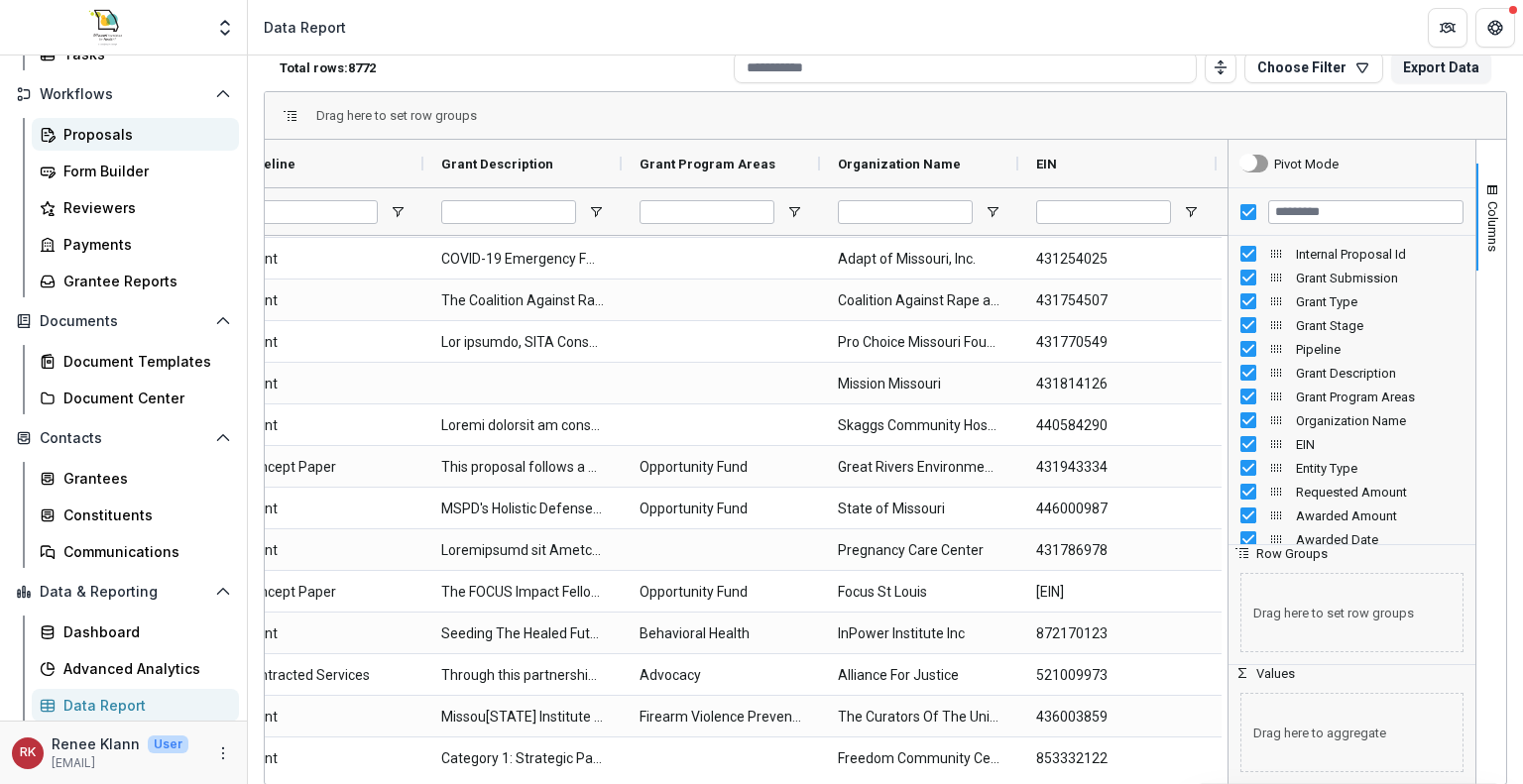 scroll, scrollTop: 0, scrollLeft: 0, axis: both 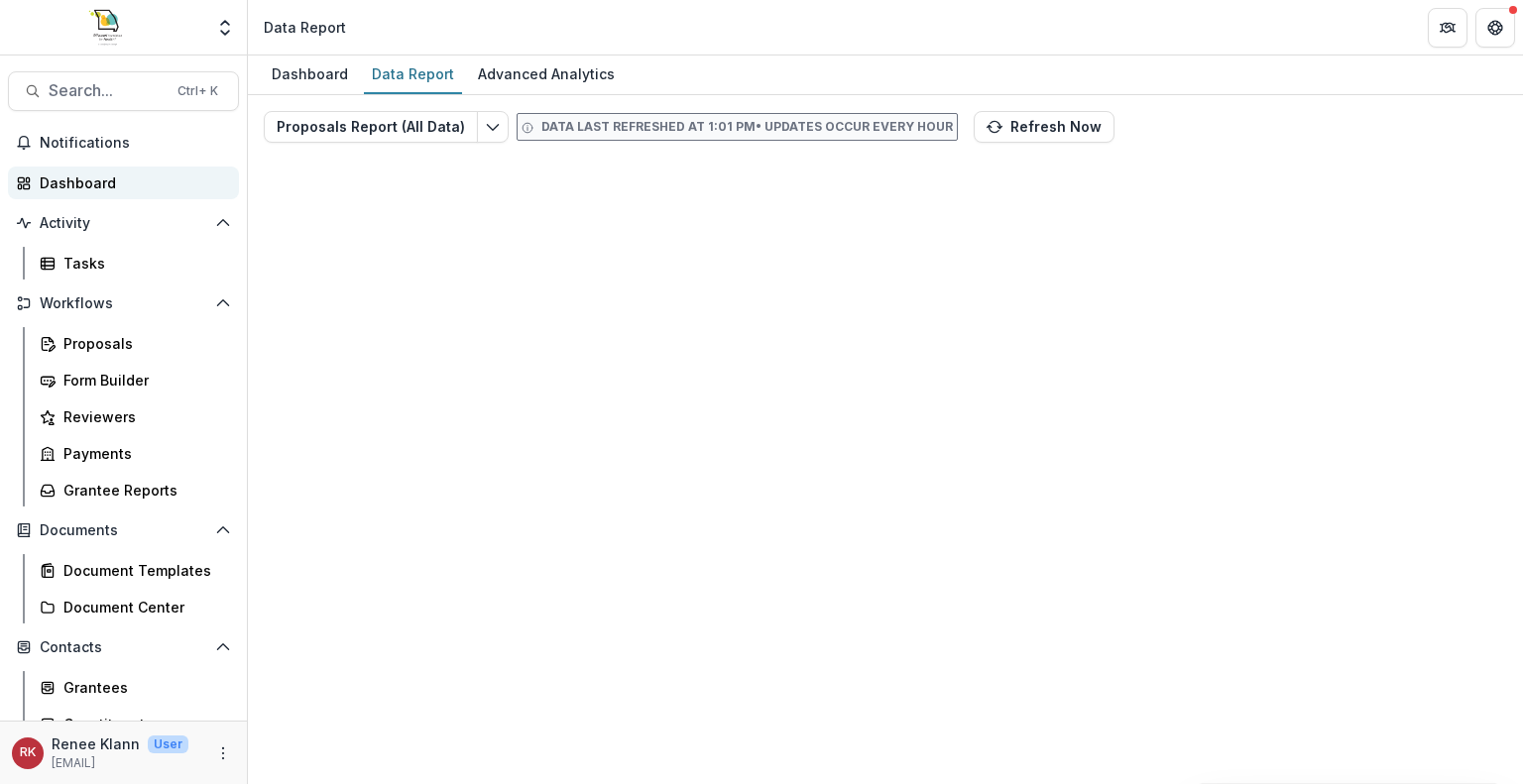 click on "Dashboard" at bounding box center [131, 182] 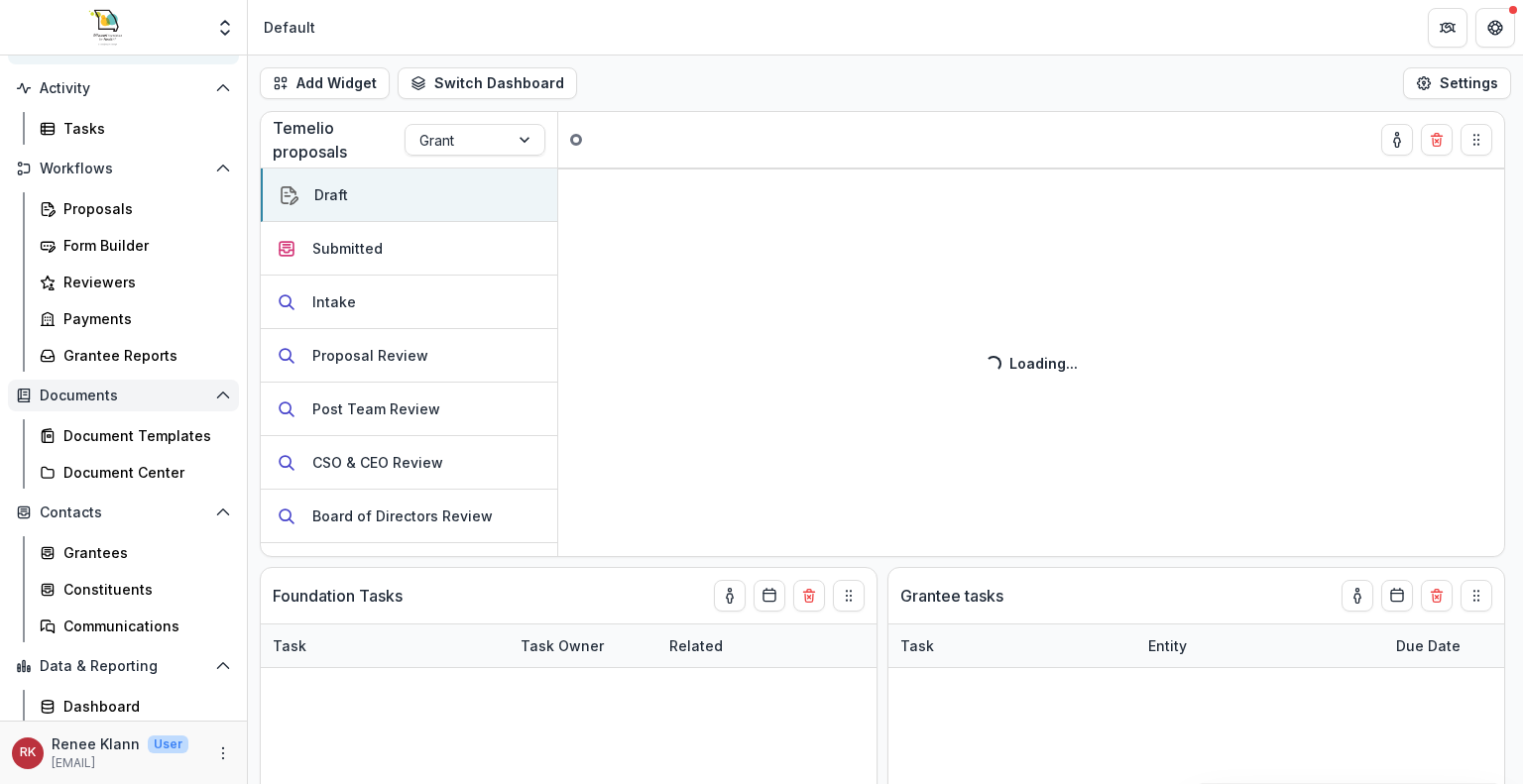 scroll, scrollTop: 146, scrollLeft: 0, axis: vertical 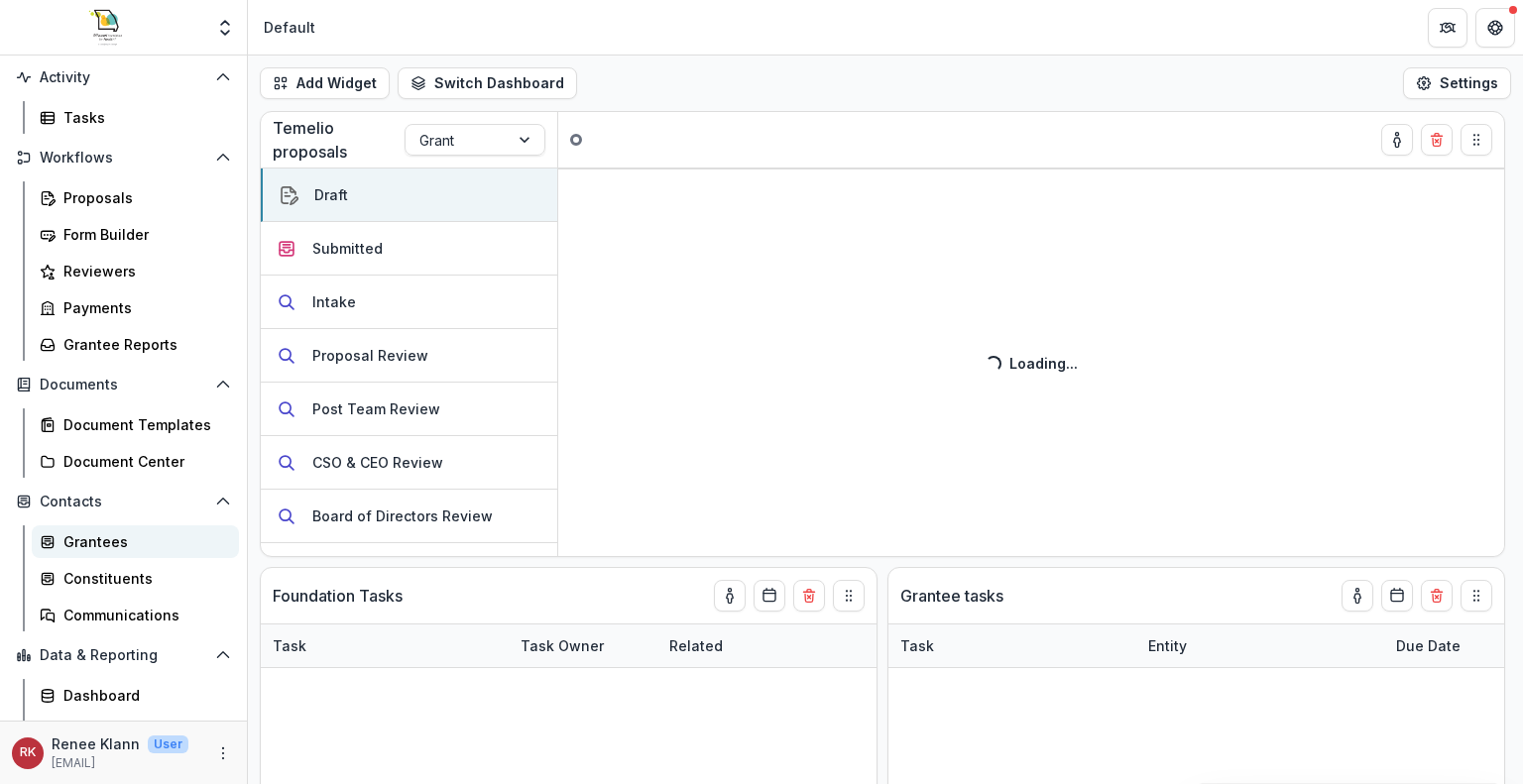click on "Grantees" at bounding box center (143, 541) 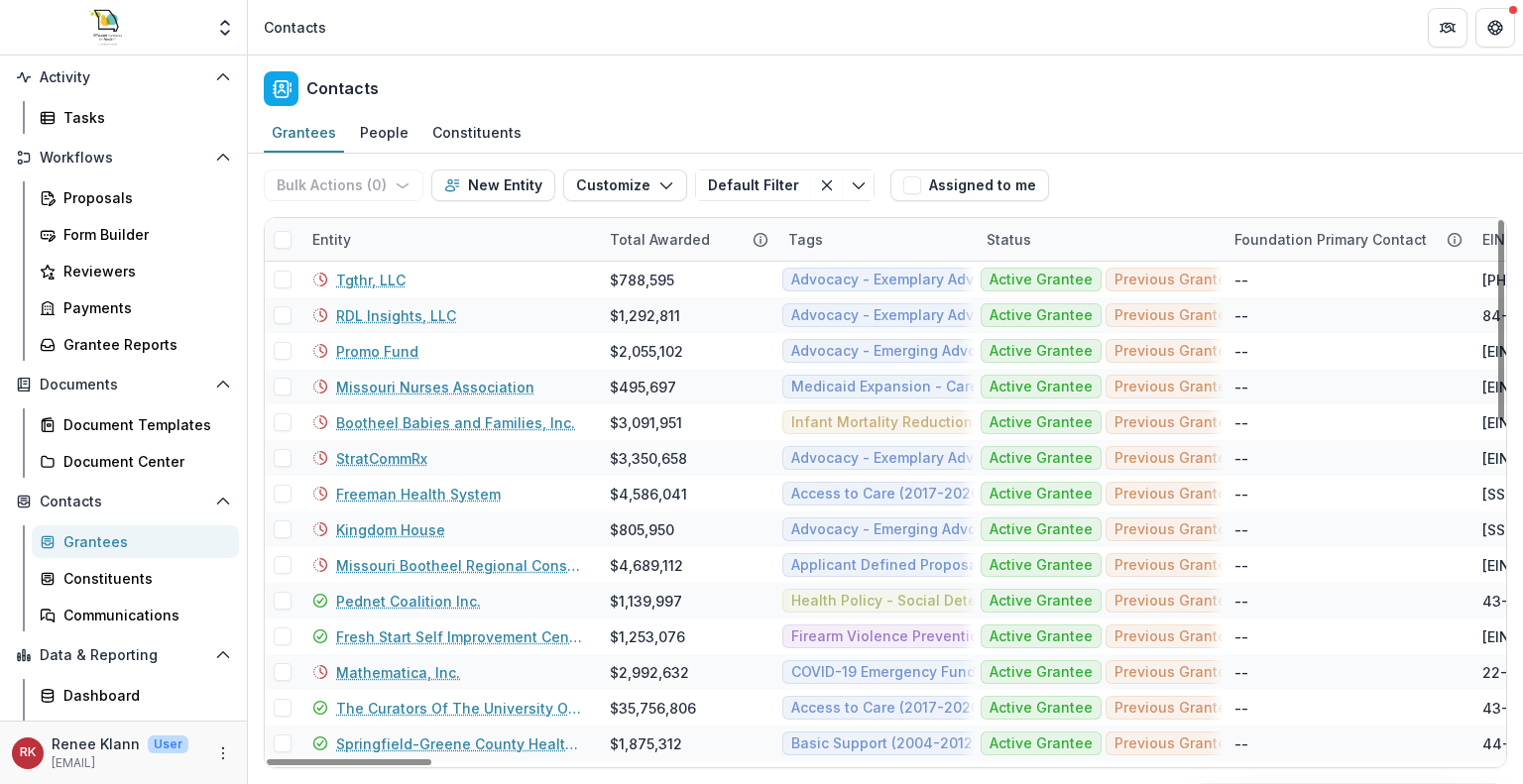 click on "Entity" at bounding box center [331, 239] 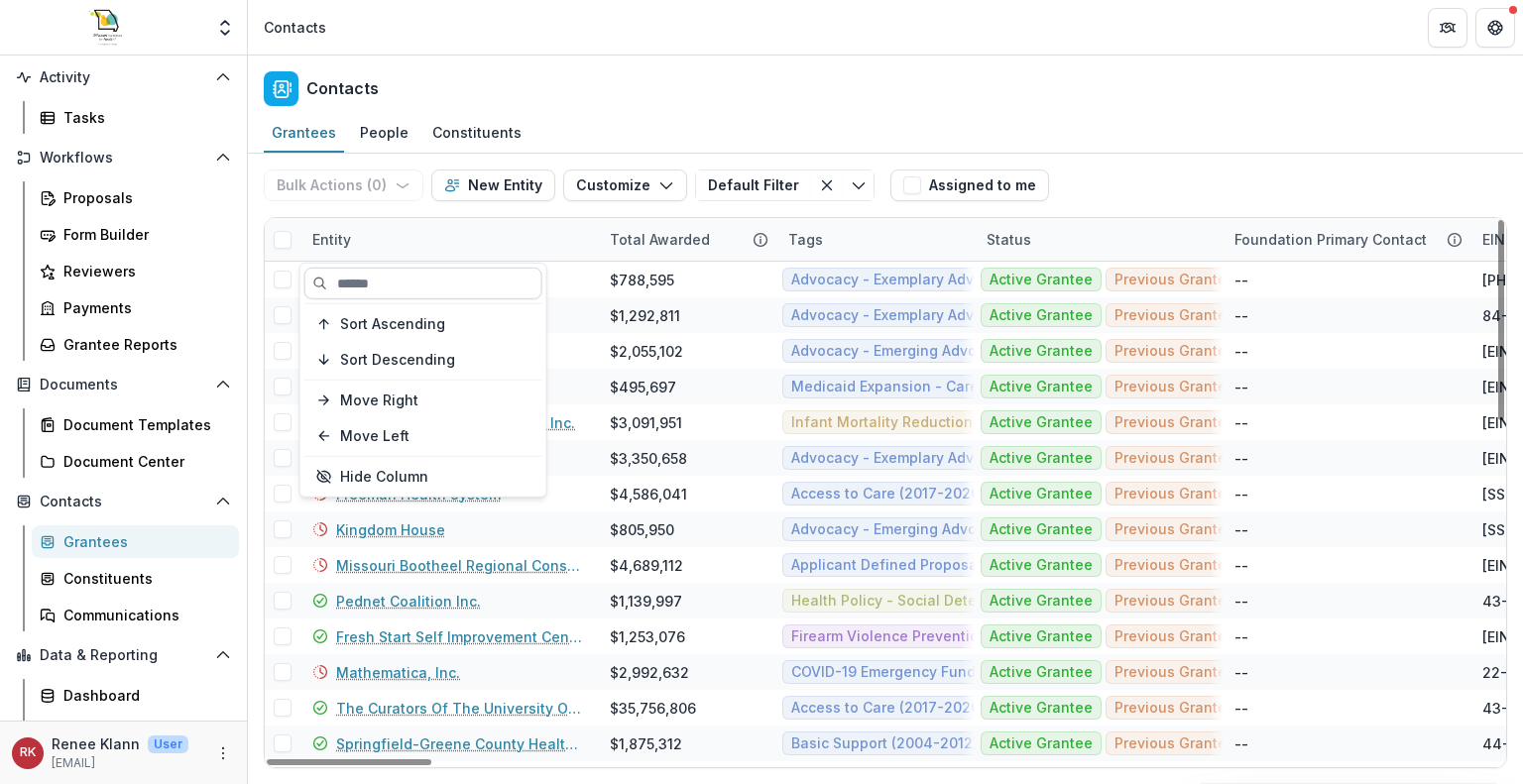 click at bounding box center (423, 283) 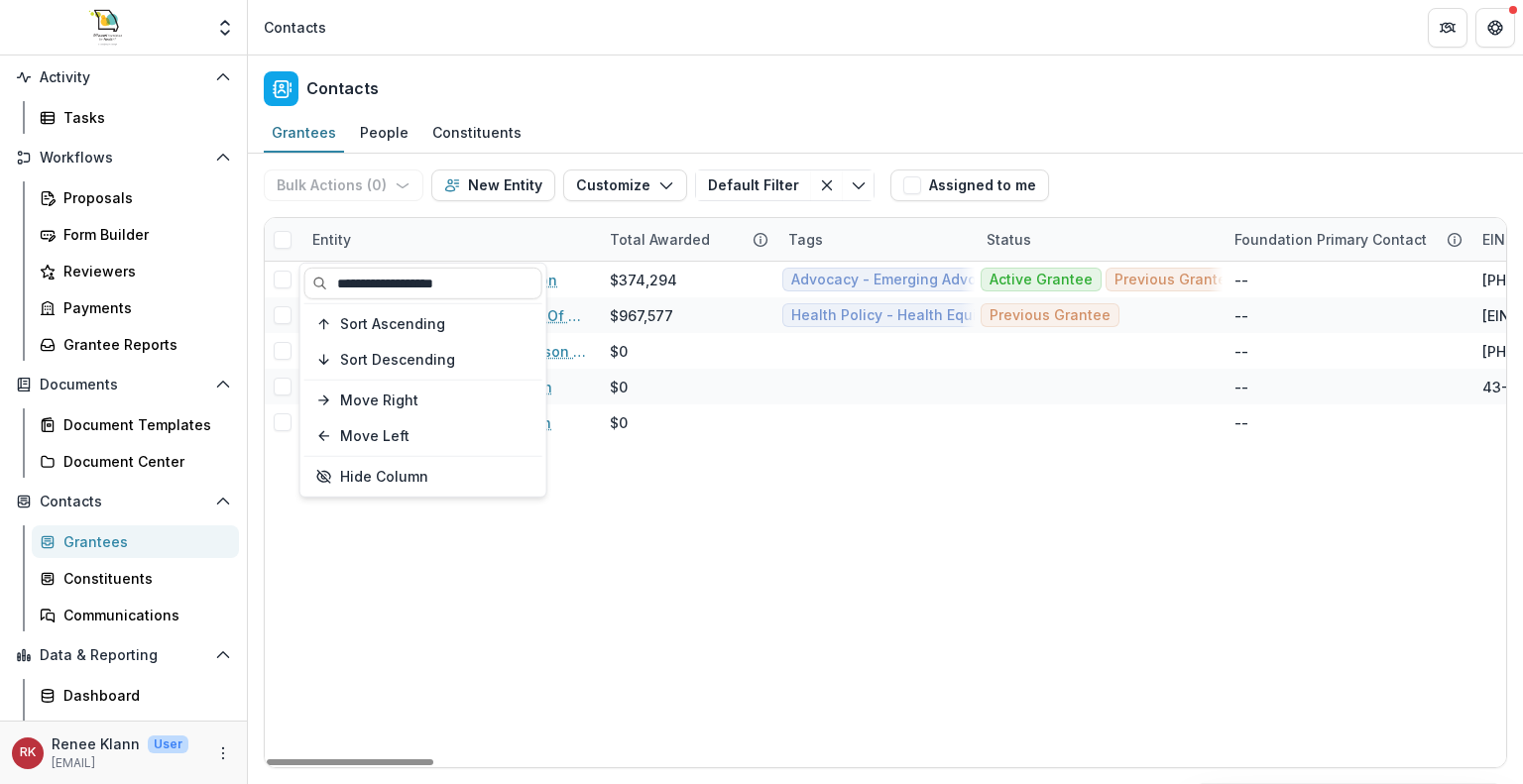 type on "**********" 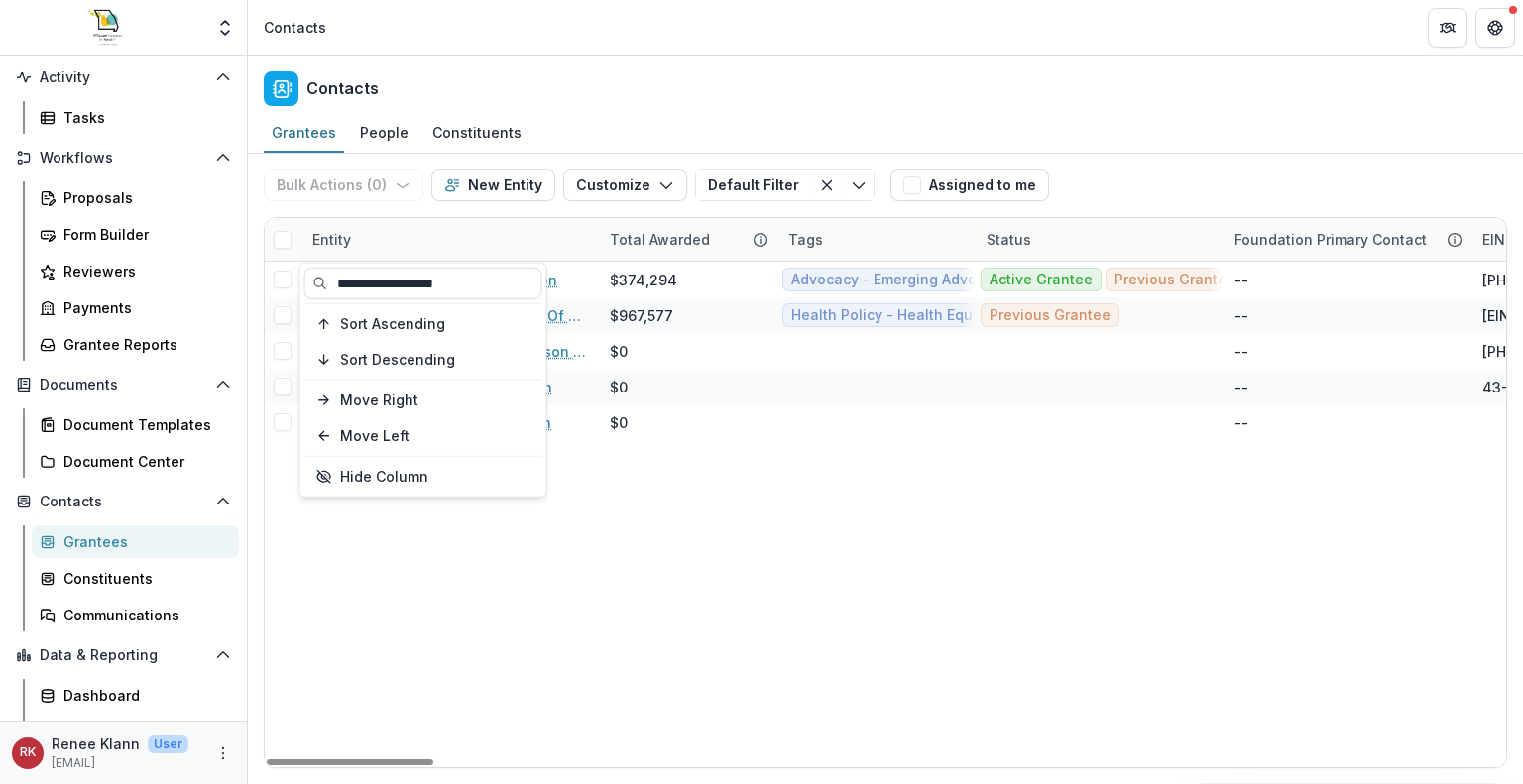 click on "Pro Choice Missouri Foundation $374,294 Advocacy - Emerging Advocates (2018-2023) Advocacy - Healthy Organizations Basic Support (2004-2012) - BS Non-profit Orgs Civic Engagement (2019-2020) - Strengthening Local Engagement (2019-2020) - Health Specific Civic Engagement (2019-2020) Opportunity Fund - Opportunity Fund - Grants/Contracts Responsive (2013-2017) - Basic Support (2013) Active Grantee Previous Grantee Previous Applicant -- 43-1770549 -- 1210 S Vandeventer Ave St Louis MO USA 63110-3808 Organization St Louis MO American Civil Liberties Union Of Missouri Foundation $967,577 Health Policy - Health Equity (2018-2021) Opportunity Fund - Opportunity Fund - Grants/Contracts Previous Grantee -- 43-6070952 -- 906 Olive St, Ste 1130 St. Louis MO USA 63101-1432 Organization St. Louis MO St Marys Health Center Jefferson City Missouri Foundation $0 -- 43-1575307 -- 2505 Mission Drive Jefferson City MO USA 65109-0000 Organization Jefferson City MO Missouri Foundation For Health $0 -- 43-1880952 -- Organization" at bounding box center [4883, 514] 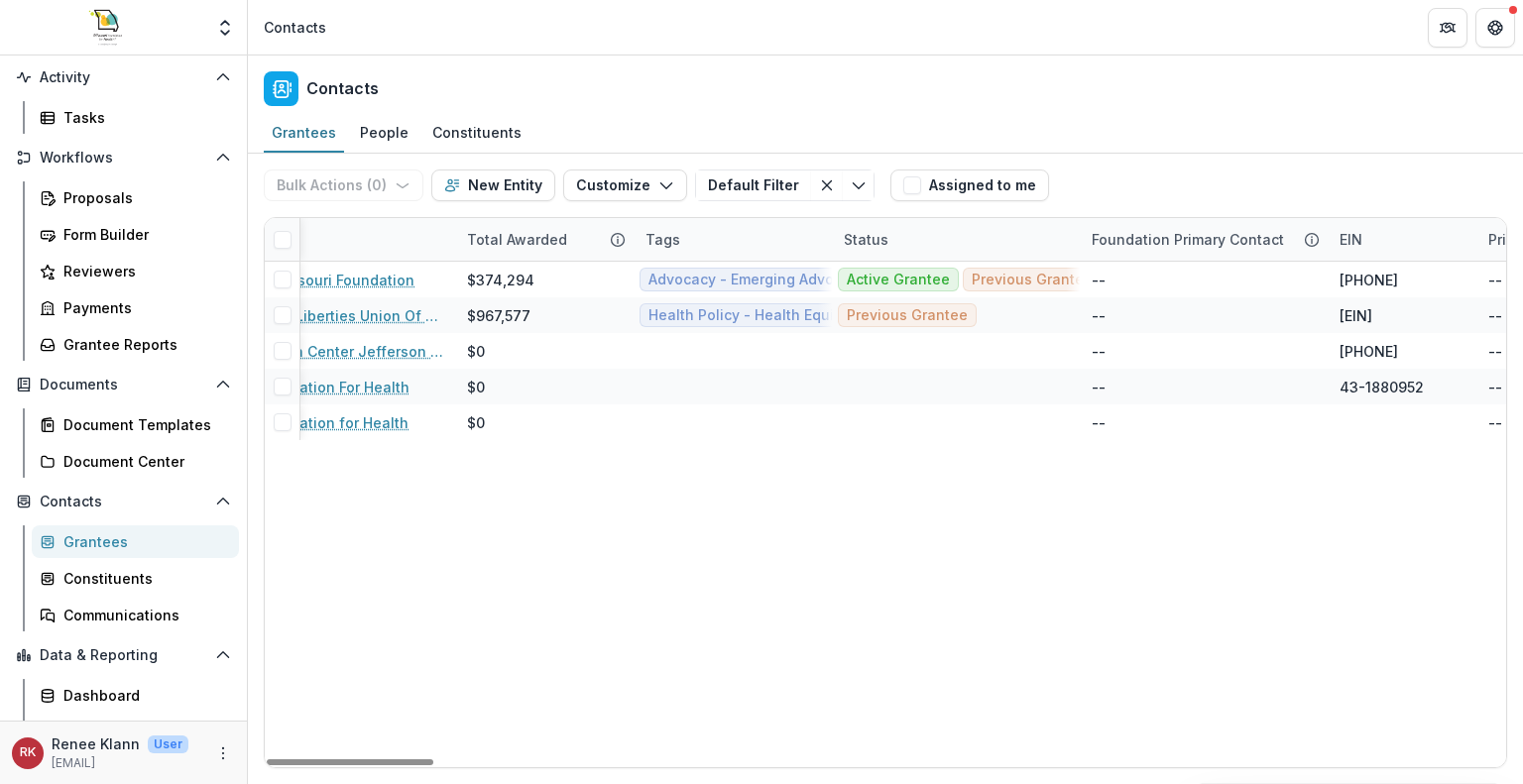 scroll, scrollTop: 0, scrollLeft: 0, axis: both 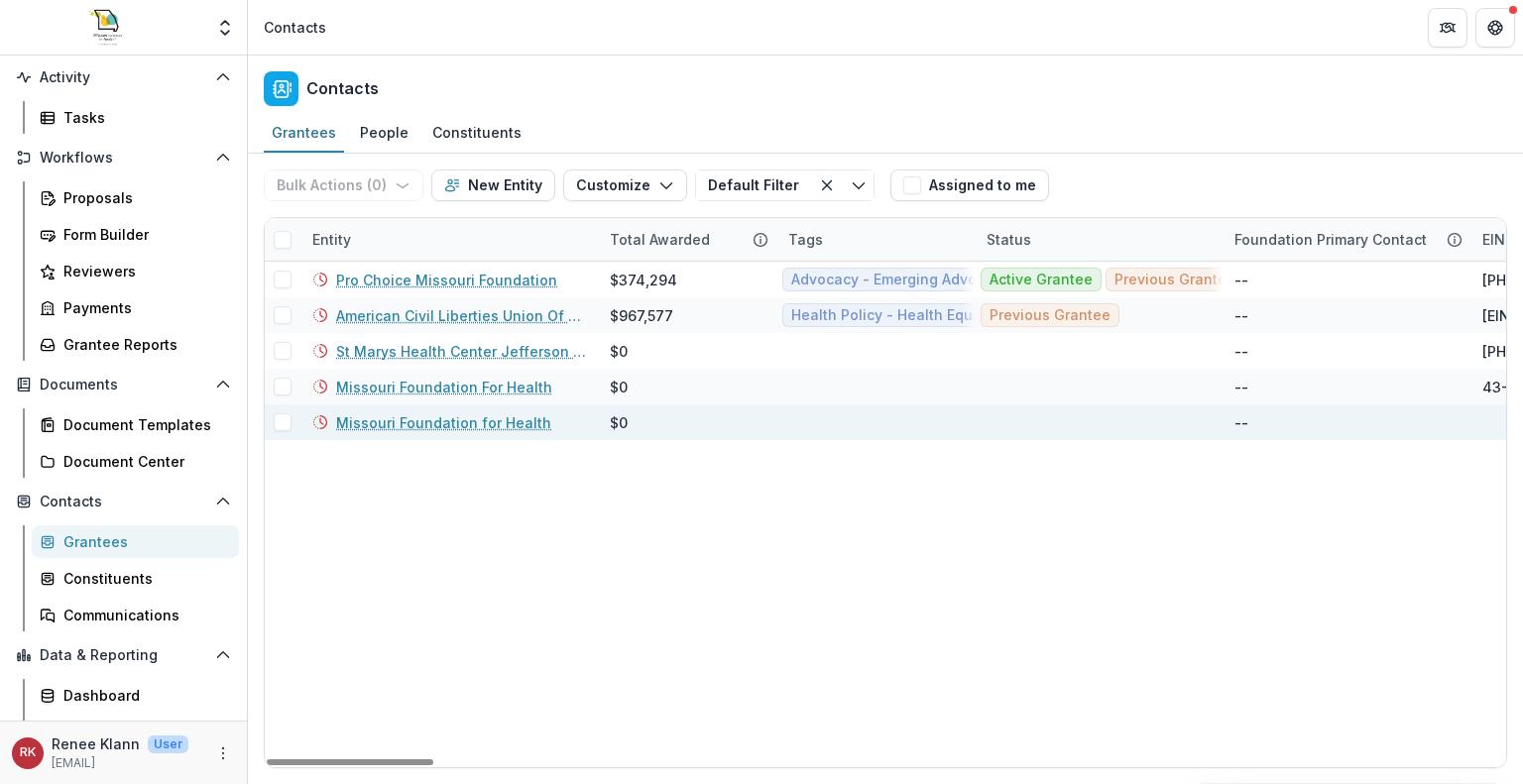 click on "Missouri Foundation for Health" at bounding box center (443, 422) 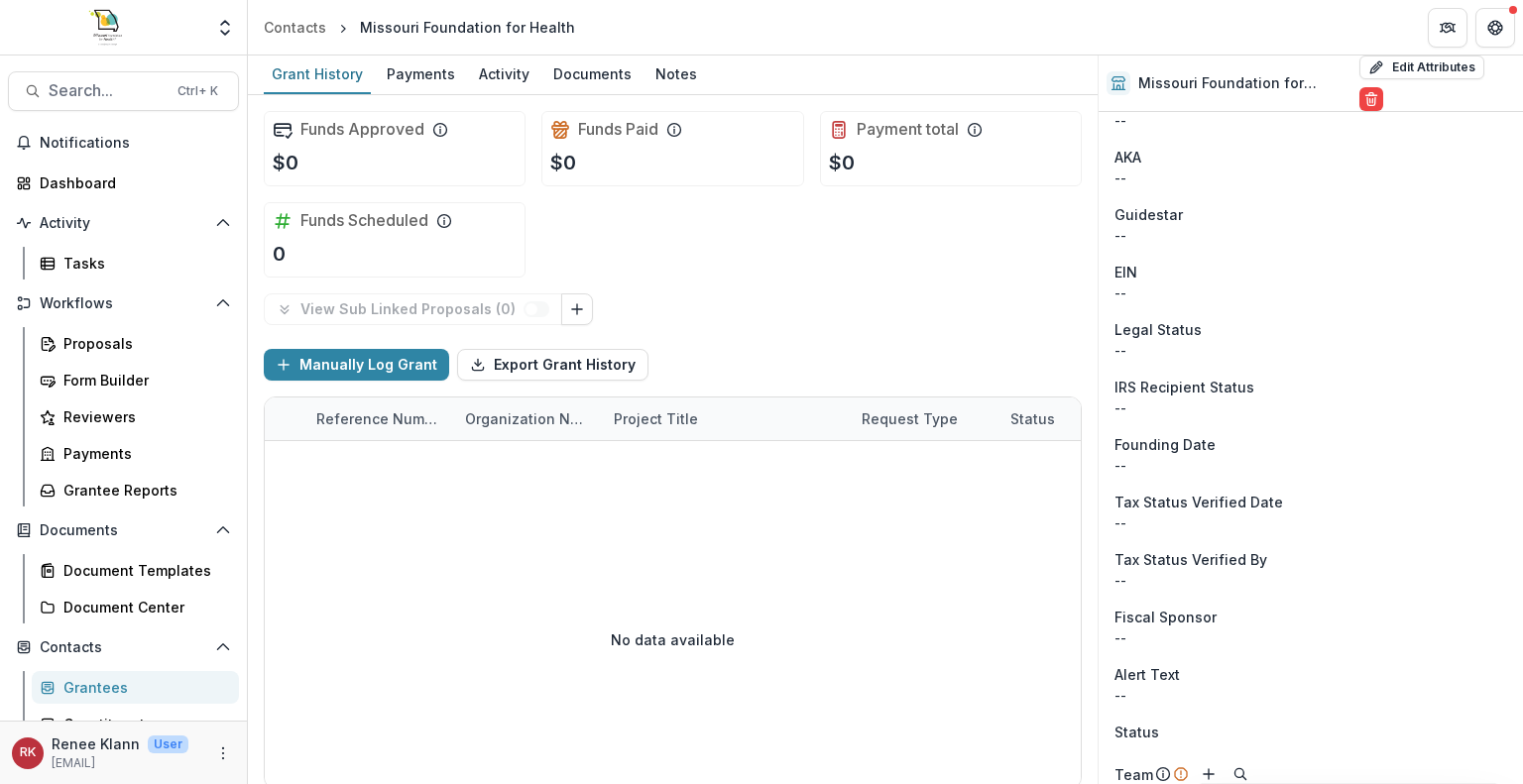 scroll, scrollTop: 0, scrollLeft: 0, axis: both 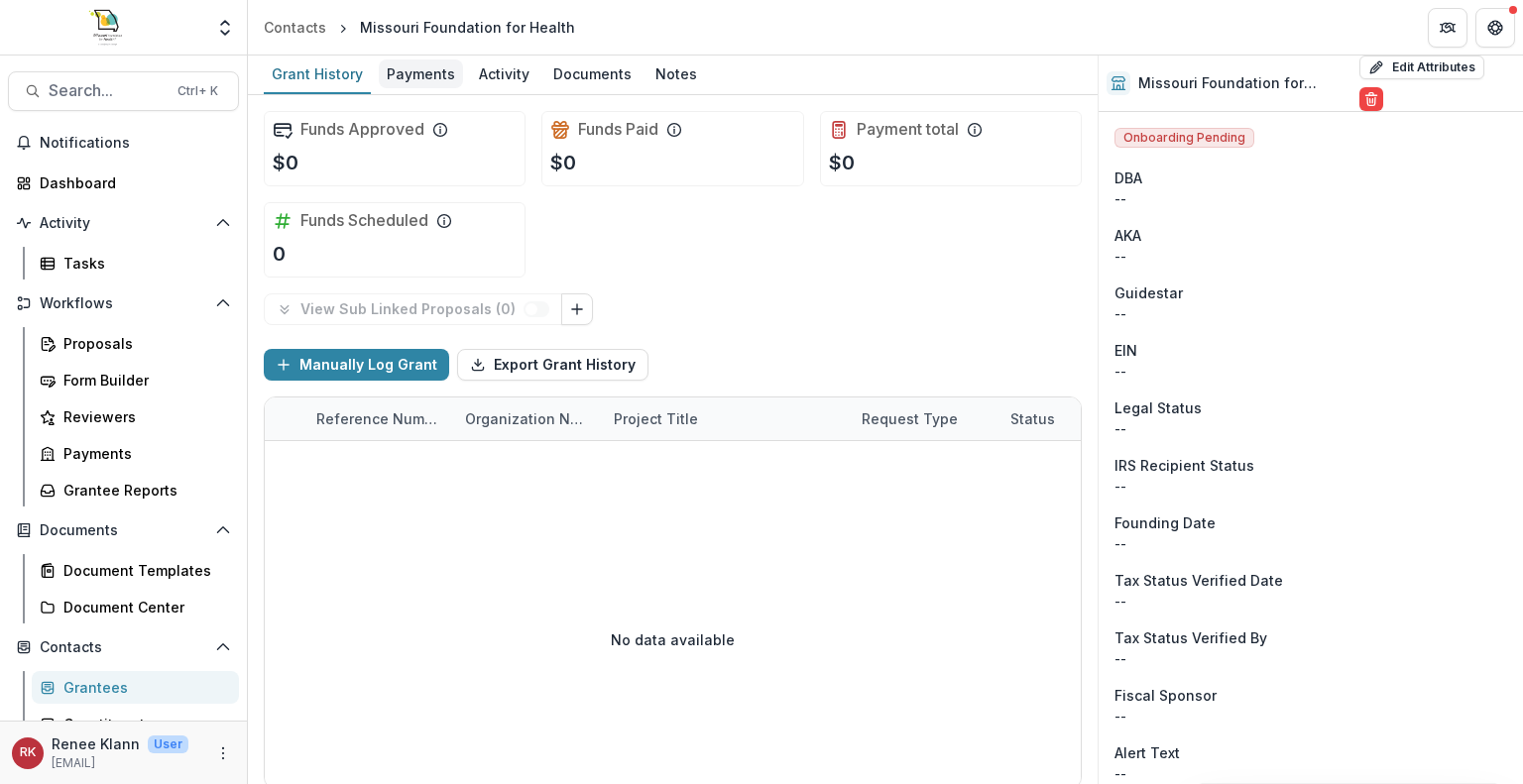 click on "Payments" at bounding box center (420, 73) 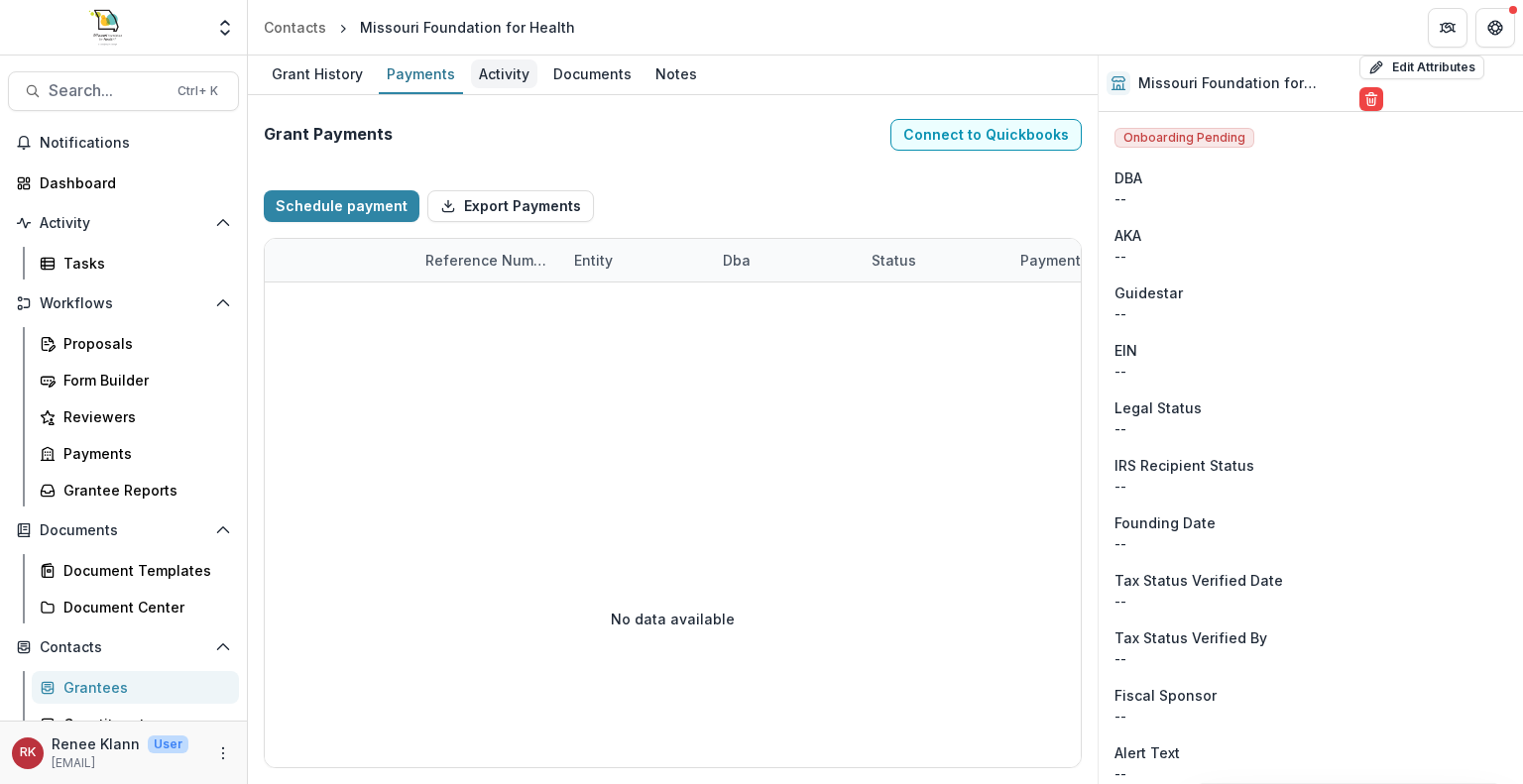 click on "Activity" at bounding box center (504, 73) 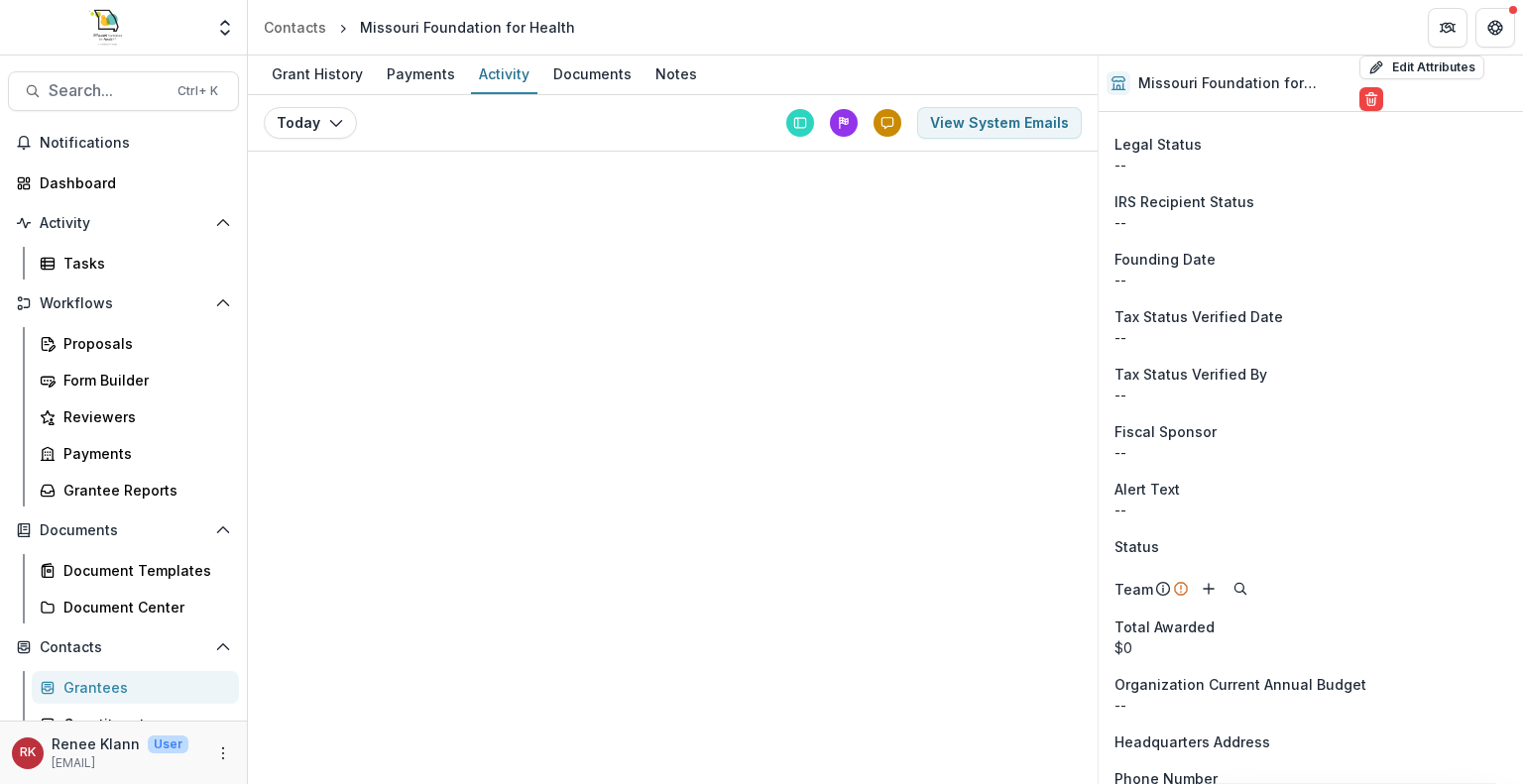 scroll, scrollTop: 0, scrollLeft: 0, axis: both 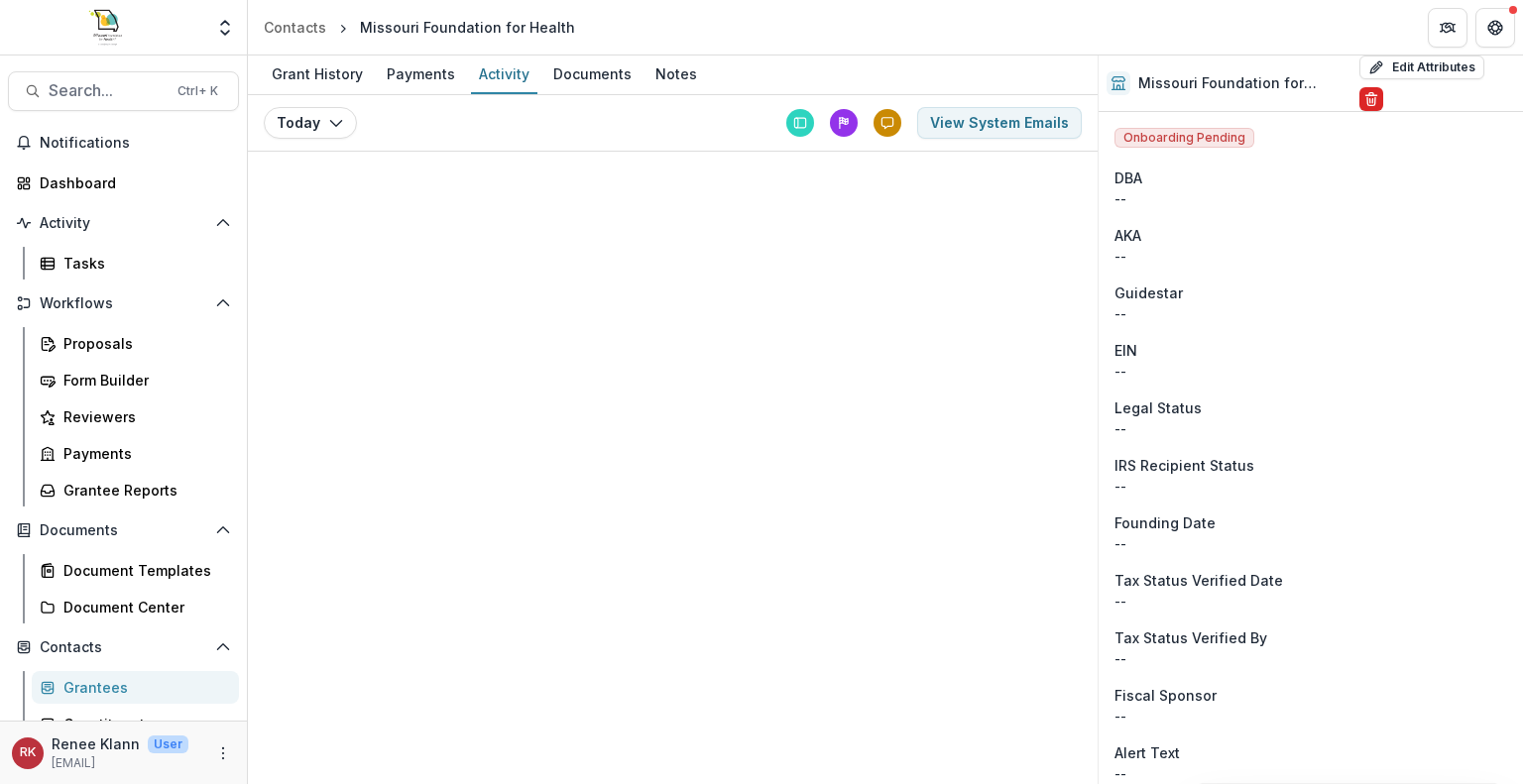 click 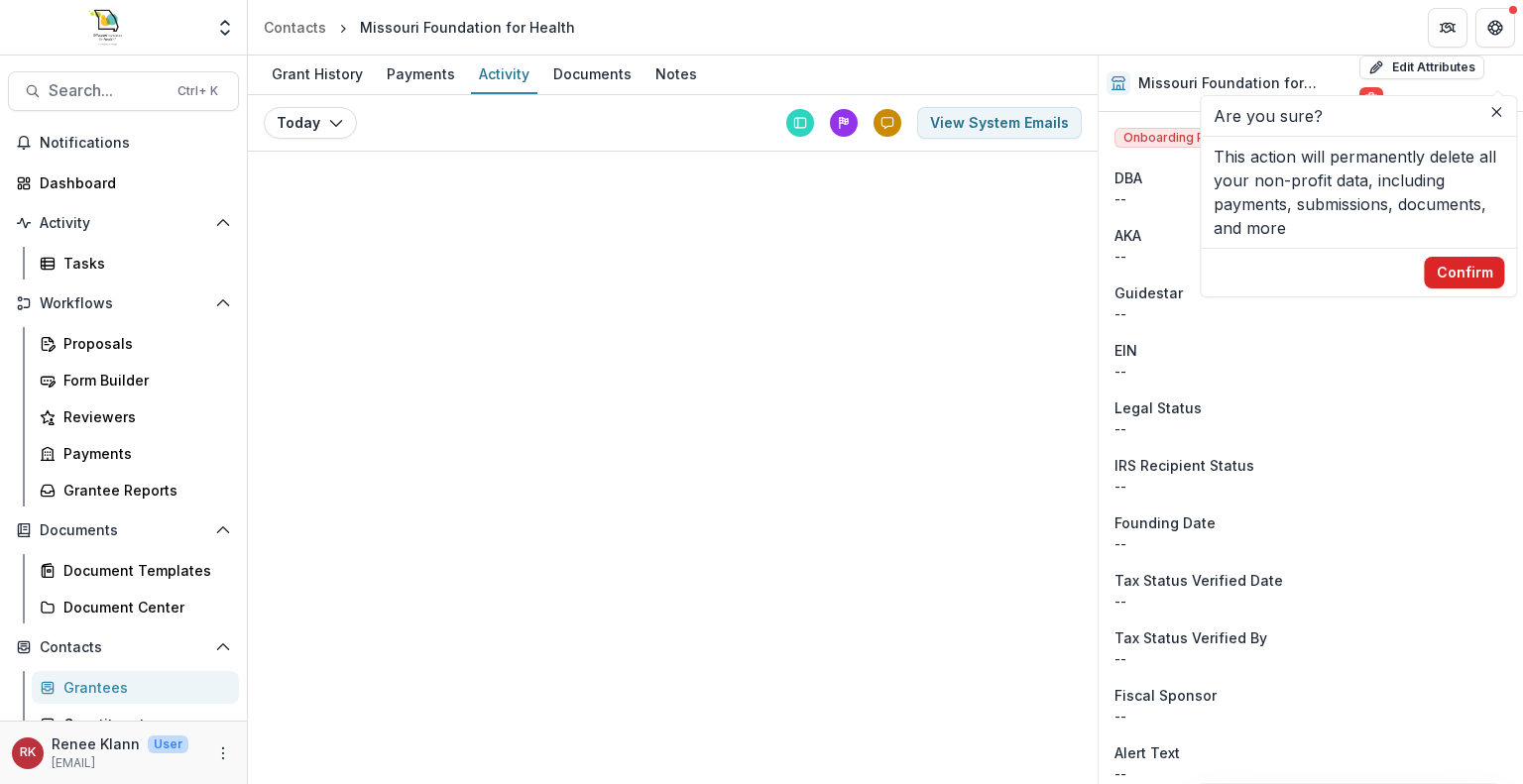 click on "Confirm" at bounding box center (1464, 273) 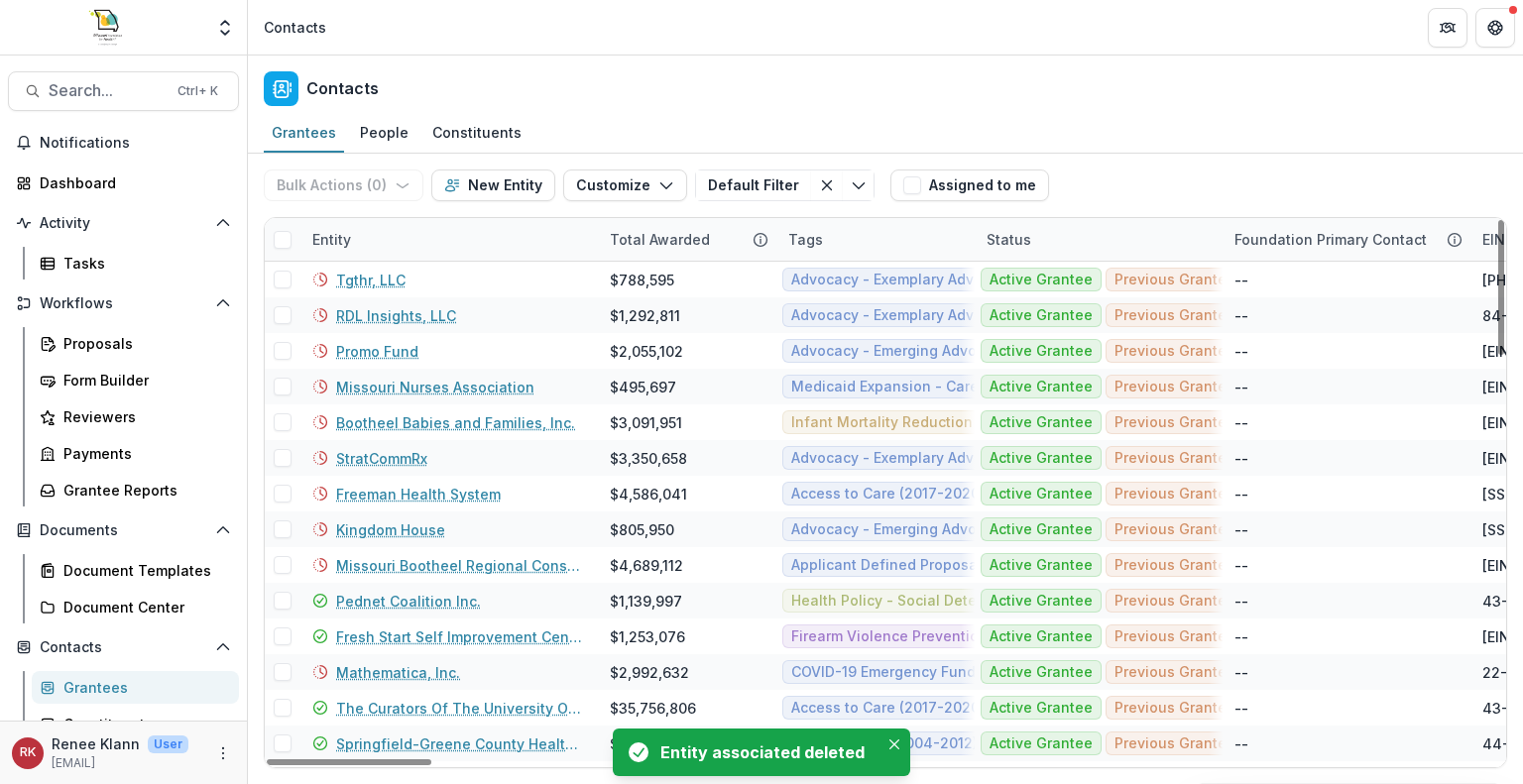 click on "Entity" at bounding box center [331, 239] 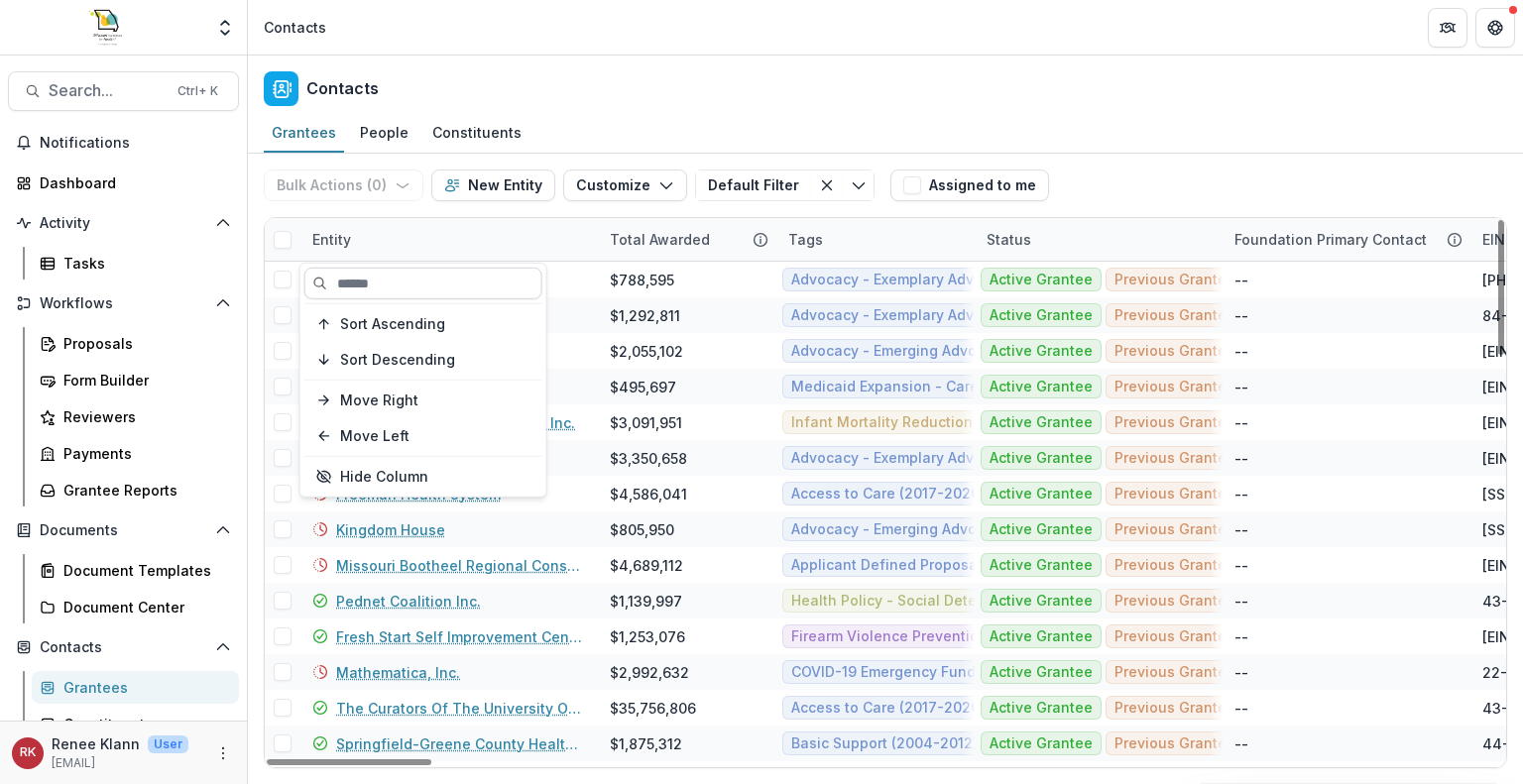 click at bounding box center [423, 283] 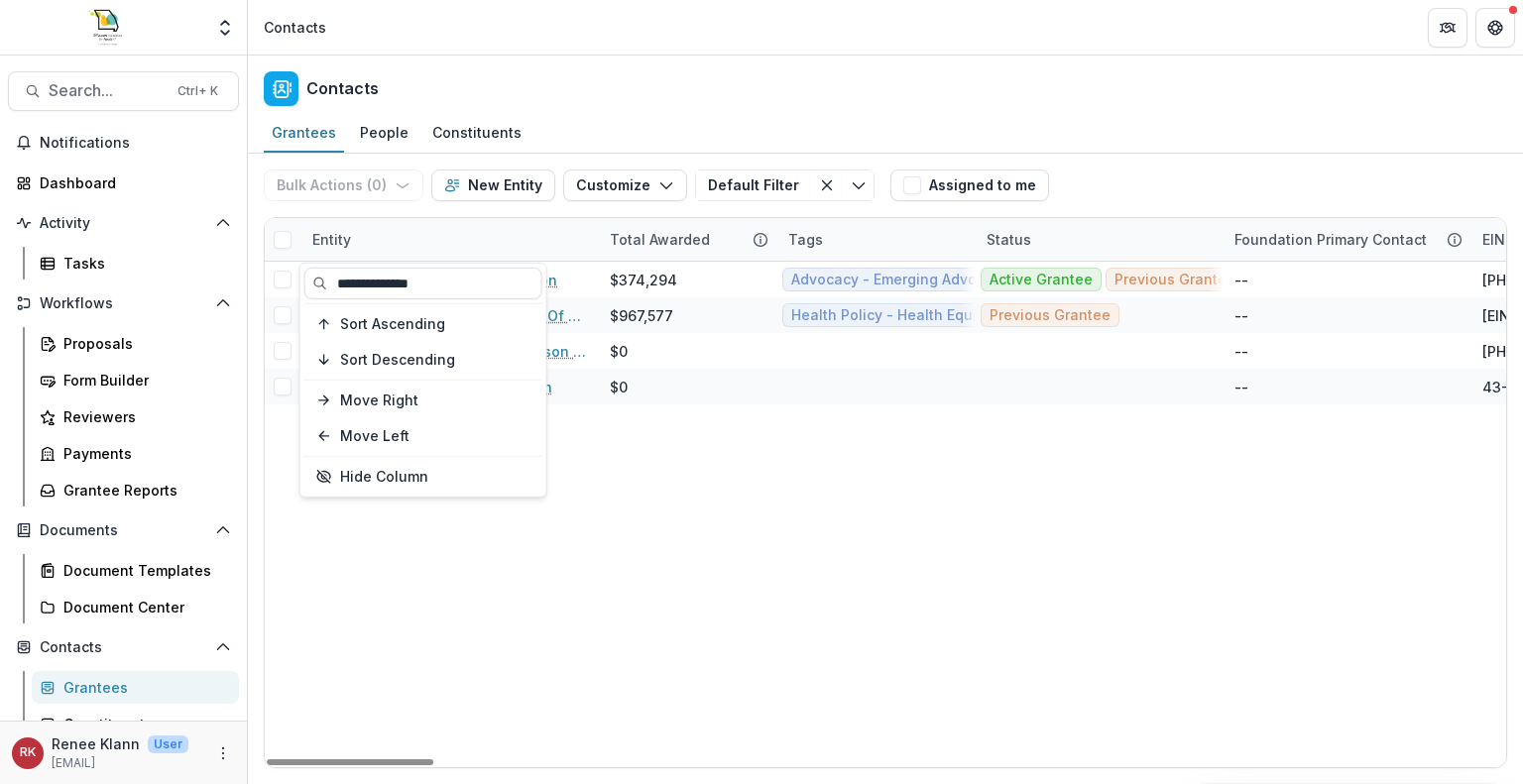 type on "**********" 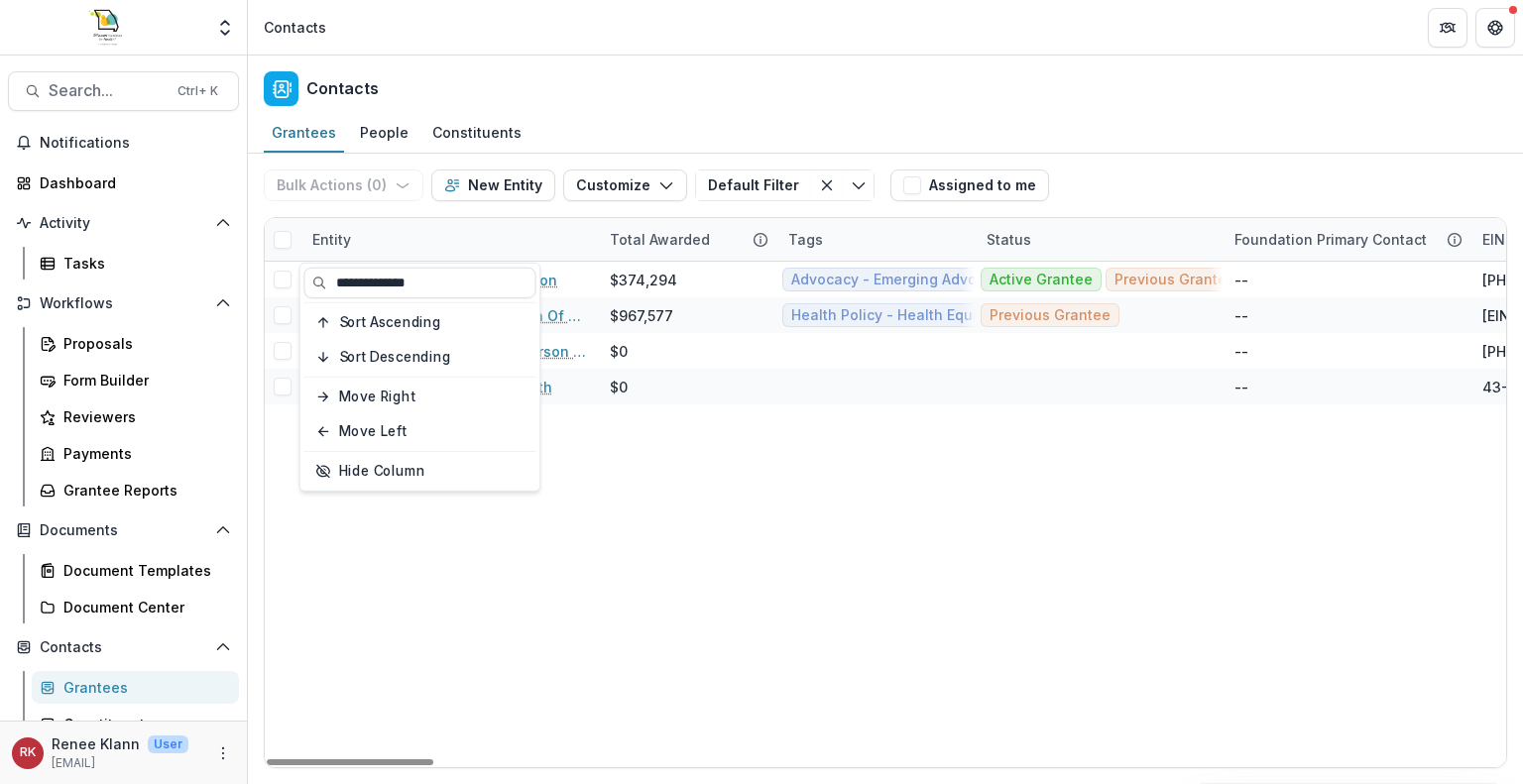 click on "Pro Choice Missouri Foundation $374,294 Advocacy - Emerging Advocates (2018-2023) Advocacy - Healthy Organizations Basic Support (2004-2012) - BS Non-profit Orgs Civic Engagement (2019-2020) - Strengthening Local Engagement (2019-2020) - Health Specific Civic Engagement (2019-2020) Opportunity Fund - Opportunity Fund - Grants/Contracts Responsive (2013-2017) - Basic Support (2013) Active Grantee Previous Grantee Previous Applicant -- 43-1770549 -- 1210 S Vandeventer Ave St Louis MO USA 63110-3808 Organization St Louis MO American Civil Liberties Union Of Missouri Foundation $967,577 Health Policy - Health Equity (2018-2021) Opportunity Fund - Opportunity Fund - Grants/Contracts Previous Grantee -- 43-6070952 -- 906 Olive St, Ste 1130 St. Louis MO USA 63101-1432 Organization St. Louis MO St Marys Health Center Jefferson City Missouri Foundation $0 -- 43-1575307 -- 2505 Mission Drive Jefferson City MO USA 65109-0000 Organization Jefferson City MO Missouri Foundation For Health $0 -- 43-1880952 -- Organization" at bounding box center (4883, 514) 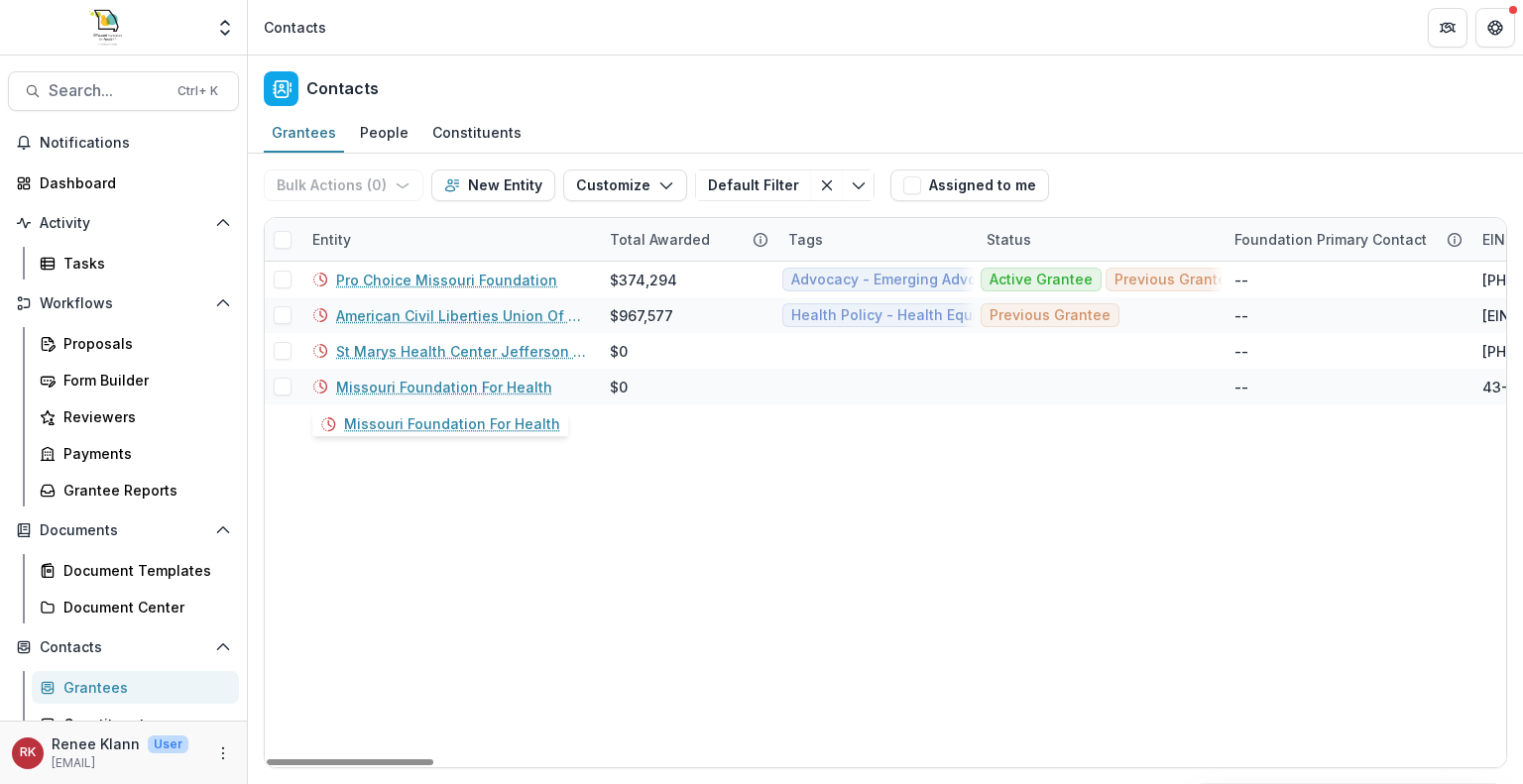 drag, startPoint x: 428, startPoint y: 385, endPoint x: 323, endPoint y: 517, distance: 168.66831 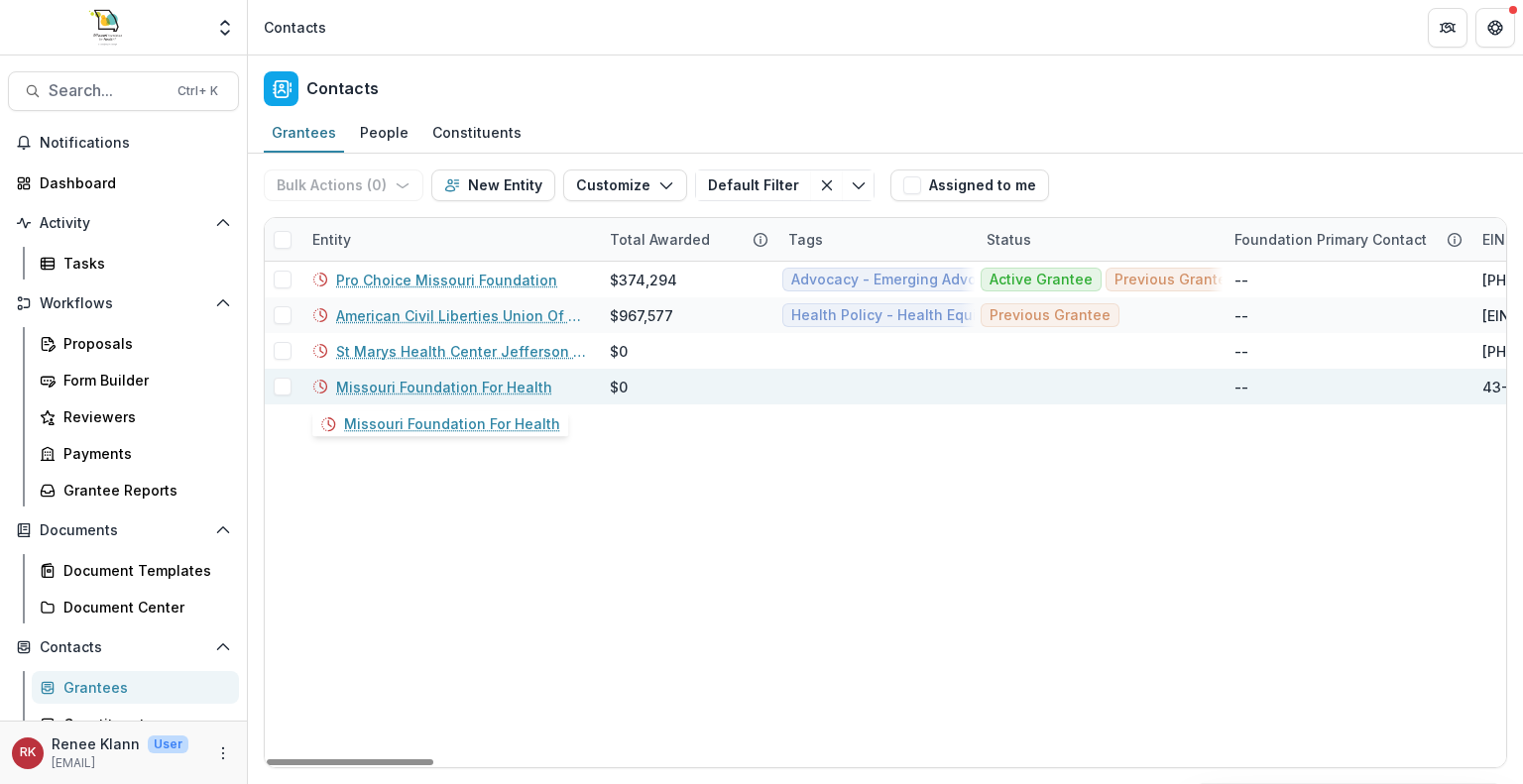 click on "Missouri Foundation For Health" at bounding box center [444, 387] 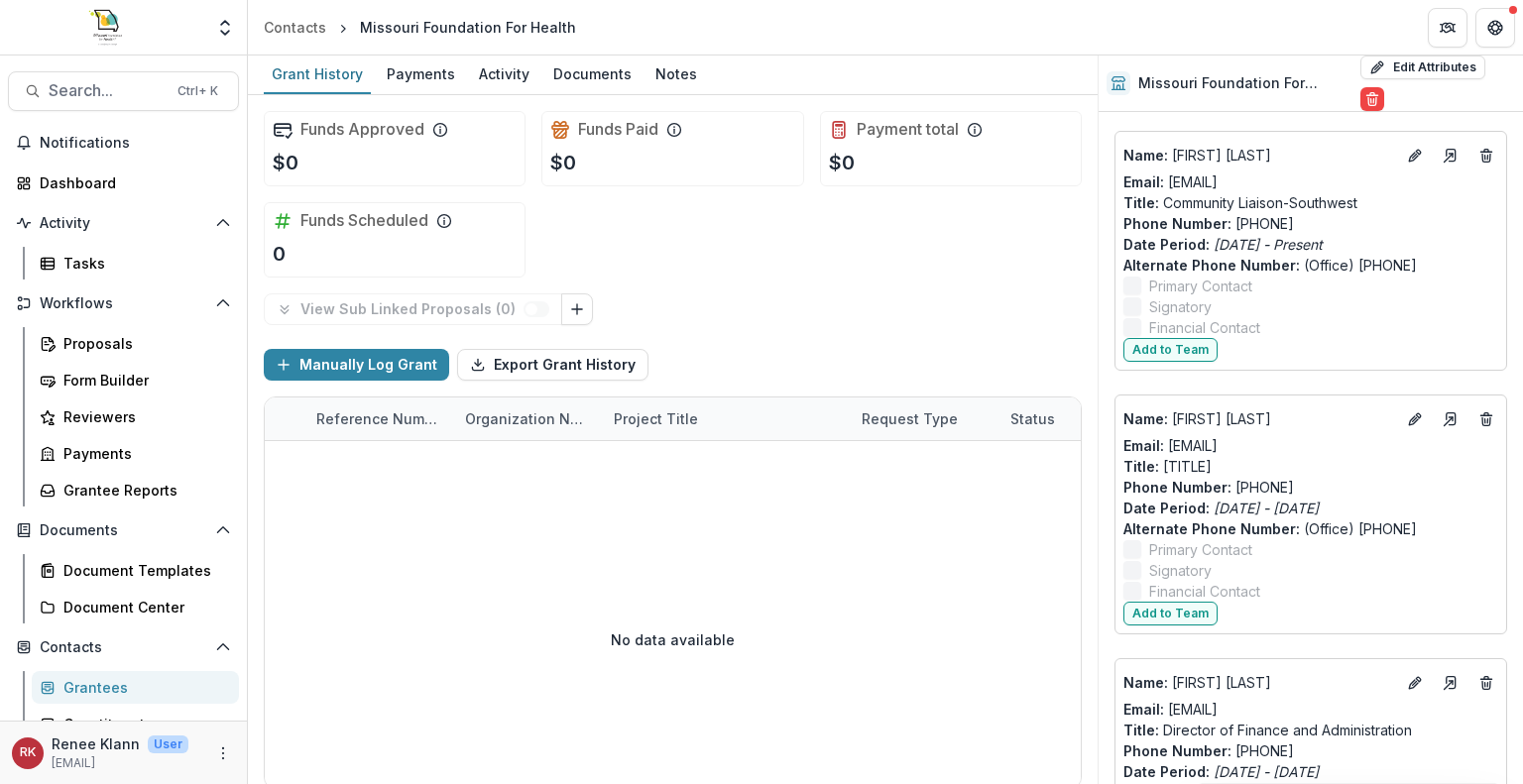 scroll, scrollTop: 7715, scrollLeft: 0, axis: vertical 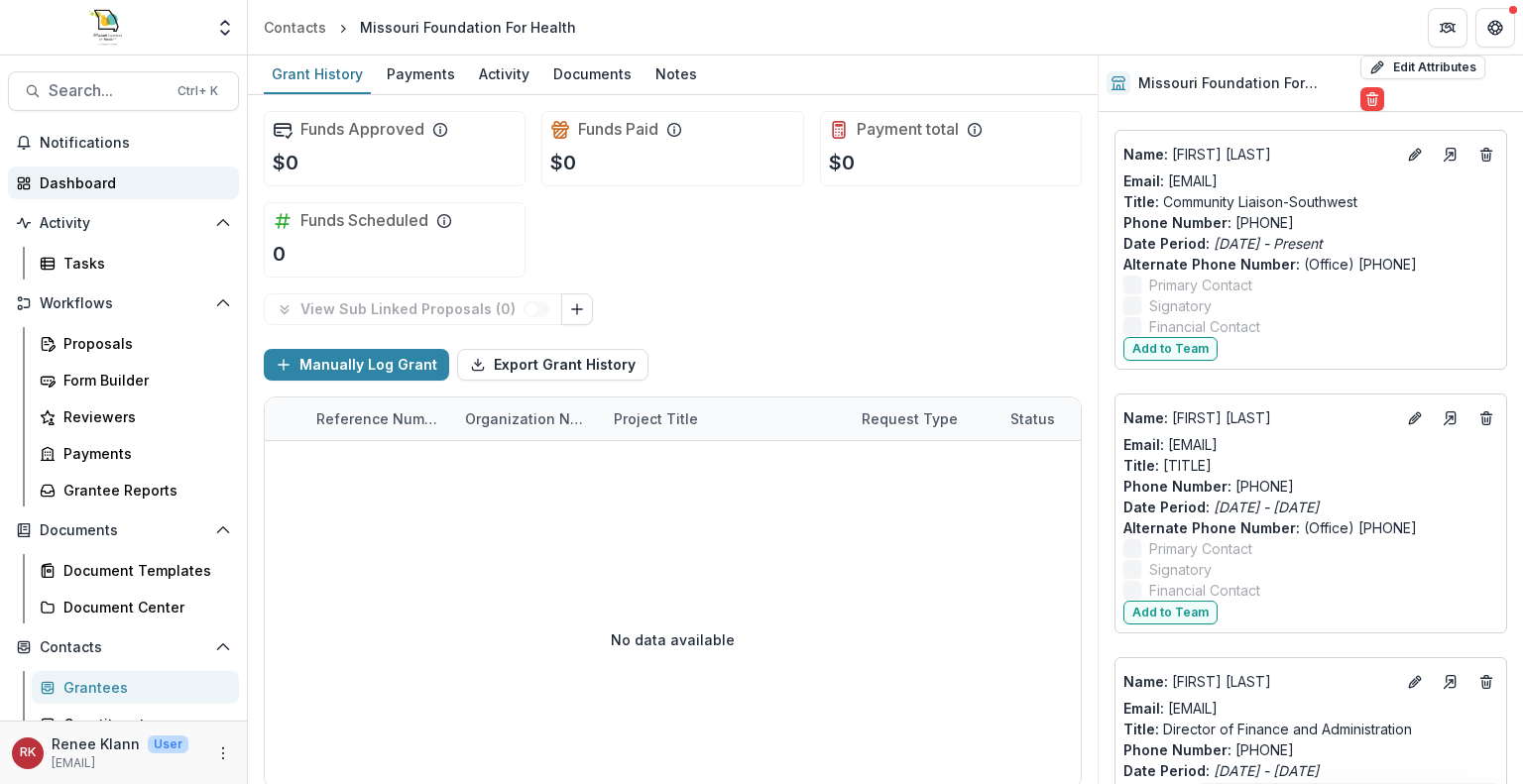 click on "Dashboard" at bounding box center [131, 182] 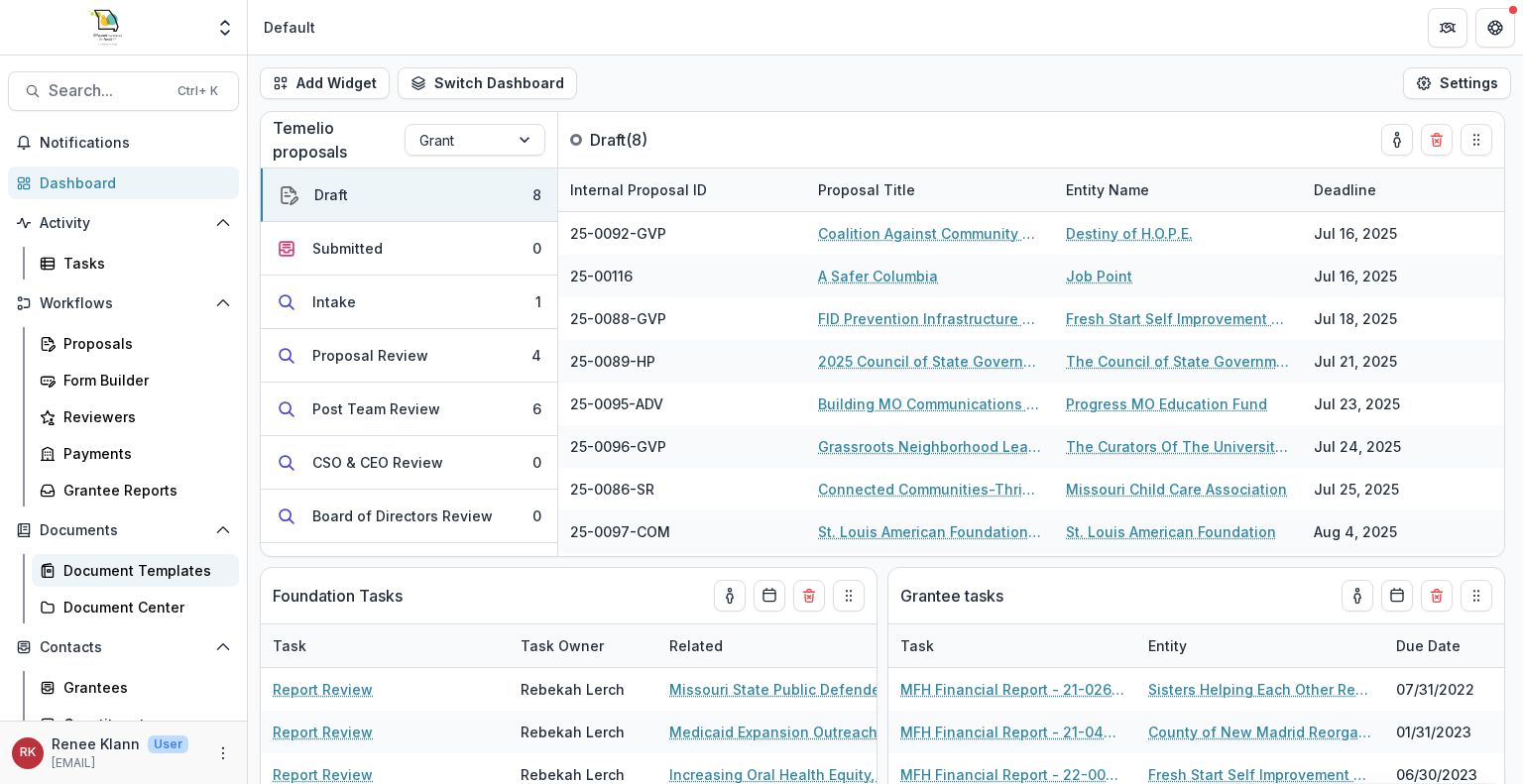 scroll, scrollTop: 123, scrollLeft: 0, axis: vertical 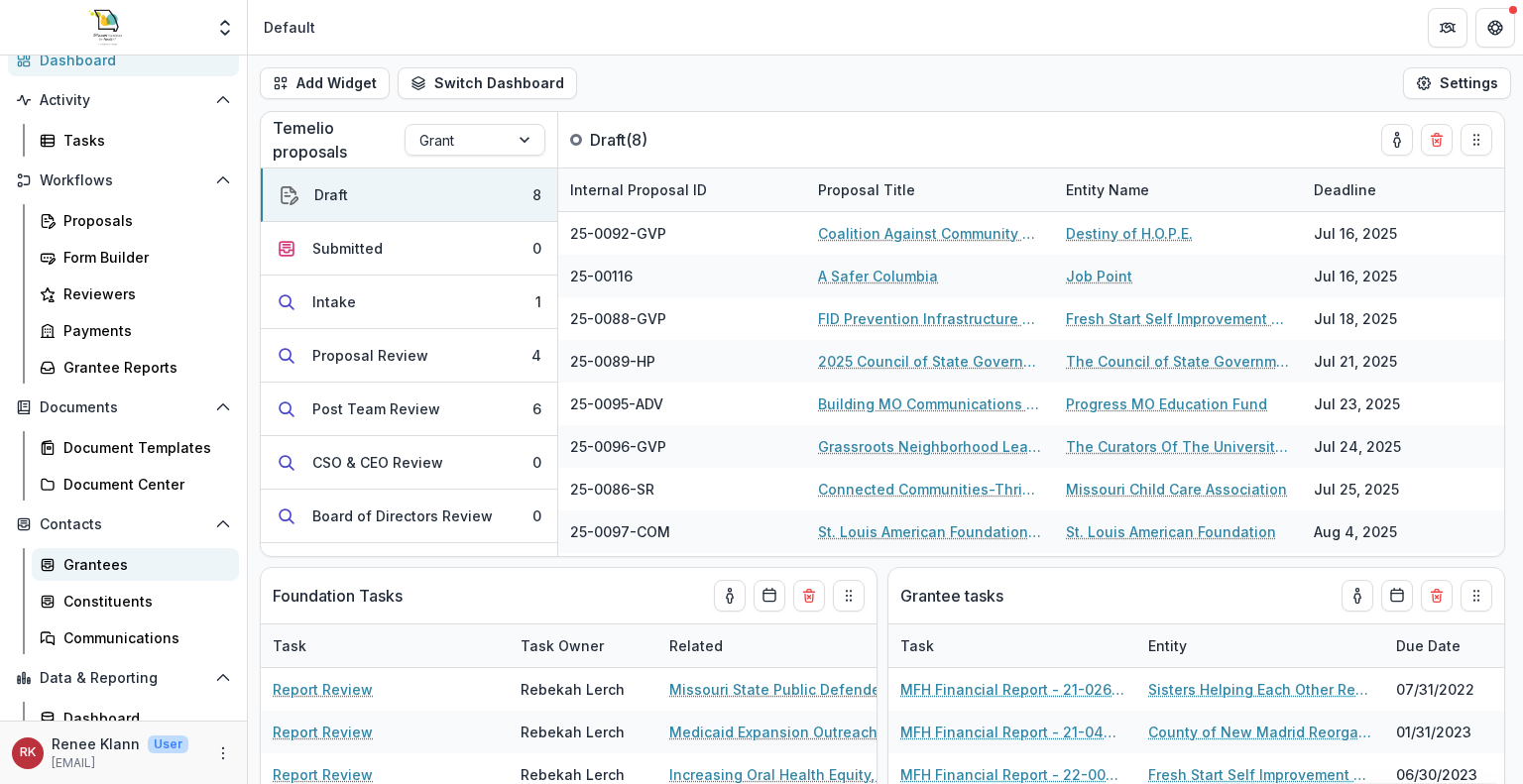 click on "Grantees" at bounding box center [143, 564] 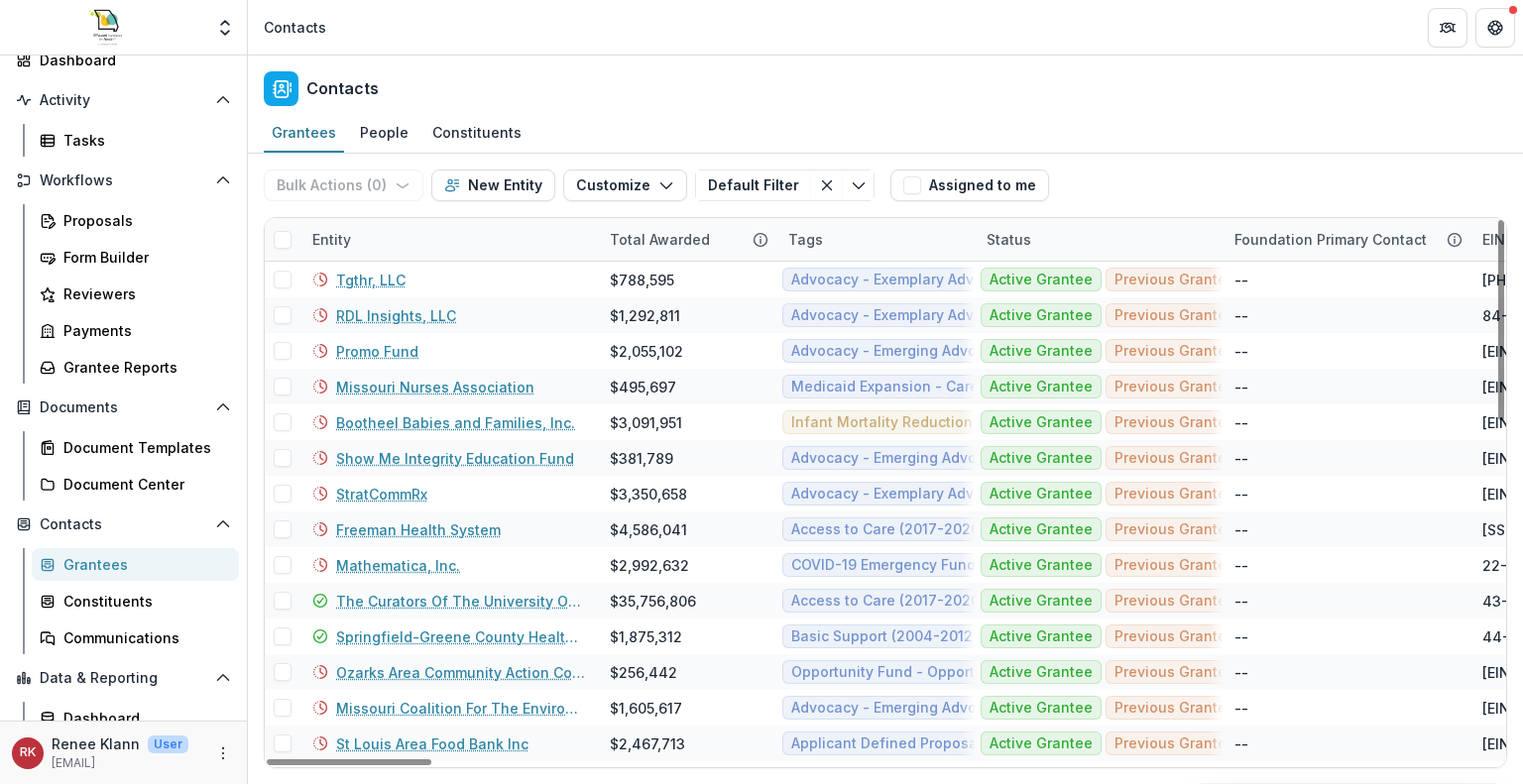 click on "Entity" at bounding box center [331, 239] 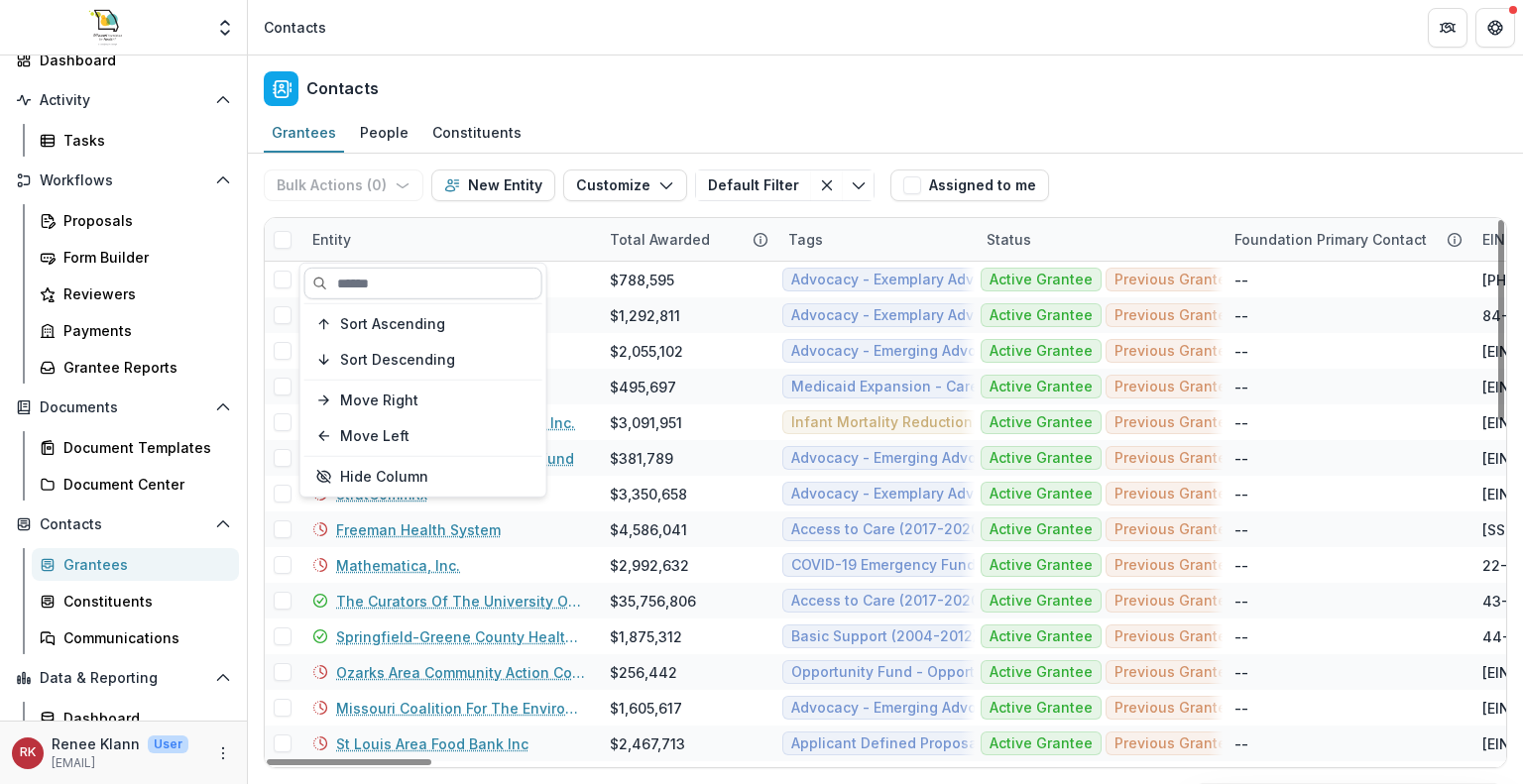 click at bounding box center [423, 283] 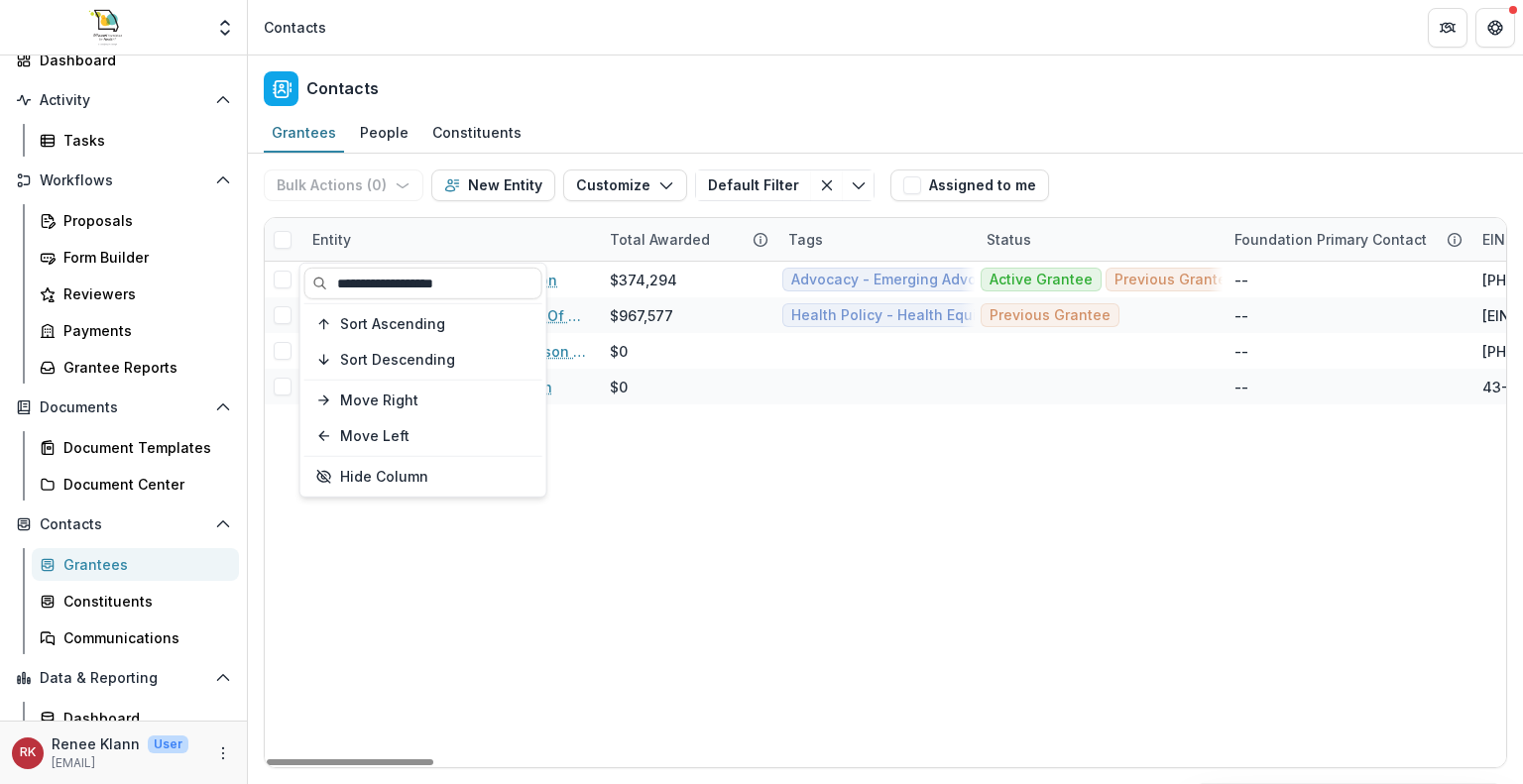 type on "**********" 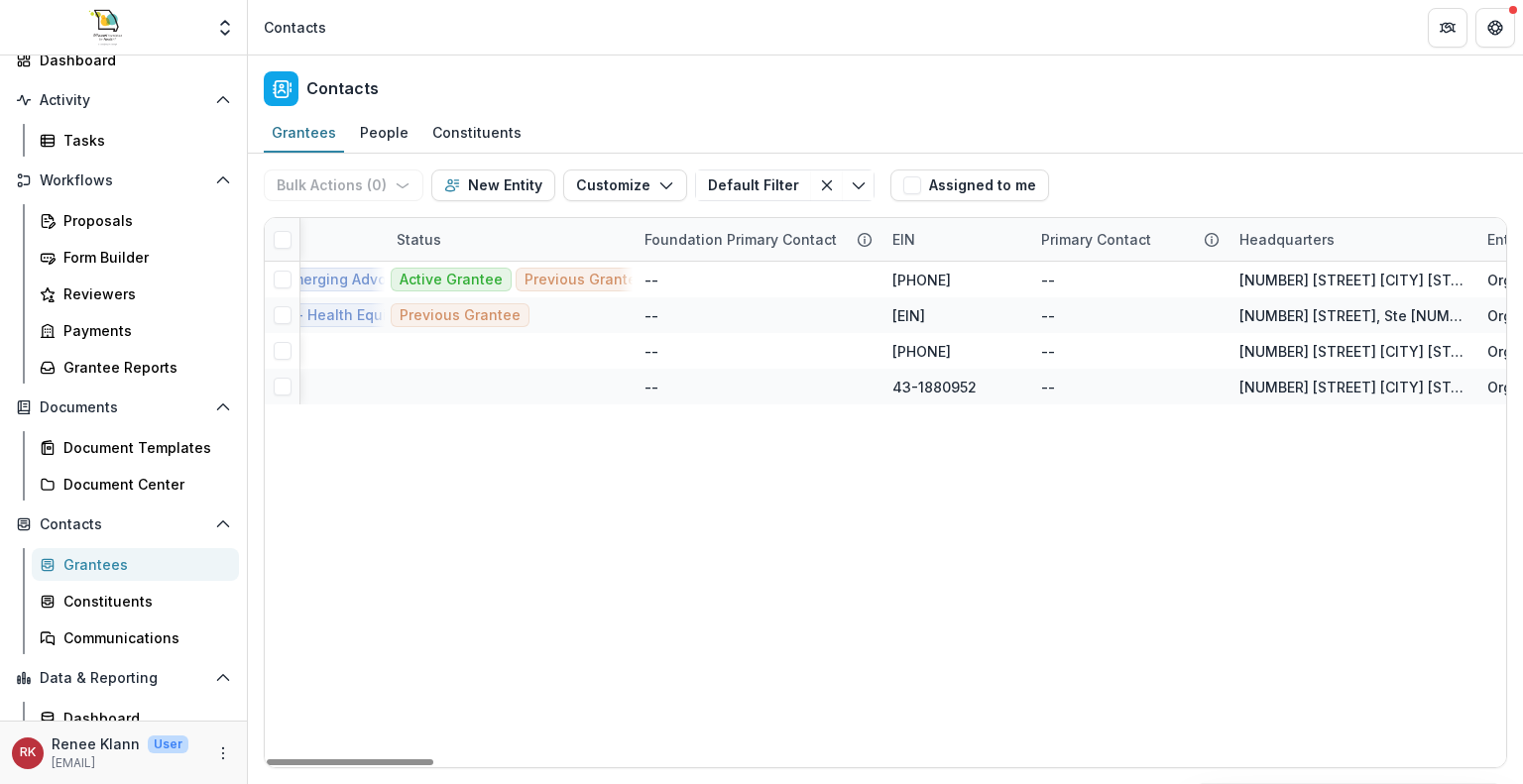 scroll, scrollTop: 0, scrollLeft: 591, axis: horizontal 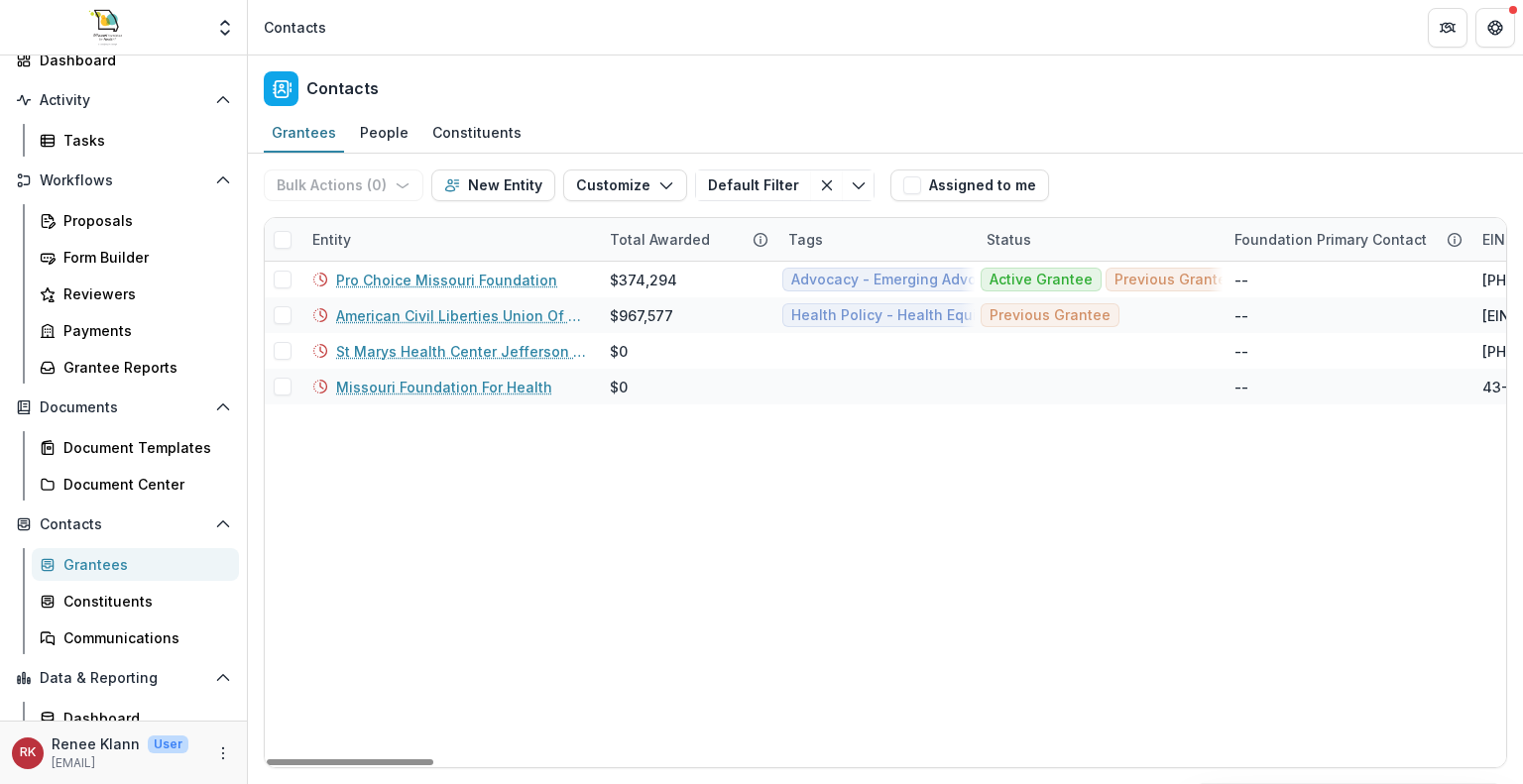 click on "Entity" at bounding box center [331, 239] 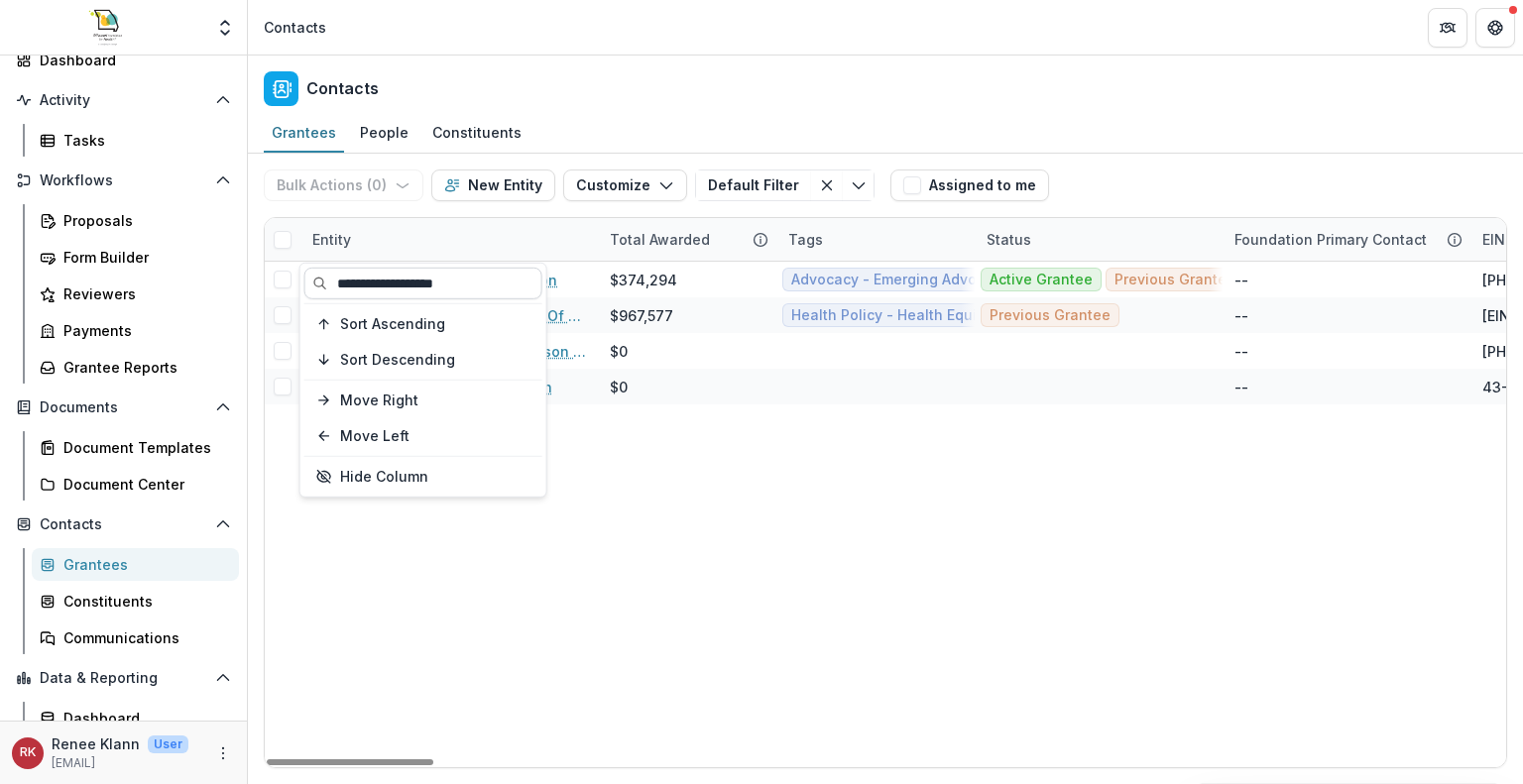 drag, startPoint x: 496, startPoint y: 281, endPoint x: 303, endPoint y: 274, distance: 193.1269 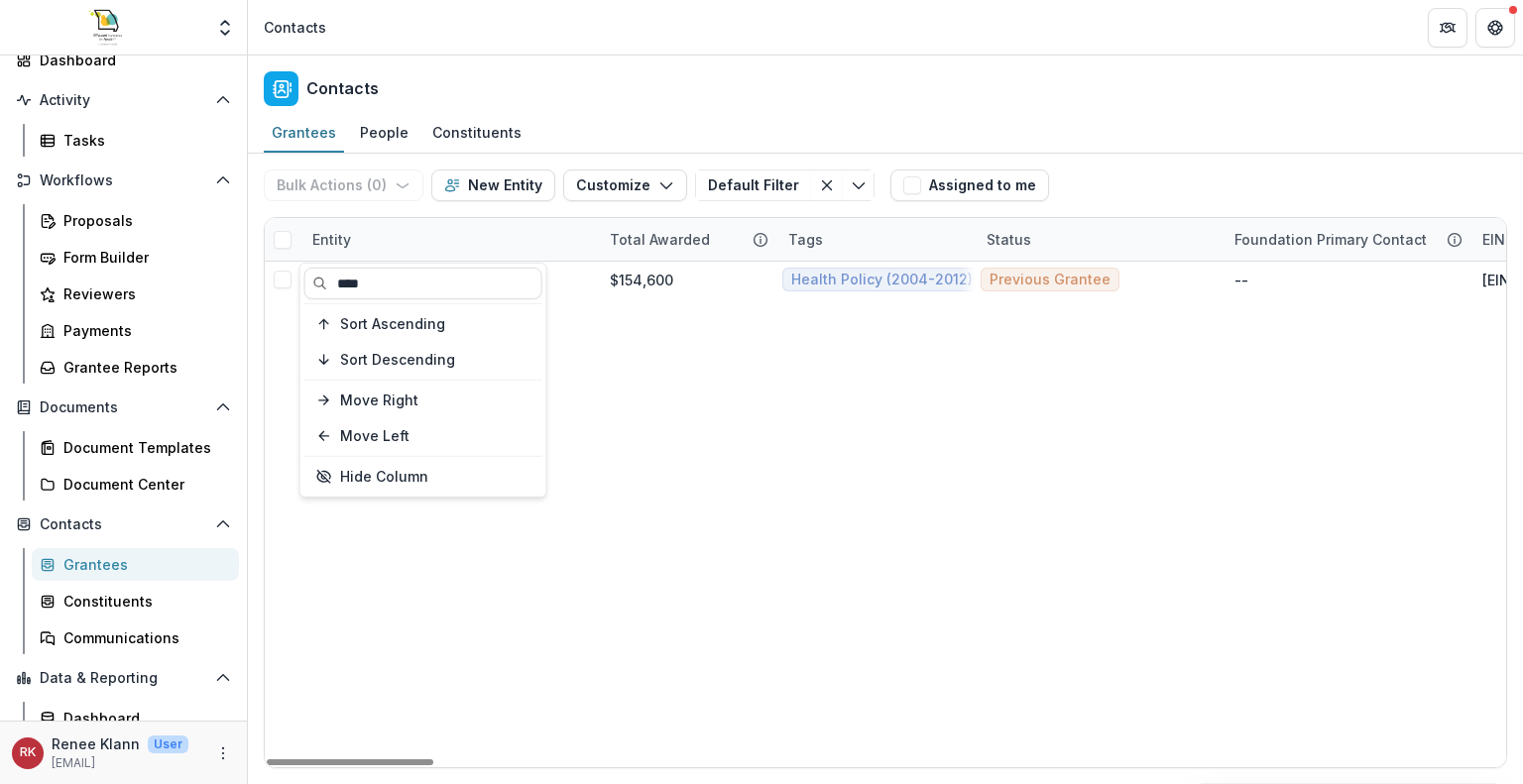 type on "****" 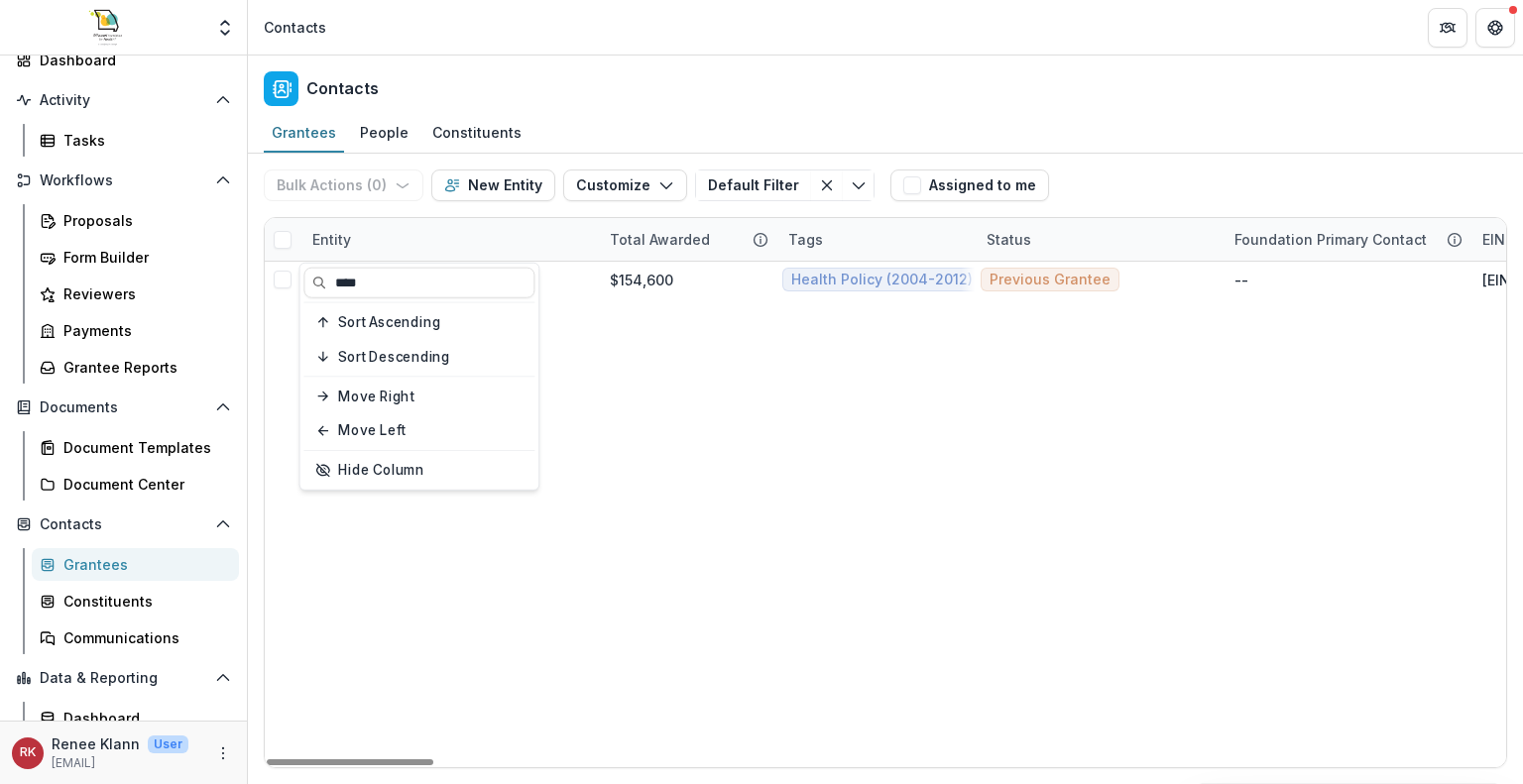 click on "Wnet Org $154,600 Health Policy (2004-2012) - HPC Health Policy Projects & Research Contracts (2004-2012) Previous Grantee -- 26-2810489 -- 825 8th Ave. New York NY USA 10019 Organization New York NY" at bounding box center [4883, 514] 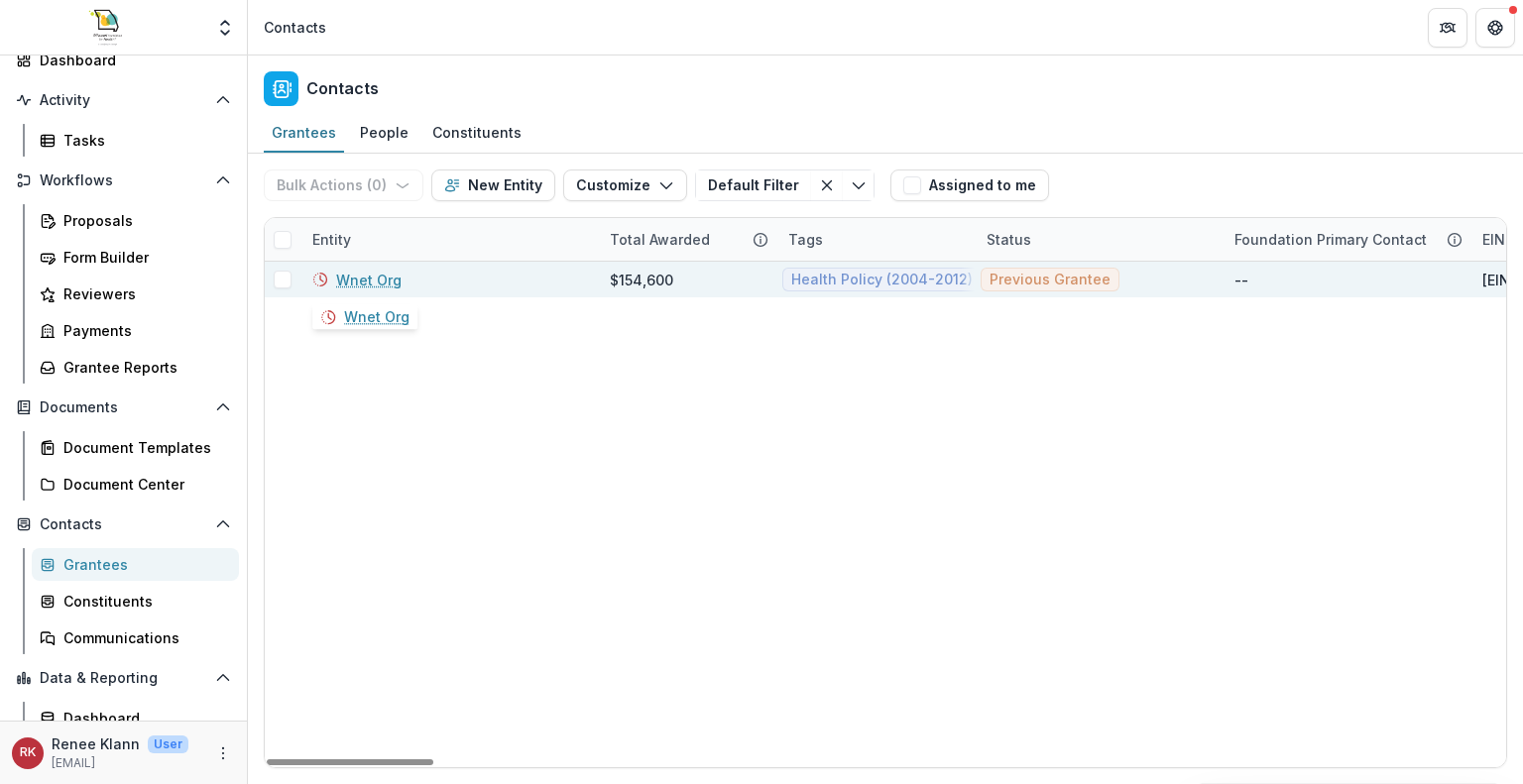 click on "Wnet Org" at bounding box center [369, 280] 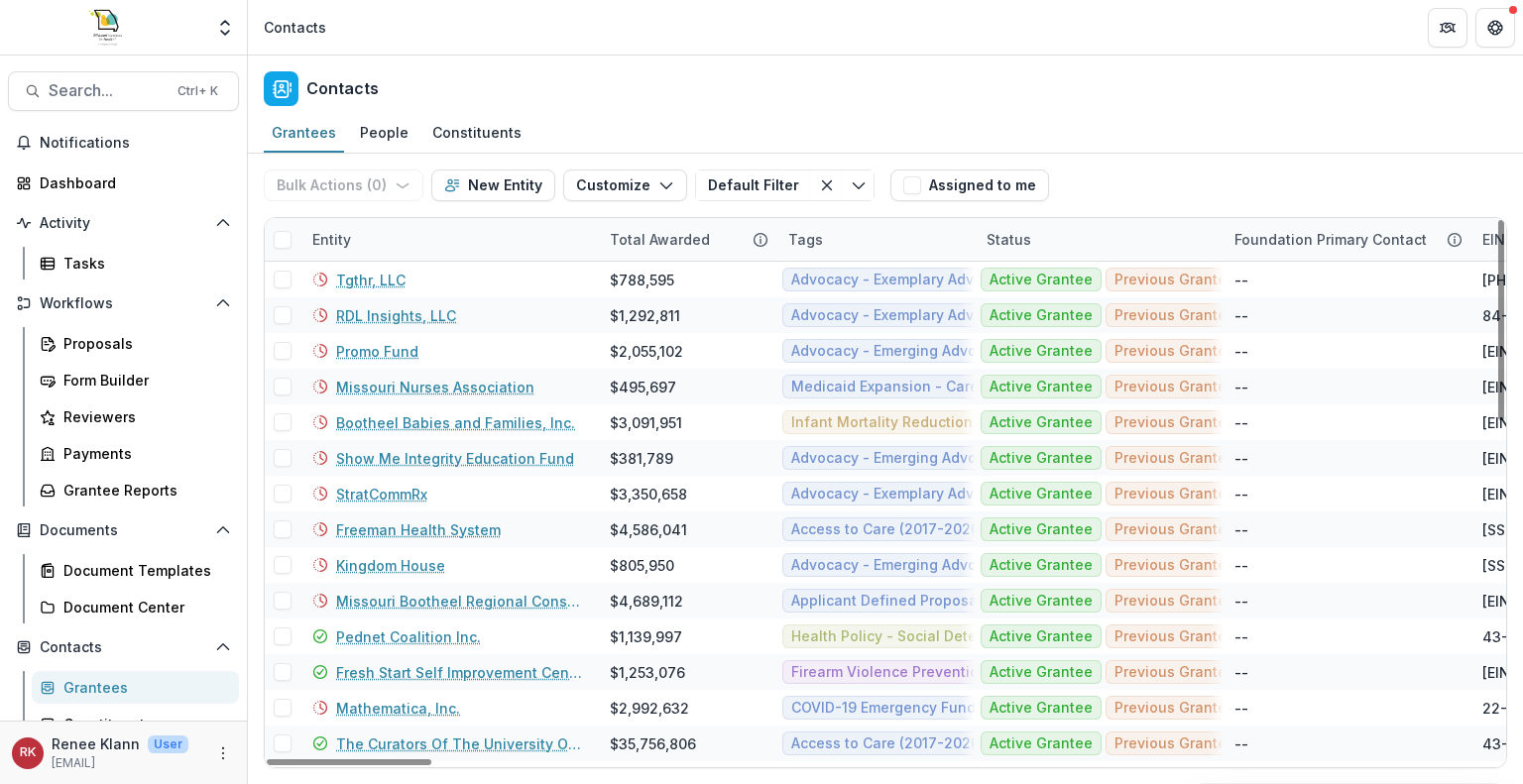click on "Entity" at bounding box center (331, 239) 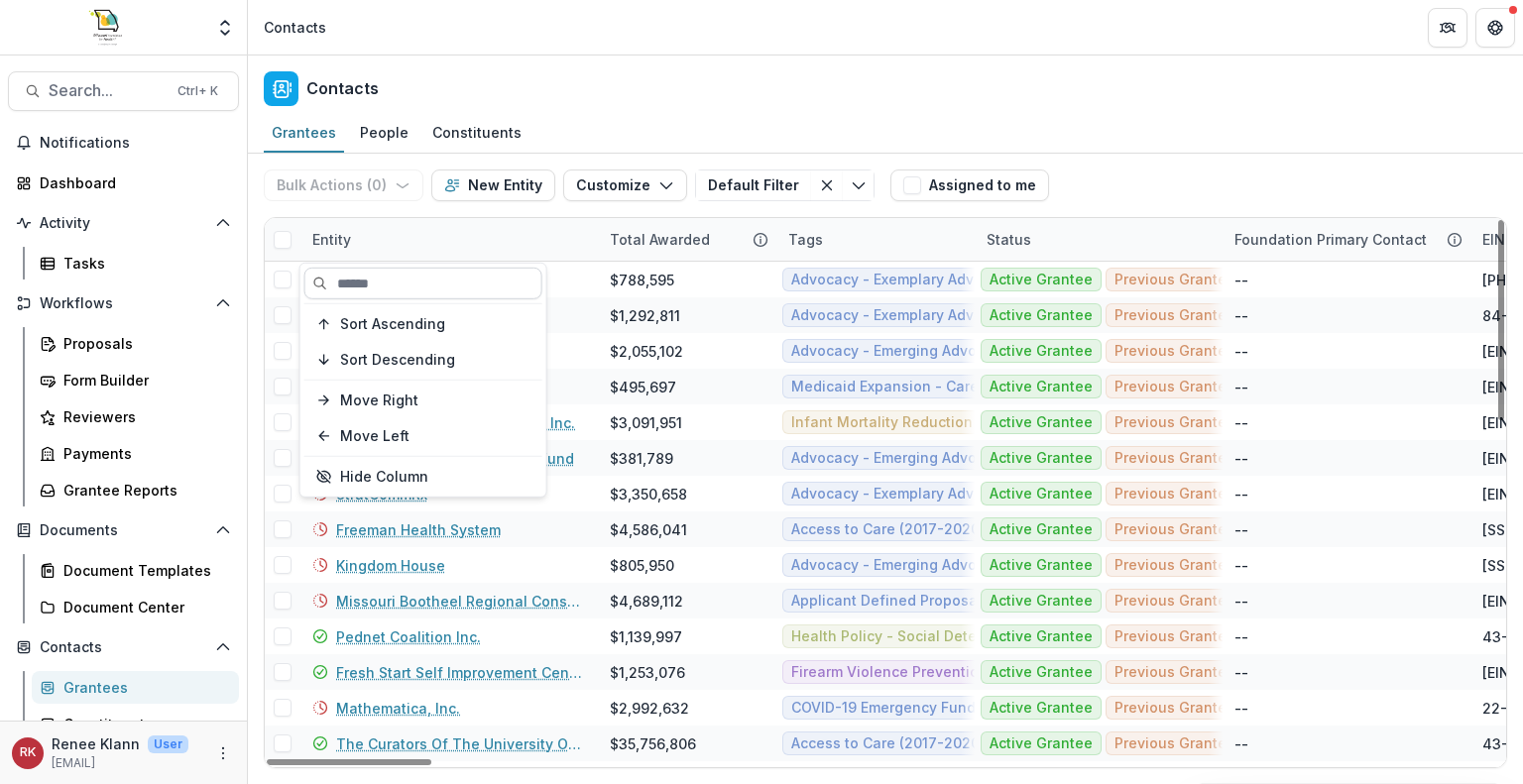click at bounding box center (423, 283) 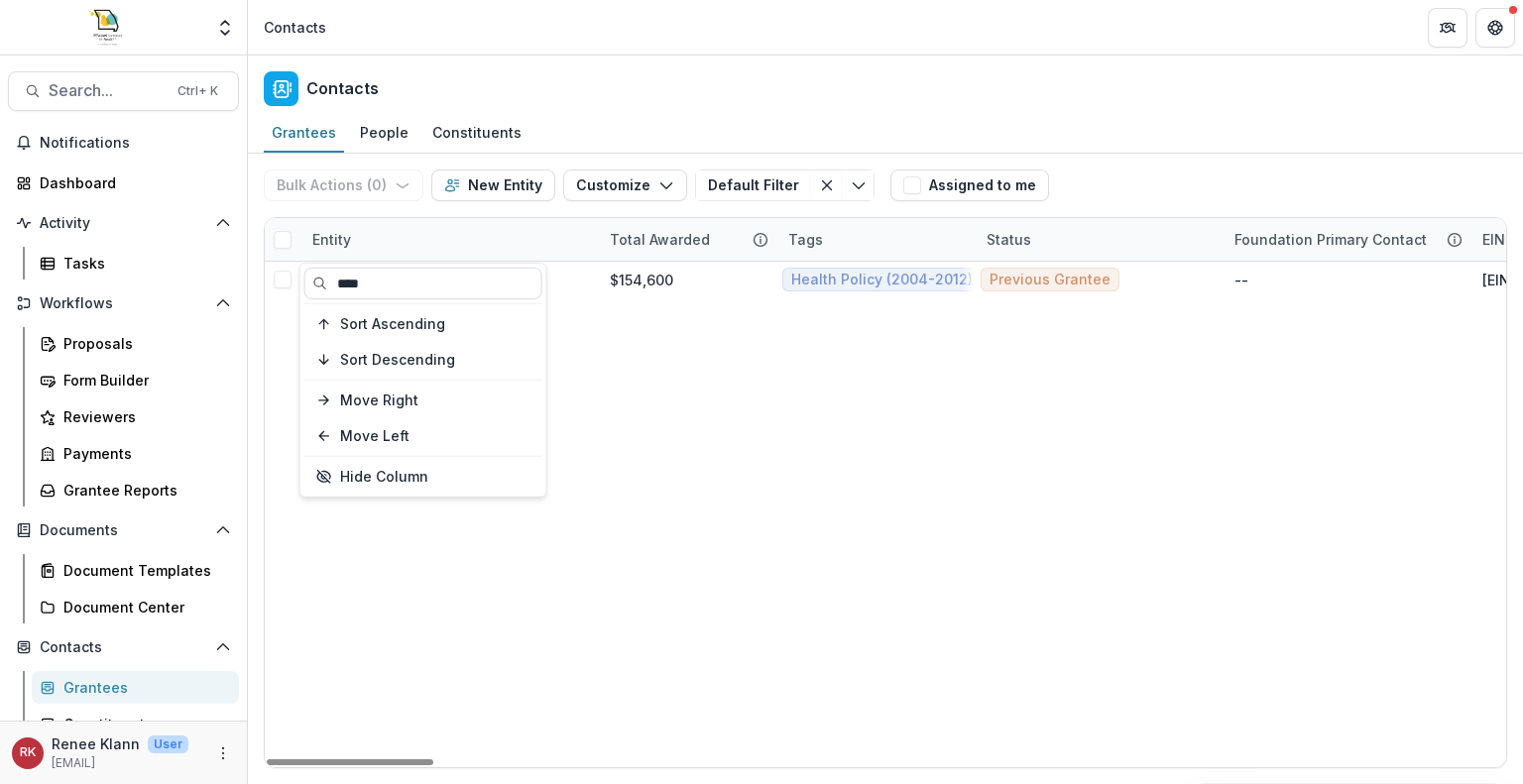 type on "****" 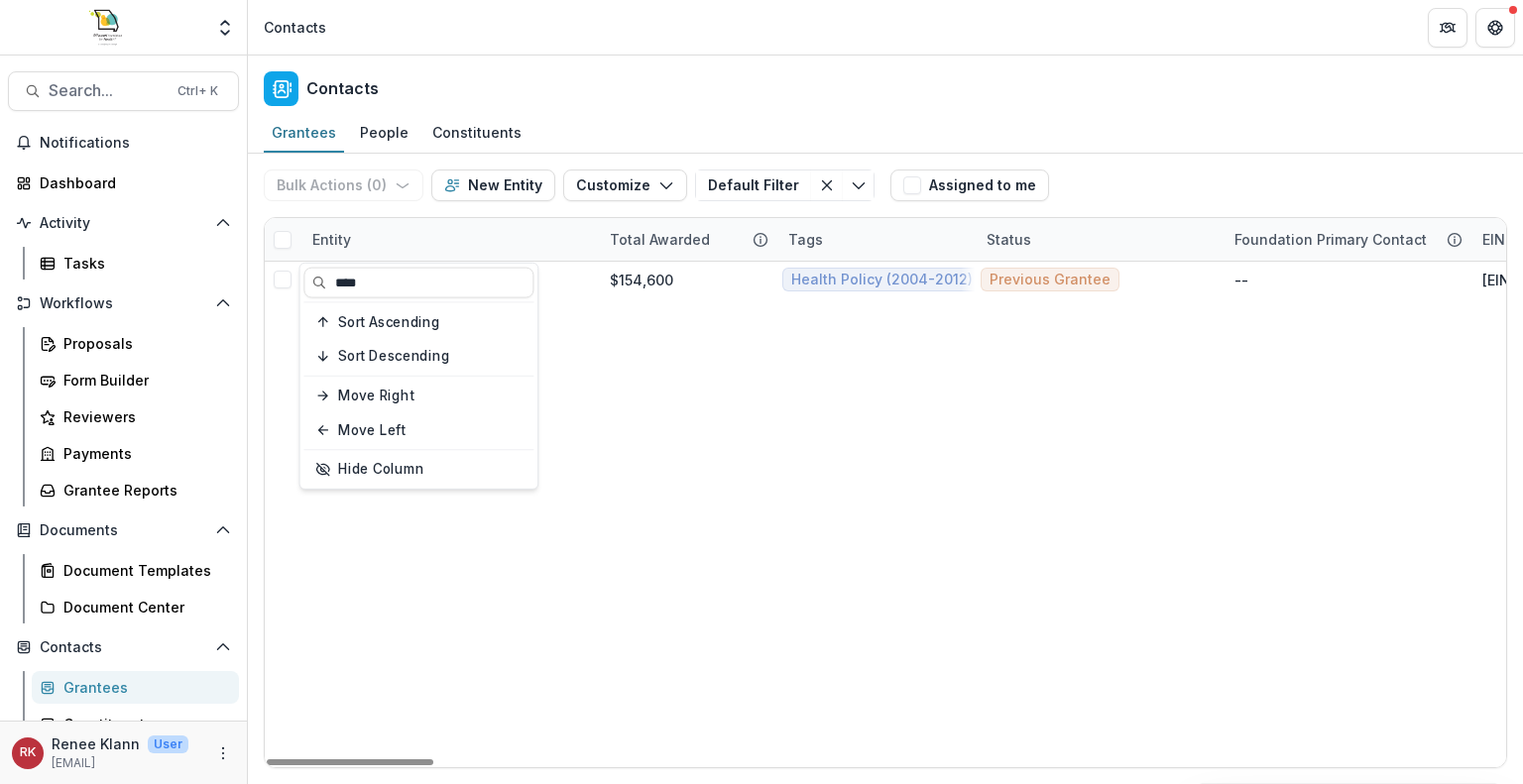click on "Bulk Actions ( 0 ) Send Email Create Proposals Create Tasks New Entity Customize New Custom Field Manage Custom Fields Manage Grantee Status Default Filter Conflicts of Interest Total Awarded DLS Default Default Filter Save changes New Filter Assigned to me" at bounding box center (885, 185) 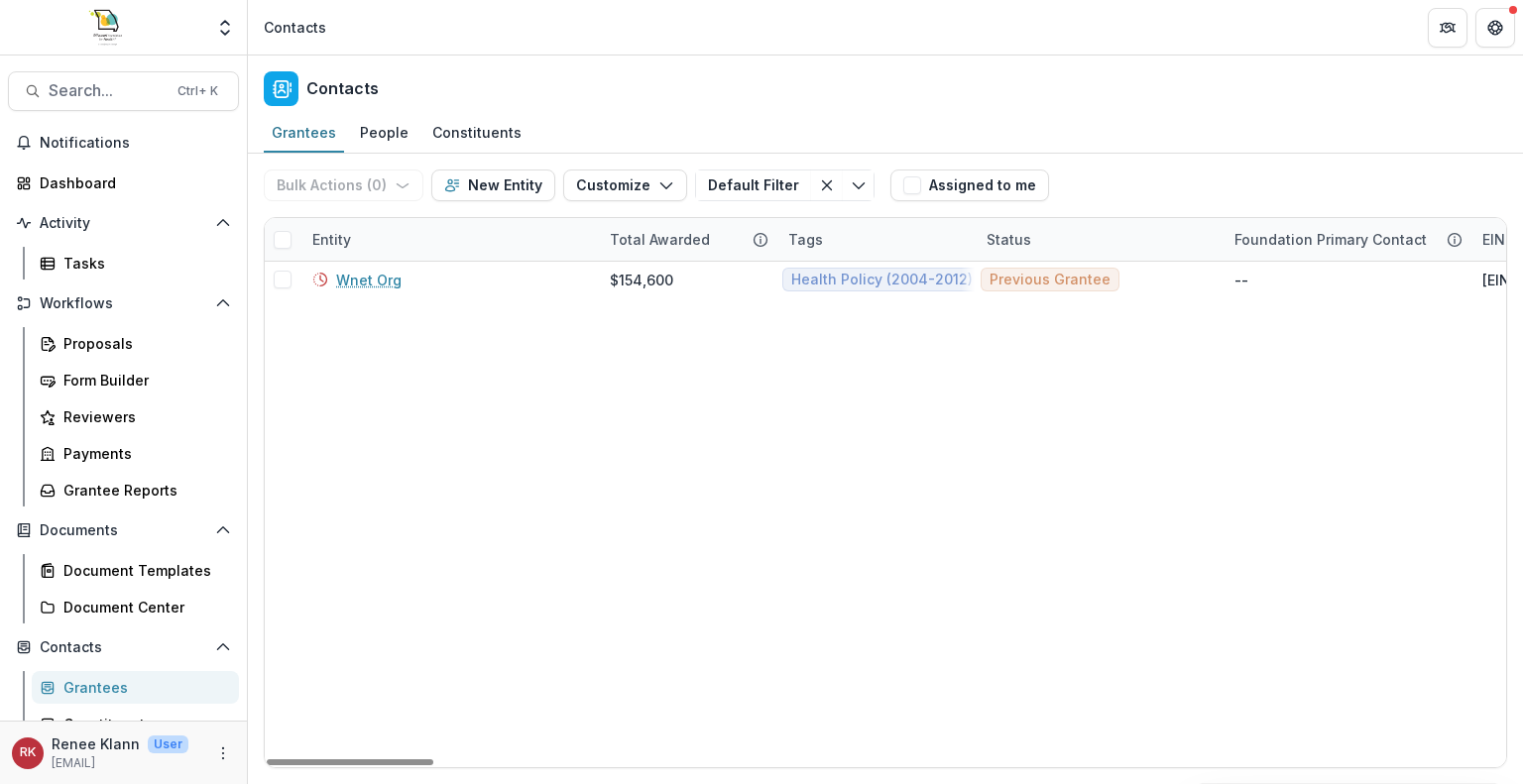 click on "Entity" at bounding box center [331, 239] 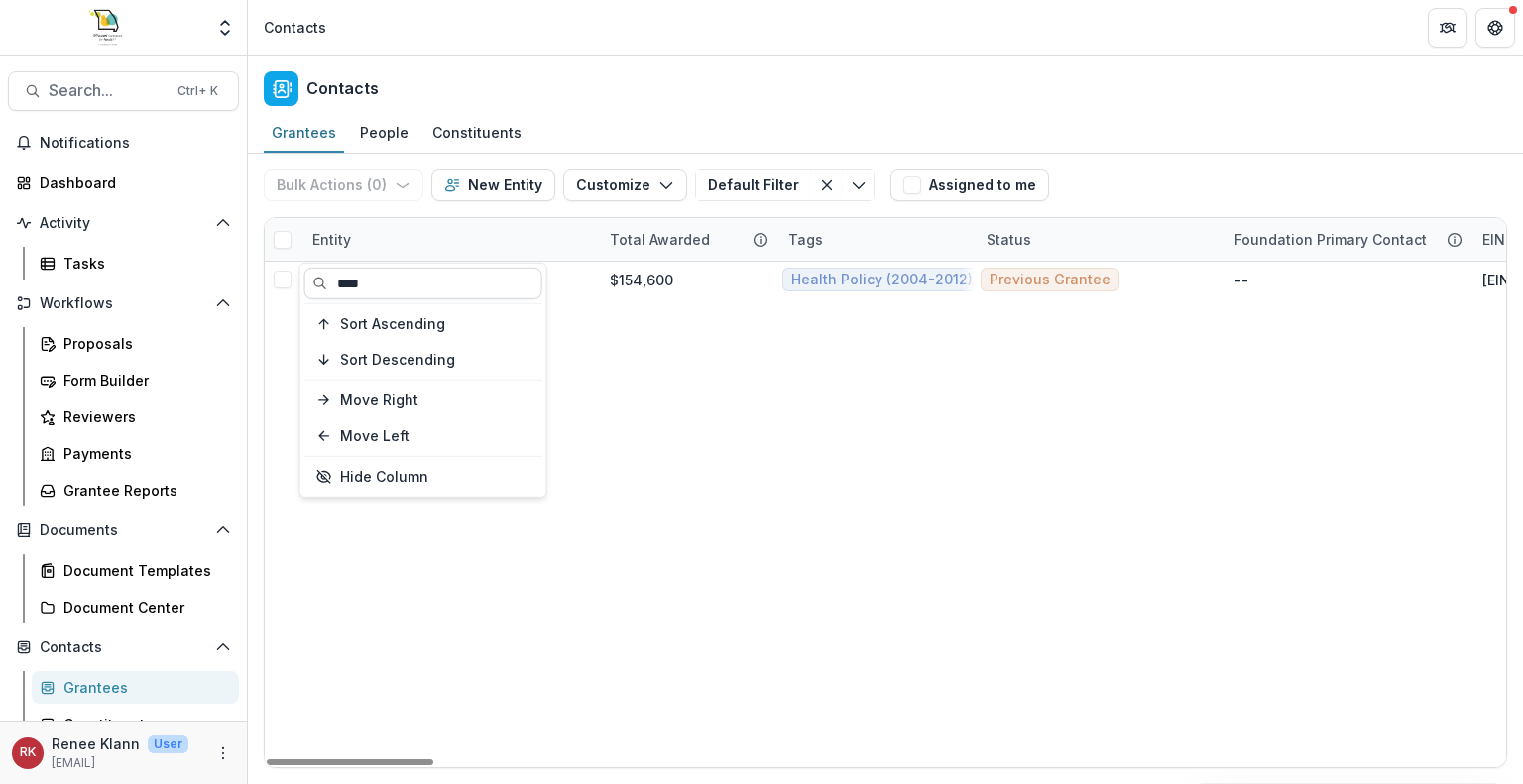 drag, startPoint x: 377, startPoint y: 286, endPoint x: 315, endPoint y: 276, distance: 62.801274 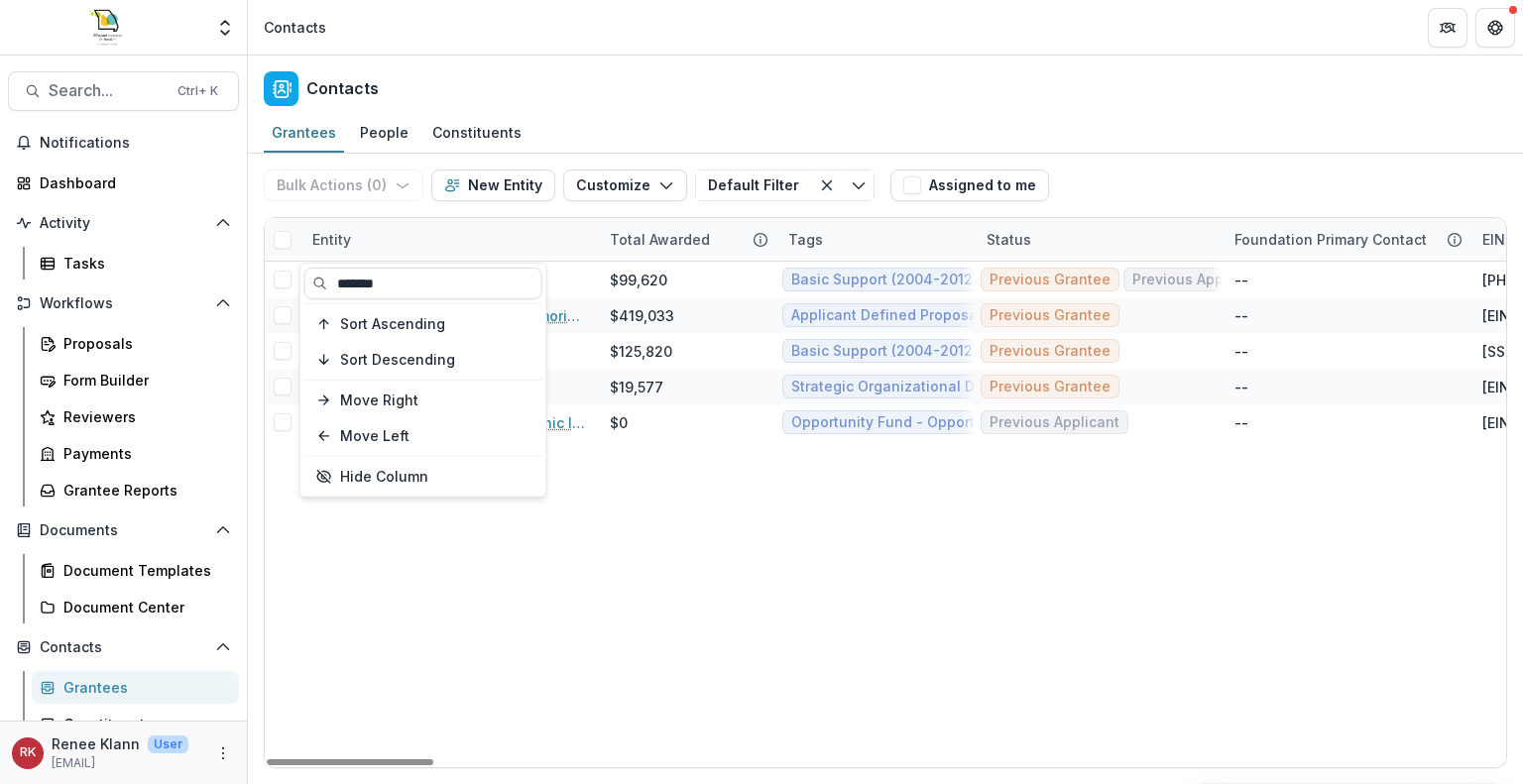 type on "*******" 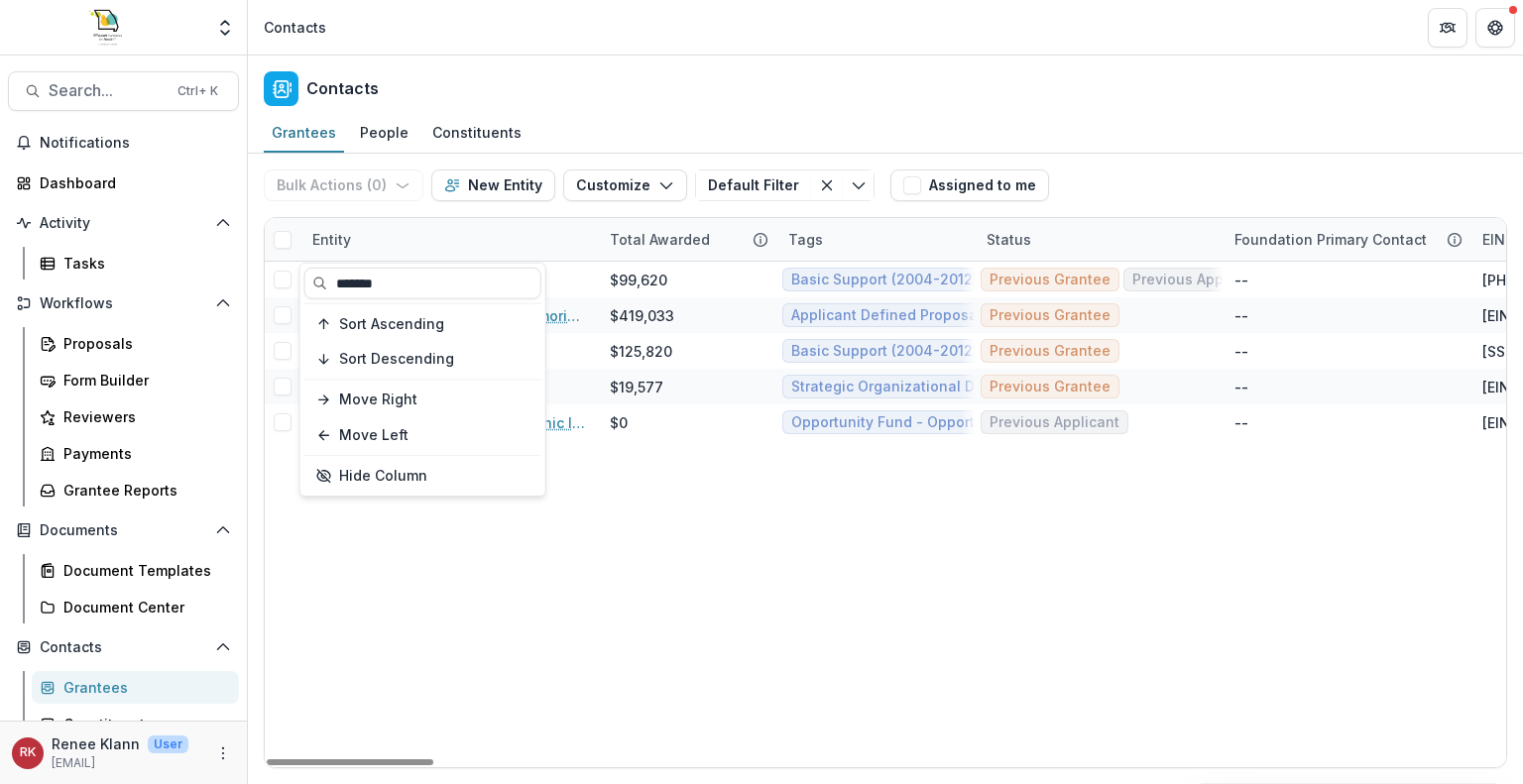 click on "Good Samaritan Boys Ranch $99,620 Basic Support (2004-2012) - BS Non-profit Orgs Opportunity Fund - Opportunity Fund - Grants/Contracts Previous Grantee Previous Applicant -- 44-6006077 -- 5549 Highway K PO Box 617 Brighton MO USA 65617-0617 Organization Brighton MO Macon County Samaritan Memorial Hospital $419,033 Applicant Defined Proposal (2002-2003) - Strengthening the Core Primary Care (2006-2013) - PCA Innovative Funding Strategic Opportunity Funding (2006-2013) - SOF Contracts Previous Grantee -- 43-6003377 -- 1205 North Missouri Street Macon MO USA 63552-2095 Organization Macon MO Good Samaritan Care Clinic $125,820 Basic Support (2004-2012) - BS Non-profit Orgs Responsive (2013-2017) - Basic Support (2013) Previous Grantee -- 56-2418664 -- 501 W. Hwy 60 P.O. Box 160 Mountain View MO USA 65548-0160 Organization Mountain View MO Samaritan Scotland Putnam Rural Health Network $19,577 Strategic Organizational Development (2004-2012) - SOD Grants Previous Grantee -- 26-2908905 -- Organization Macon MO $0" at bounding box center [4883, 514] 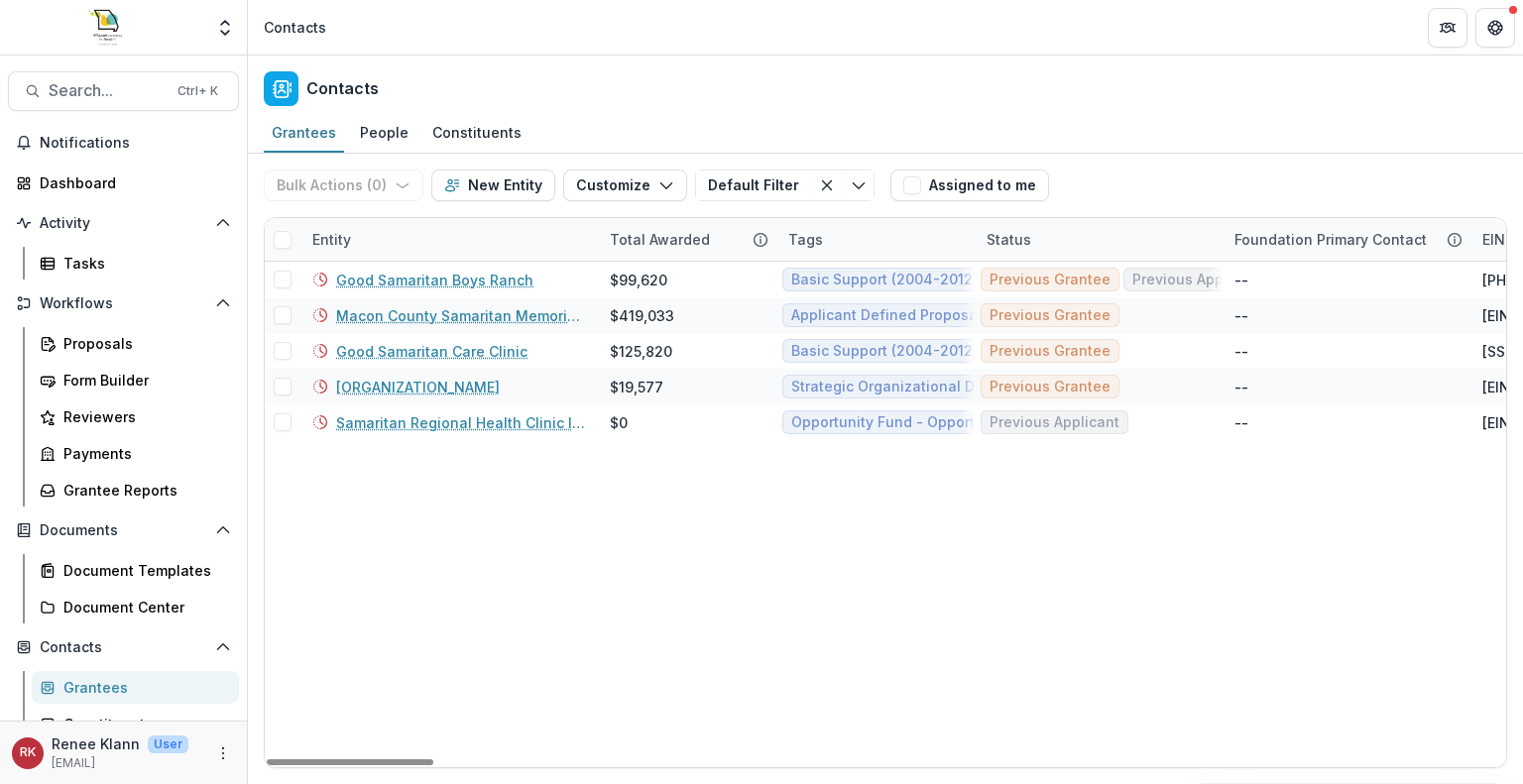click on "Entity" at bounding box center [331, 239] 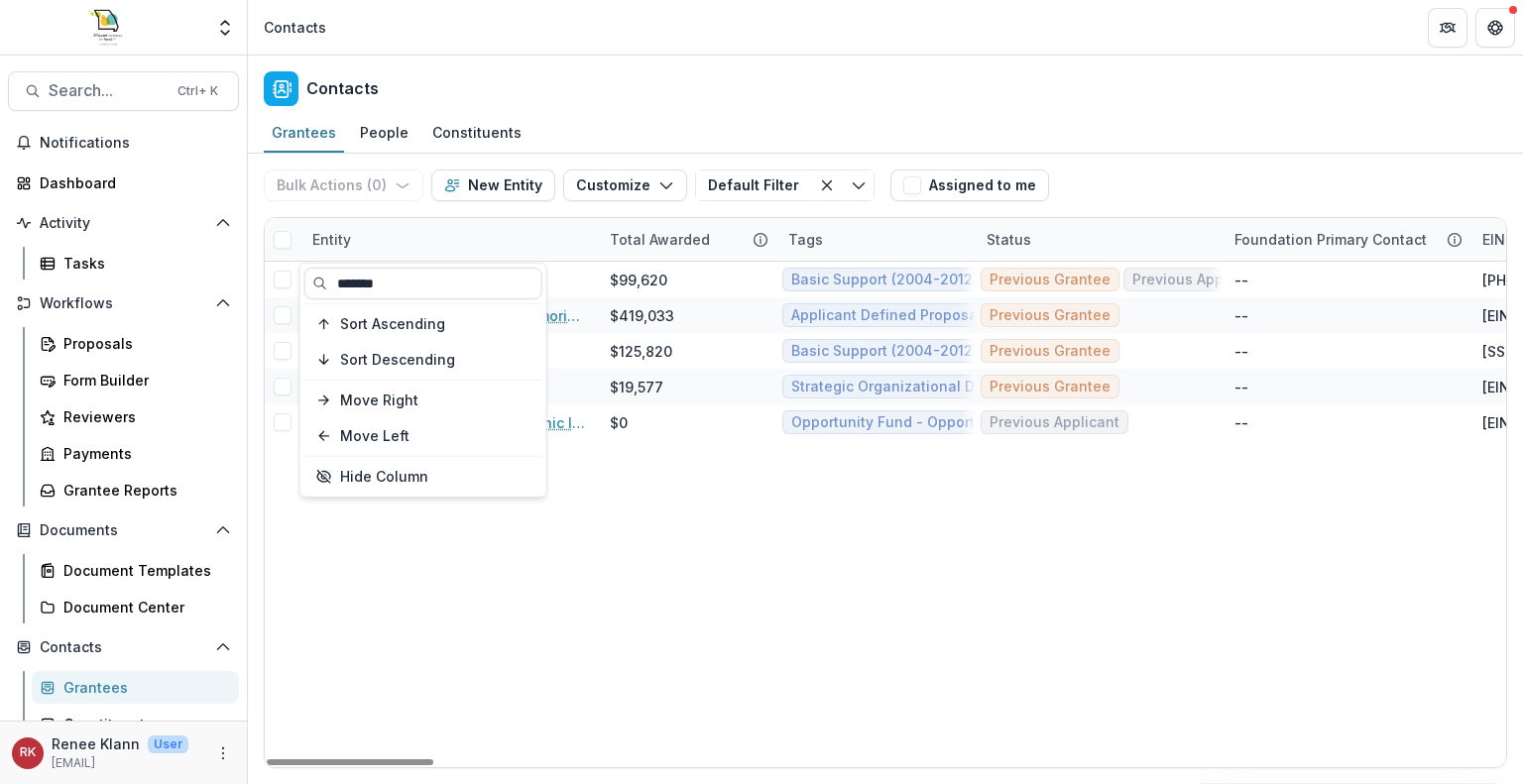 drag, startPoint x: 401, startPoint y: 279, endPoint x: 262, endPoint y: 316, distance: 143.8402 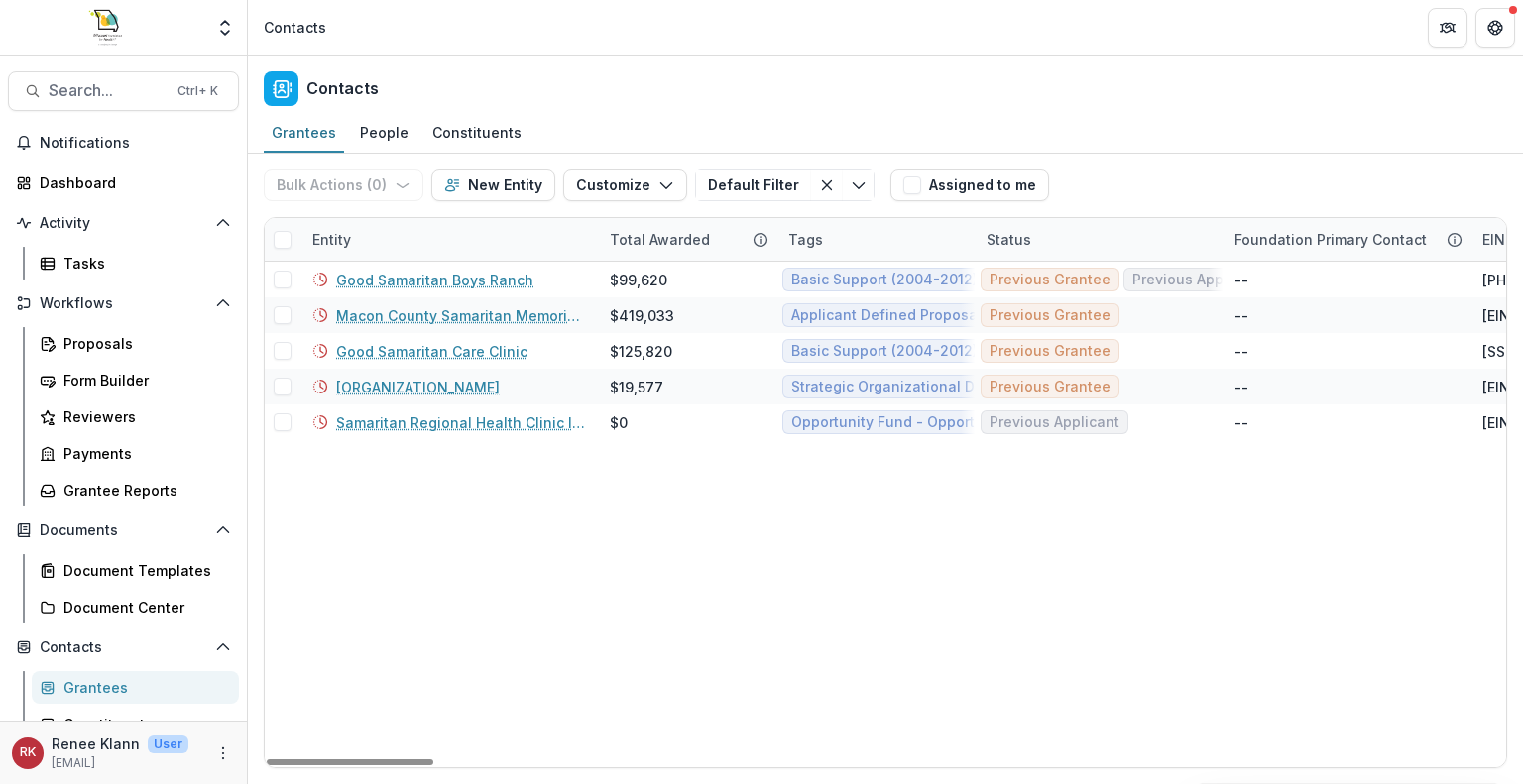 click on "Entity" at bounding box center [331, 239] 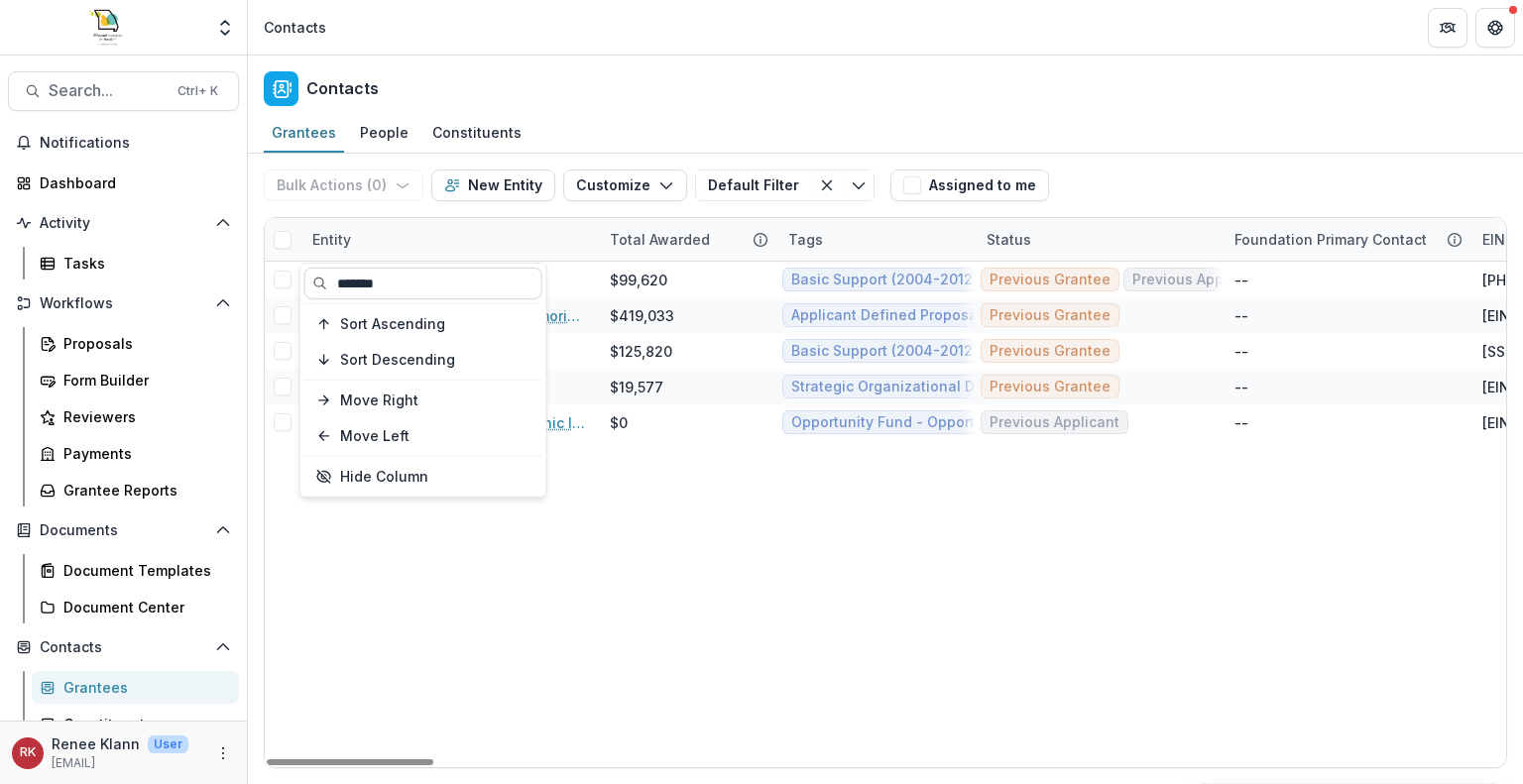 drag, startPoint x: 402, startPoint y: 281, endPoint x: 335, endPoint y: 283, distance: 67.02984 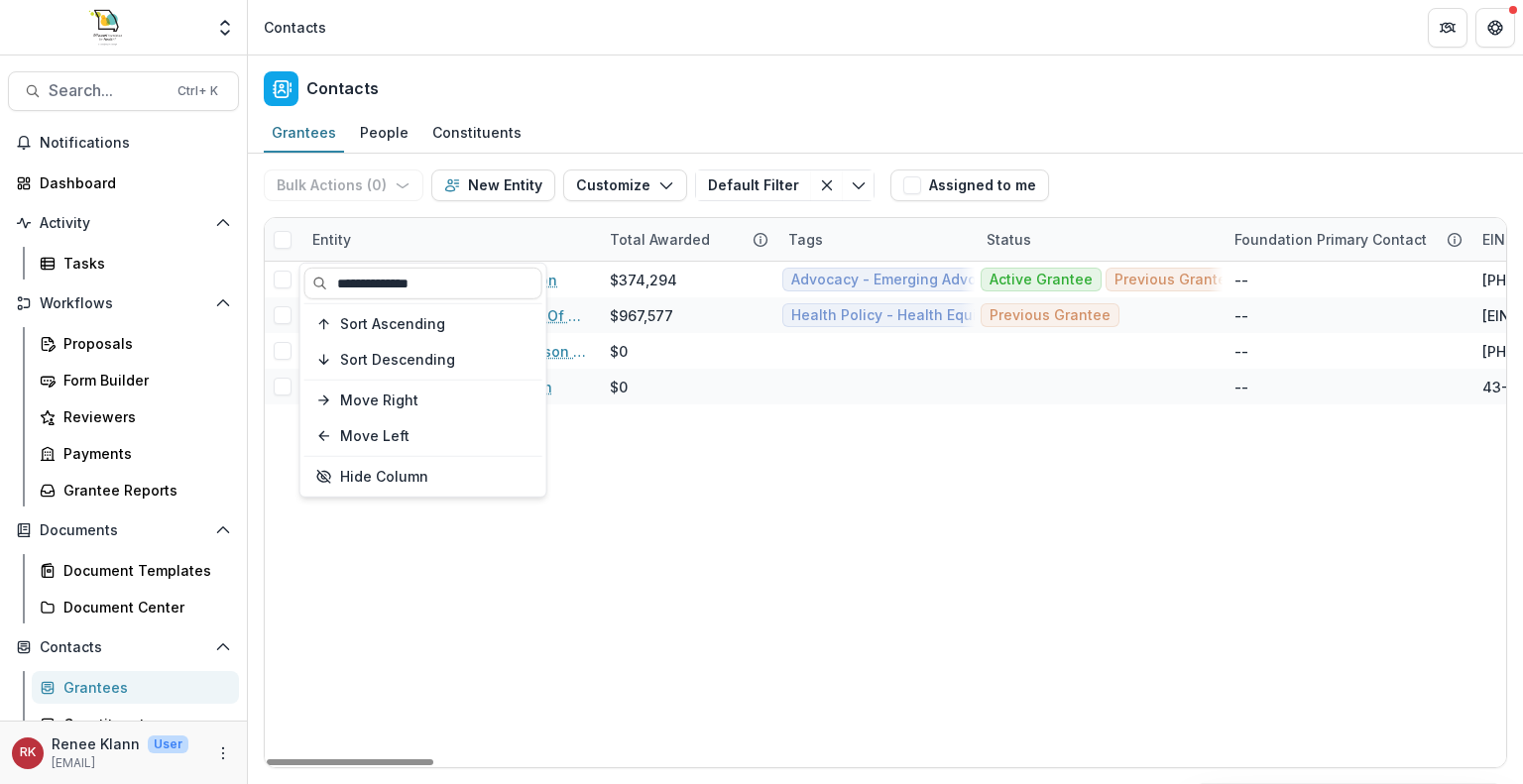 type on "**********" 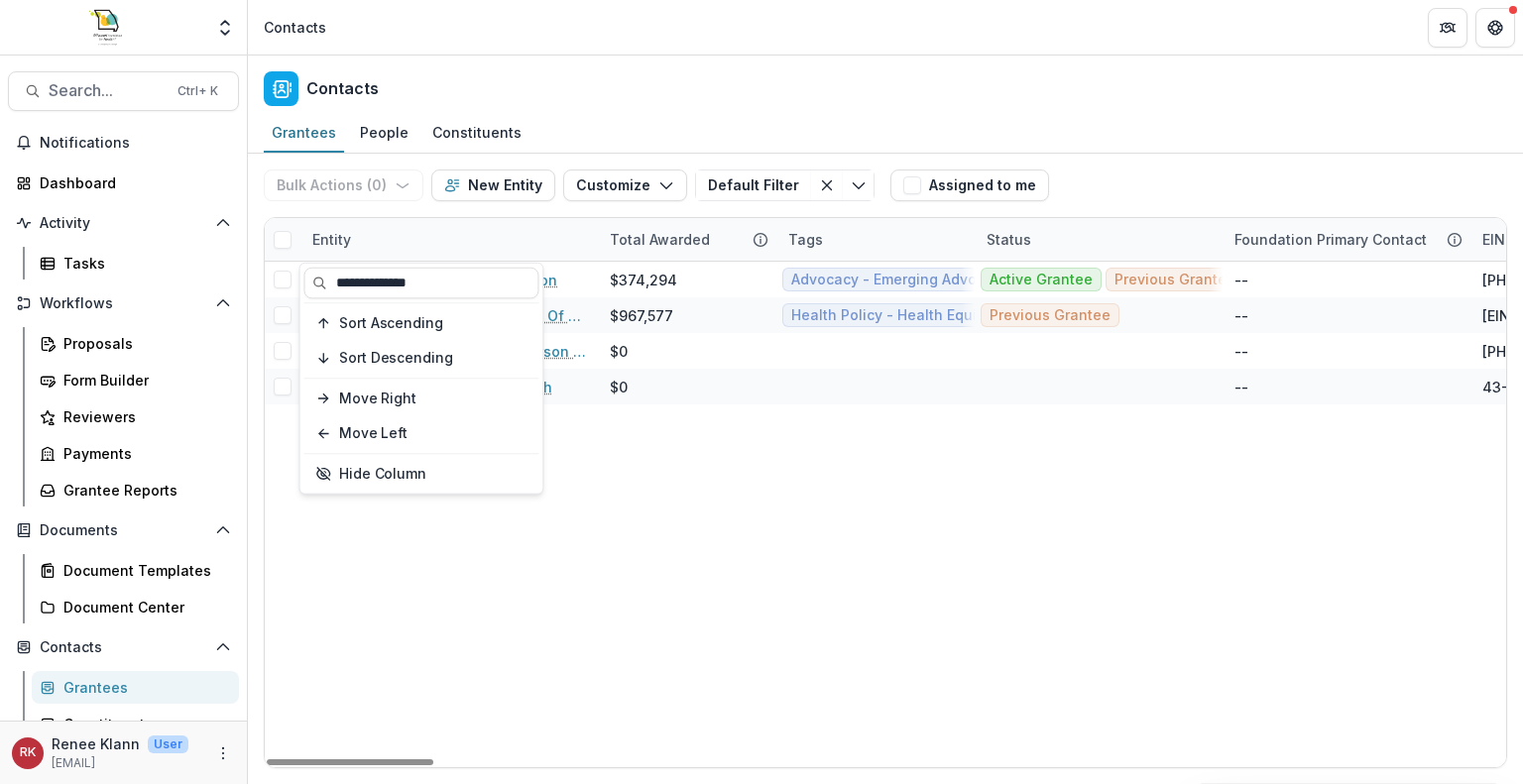 click on "Pro Choice Missouri Foundation $374,294 Advocacy - Emerging Advocates (2018-2023) Advocacy - Healthy Organizations Basic Support (2004-2012) - BS Non-profit Orgs Civic Engagement (2019-2020) - Strengthening Local Engagement (2019-2020) - Health Specific Civic Engagement (2019-2020) Opportunity Fund - Opportunity Fund - Grants/Contracts Responsive (2013-2017) - Basic Support (2013) Active Grantee Previous Grantee Previous Applicant -- 43-1770549 -- 1210 S Vandeventer Ave St Louis MO USA 63110-3808 Organization St Louis MO American Civil Liberties Union Of Missouri Foundation $967,577 Health Policy - Health Equity (2018-2021) Opportunity Fund - Opportunity Fund - Grants/Contracts Previous Grantee -- 43-6070952 -- 906 Olive St, Ste 1130 St. Louis MO USA 63101-1432 Organization St. Louis MO St Marys Health Center Jefferson City Missouri Foundation $0 -- 43-1575307 -- 2505 Mission Drive Jefferson City MO USA 65109-0000 Organization Jefferson City MO Missouri Foundation For Health $0 -- 43-1880952 -- Organization" at bounding box center [4883, 514] 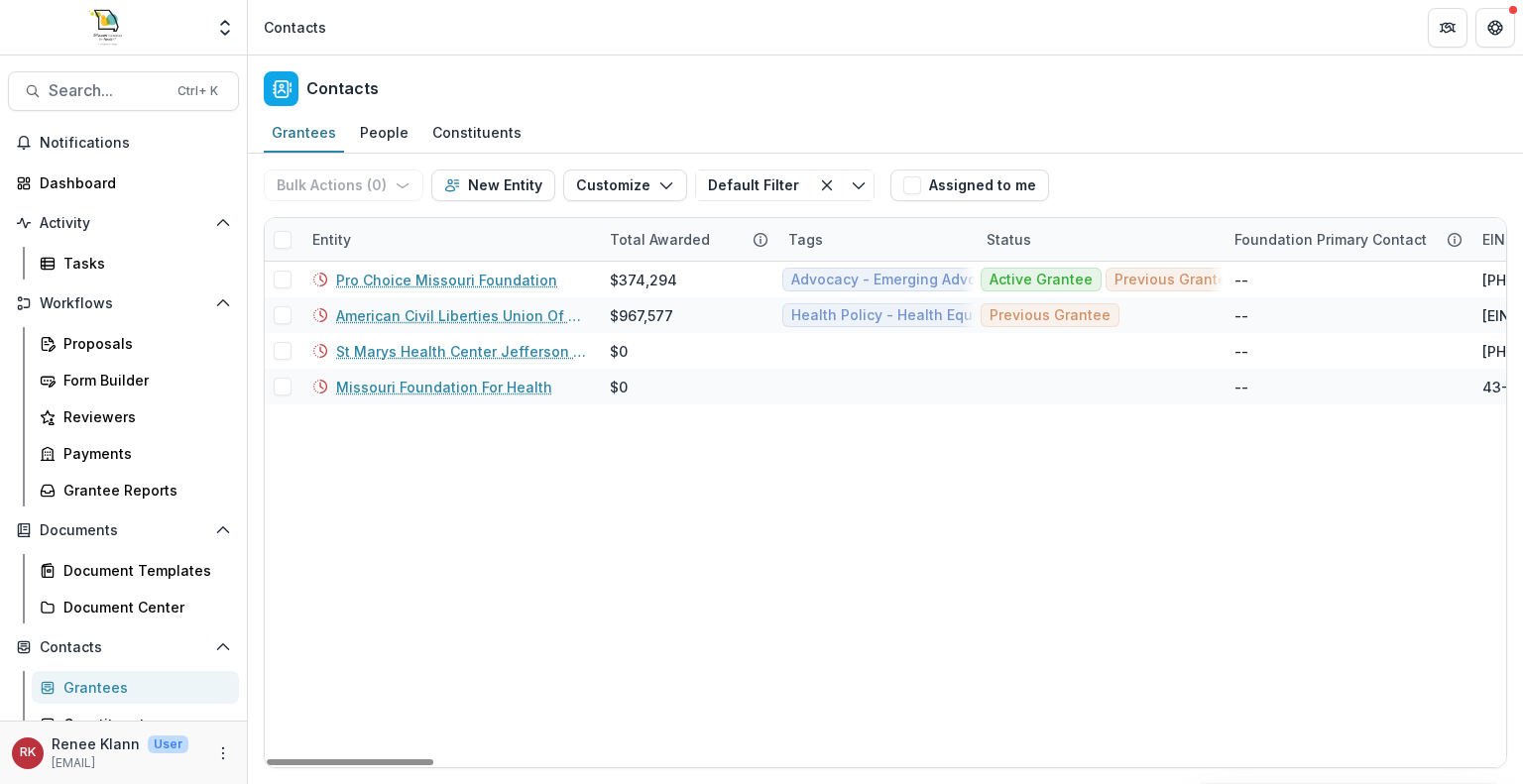 click on "Entity" at bounding box center (331, 239) 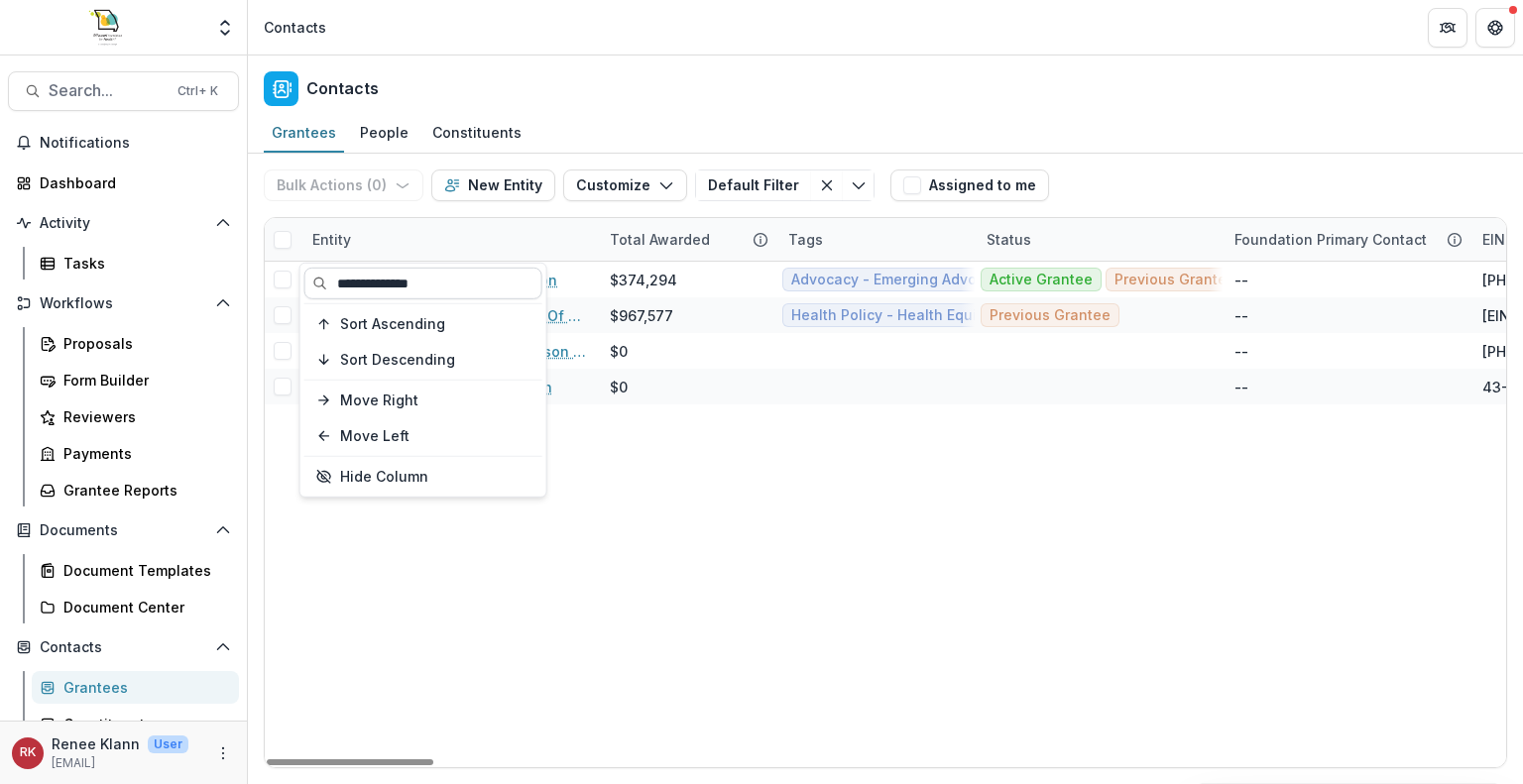 drag, startPoint x: 469, startPoint y: 293, endPoint x: 313, endPoint y: 284, distance: 156.2594 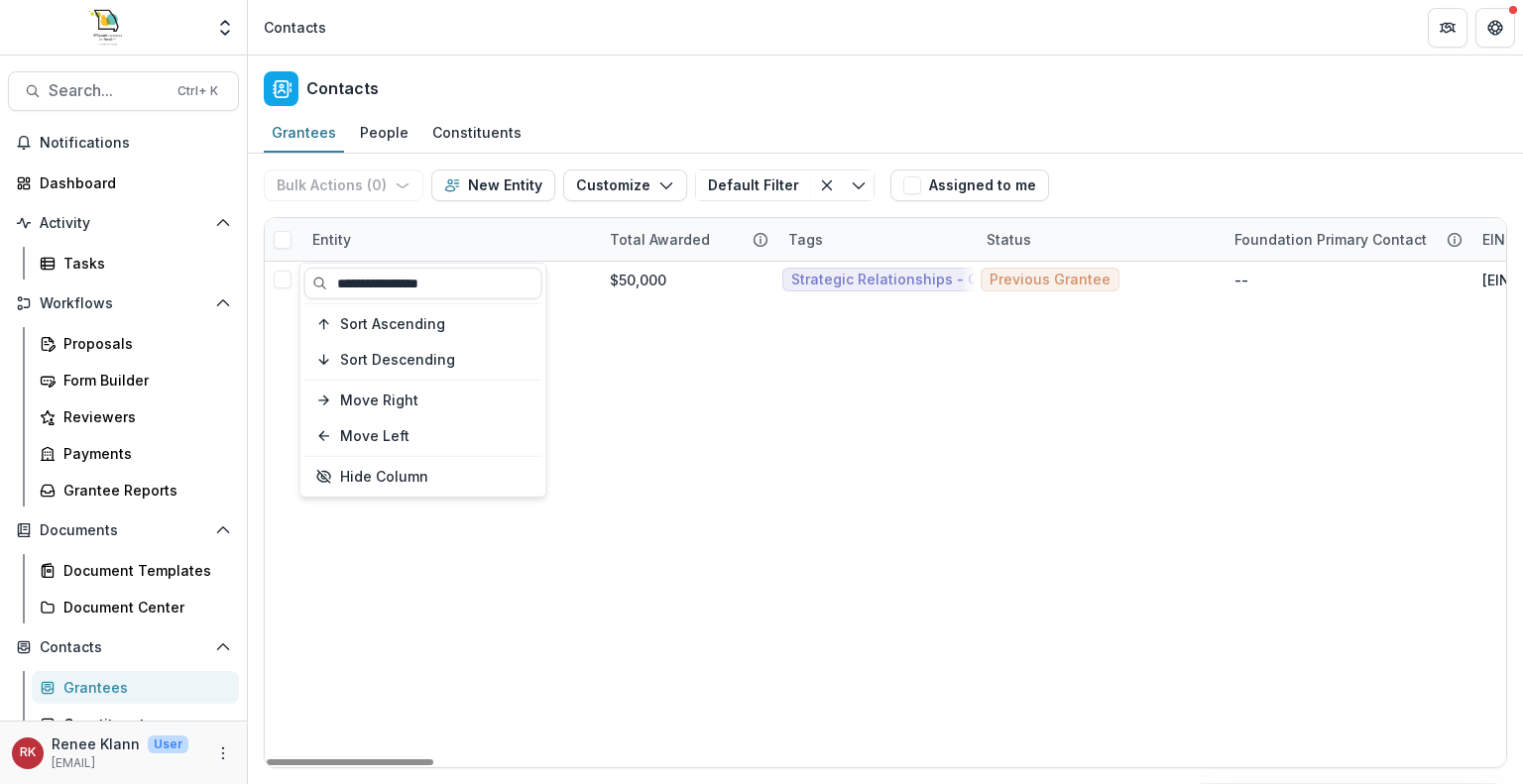 type on "**********" 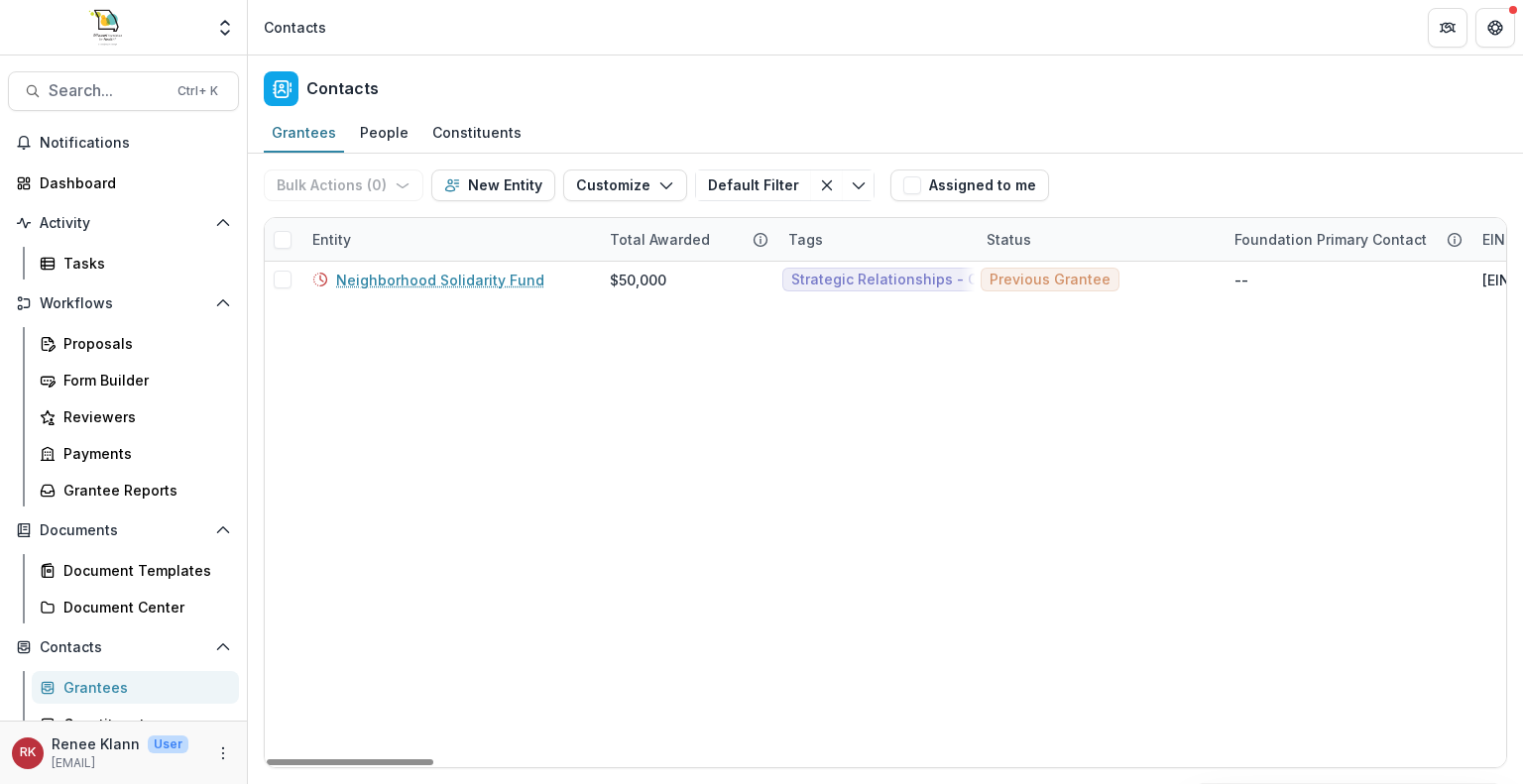 click on "Neighborhood Solidarity Fund $50,000 Strategic Relationships - Other Grants and Contracts Previous Grantee -- 87-4704695 Dara E PO Box 300010 St Louis MO USA 63130-0310 Organization St Louis MO" at bounding box center [4883, 514] 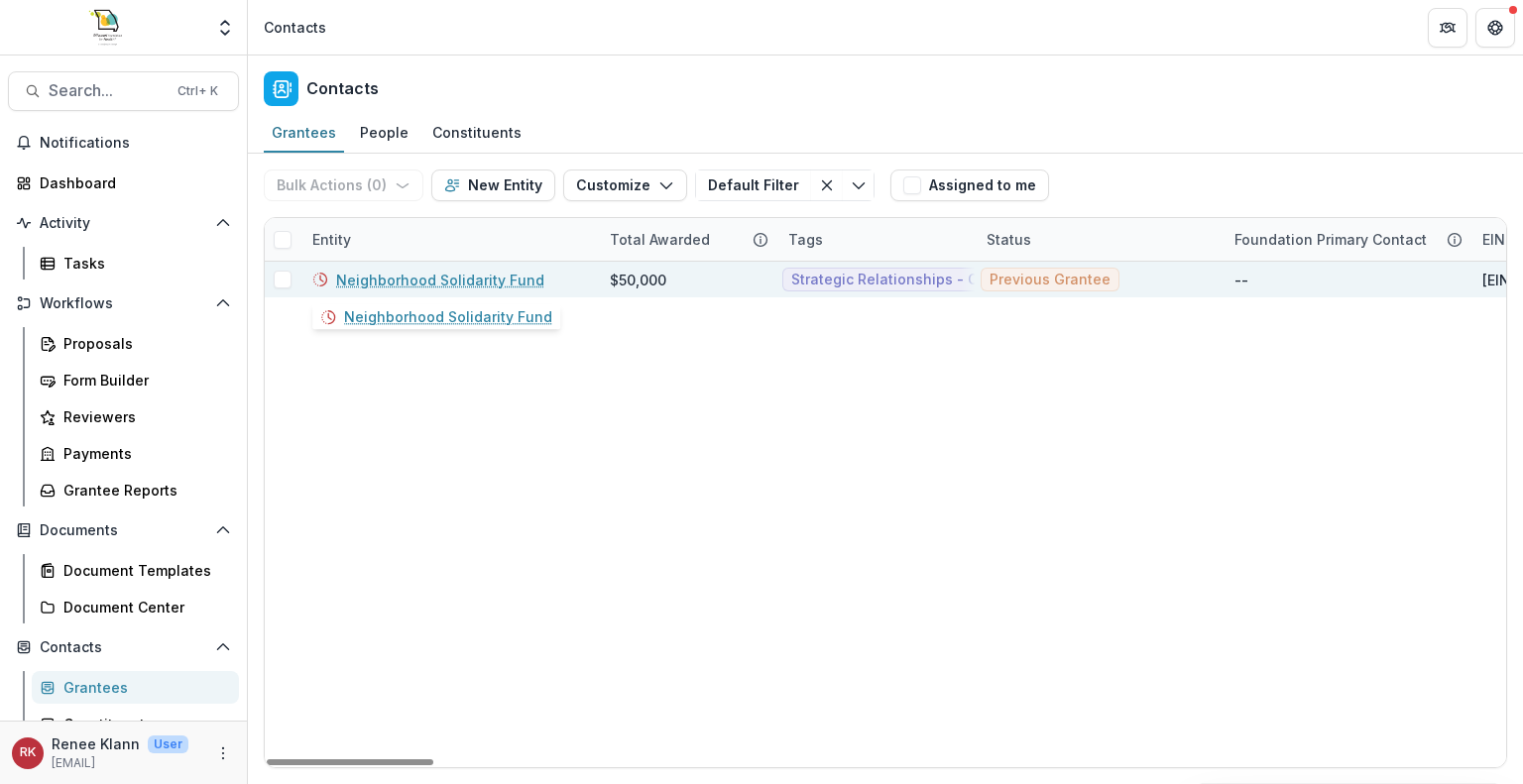 click on "Neighborhood Solidarity Fund" at bounding box center [440, 280] 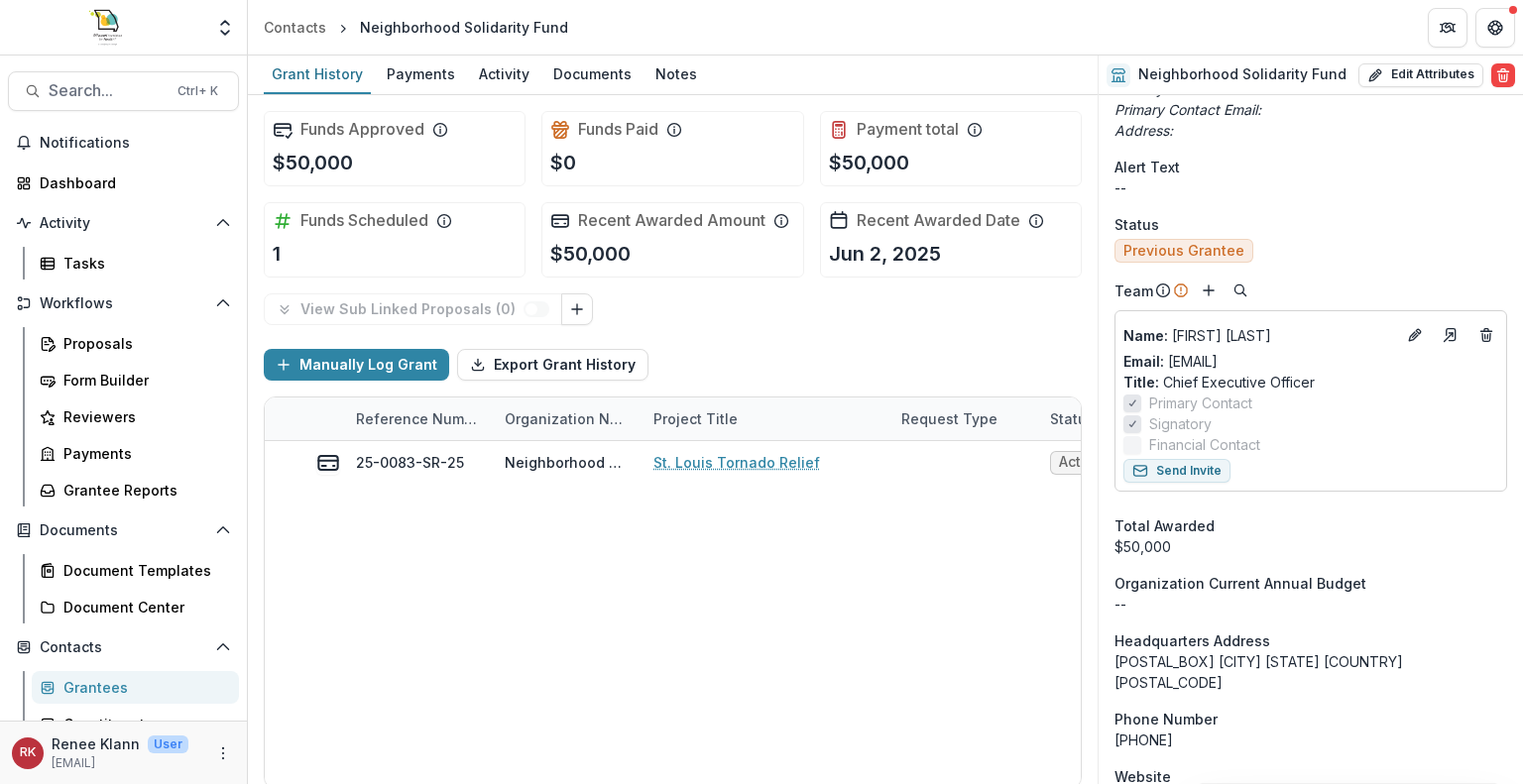 scroll, scrollTop: 700, scrollLeft: 0, axis: vertical 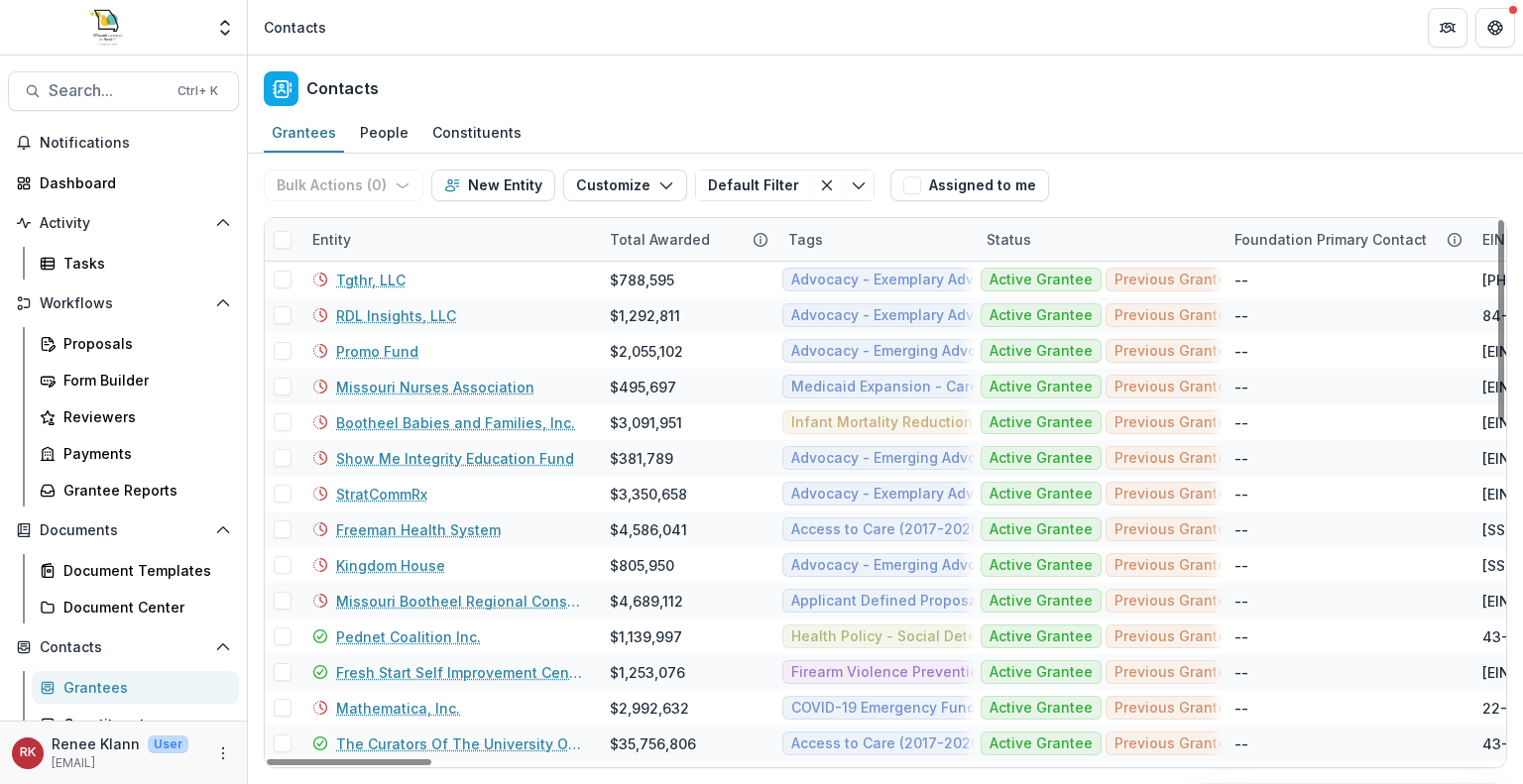 click on "Entity" at bounding box center (331, 239) 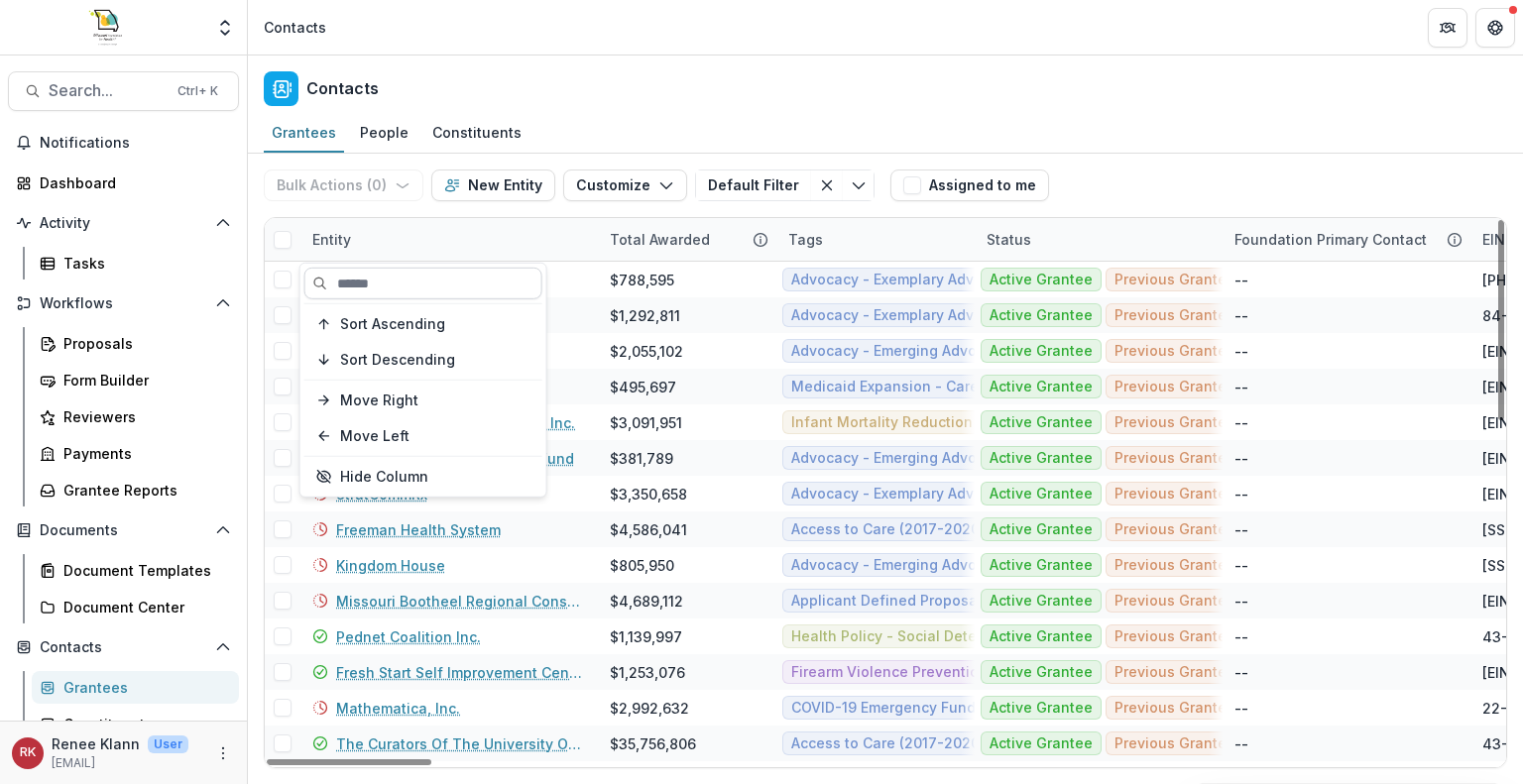 click at bounding box center [423, 283] 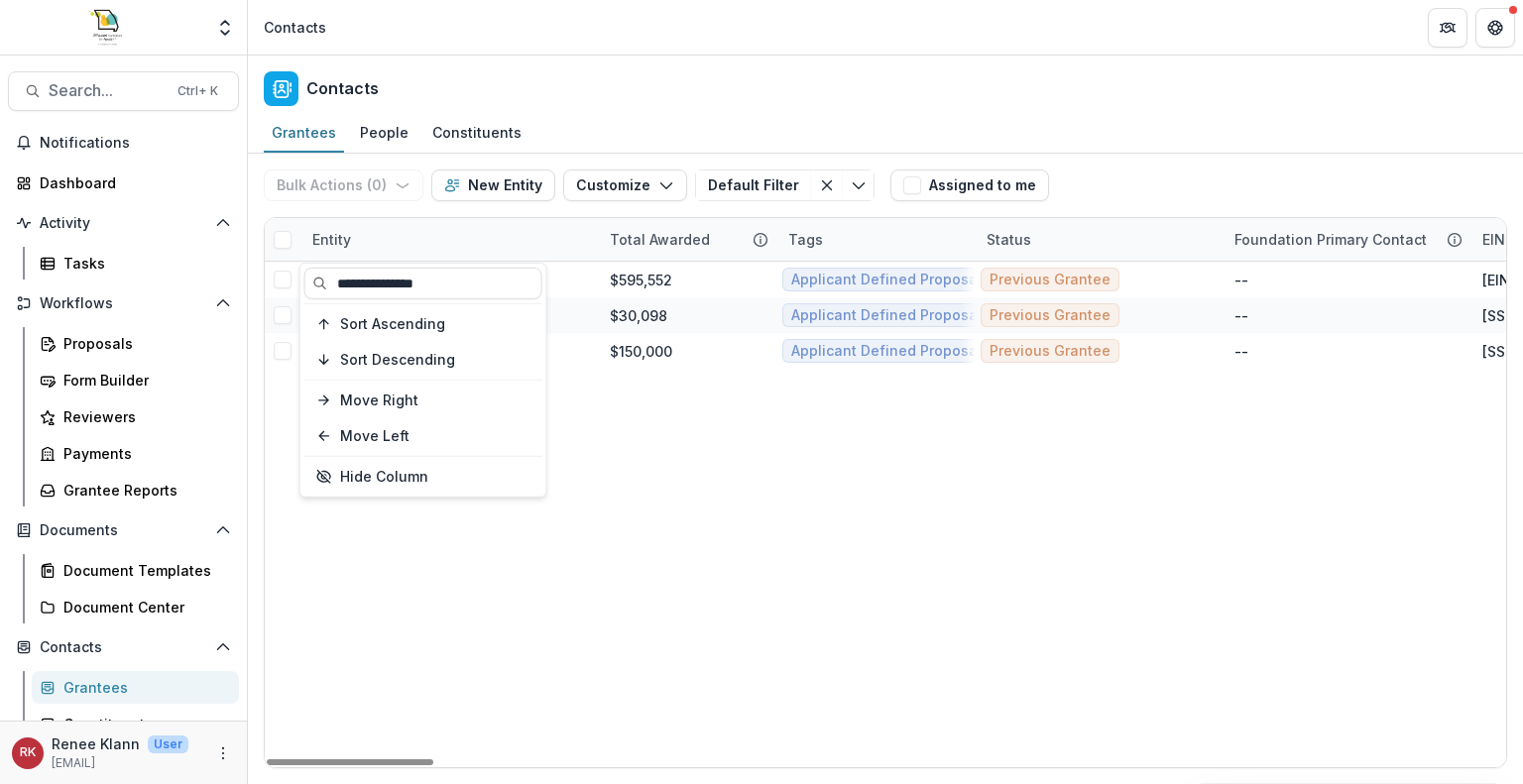 type on "**********" 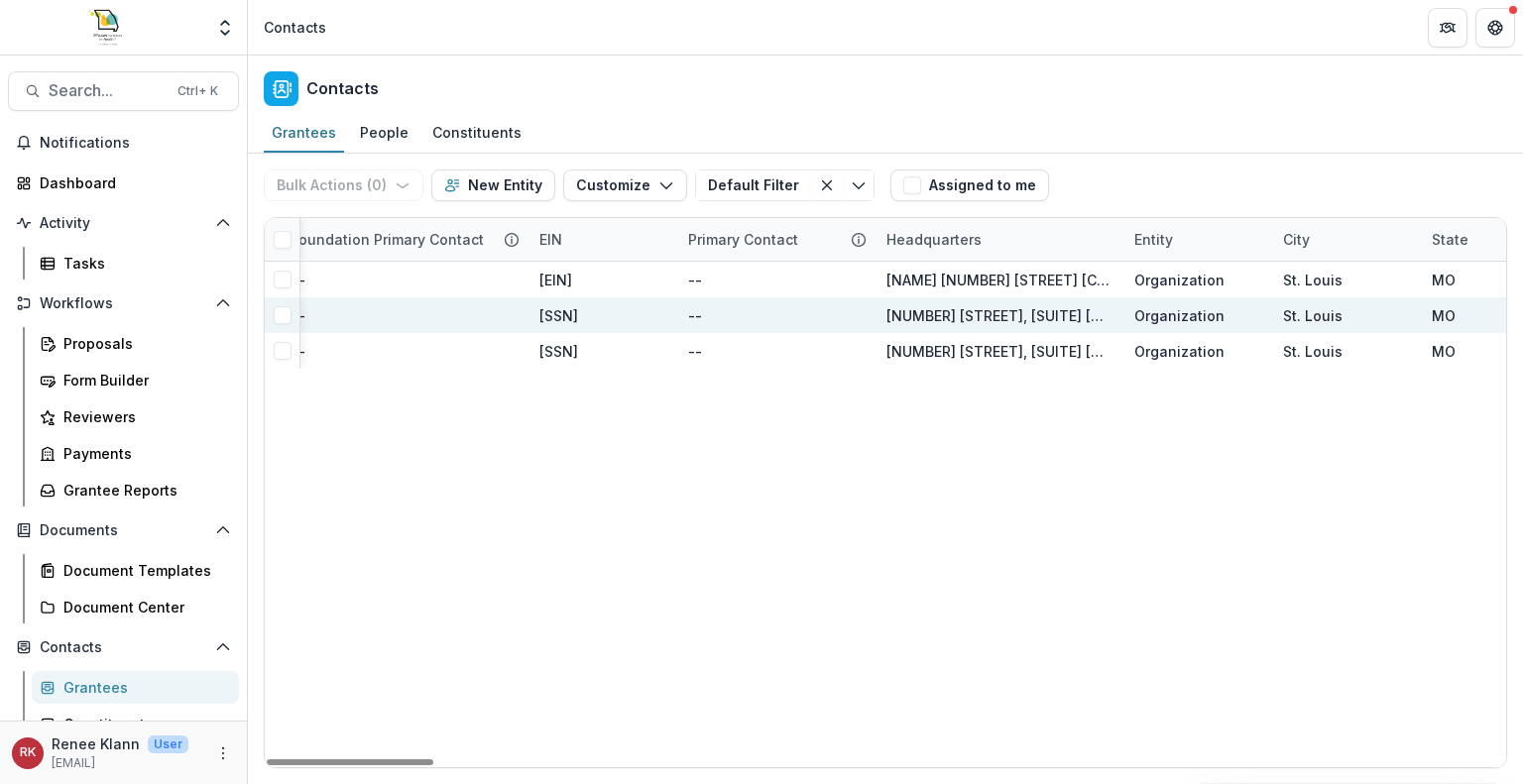 scroll, scrollTop: 0, scrollLeft: 944, axis: horizontal 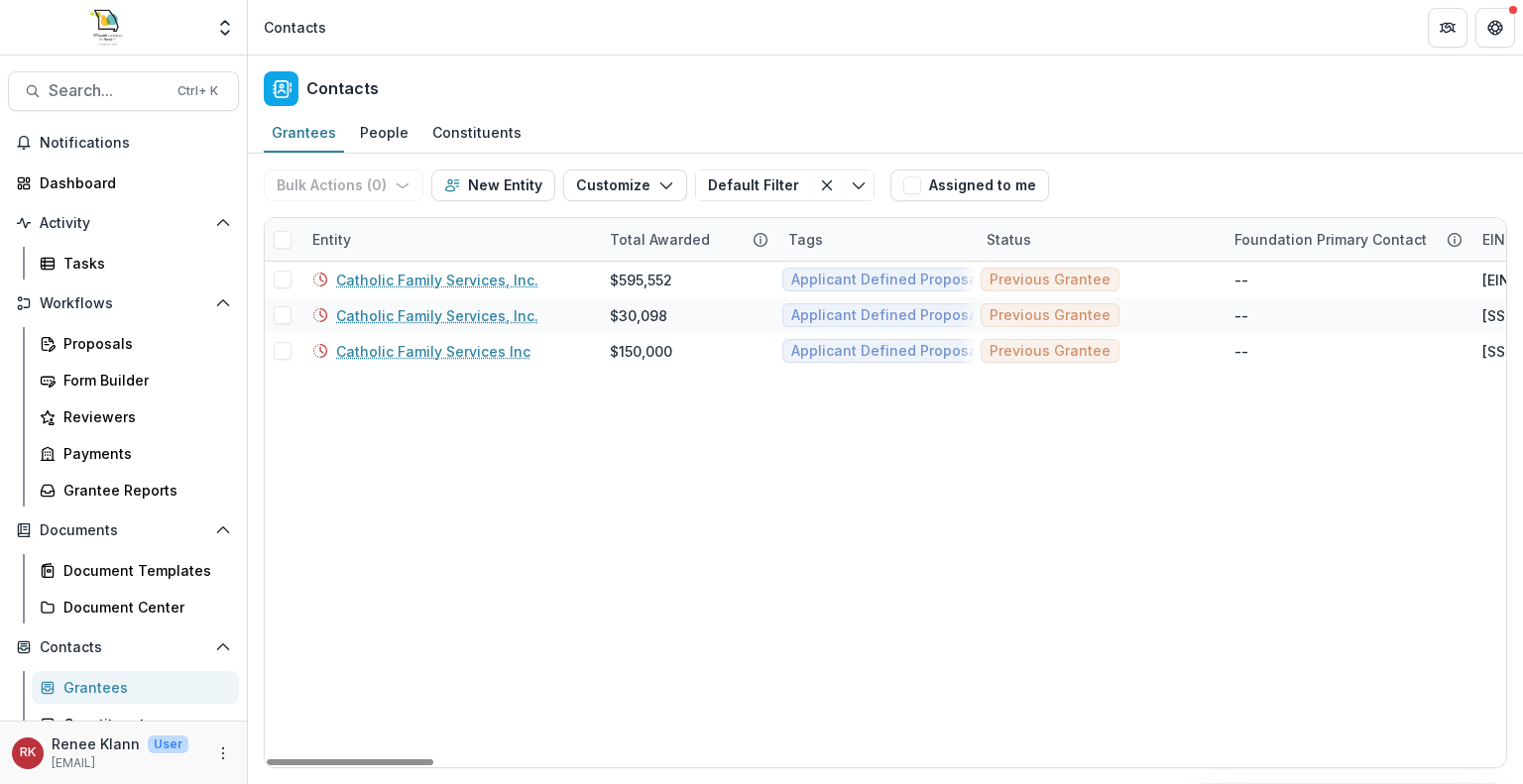 click on "Entity" at bounding box center (331, 239) 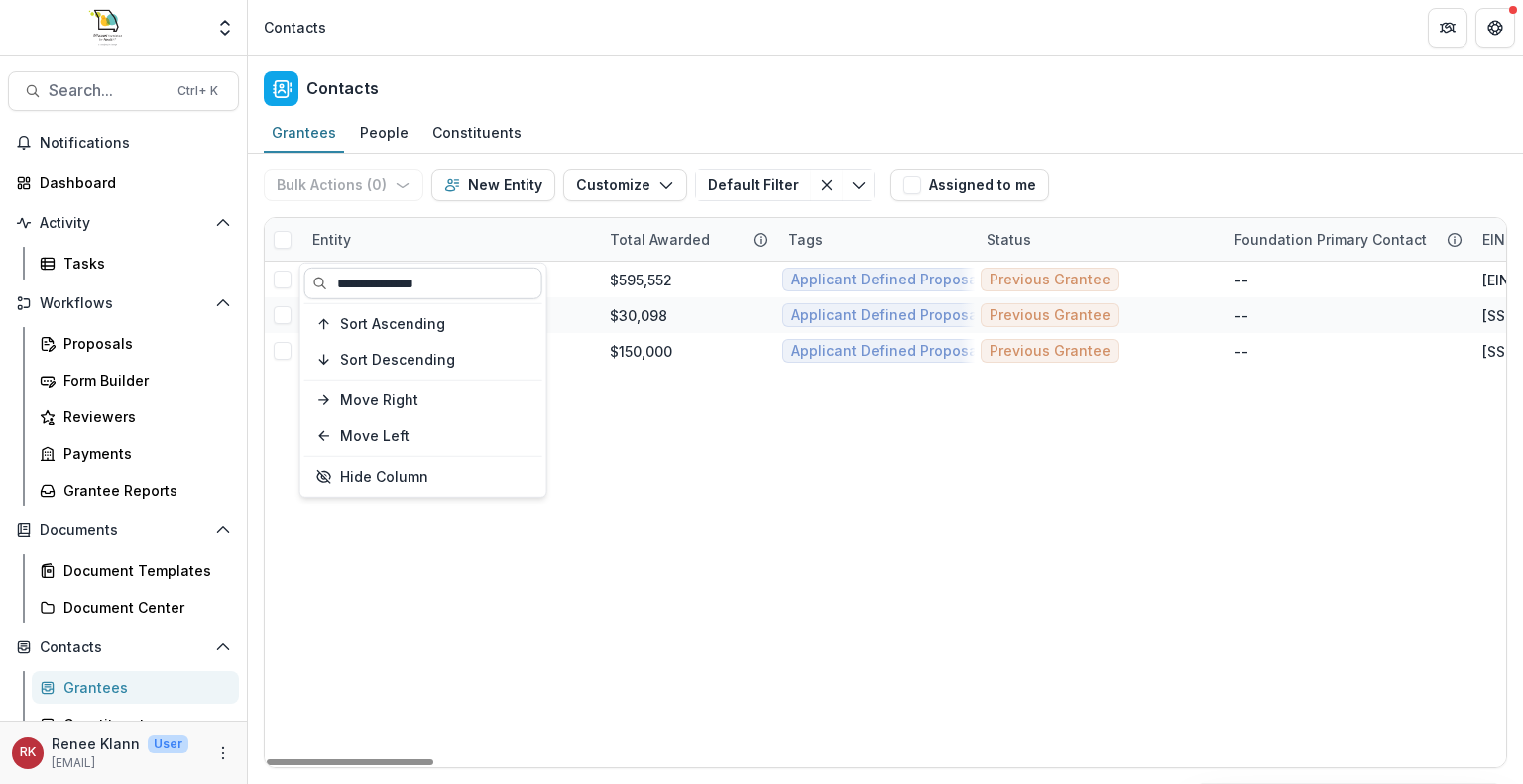 drag, startPoint x: 475, startPoint y: 288, endPoint x: 315, endPoint y: 287, distance: 160.00312 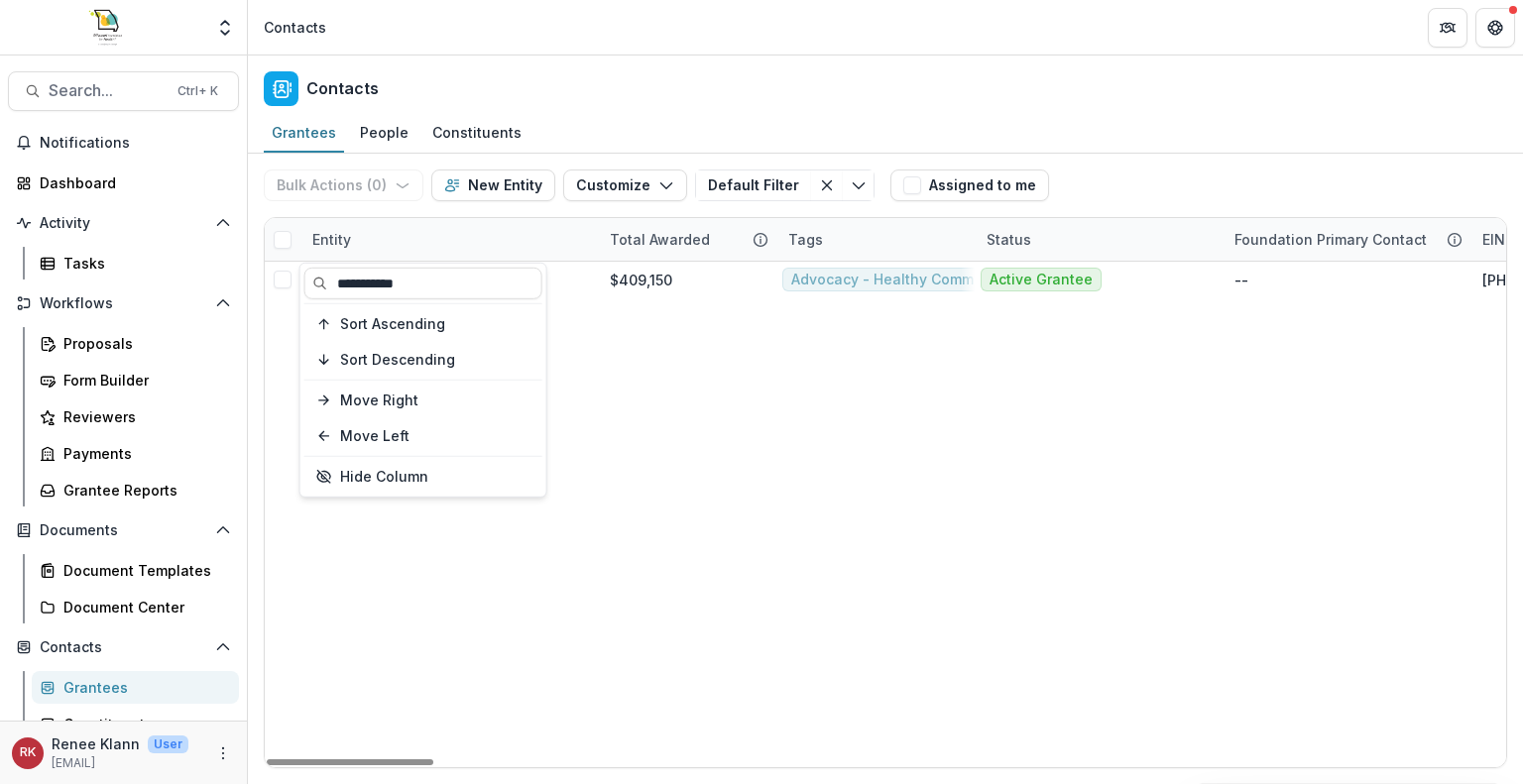 type on "**********" 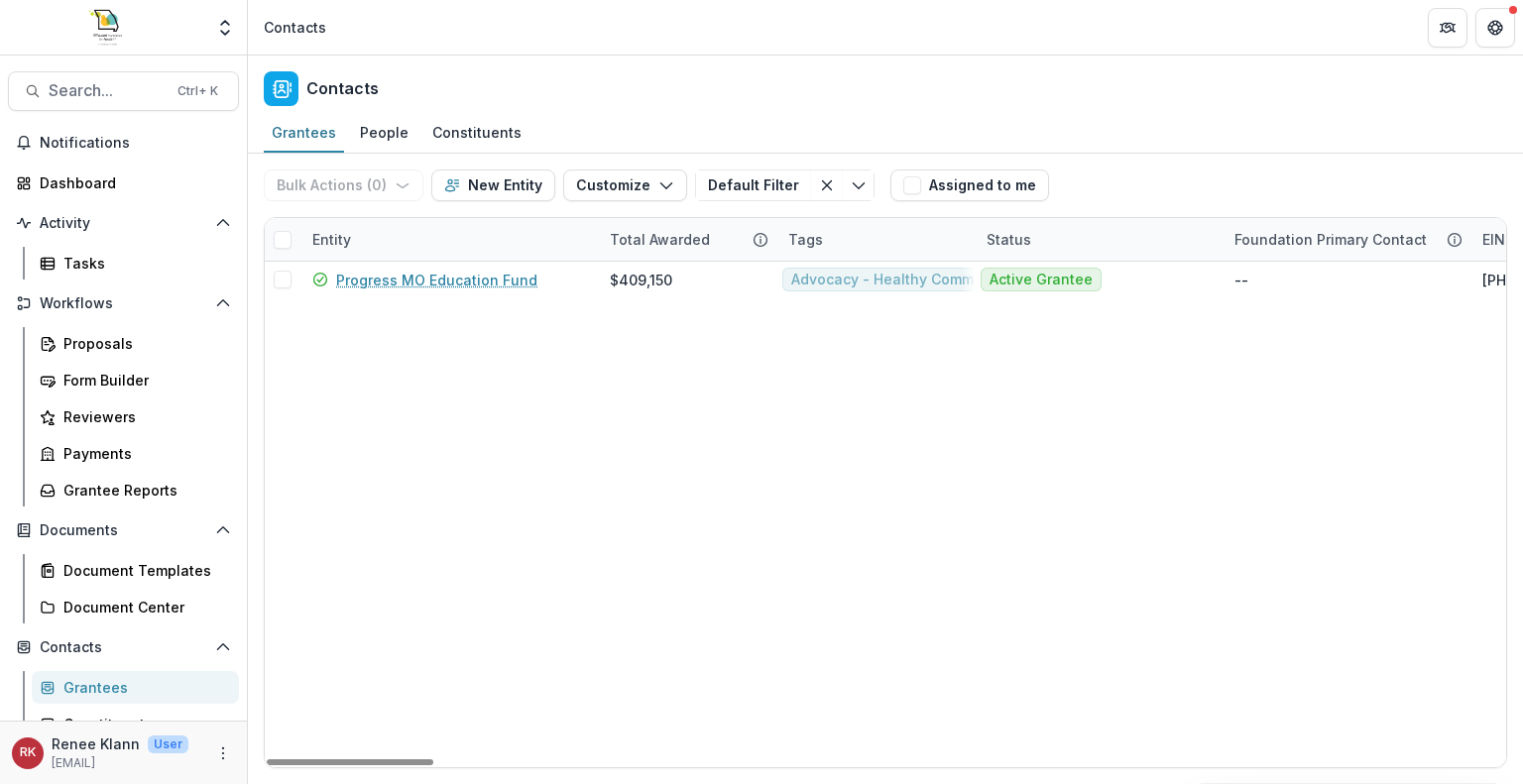 click on "Progress MO Education Fund $409,150 Advocacy - Healthy Communities Advocacy - Power Building/Community Empowerment (2018-2023) Active Grantee -- 86-3880206 Claire C PO Box 410130 Kansas City MO US 64141 Organization Kansas City MO" at bounding box center [4883, 514] 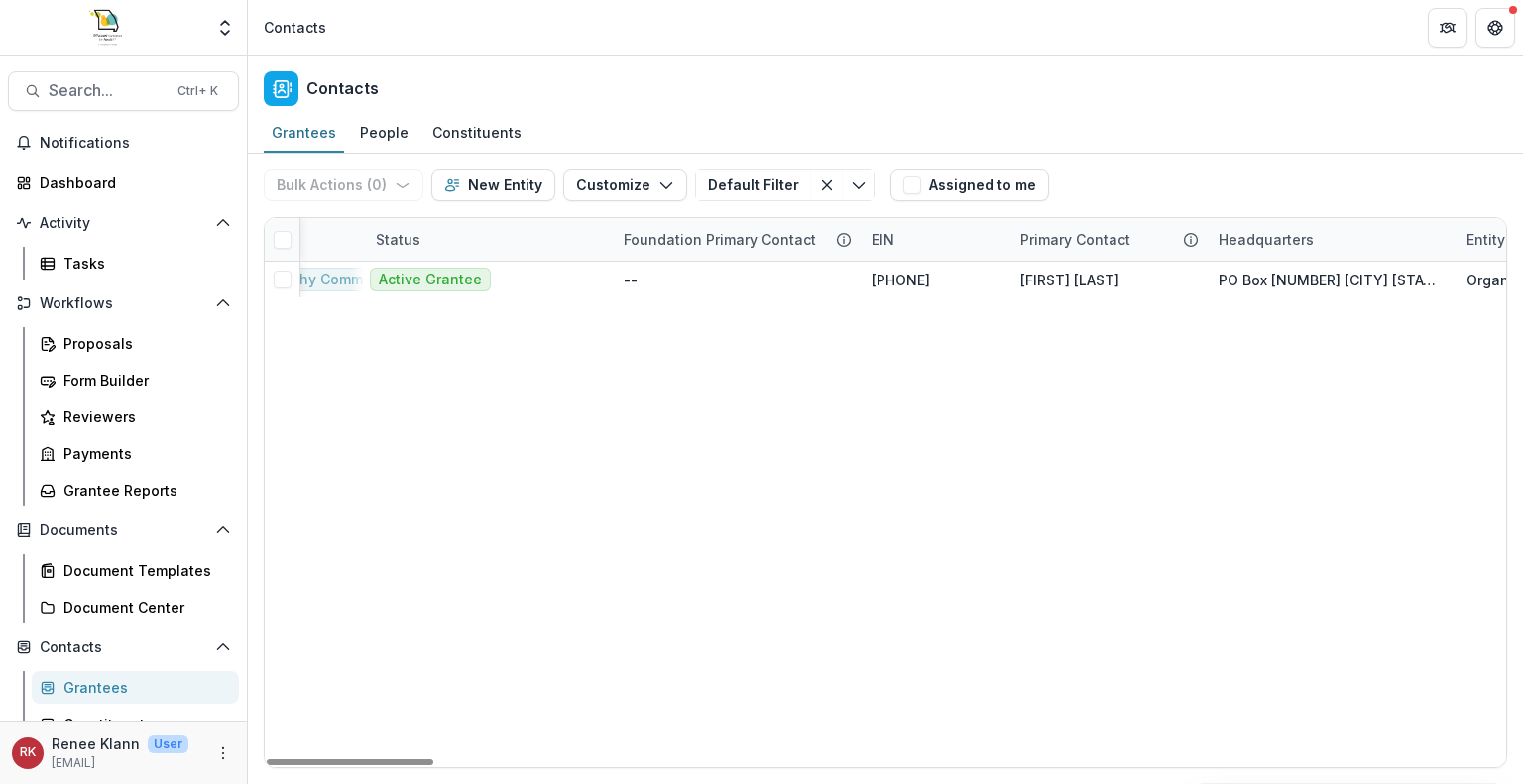 scroll, scrollTop: 0, scrollLeft: 613, axis: horizontal 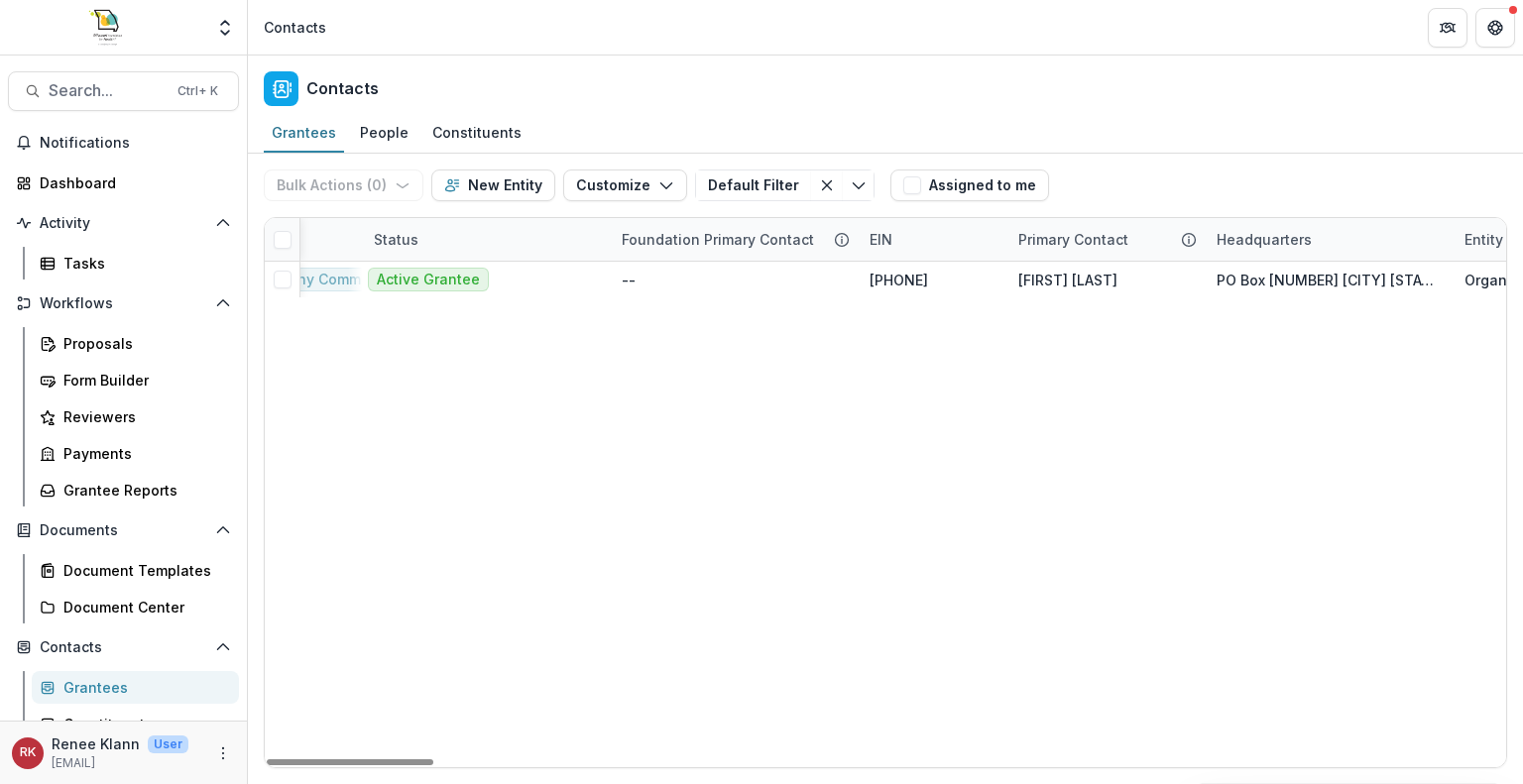 click on "Status" at bounding box center (396, 239) 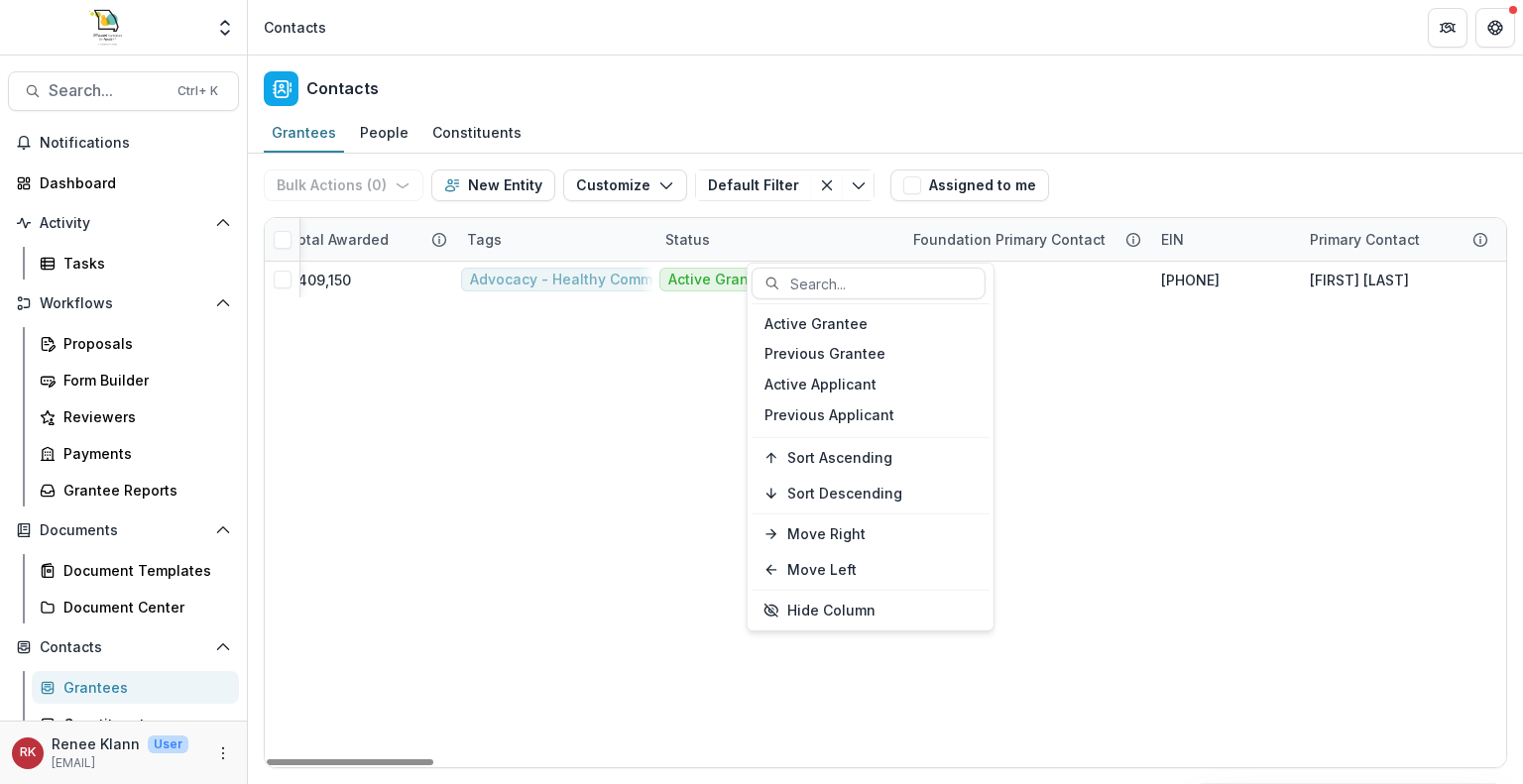 scroll, scrollTop: 0, scrollLeft: 221, axis: horizontal 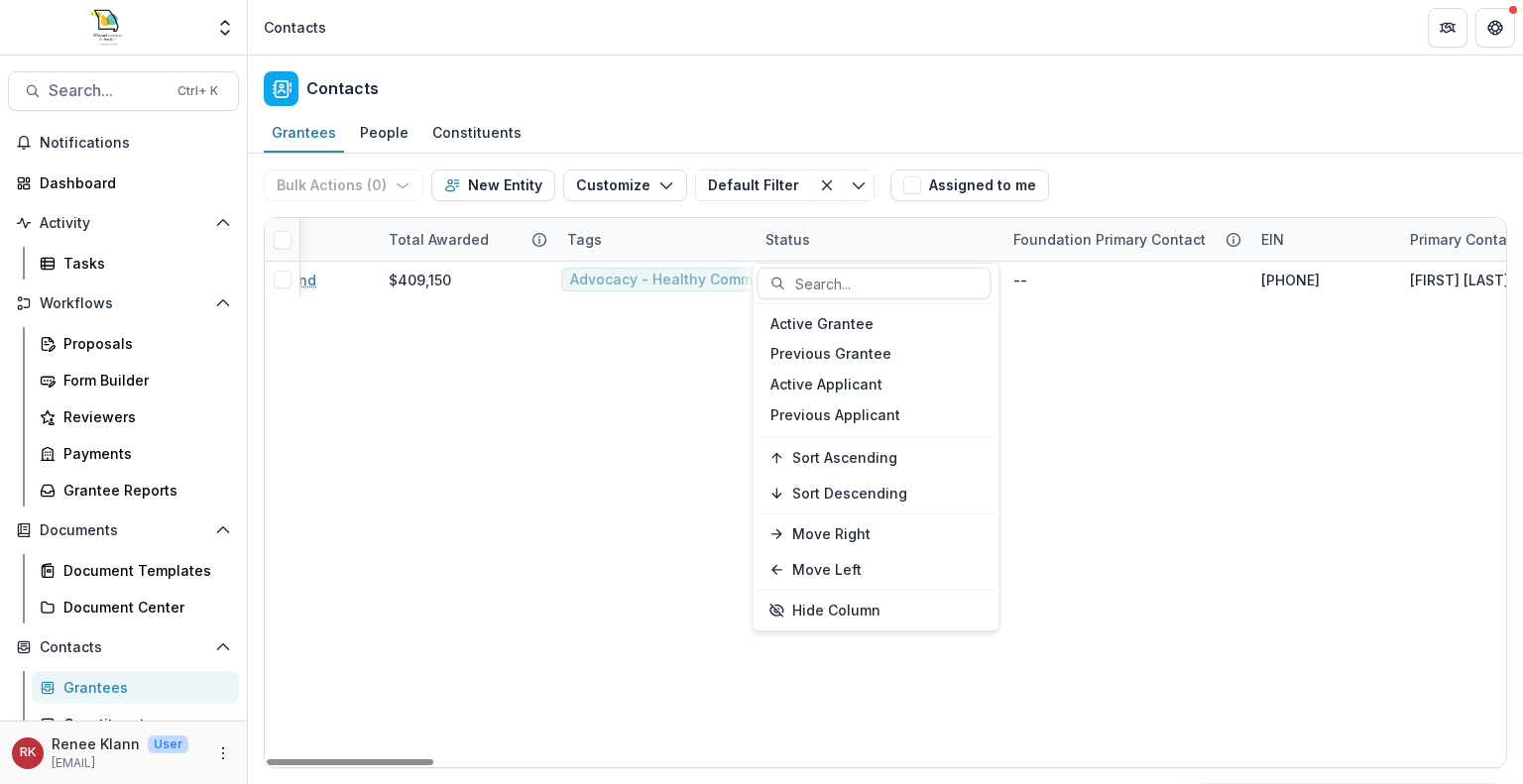 click on "Entity" at bounding box center [228, 239] 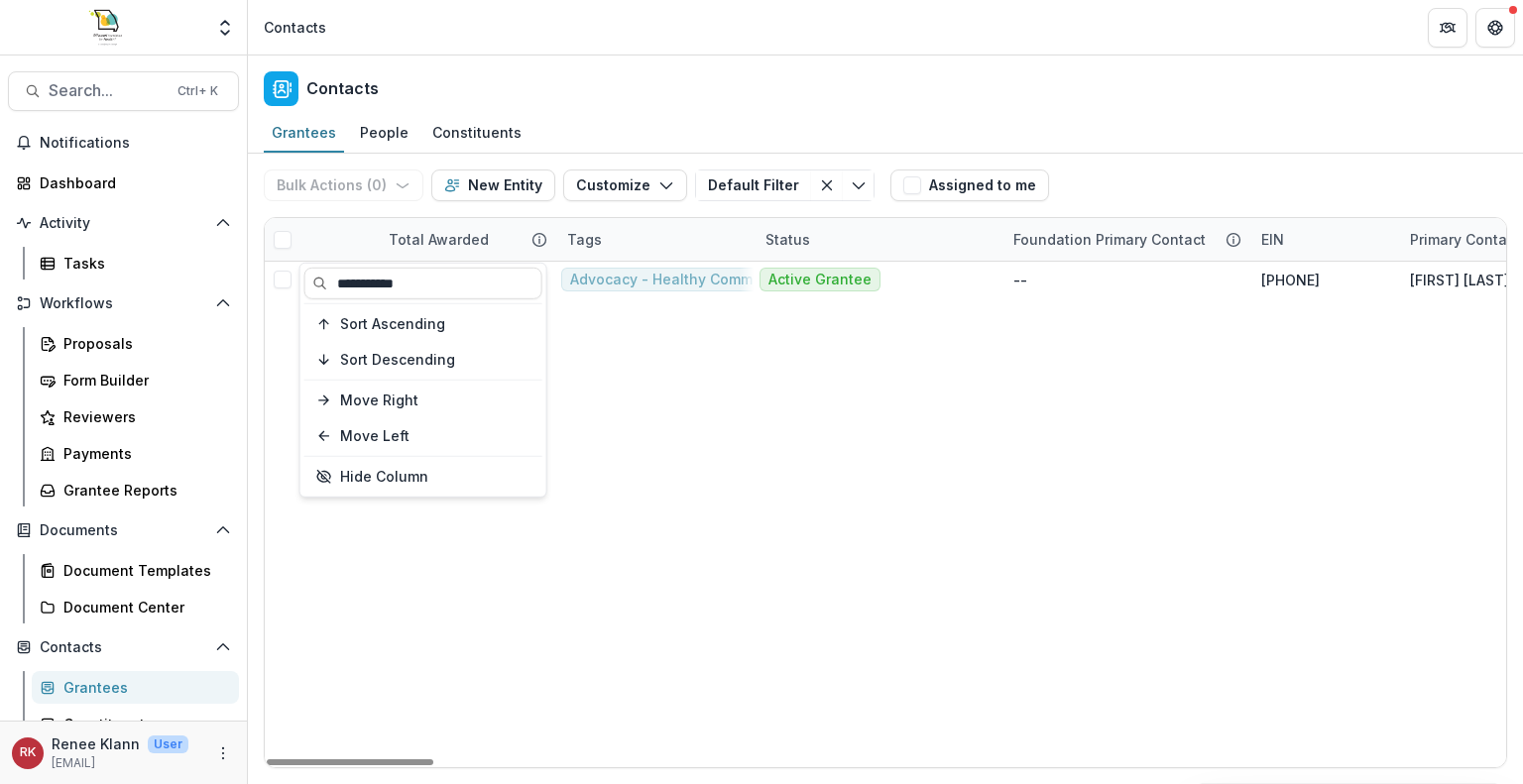 scroll, scrollTop: 0, scrollLeft: 0, axis: both 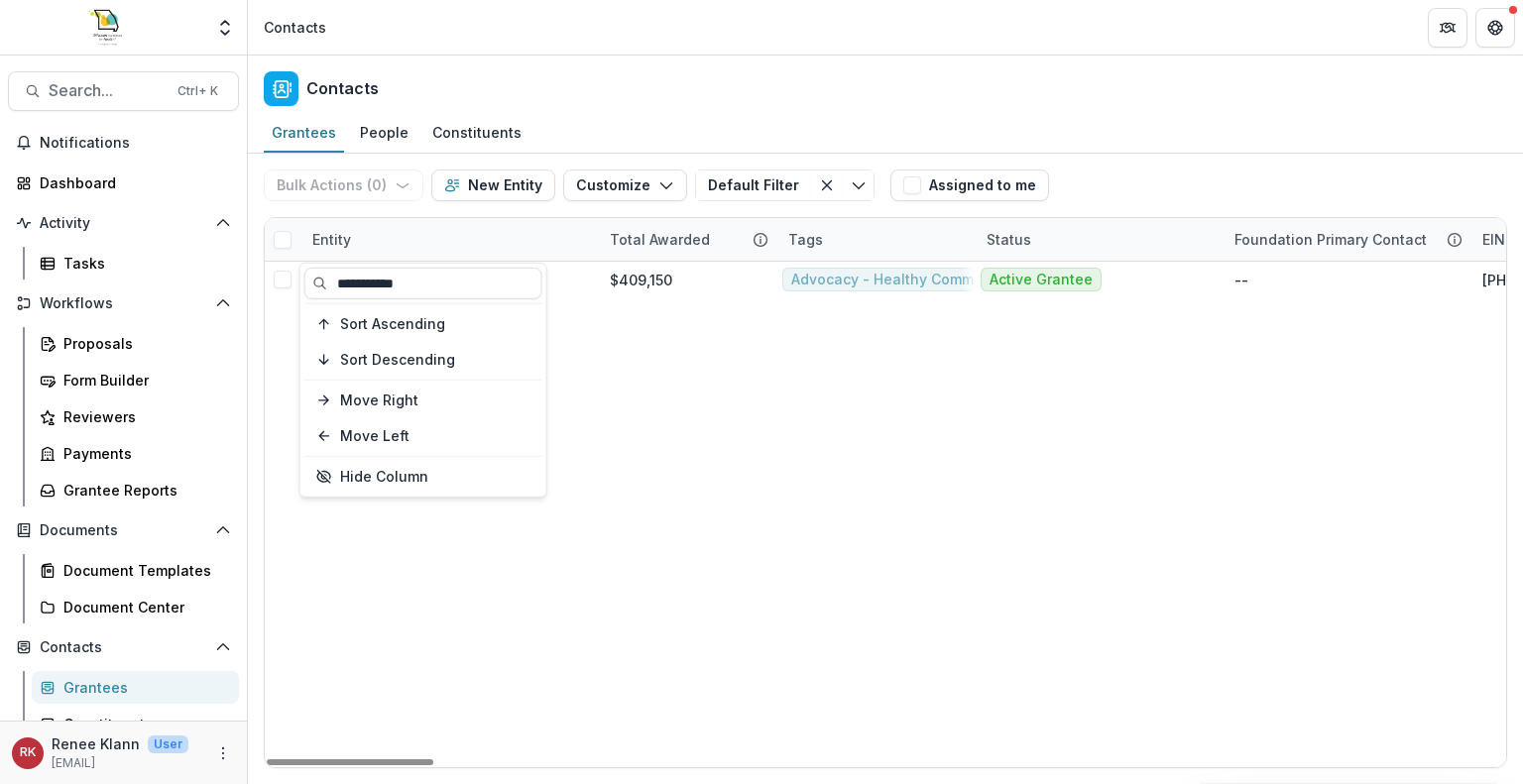 click on "Entity" at bounding box center [331, 239] 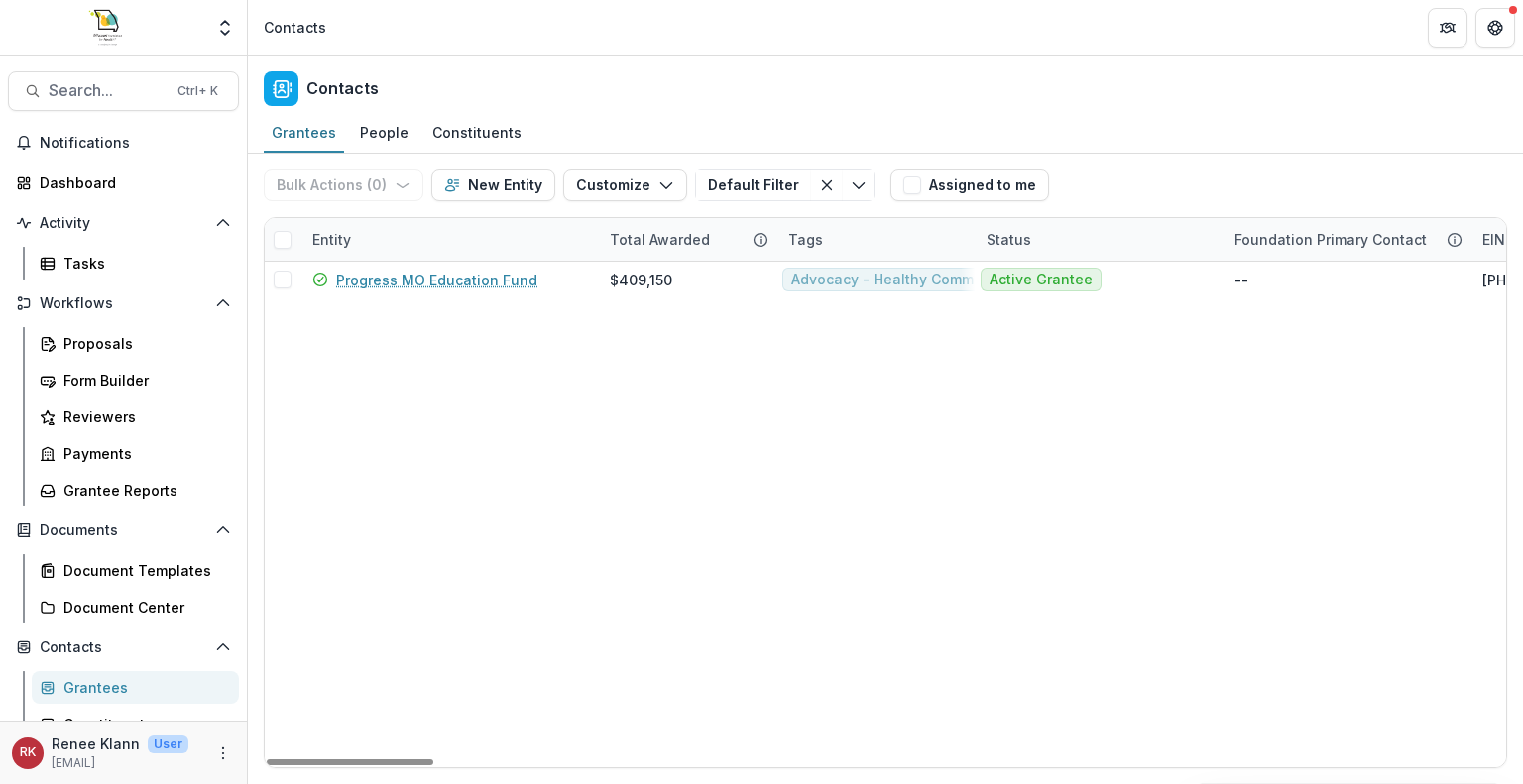 click on "Entity" at bounding box center [331, 239] 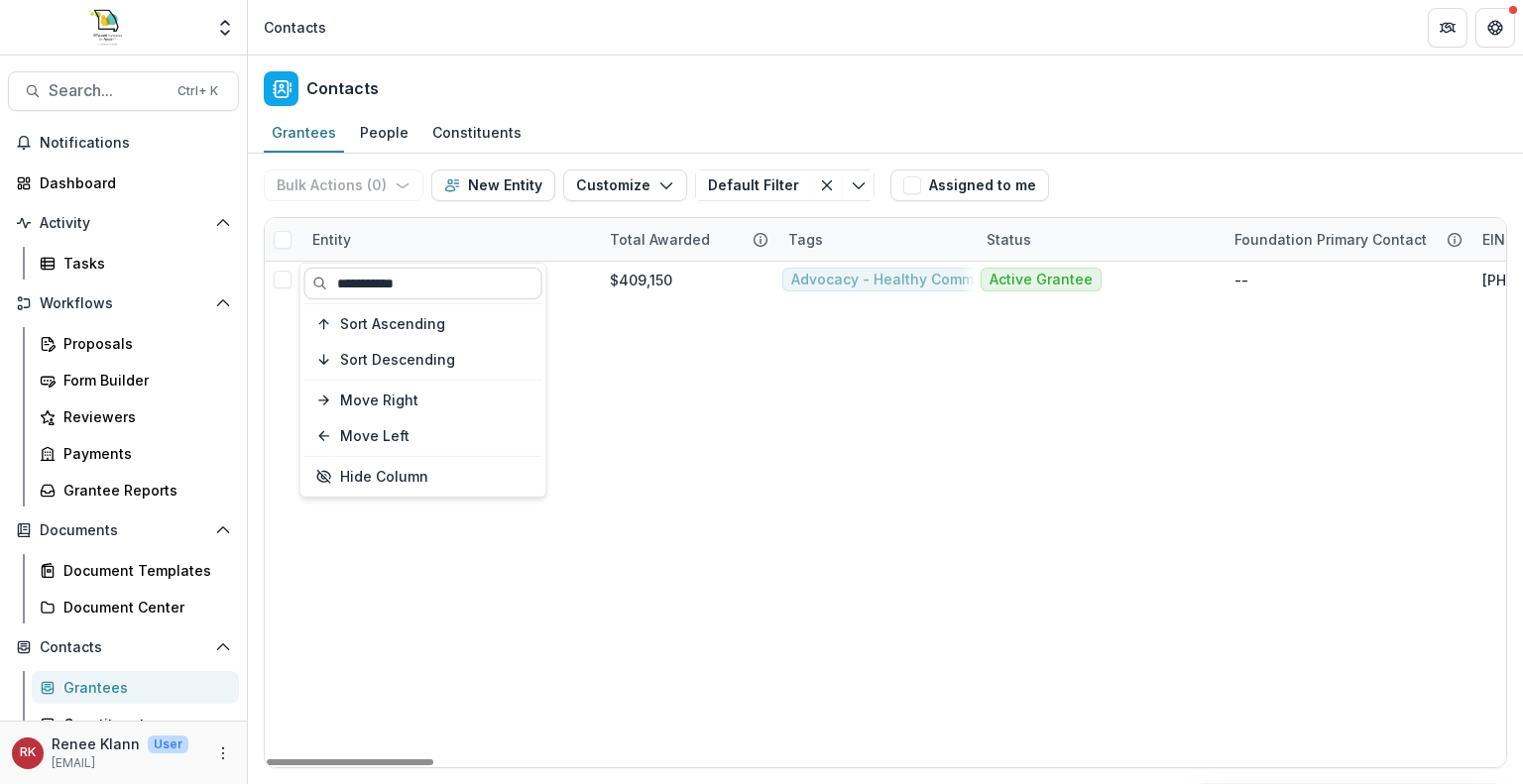 drag, startPoint x: 435, startPoint y: 285, endPoint x: 305, endPoint y: 286, distance: 130.00385 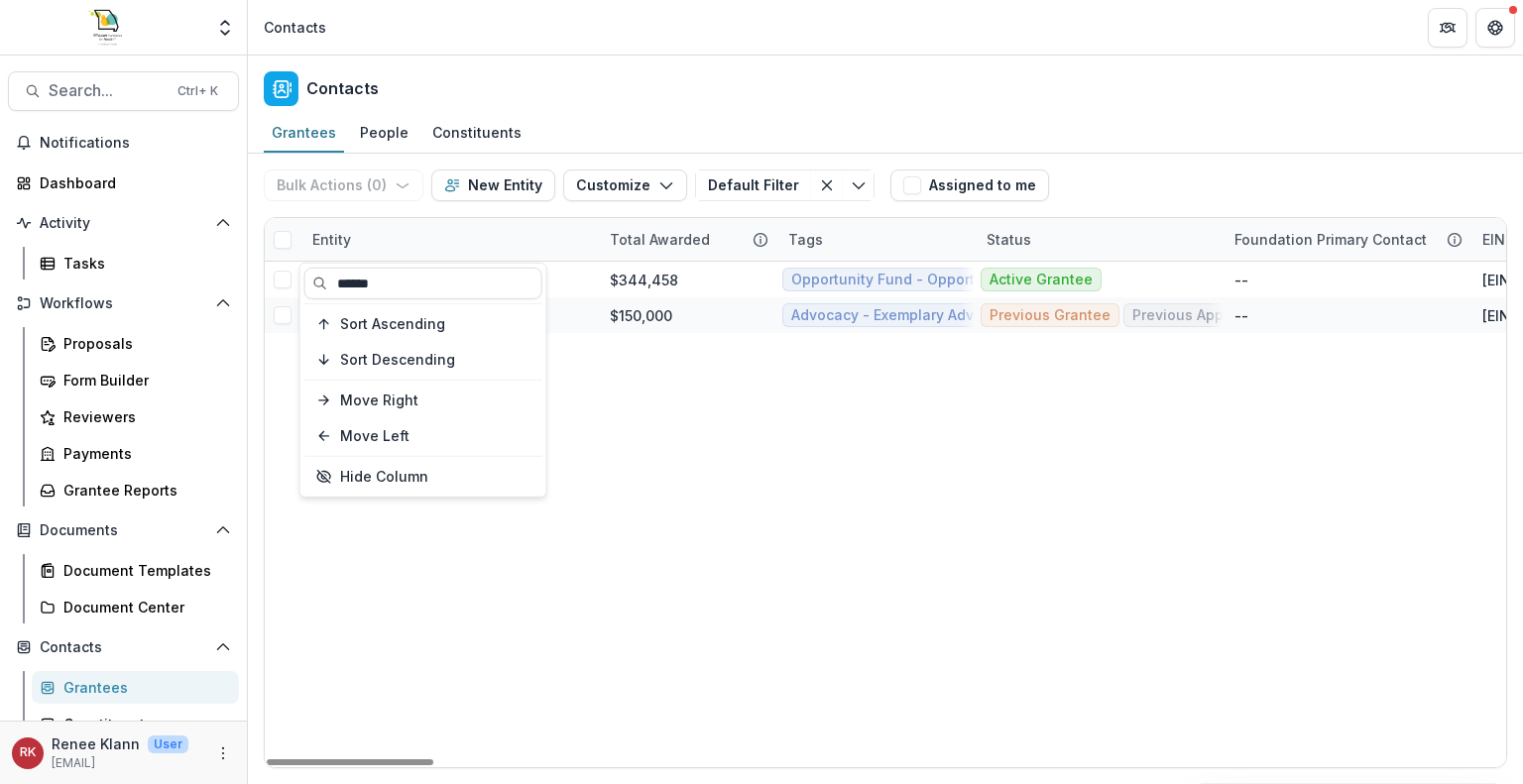 type on "******" 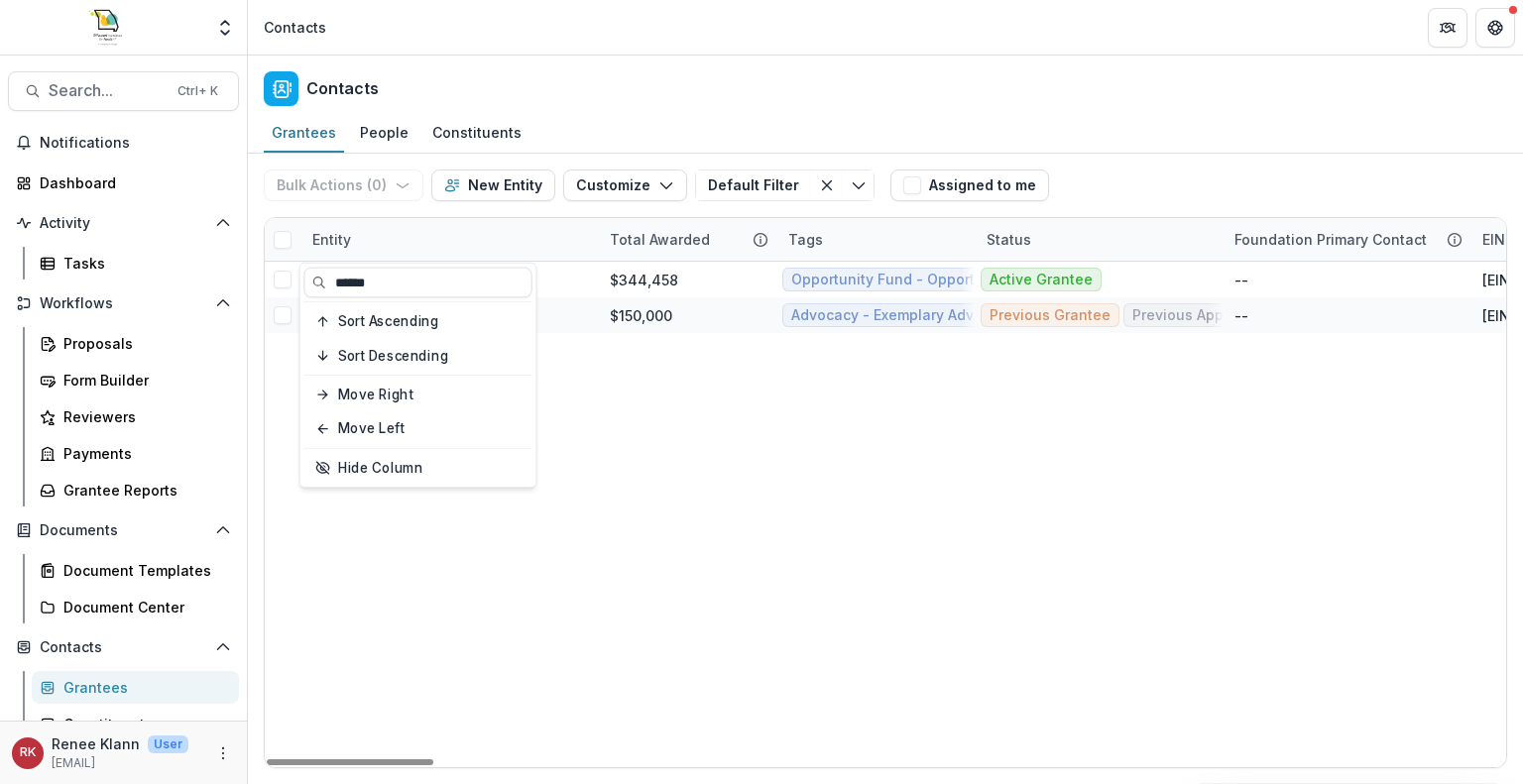 click on "Sierra Club $344,458 Opportunity Fund - Opportunity Fund - Grants/Contracts Active Grantee -- 94-1153307 Gretchen W USA Organization Sierra Club Foundation $150,000 Advocacy - Exemplary Advocates (2018-2023) Advocacy - General Support for Advocacy (2013-2017) Civic Engagement (2019-2020) - Strengthening Local Engagement (2019-2020) - Health Specific Civic Engagement (2019-2020) Previous Grantee Previous Applicant -- 94-6069890 -- 2101 Webster Street Suite 1250 Oakland CA USA 94612-3050 Organization Oakland CA" at bounding box center (4883, 514) 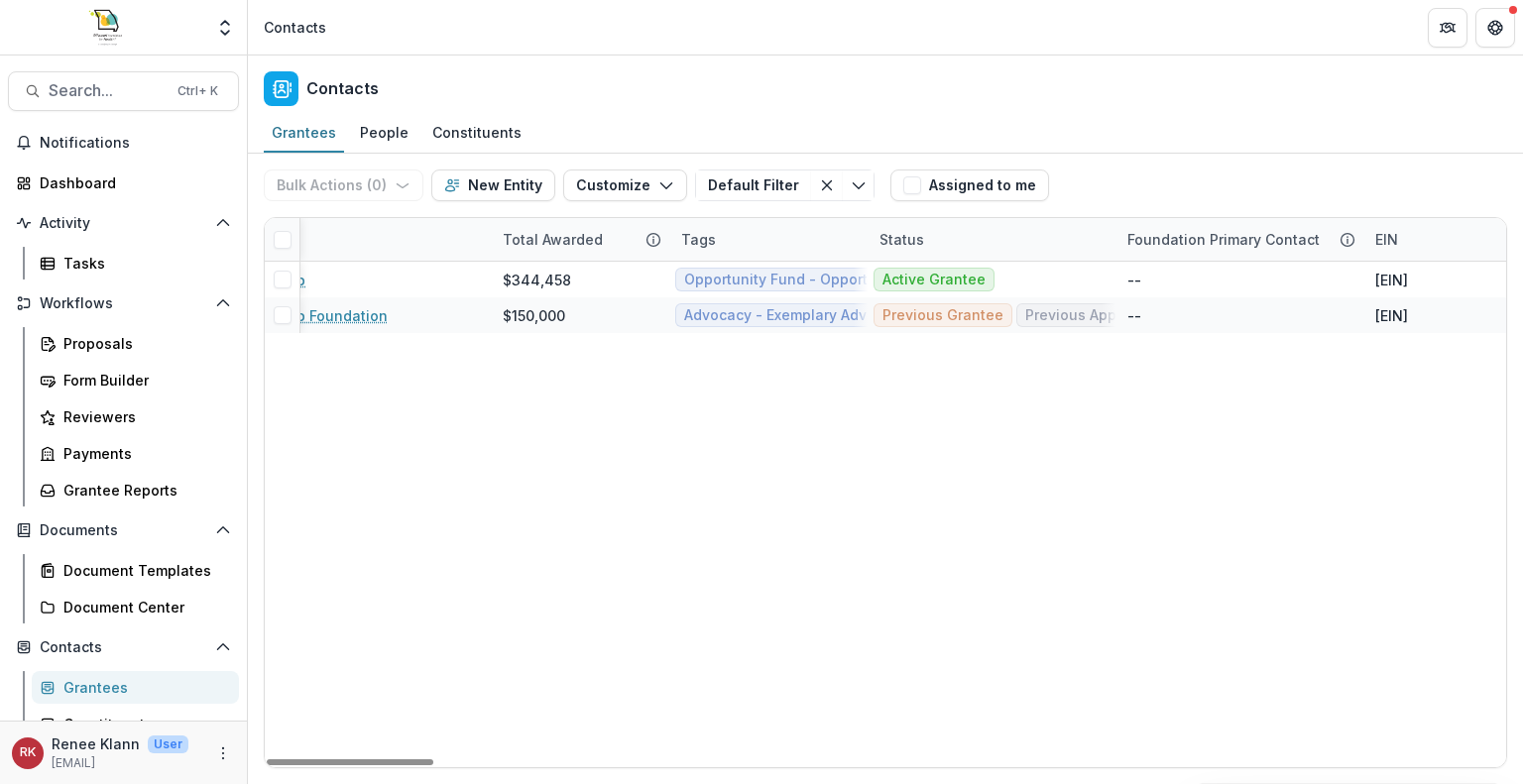 scroll, scrollTop: 0, scrollLeft: 0, axis: both 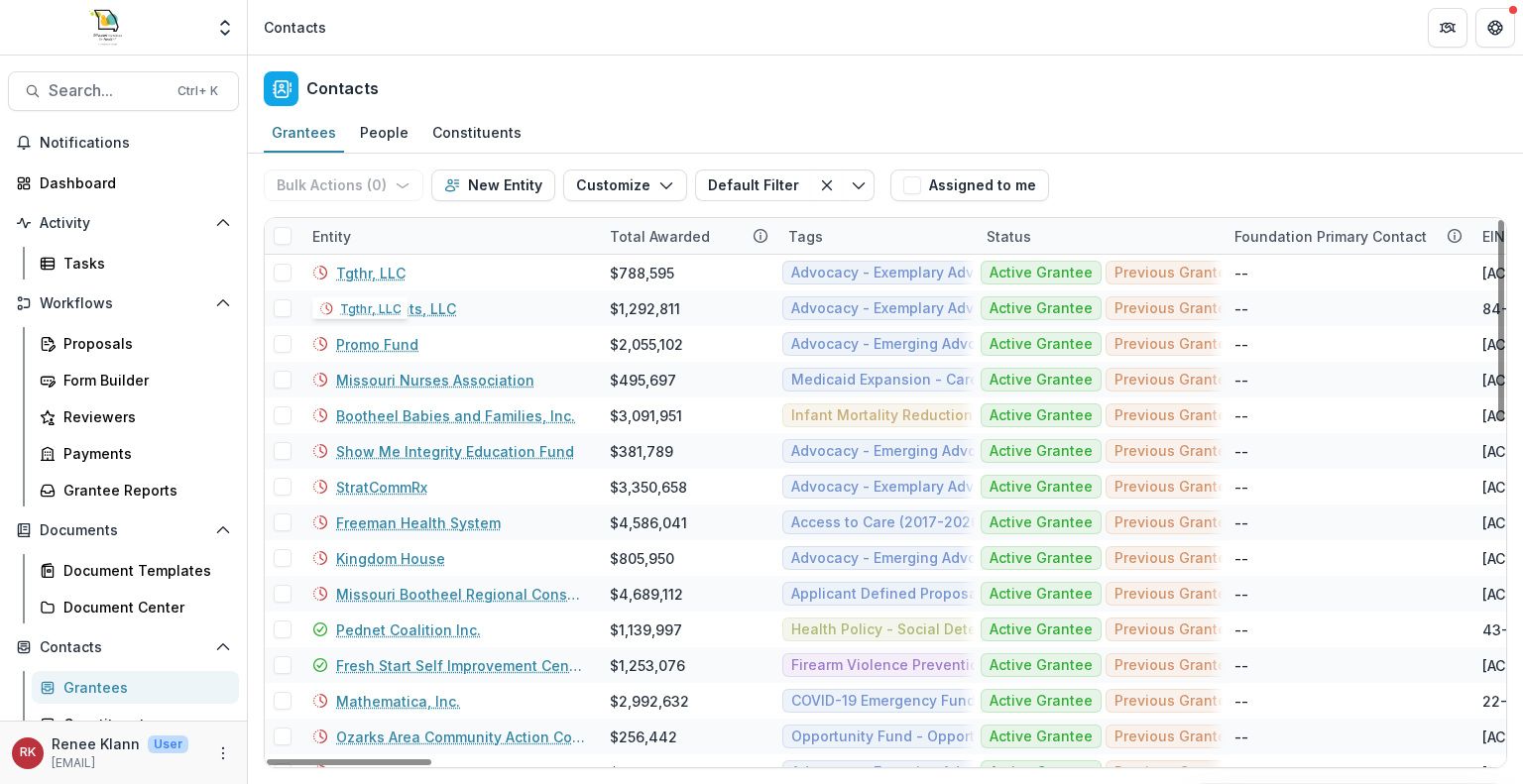 click on "Entity" at bounding box center (331, 236) 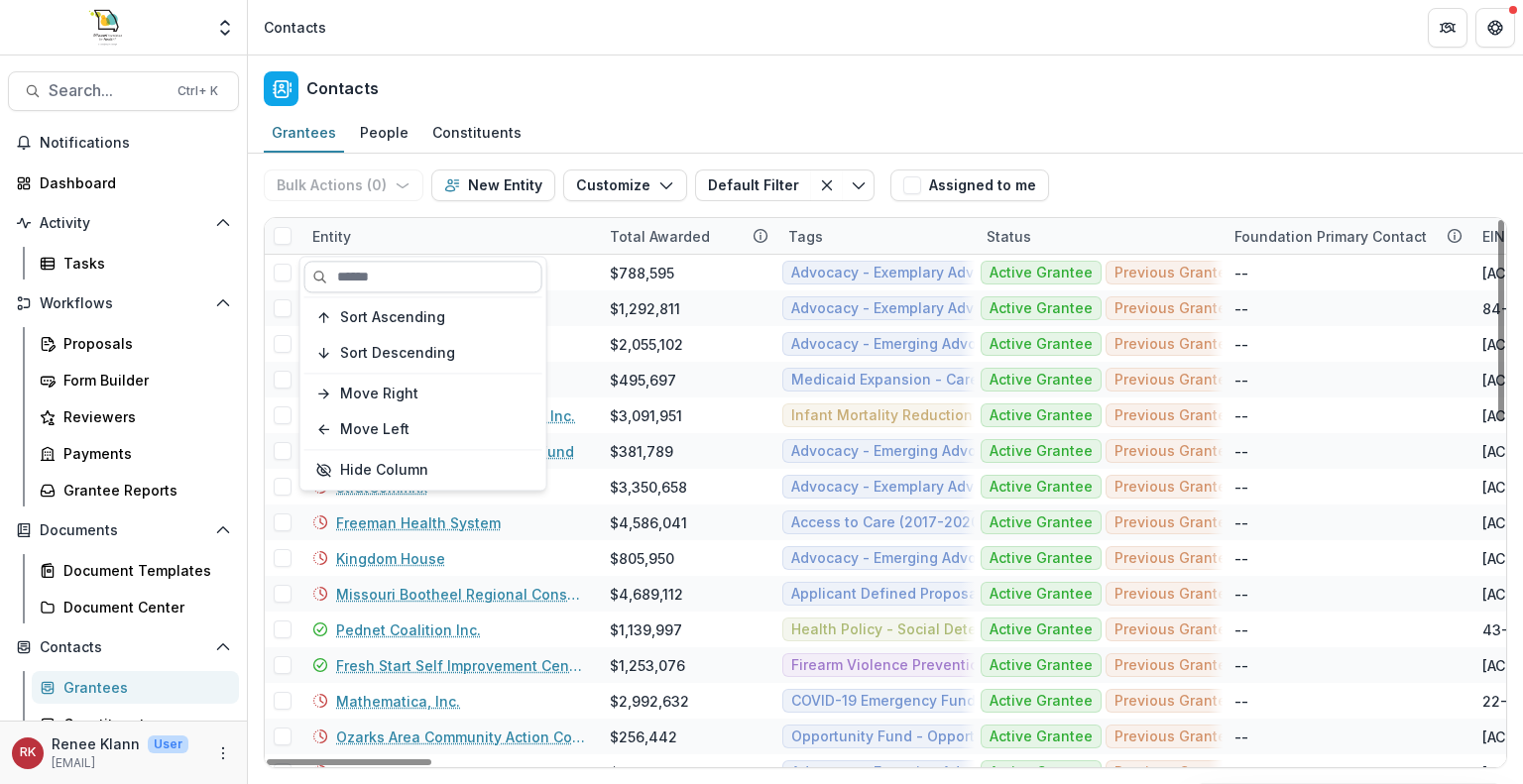 click at bounding box center (423, 277) 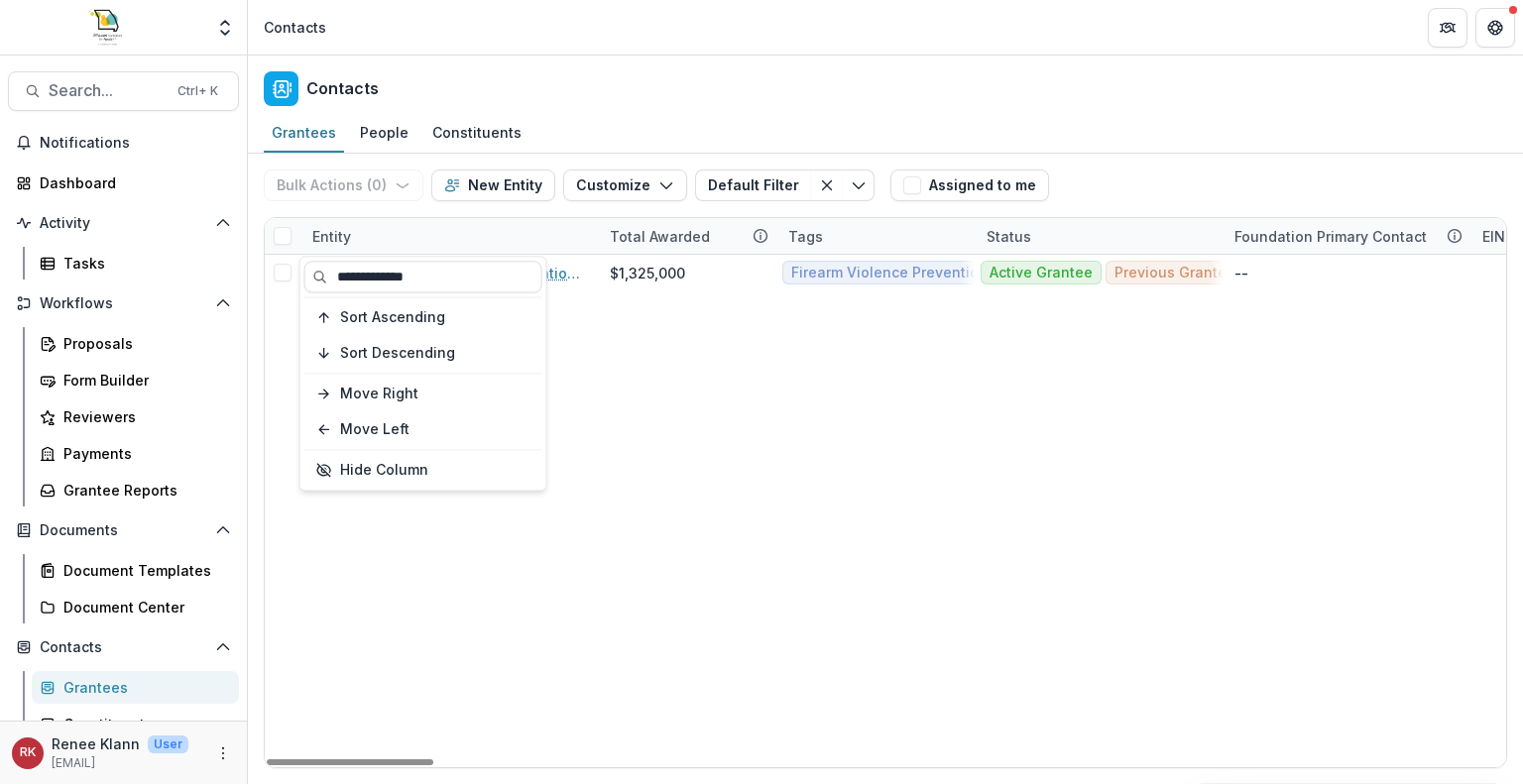 type on "**********" 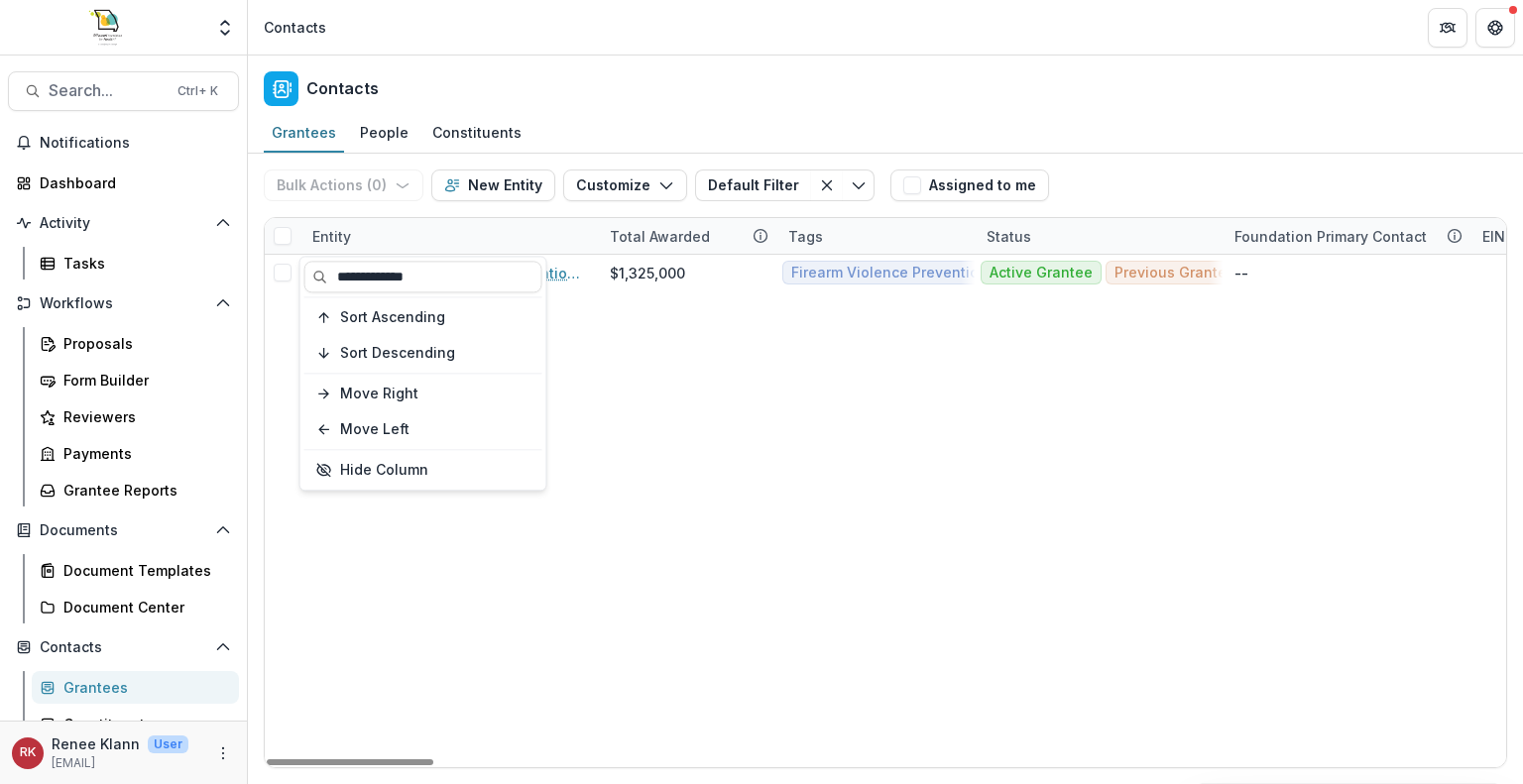 click on "Entity Total Awarded Tags Status Foundation Primary Contact EIN Primary Contact Headquarters Entity City State Country Entity Email DBA ACH Form Received? Covered Person(s) Name Affiliation to MFH Relationship to Applicant Board, CAC, Staff Name ACH Form Received Date ACH Form Verified? ACH Form Verified Date SOS Applicant Verify SOS Applicant Verified Date SOS MFH Verify SOS MFH Verified Date Non Discrimination Affirmed Non Discrimination Affirmation Date Person Affirming Non Discrimination Title of Person Affirming Non Discrimination Tax Status Verified Date MO Senate District MO House District US House District Tax Status Verified By AKA Tax Notes Tax Registration Date Tax Status 2 Conflict of Interest BB ID Org Profile Year of Incorporation Mission Tax Status 1 Org Notes Public Charity Coding Sheet ACH Verified Date ACH Form Notes Alert Text Organization Location field Organization Current Annual Budget Date of Next Payment Description Website Mailing Address St. Louis Area Violence Prevention Commission" at bounding box center (885, 493) 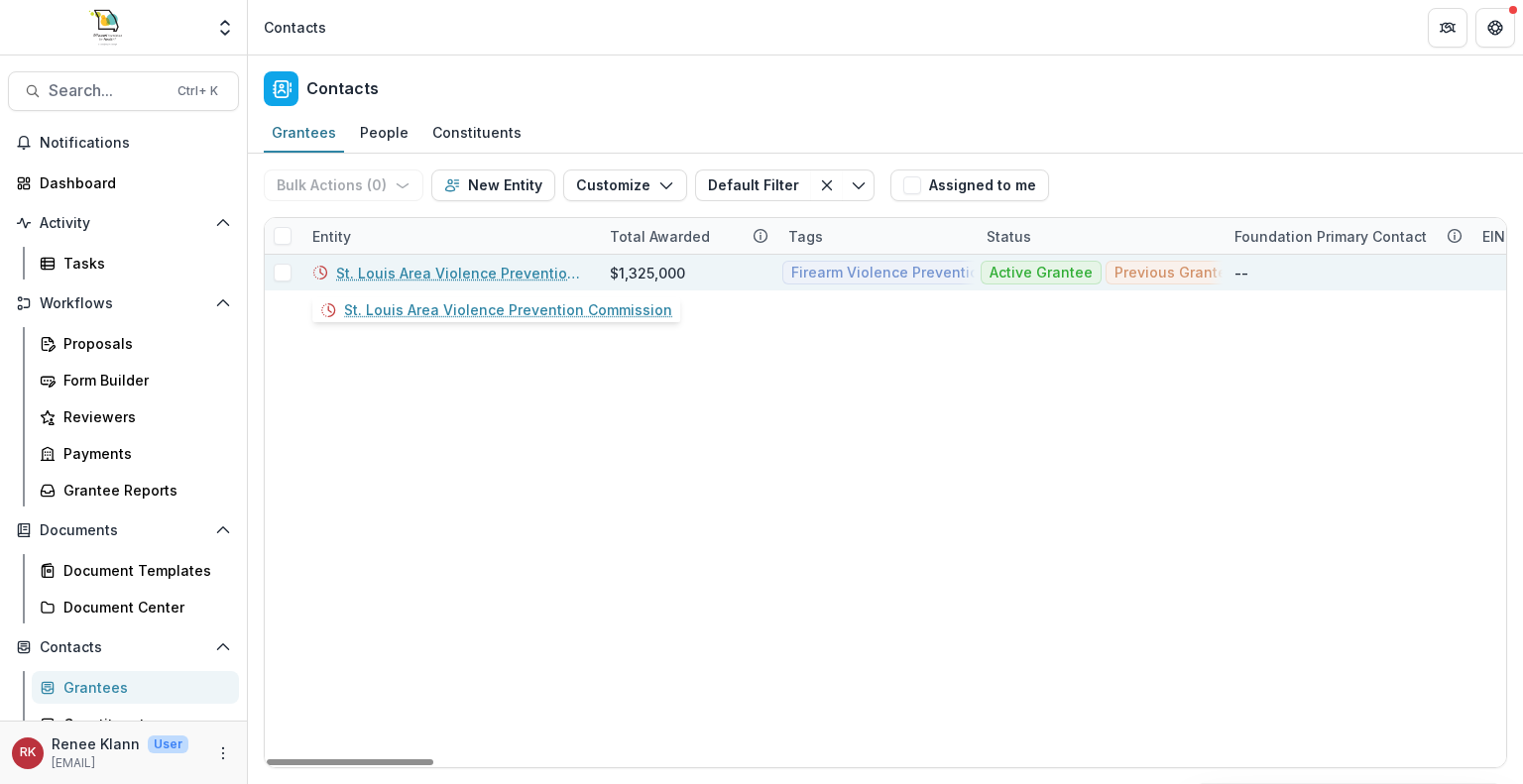 click on "St. Louis Area Violence Prevention Commission" at bounding box center [461, 273] 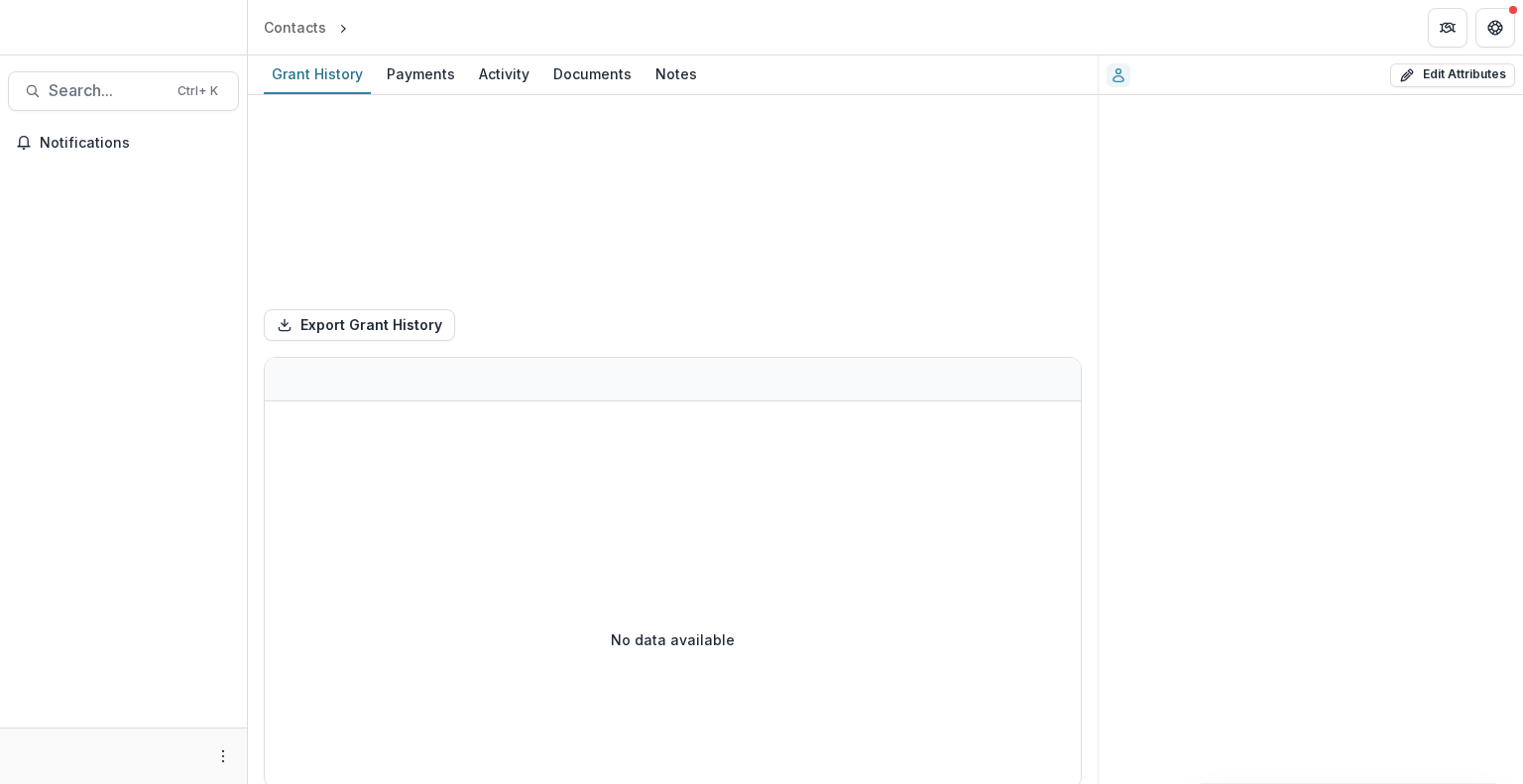 scroll, scrollTop: 0, scrollLeft: 0, axis: both 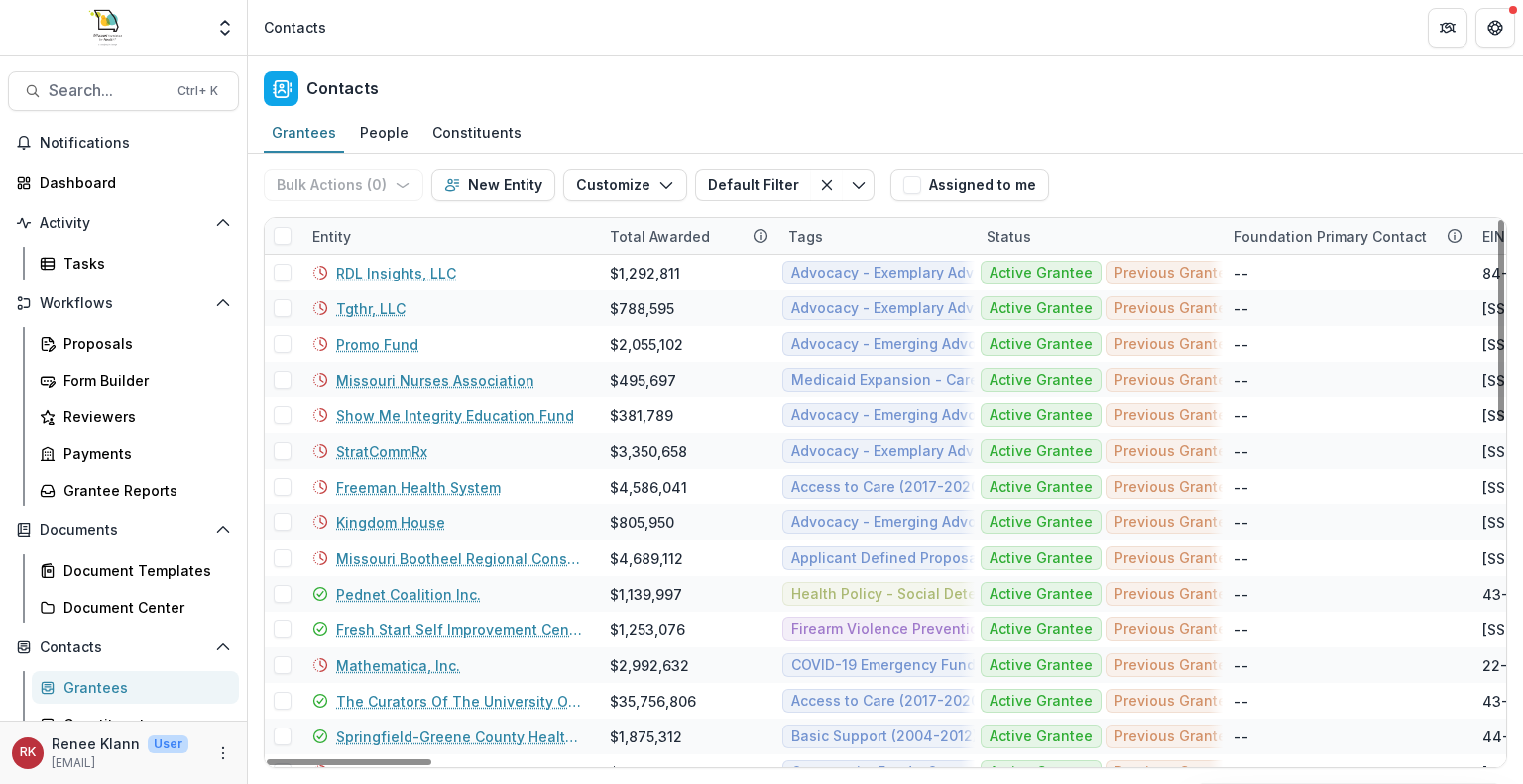 click on "Entity" at bounding box center [331, 236] 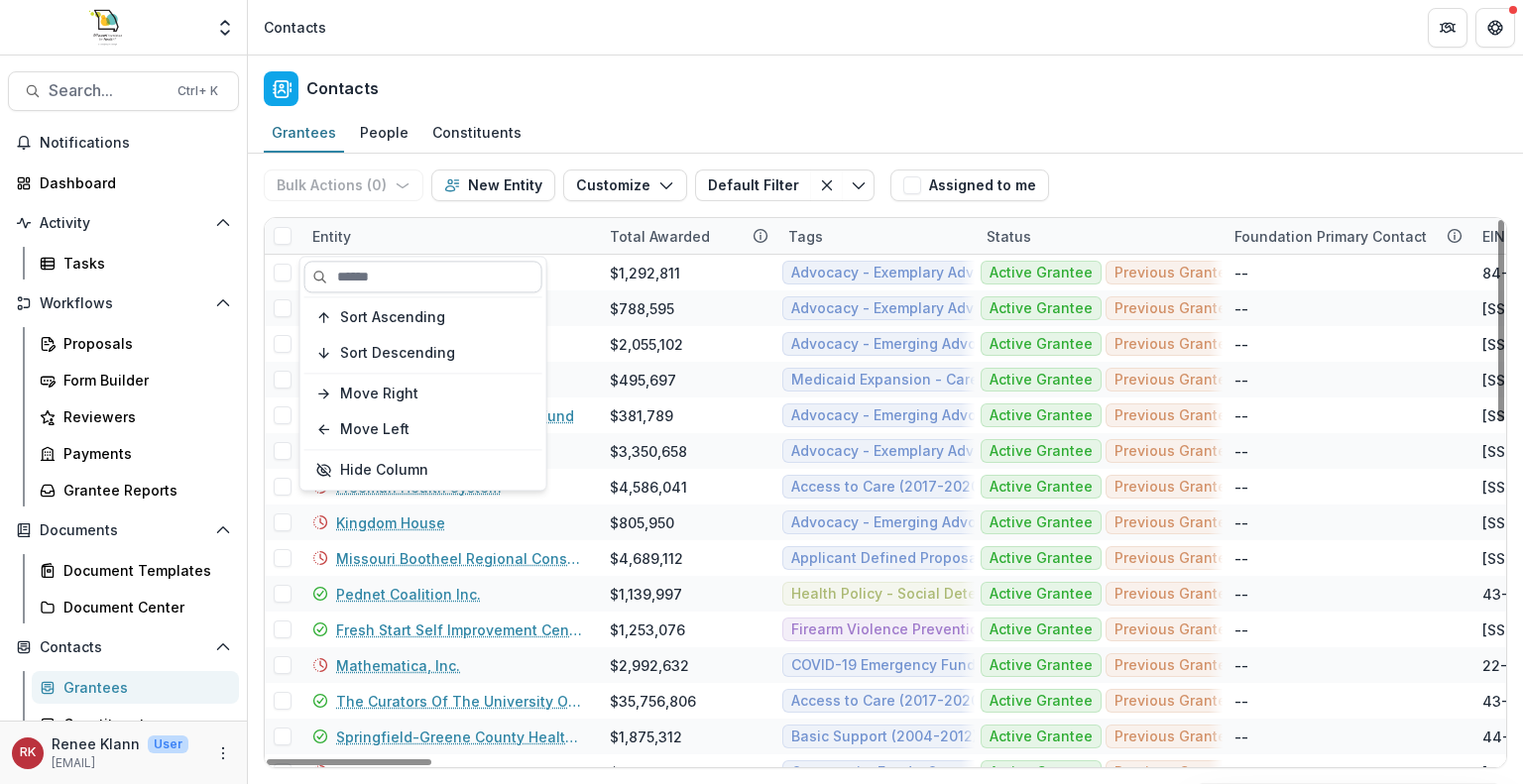 click at bounding box center [423, 277] 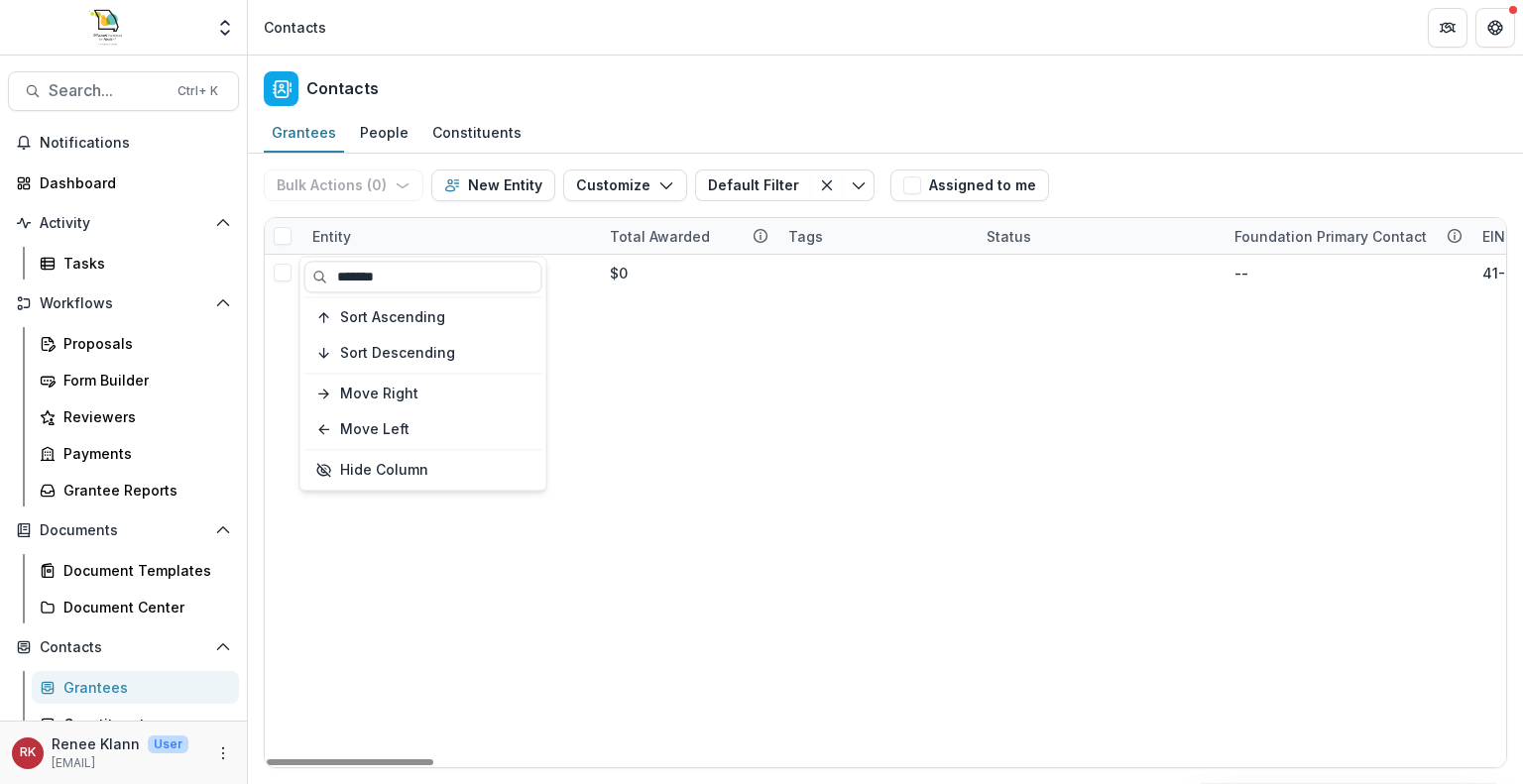 type on "*******" 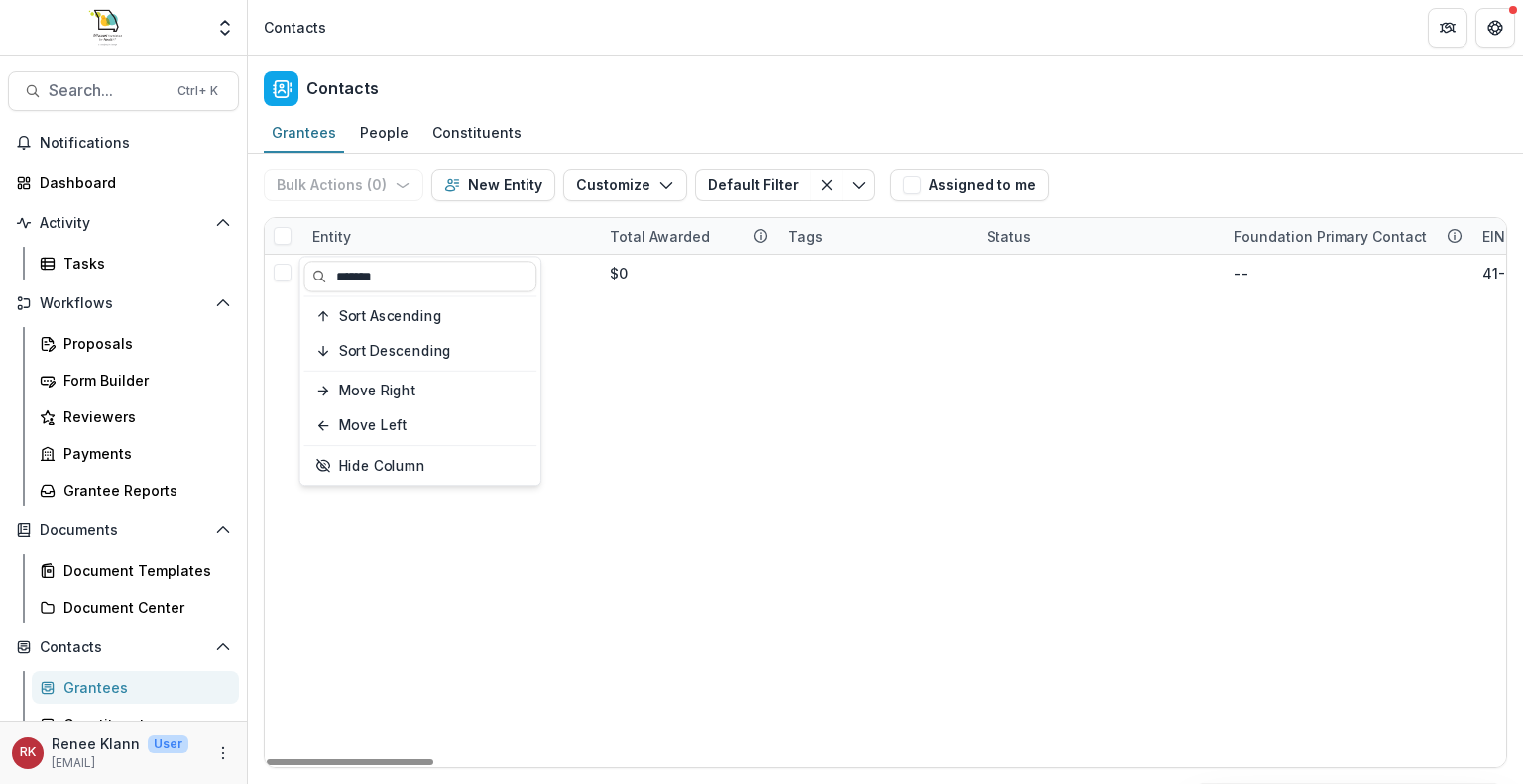 click on "Entity Total Awarded Tags Status Foundation Primary Contact EIN Primary Contact Headquarters Entity City State Country Entity Email DBA ACH Form Received? Covered Person(s) Name Affiliation to MFH Relationship to Applicant Board, CAC, Staff Name ACH Form Received Date ACH Form Verified? ACH Form Verified Date SOS Applicant Verify SOS Applicant Verified Date SOS MFH Verify SOS MFH Verified Date Non Discrimination Affirmed Non Discrimination Affirmation Date Person Affirming Non Discrimination Title of Person Affirming Non Discrimination Tax Status Verified Date MO Senate District MO House District US House District Tax Status Verified By AKA Tax Notes Tax Registration Date Tax Status 2 Conflict of Interest BB ID Org Profile Year of Incorporation Mission Tax Status 1 Org Notes Public Charity Coding Sheet ACH Verified Date ACH Form Notes Alert Text Organization Location field Organization Current Annual Budget Date of Next Payment Description Website Mailing Address Destiny of H.O.P.E. $0 -- [SSN] [FIRST] [LAST]" at bounding box center [885, 493] 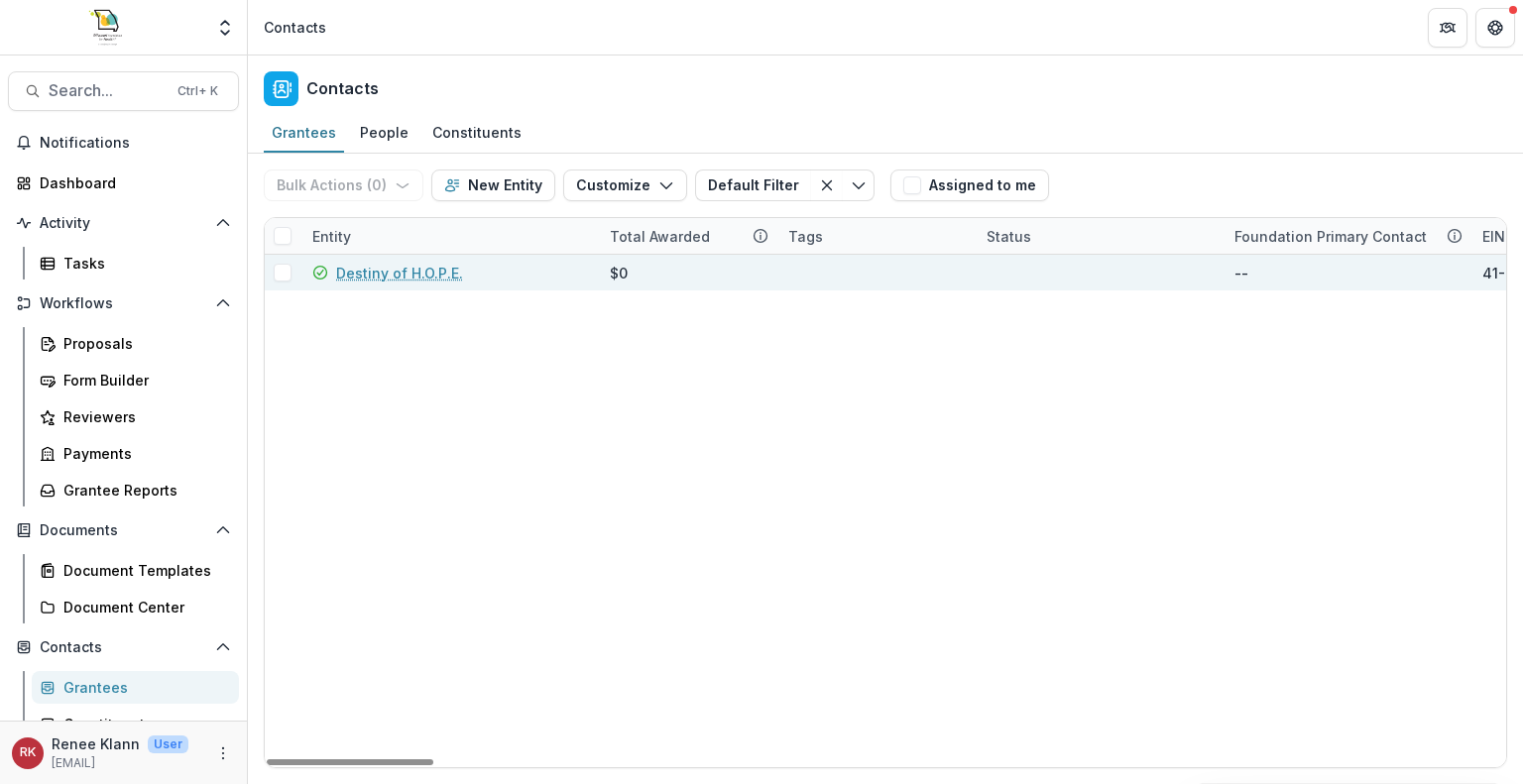 click on "Destiny of H.O.P.E." at bounding box center [400, 273] 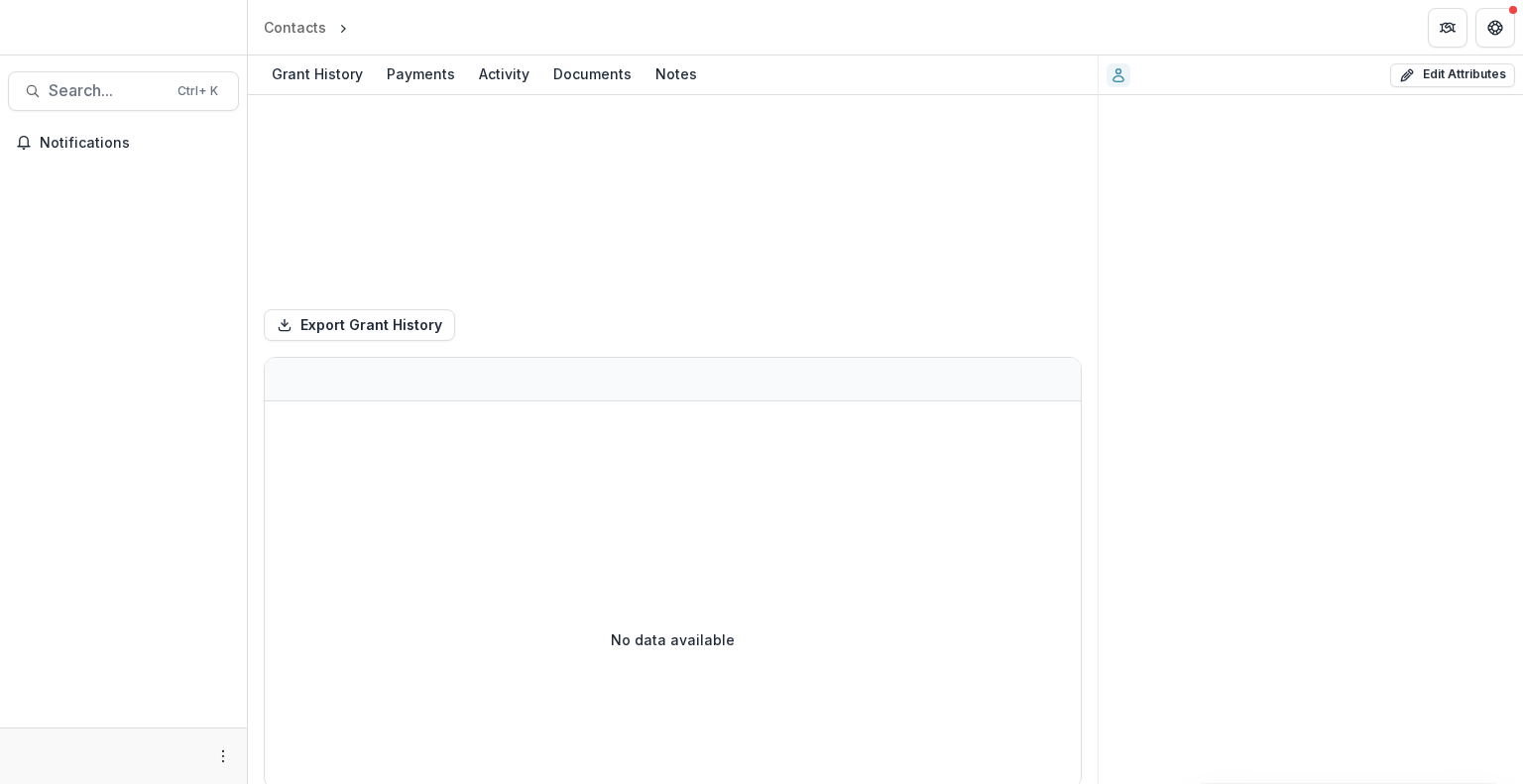 scroll, scrollTop: 0, scrollLeft: 0, axis: both 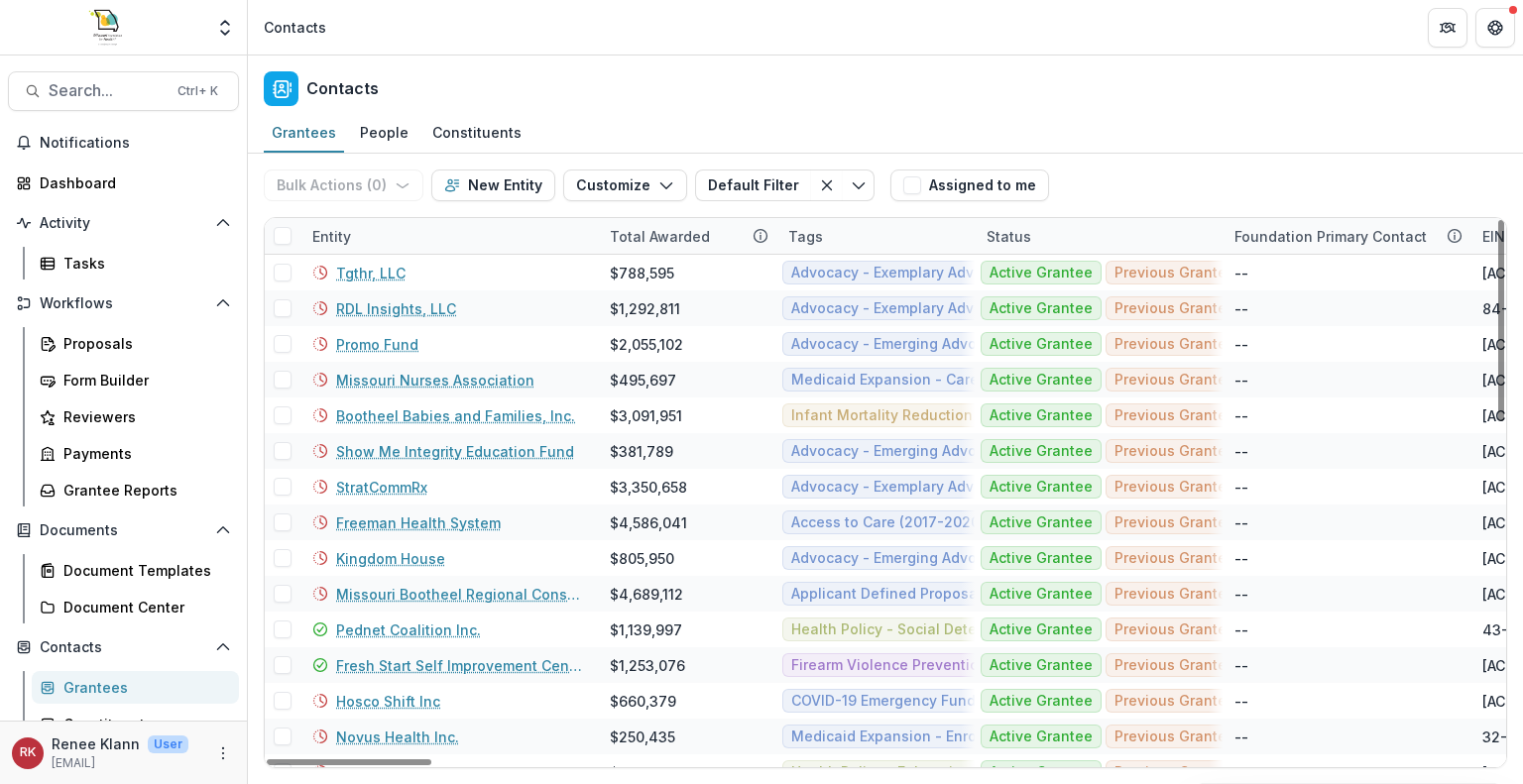 click on "Entity" at bounding box center (331, 236) 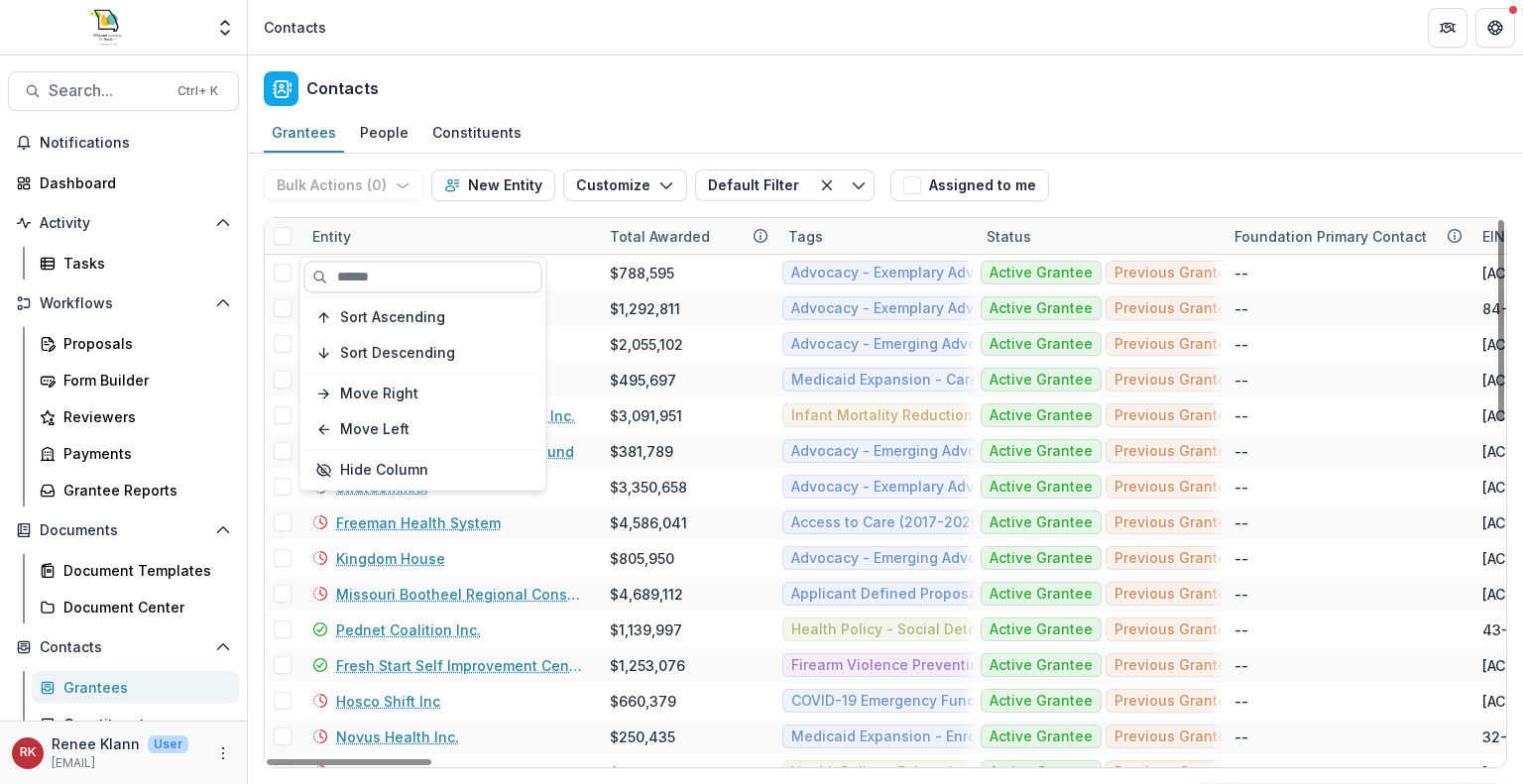 click at bounding box center (423, 277) 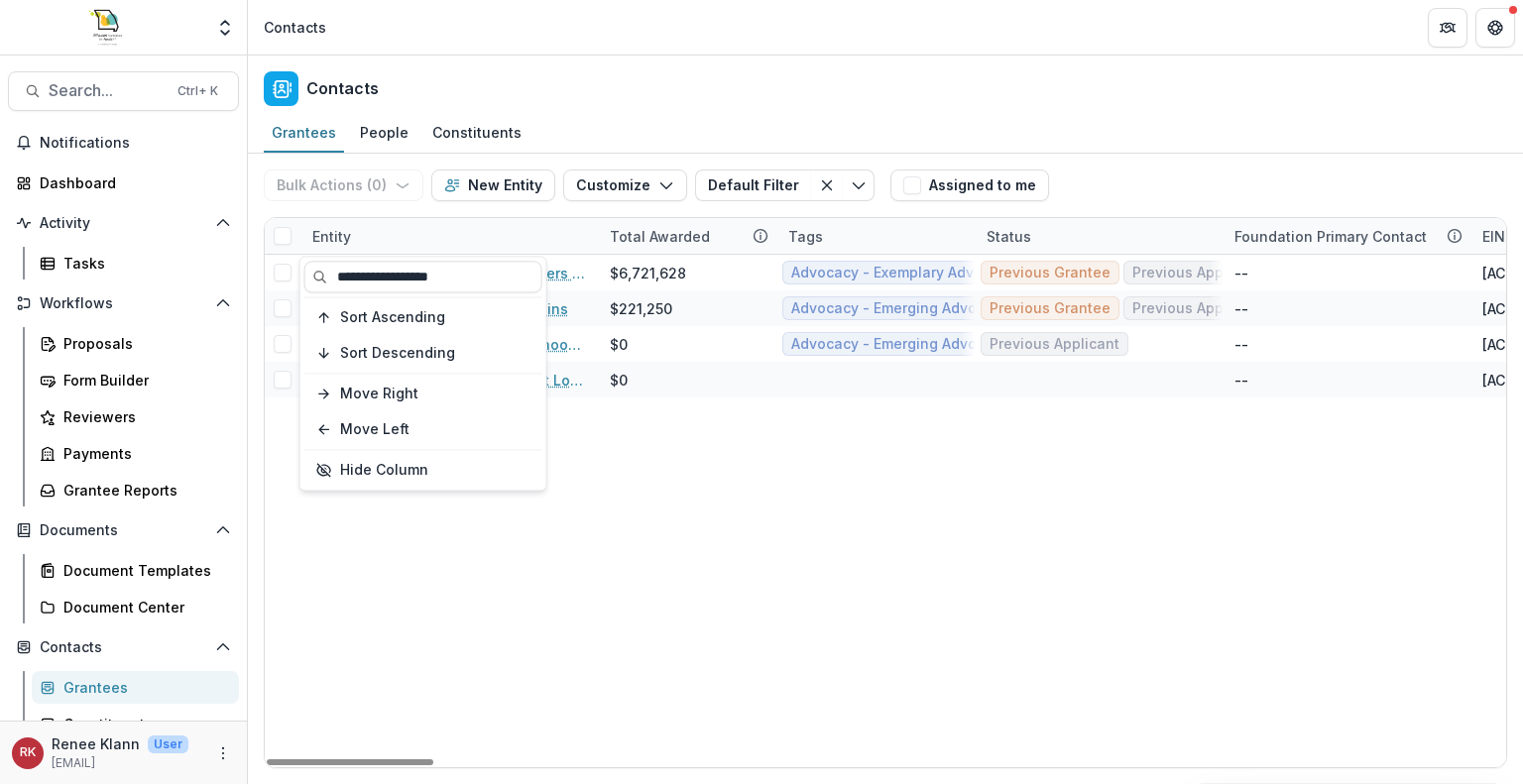type on "**********" 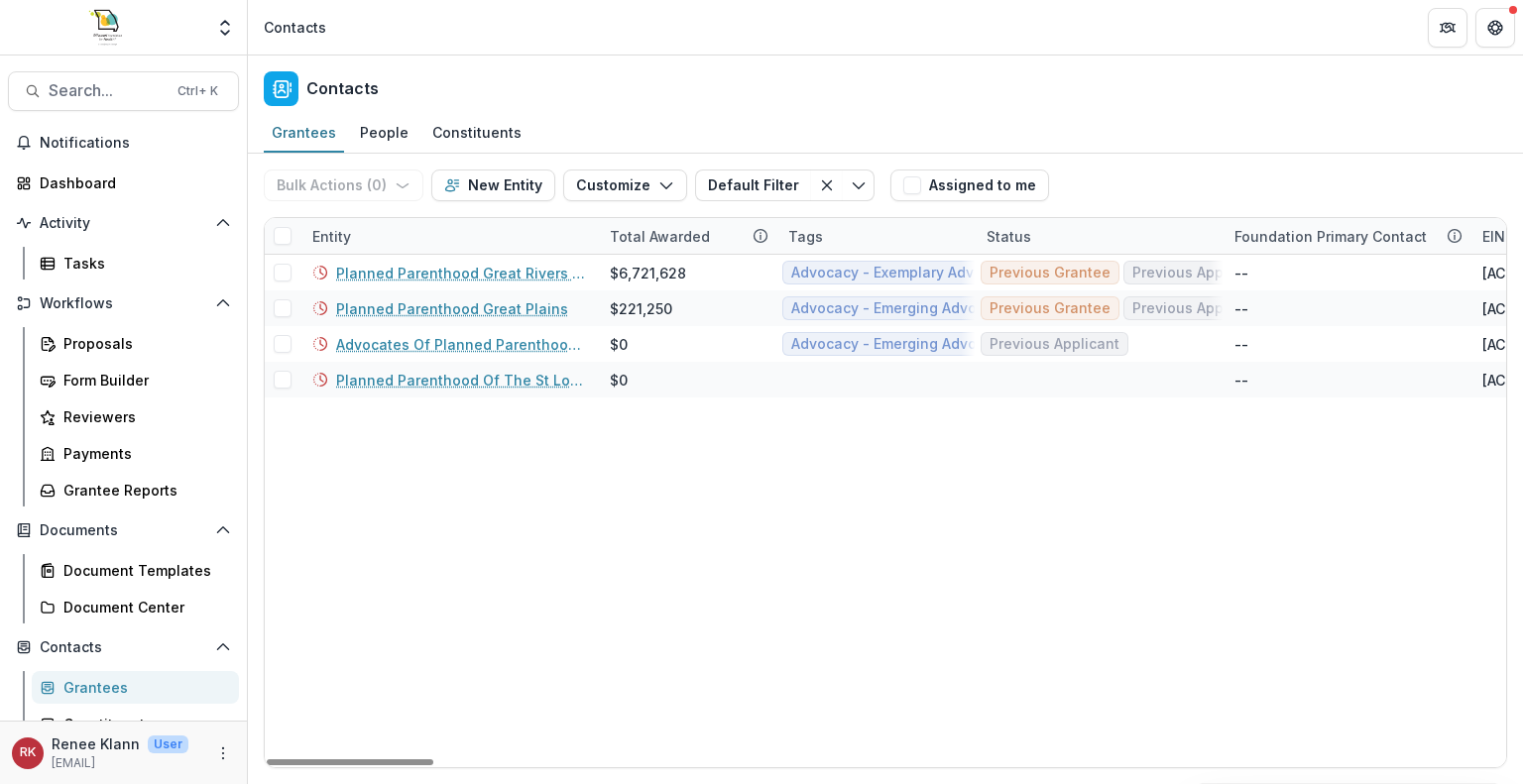 click on "Entity Total Awarded Tags Status Foundation Primary Contact EIN Primary Contact Headquarters Entity City State Country Entity Email DBA ACH Form Received? Covered Person(s) Name Affiliation to MFH Relationship to Applicant Board, CAC, Staff Name ACH Form Received Date ACH Form Verified? ACH Form Verified Date SOS Applicant Verify SOS Applicant Verified Date SOS MFH Verify SOS MFH Verified Date Non Discrimination Affirmed Non Discrimination Affirmation Date Person Affirming Non Discrimination Title of Person Affirming Non Discrimination Tax Status Verified Date MO Senate District MO House District US House District Tax Status Verified By AKA Tax Notes Tax Registration Date Tax Status 2 Conflict of Interest BB ID Org Profile Year of Incorporation Mission Tax Status 1 Org Notes Public Charity Coding Sheet ACH Verified Date ACH Form Notes Alert Text Organization Location field Organization Current Annual Budget Date of Next Payment Description Website Mailing Address Planned Parenthood Great Rivers - Missouri --" at bounding box center (885, 493) 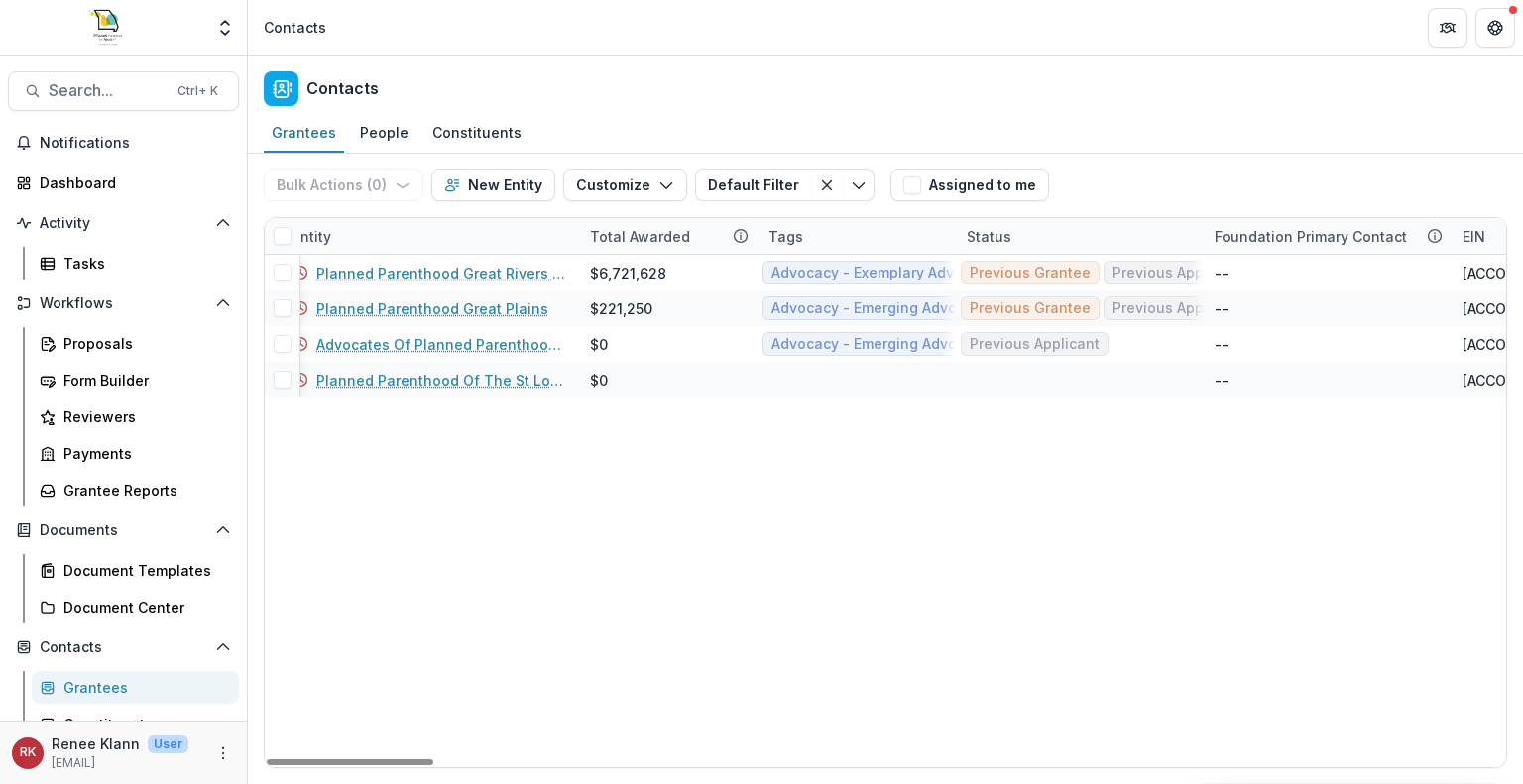 scroll, scrollTop: 0, scrollLeft: 0, axis: both 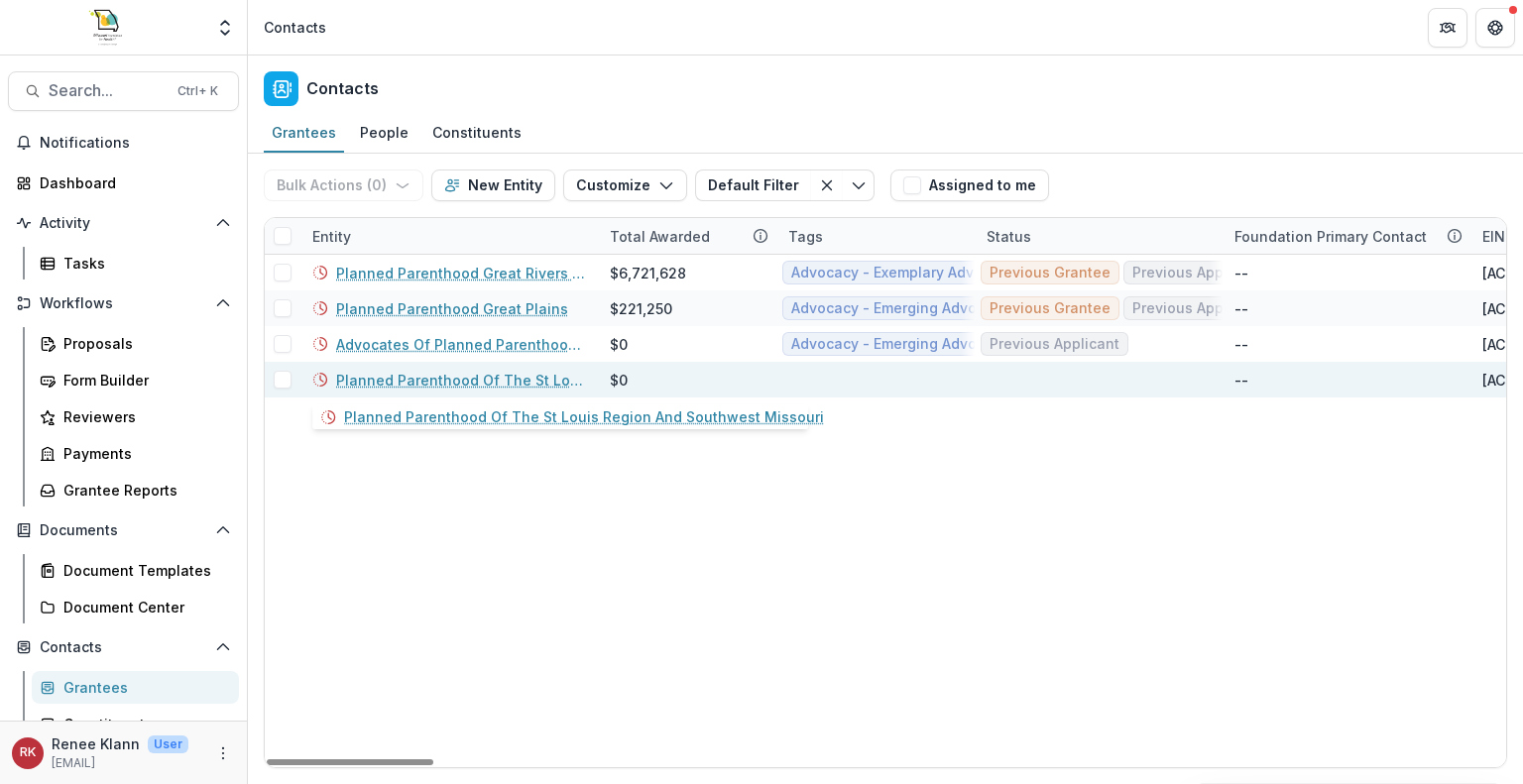 click on "Planned Parenthood Of The St Louis Region And Southwest Missouri" at bounding box center [461, 380] 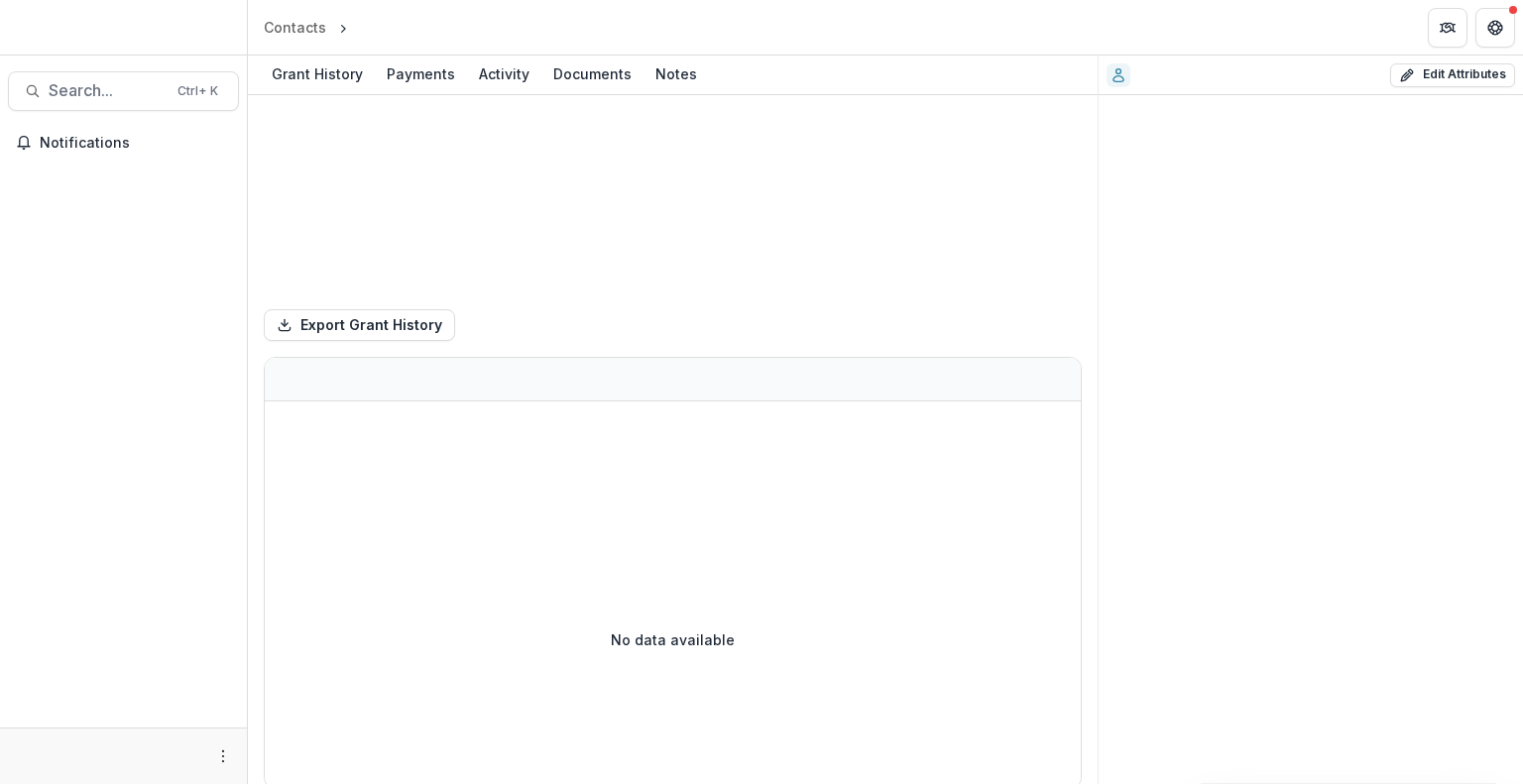 scroll, scrollTop: 0, scrollLeft: 0, axis: both 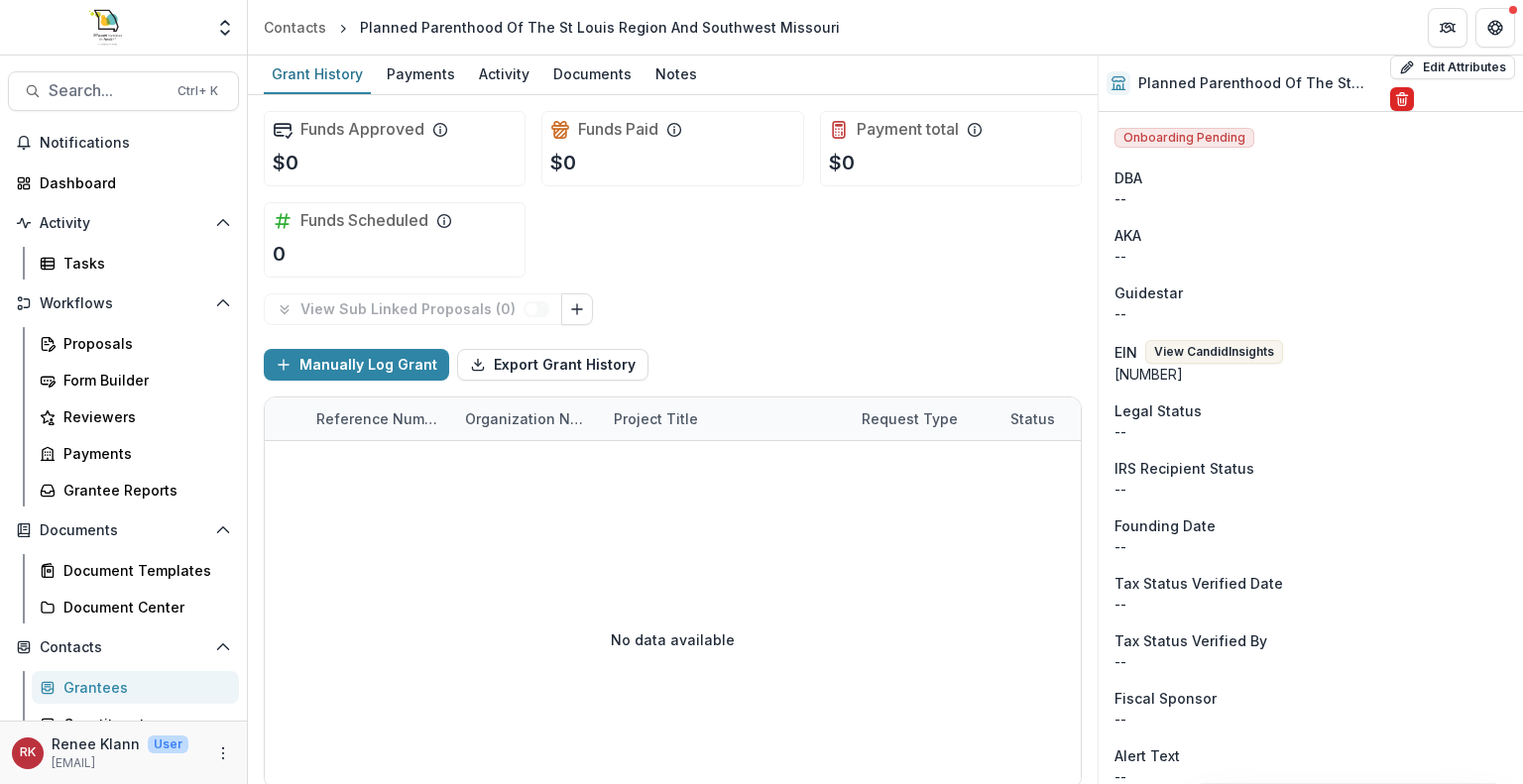 click 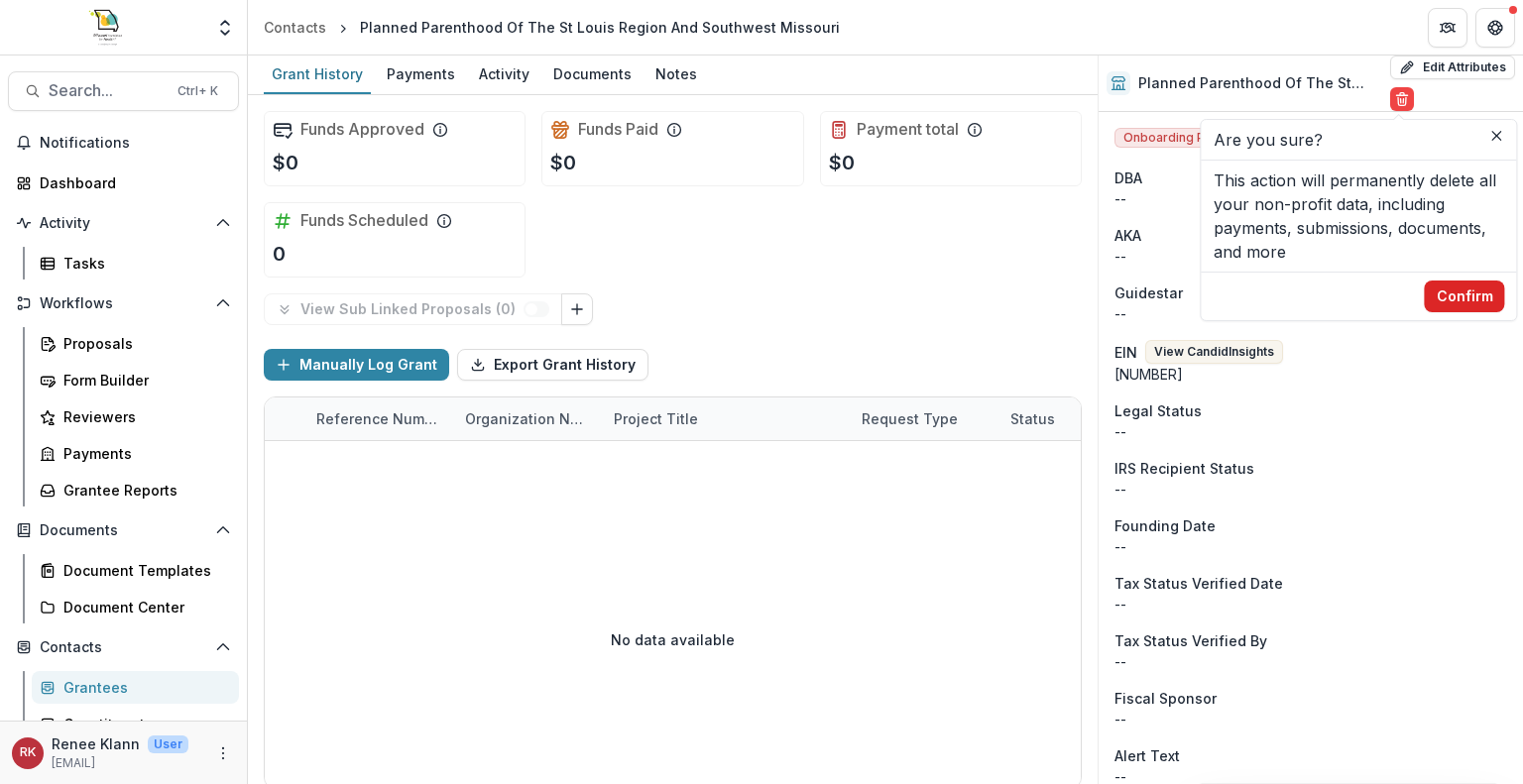 click on "Confirm" at bounding box center [1464, 296] 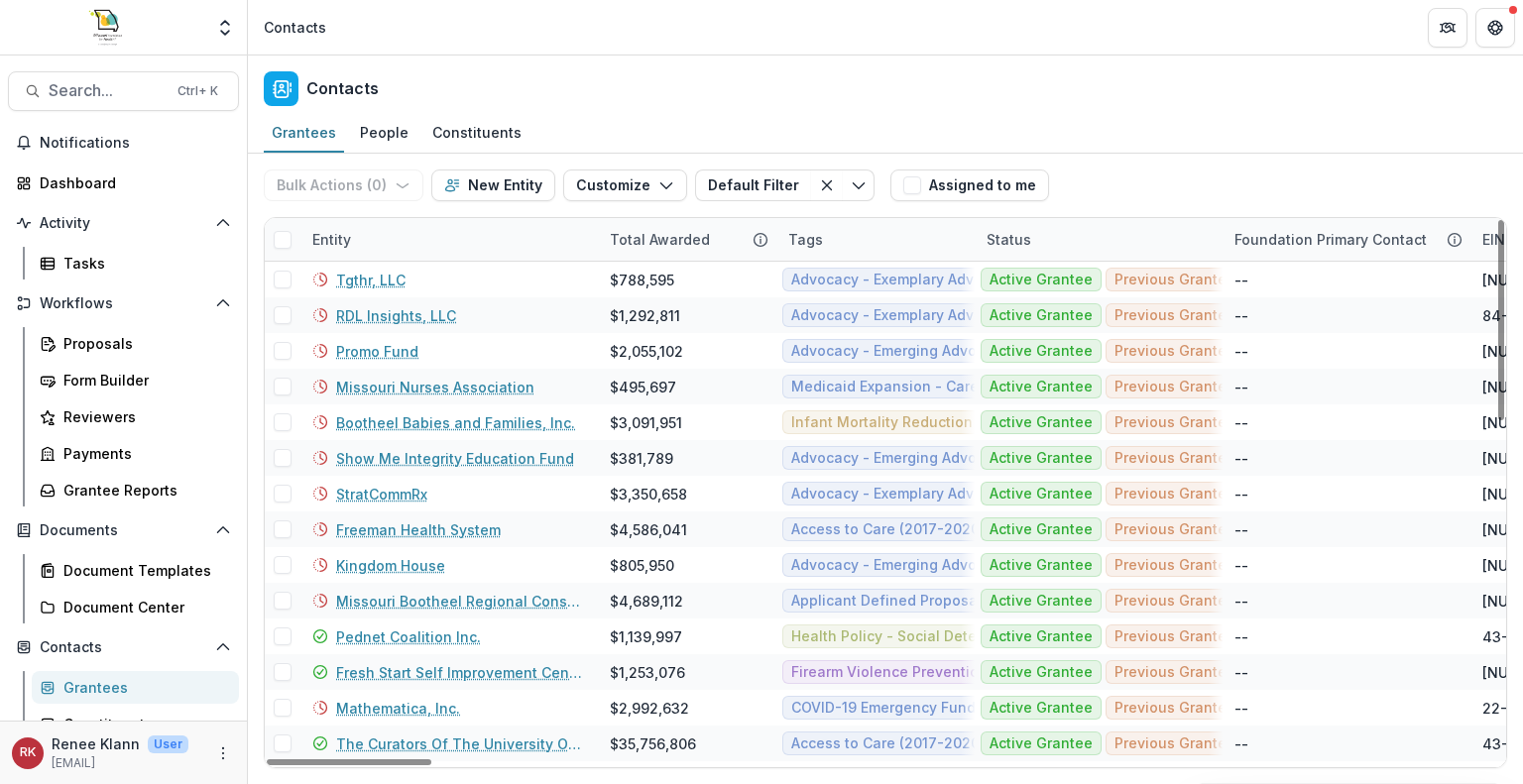 click on "Entity" at bounding box center (331, 239) 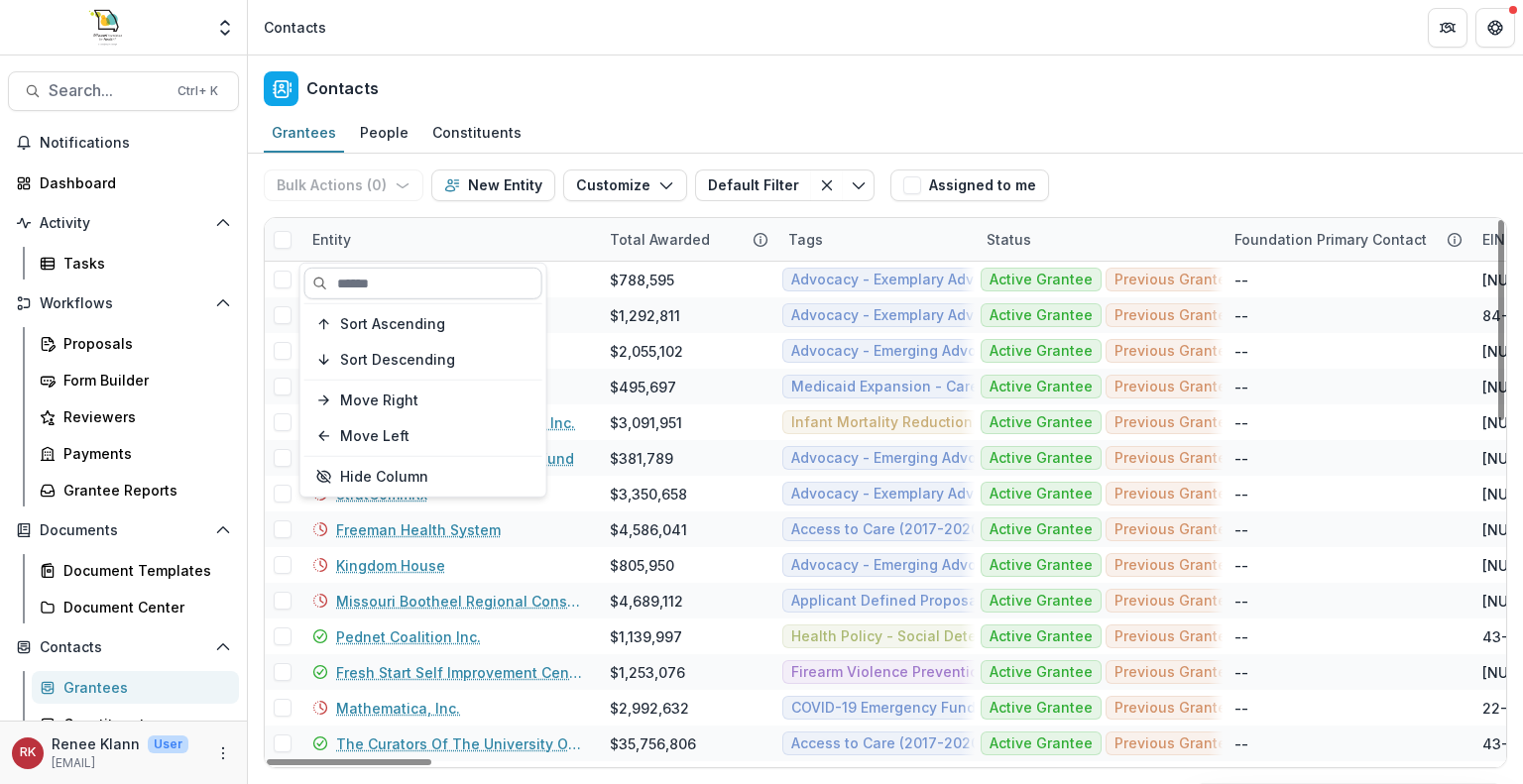click at bounding box center (423, 283) 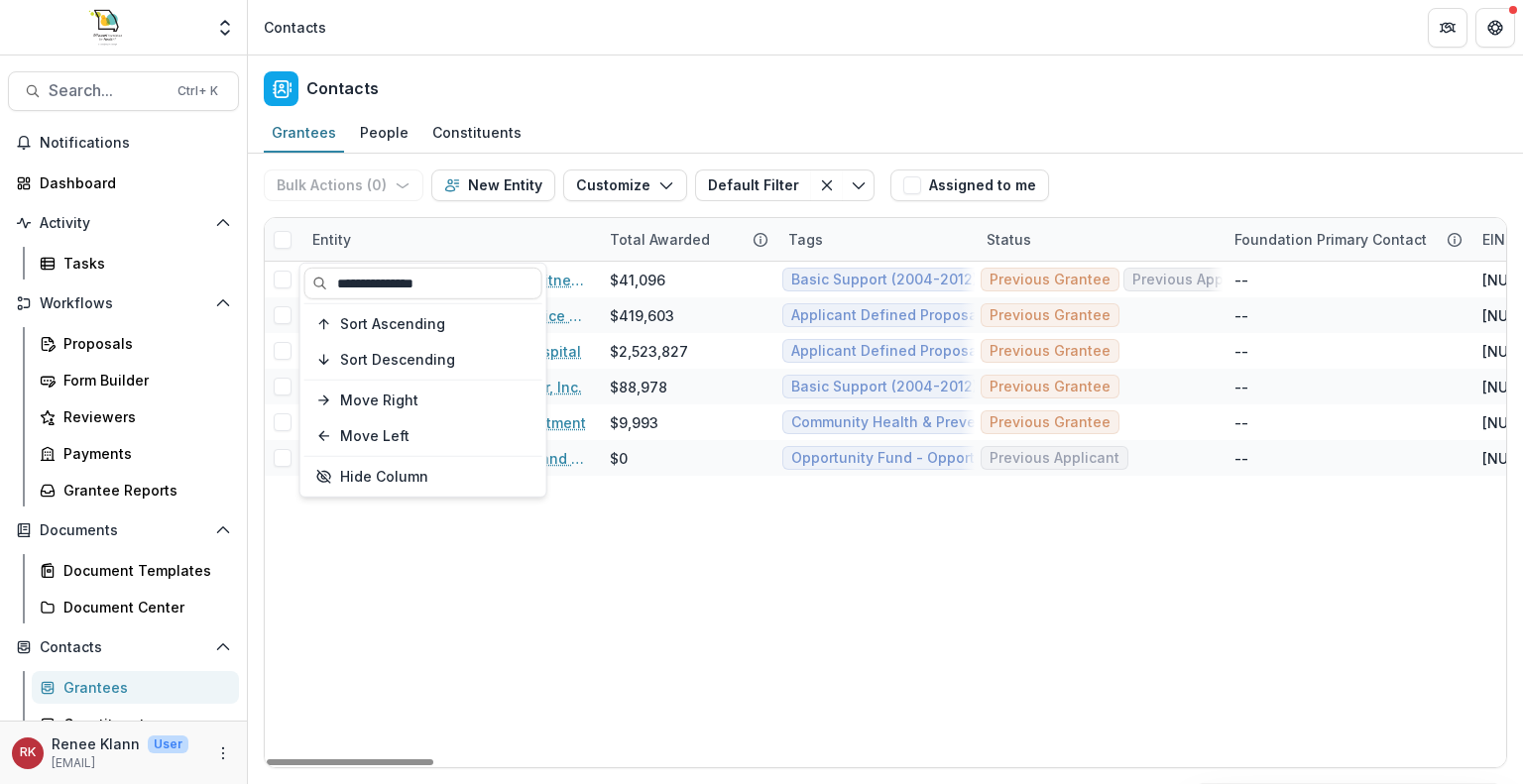 type on "**********" 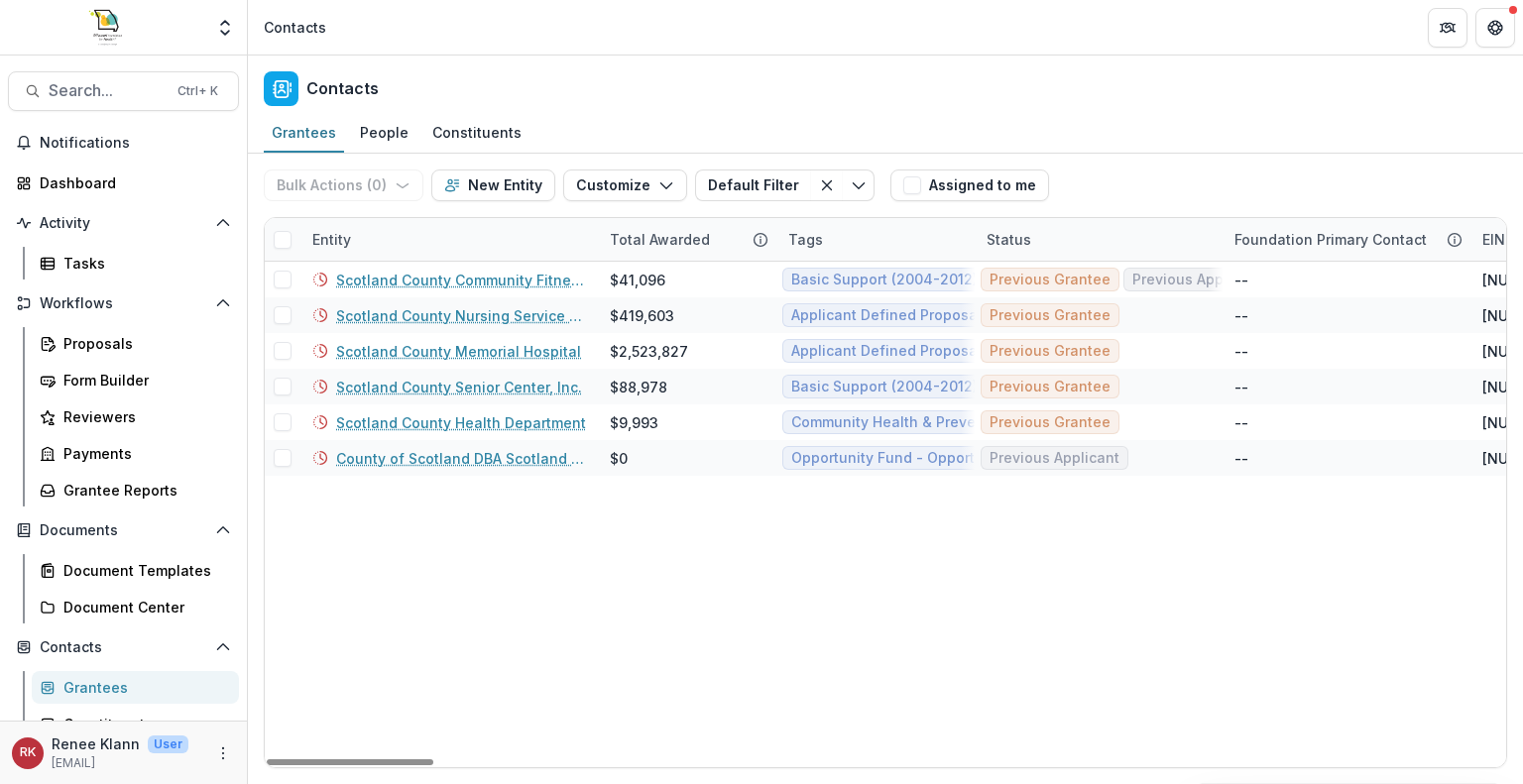 drag, startPoint x: 593, startPoint y: 238, endPoint x: 607, endPoint y: 238, distance: 14 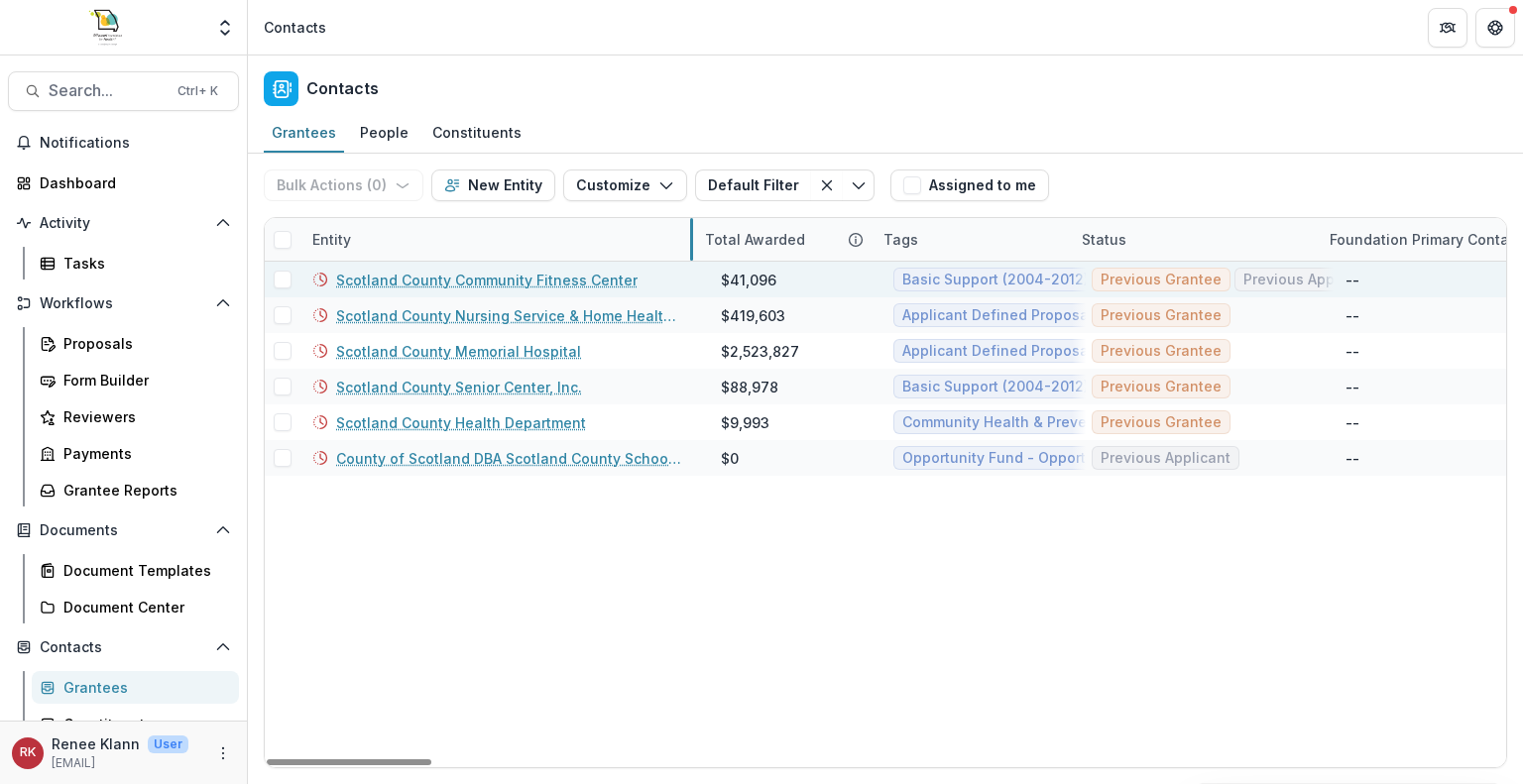 drag, startPoint x: 595, startPoint y: 237, endPoint x: 674, endPoint y: 284, distance: 91.92388 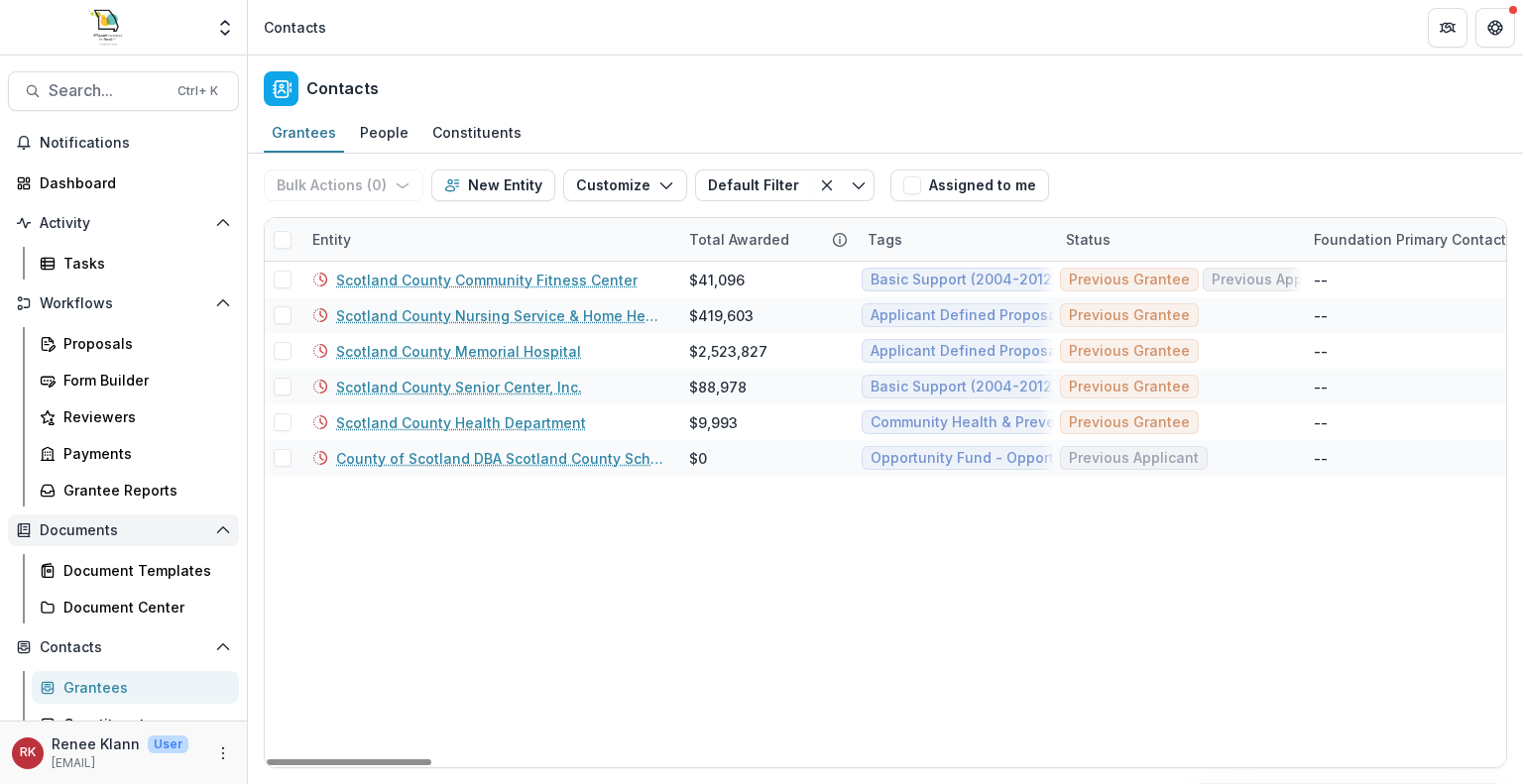 scroll, scrollTop: 209, scrollLeft: 0, axis: vertical 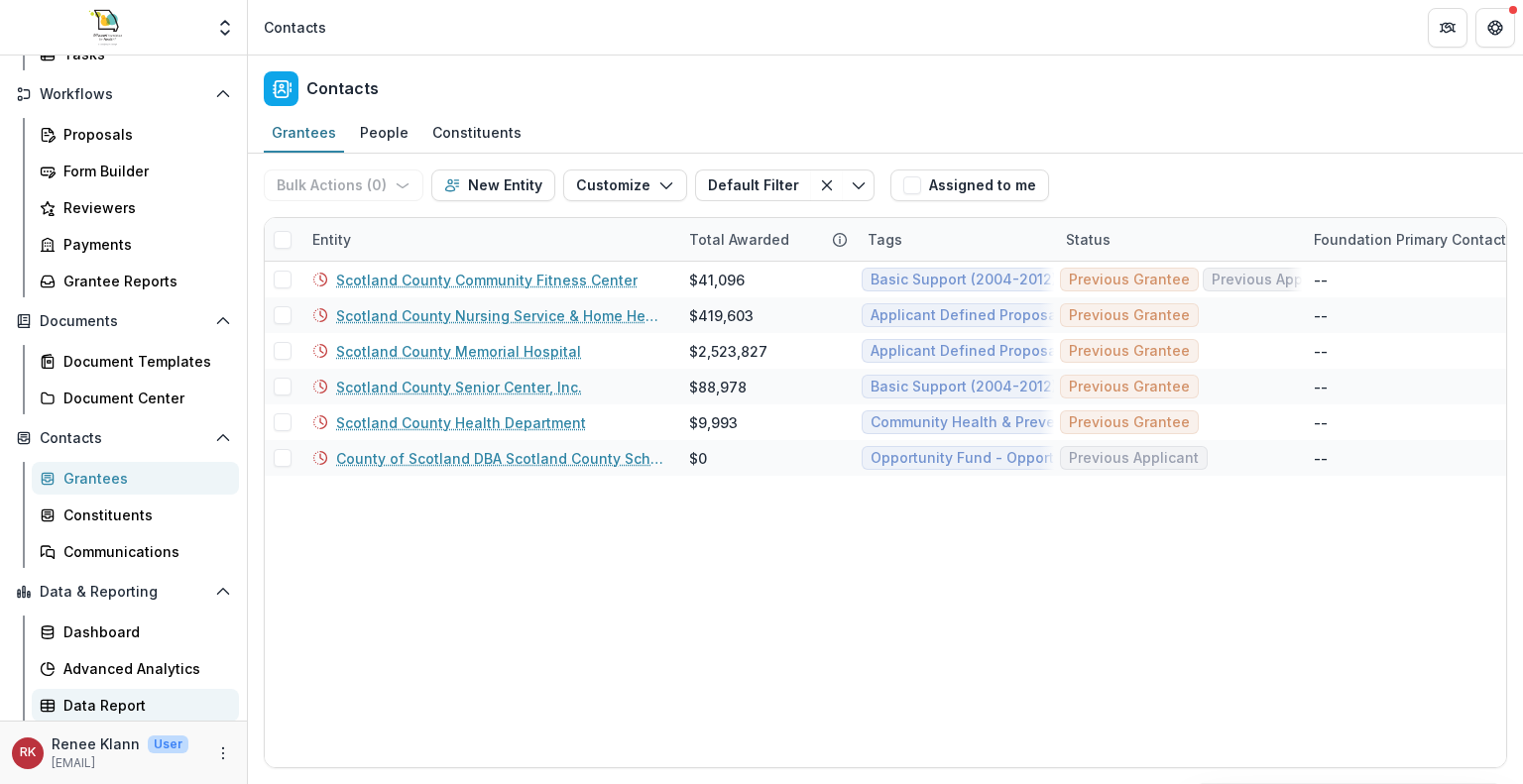 click on "Data Report" at bounding box center [143, 705] 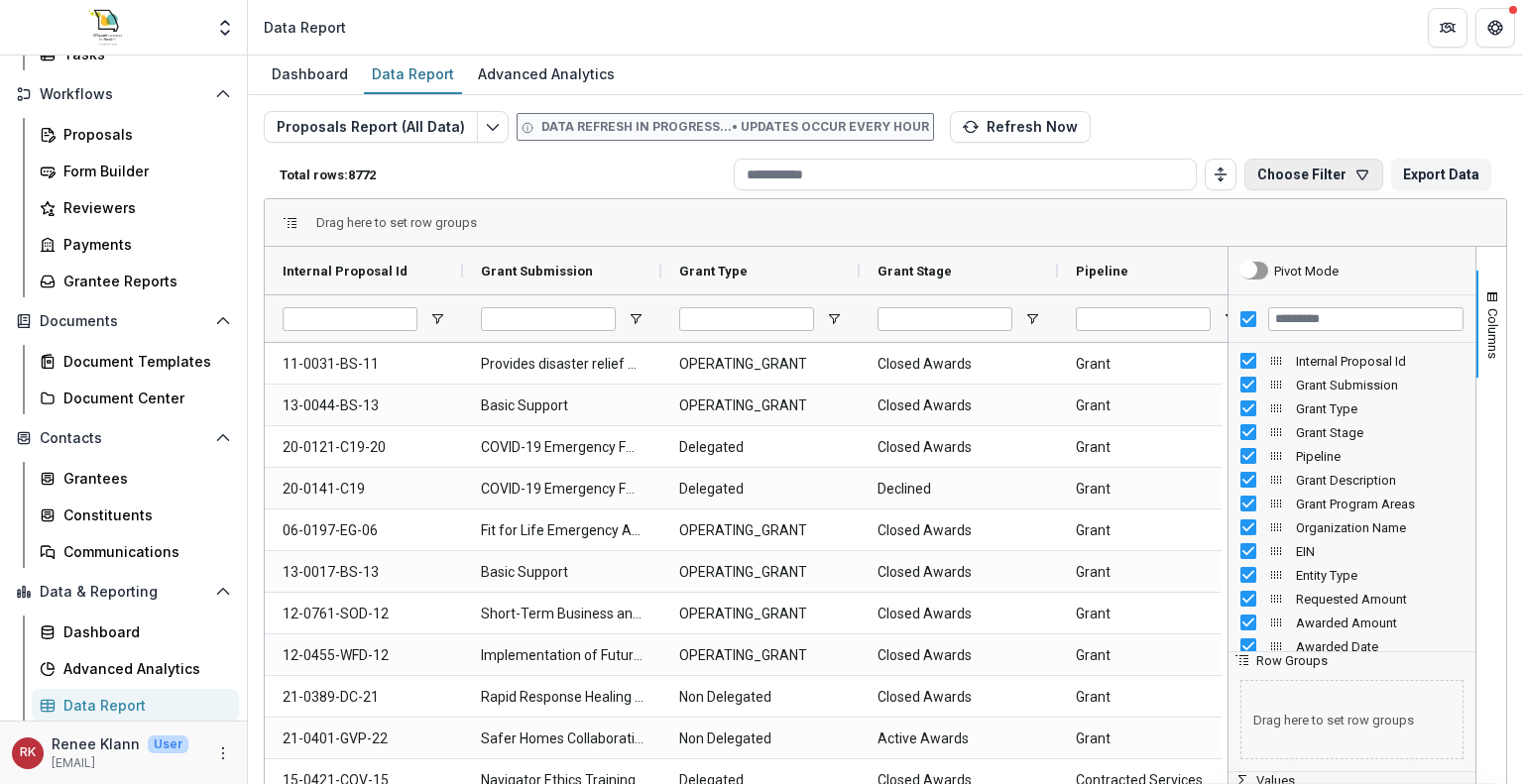 click on "Choose Filter" at bounding box center [1314, 174] 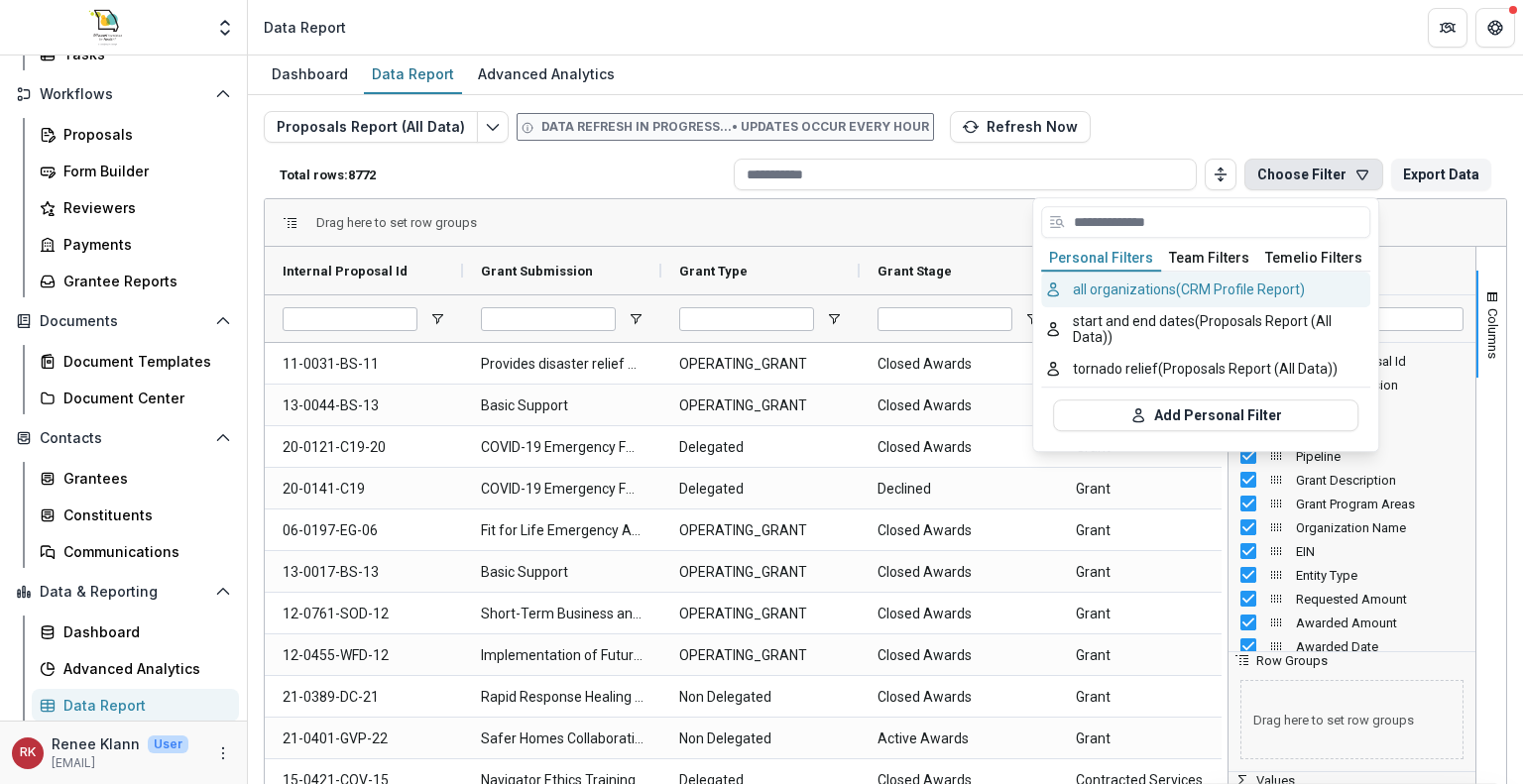 click on "all organizations  (CRM Profile Report)" at bounding box center [1206, 289] 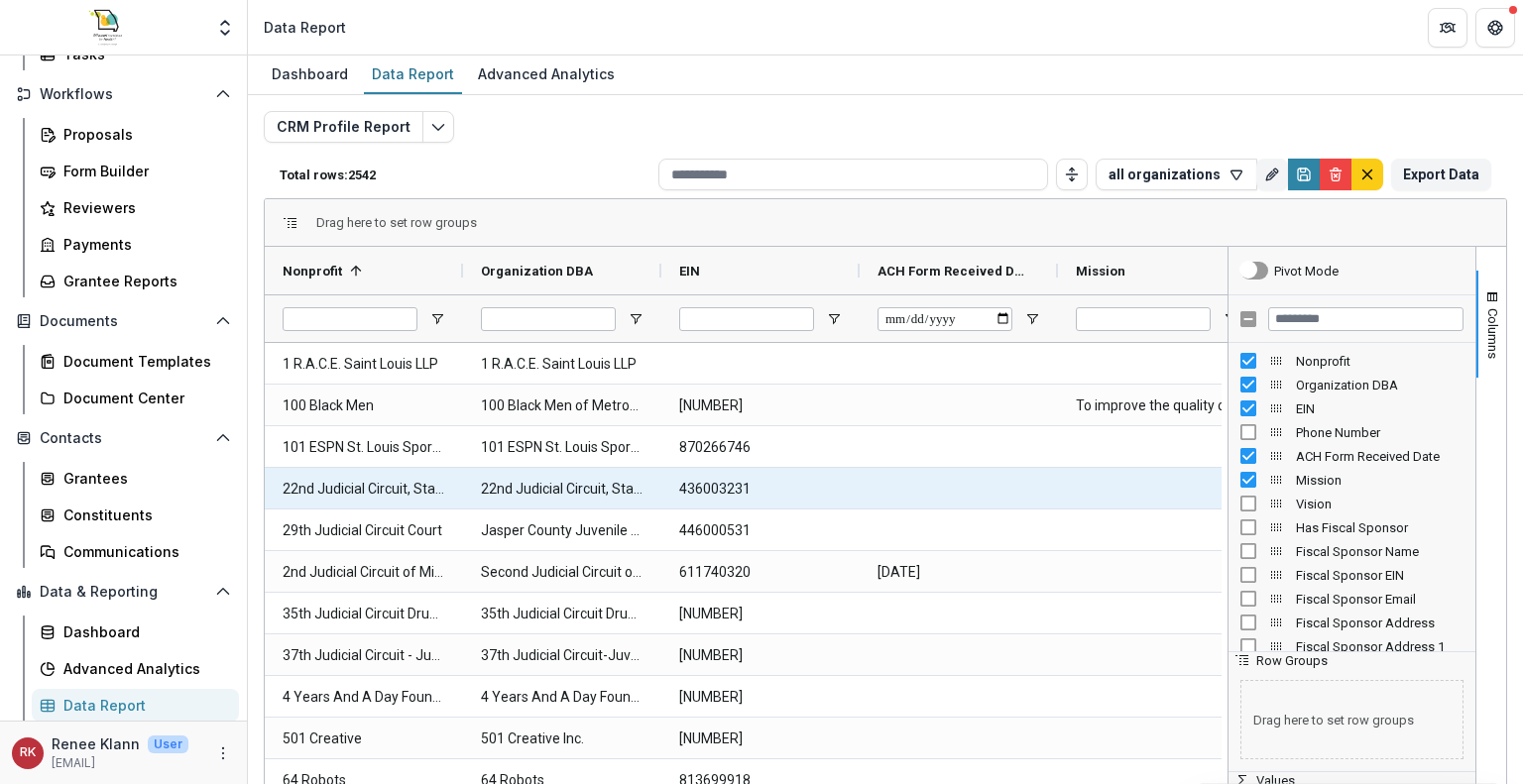 scroll, scrollTop: 0, scrollLeft: 61, axis: horizontal 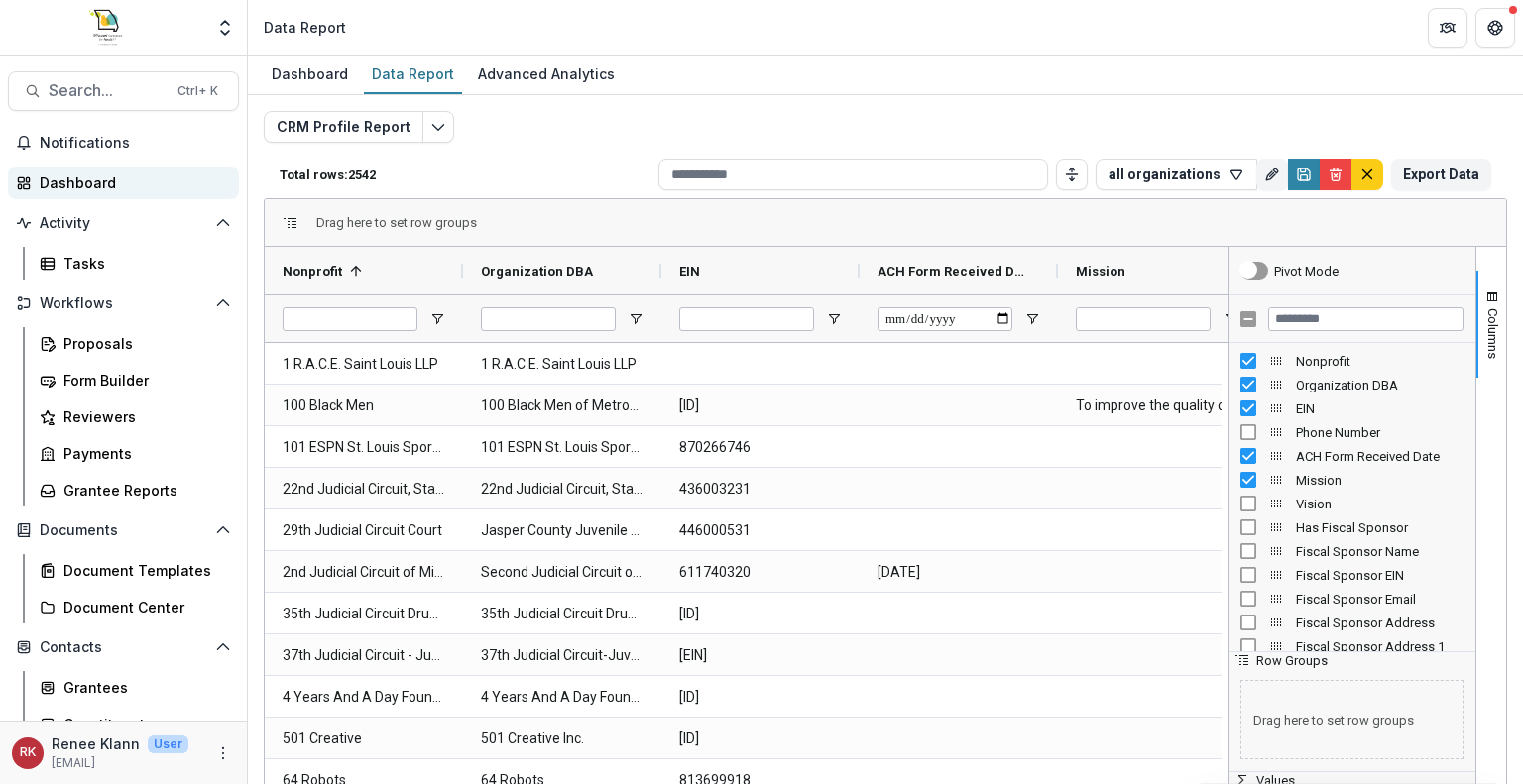 click on "Dashboard" at bounding box center [123, 182] 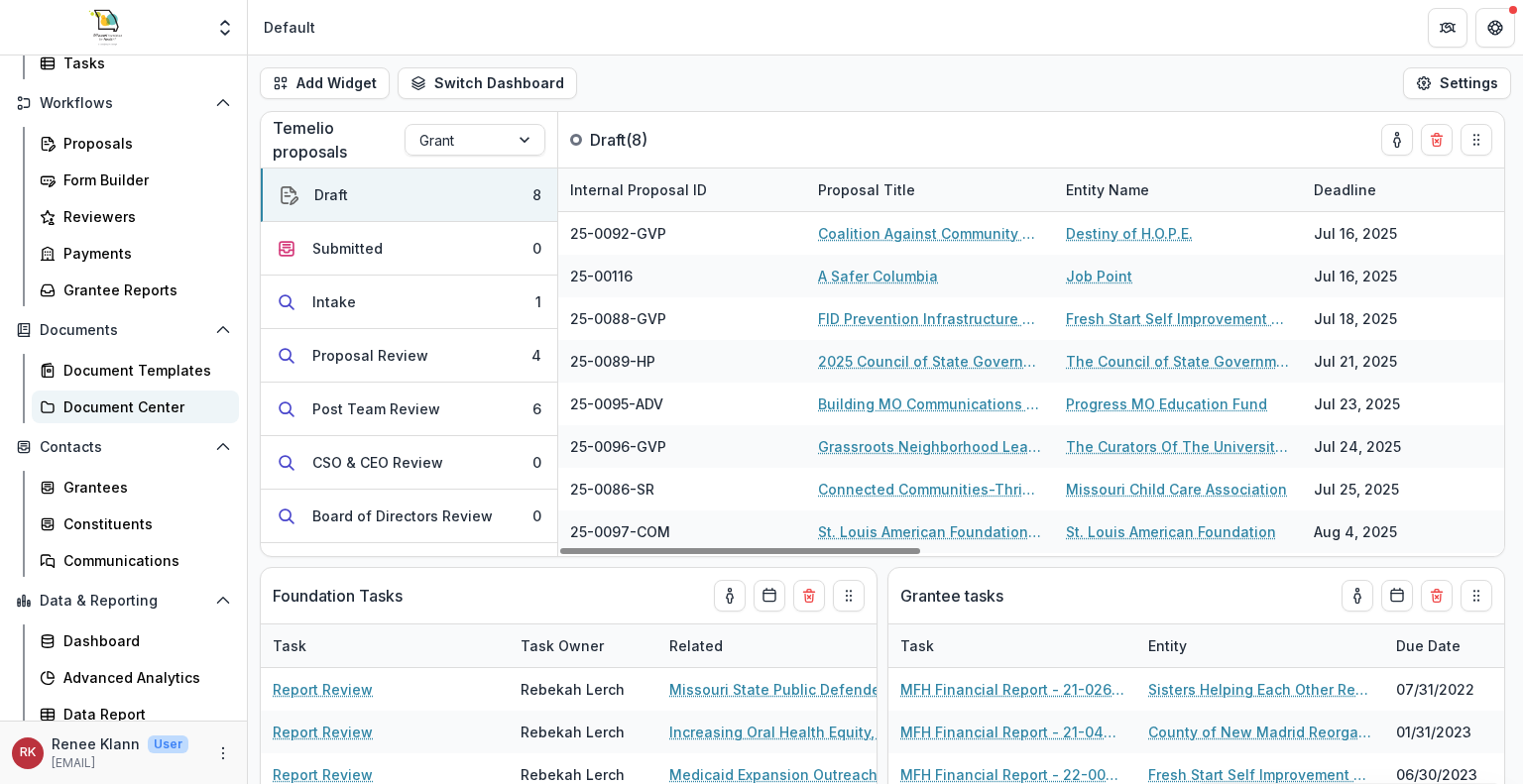 scroll, scrollTop: 209, scrollLeft: 0, axis: vertical 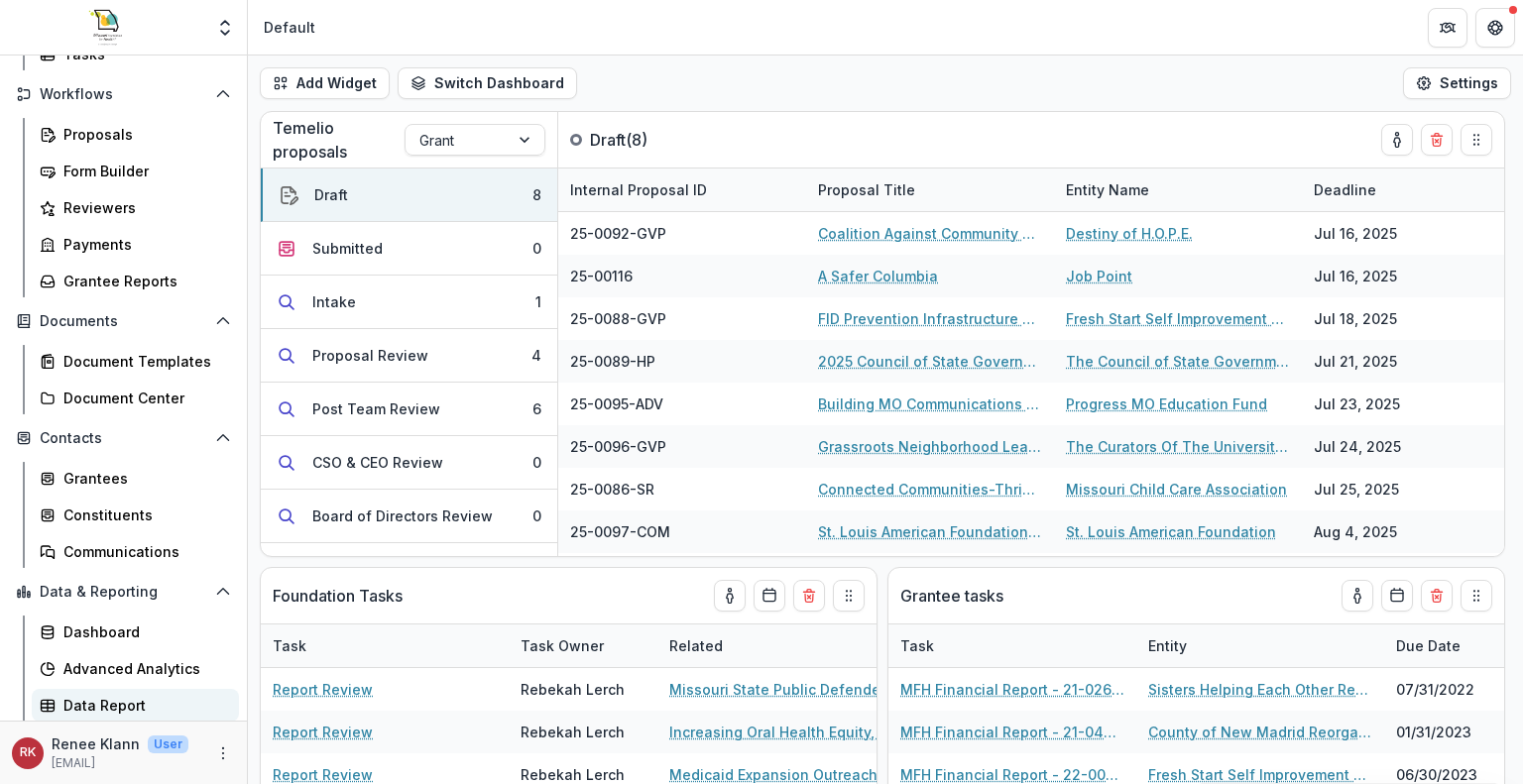 click on "Data Report" at bounding box center [143, 705] 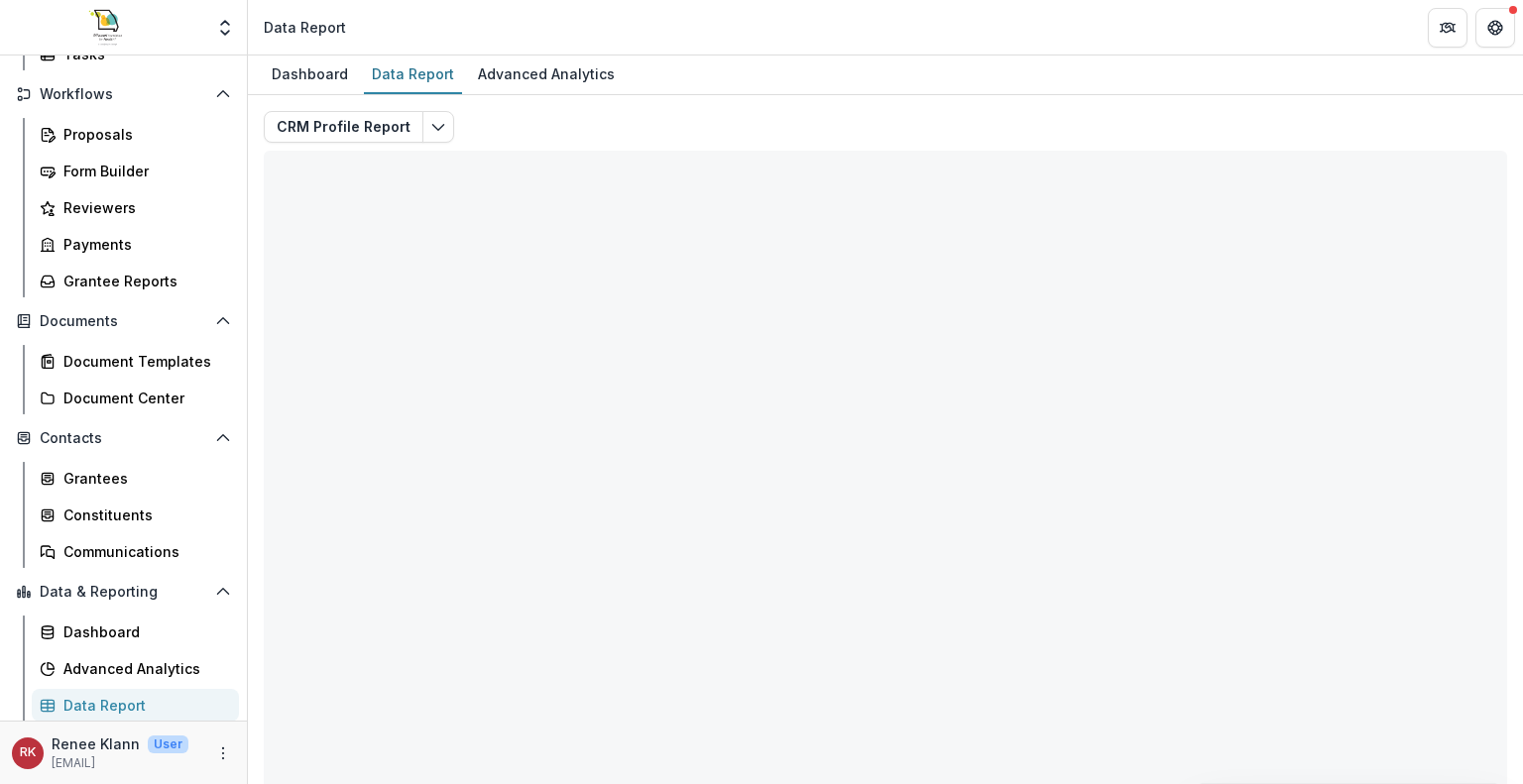 click on "Contacts Grantees Constituents Communications" at bounding box center (123, 495) 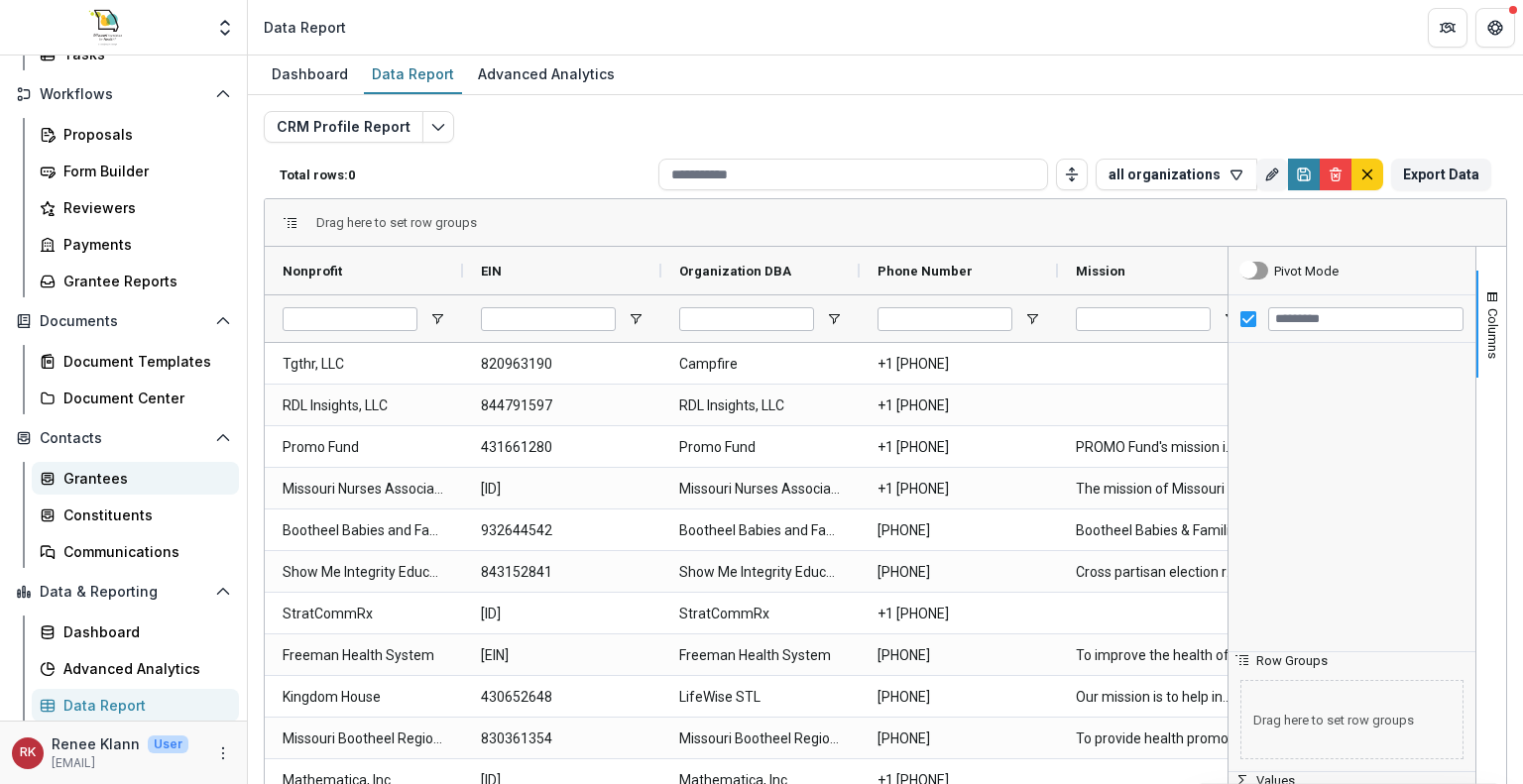 click on "Grantees" at bounding box center [143, 478] 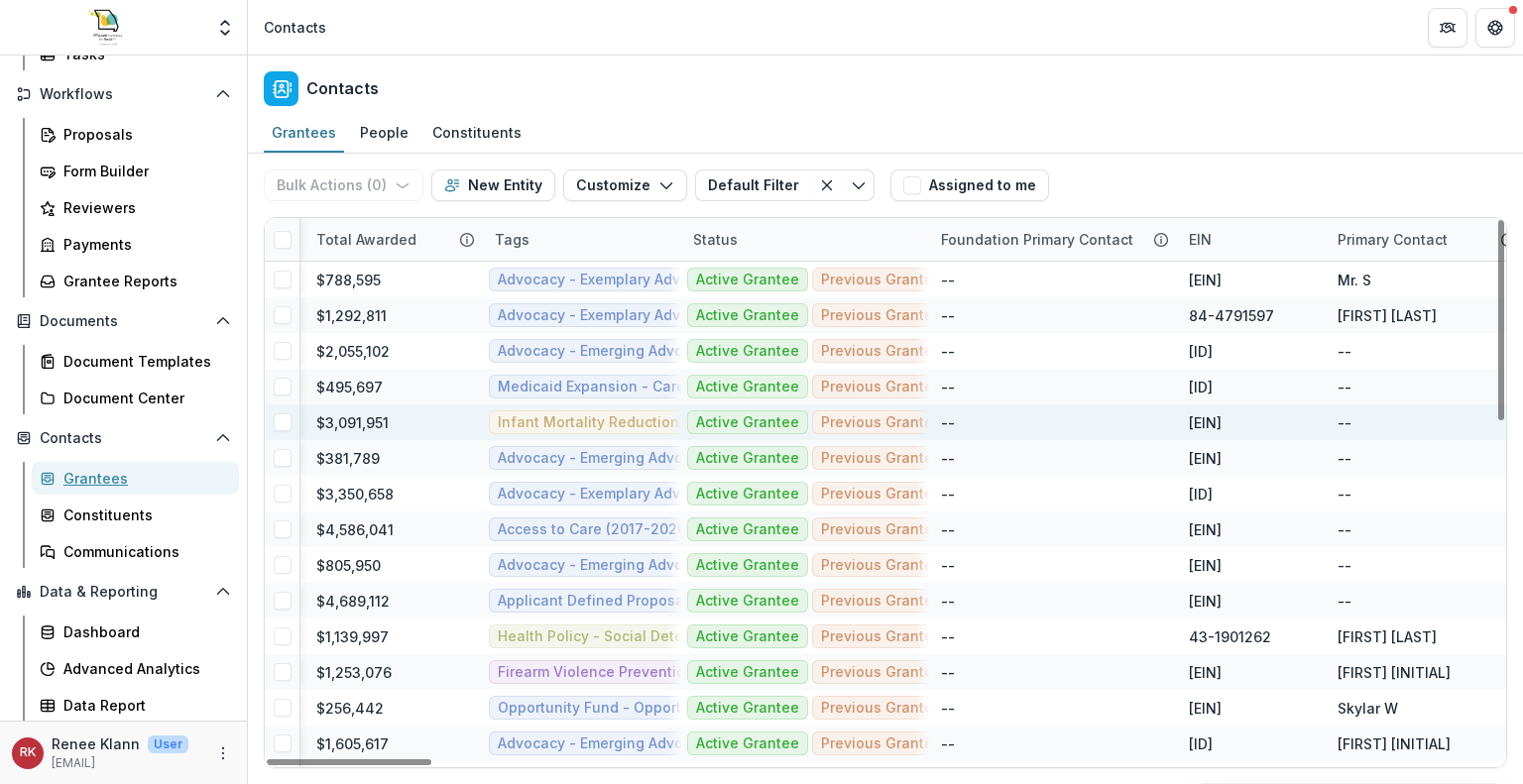 scroll, scrollTop: 0, scrollLeft: 0, axis: both 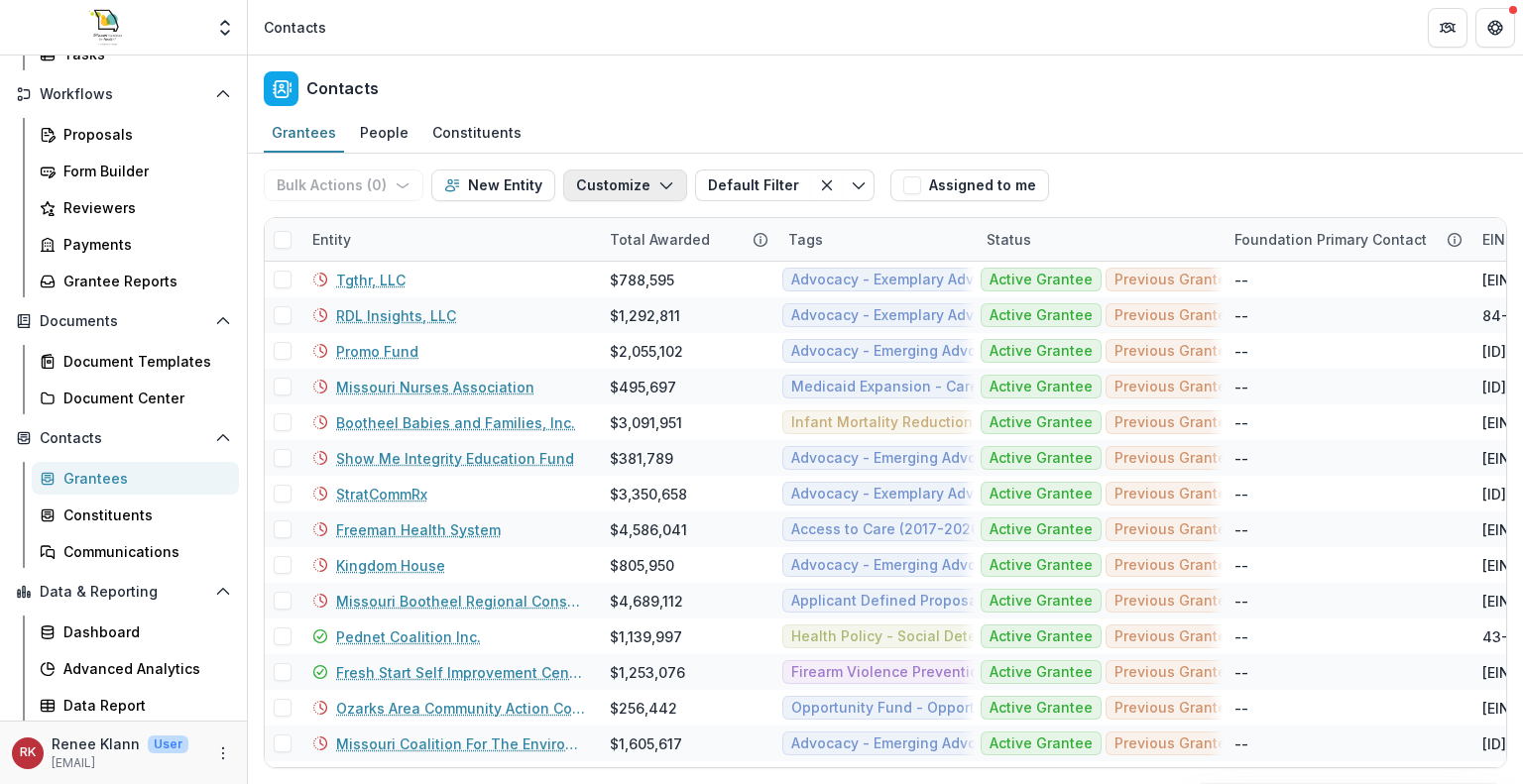click 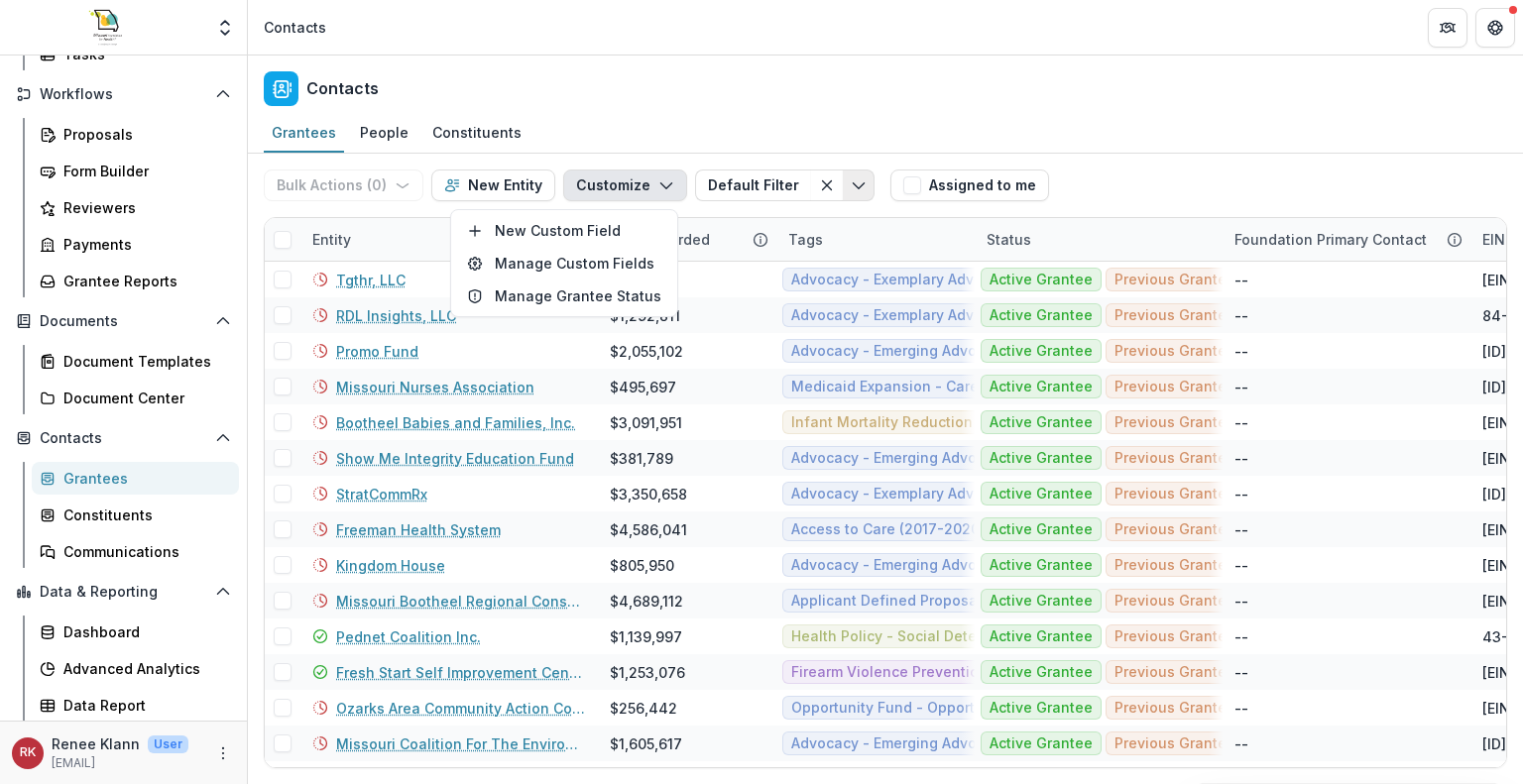 click at bounding box center [859, 185] 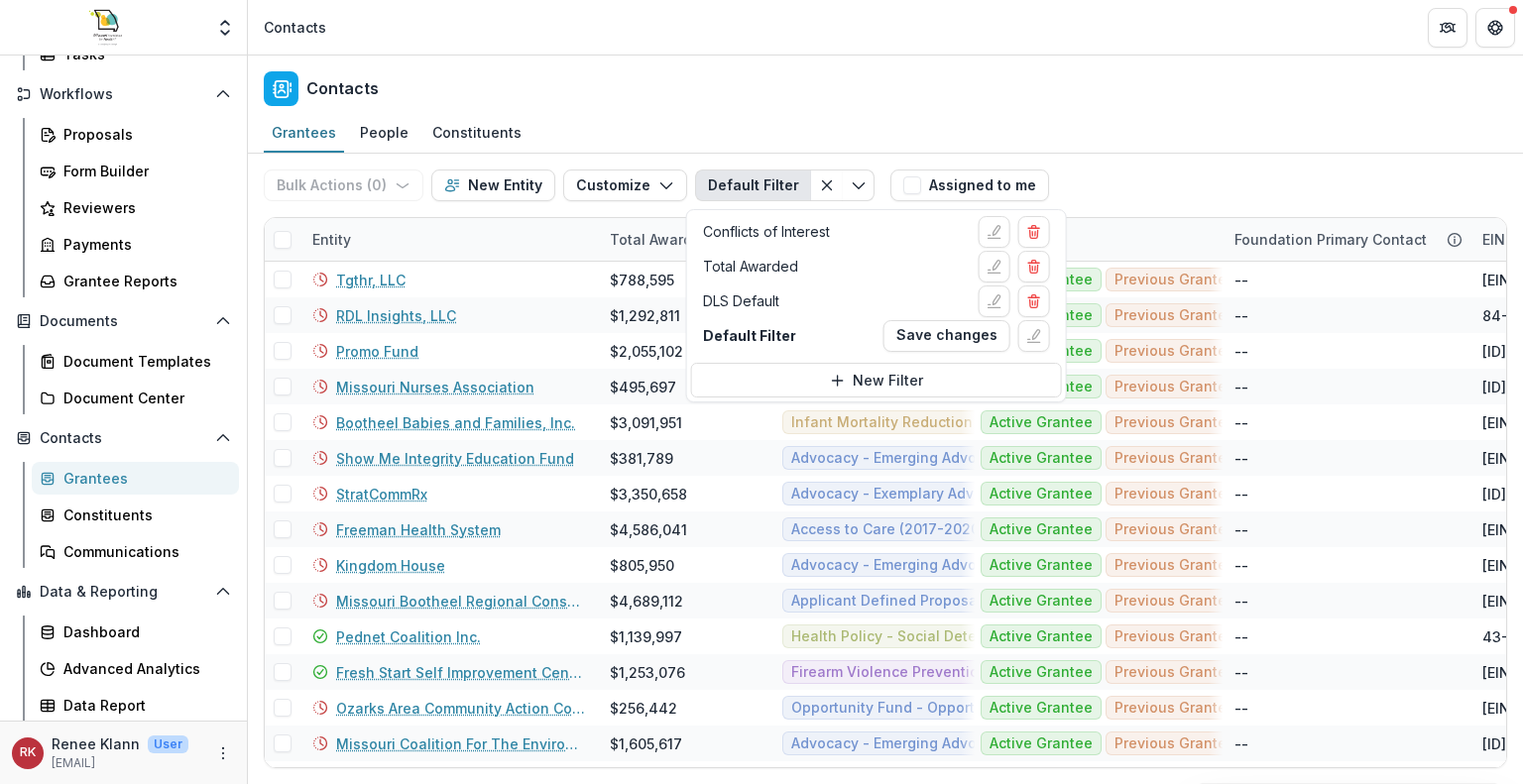 click on "Bulk Actions ( 0 ) Send Email Create Proposals Create Tasks New Entity Customize New Custom Field Manage Custom Fields Manage Grantee Status Default Filter Conflicts of Interest Total Awarded DLS Default Default Filter Save changes New Filter Assigned to me" at bounding box center [885, 185] 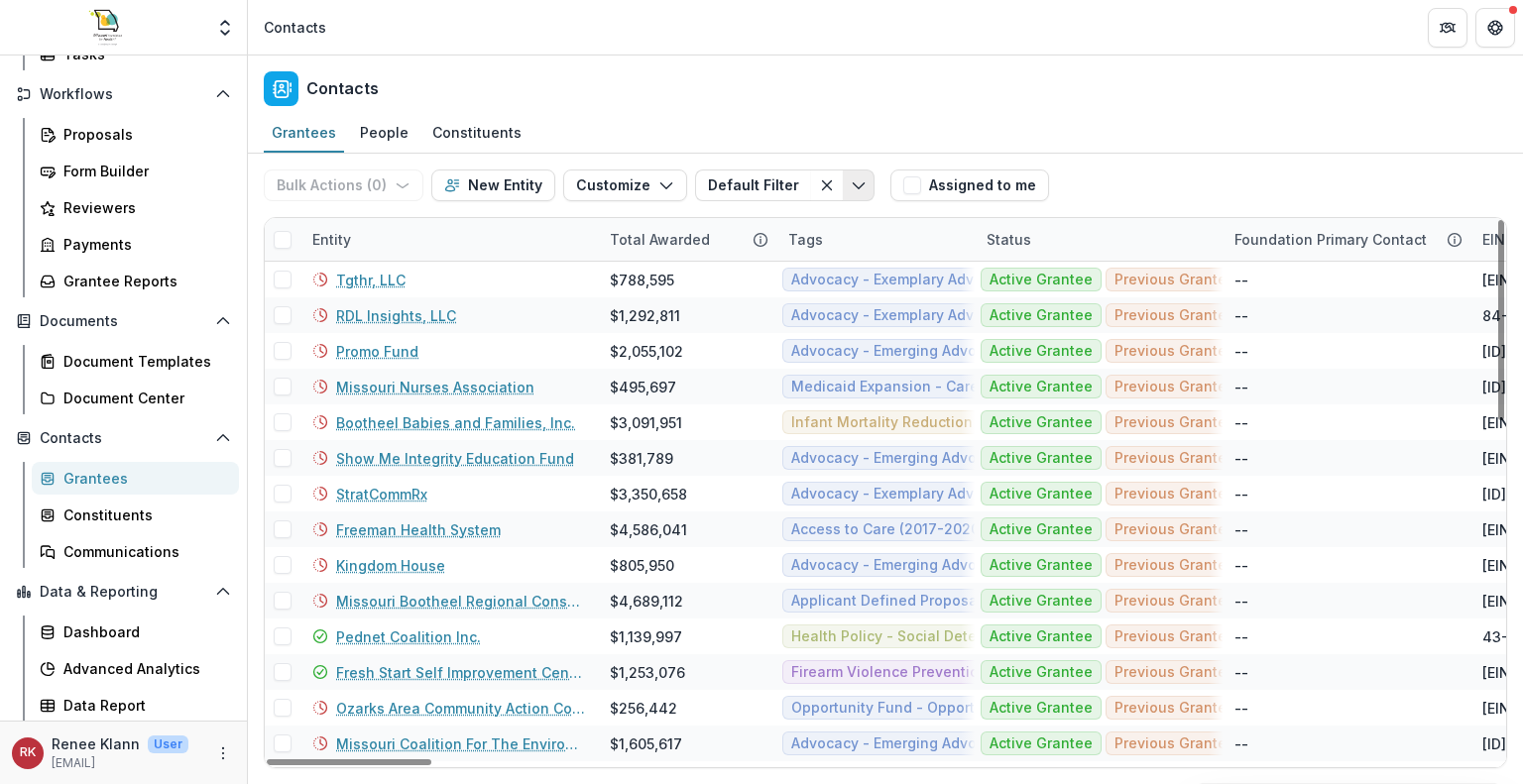 click 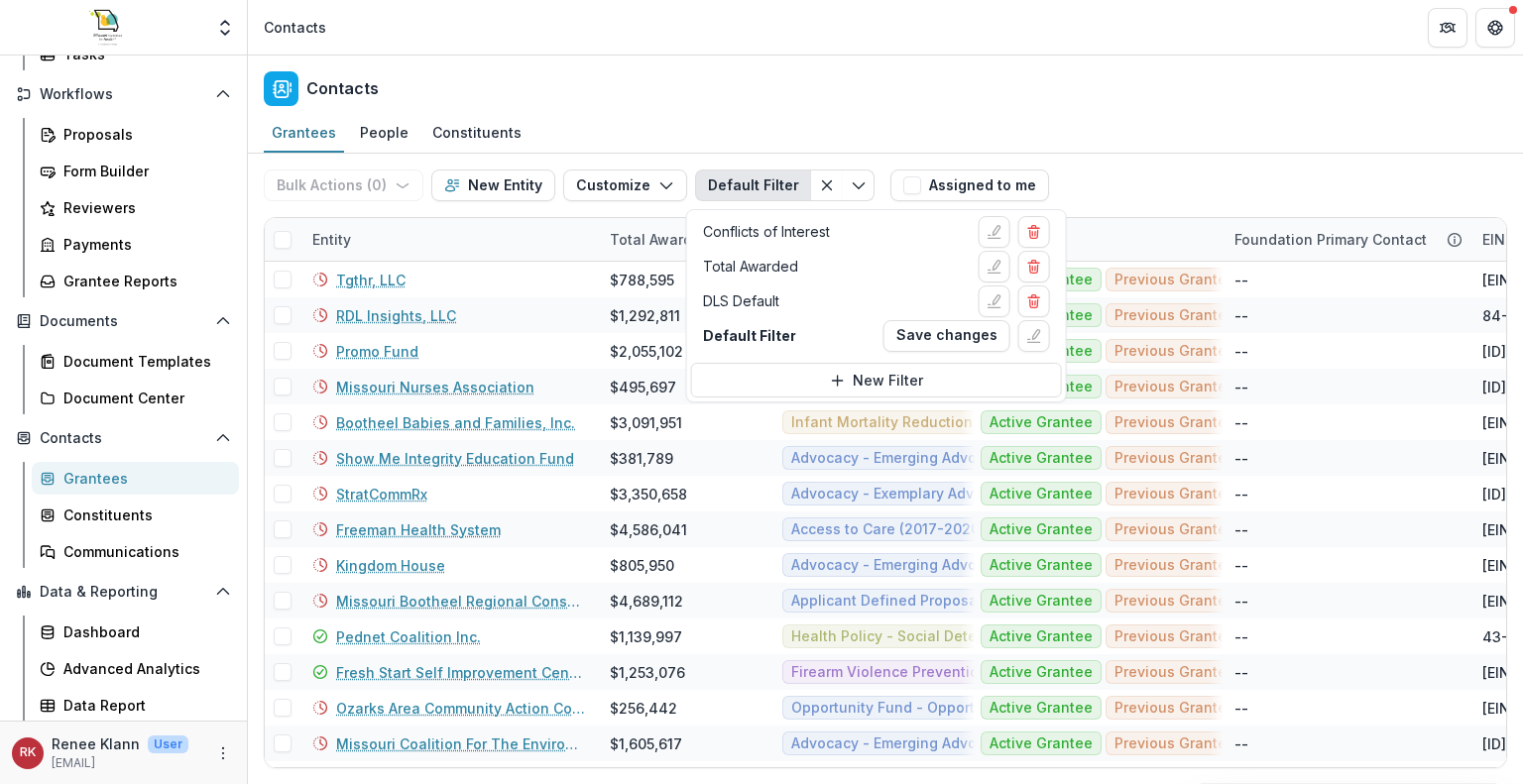 click on "Bulk Actions ( 0 ) Send Email Create Proposals Create Tasks New Entity Customize New Custom Field Manage Custom Fields Manage Grantee Status Default Filter Conflicts of Interest Total Awarded DLS Default Default Filter Save changes New Filter Assigned to me" at bounding box center [885, 185] 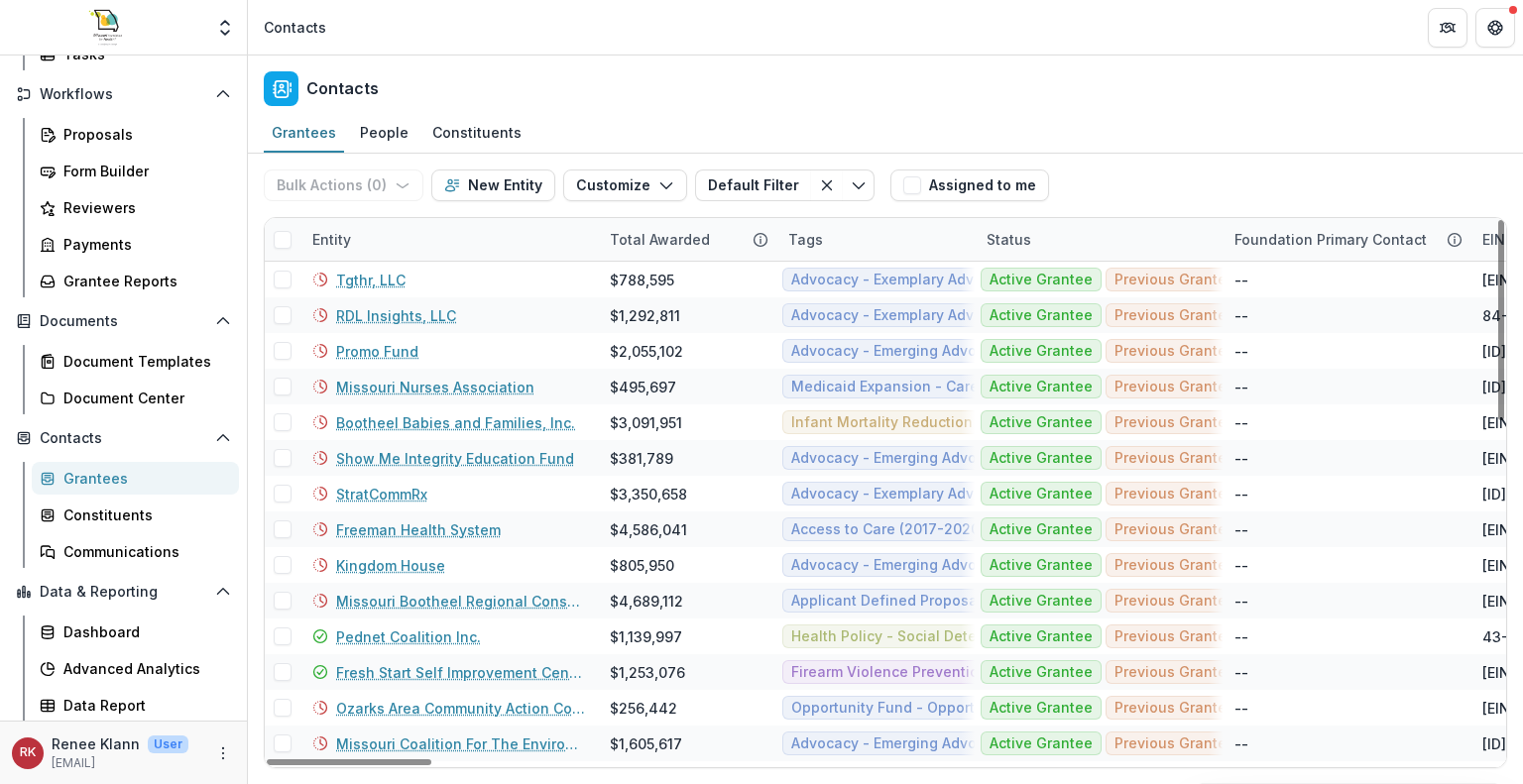 click at bounding box center (283, 240) 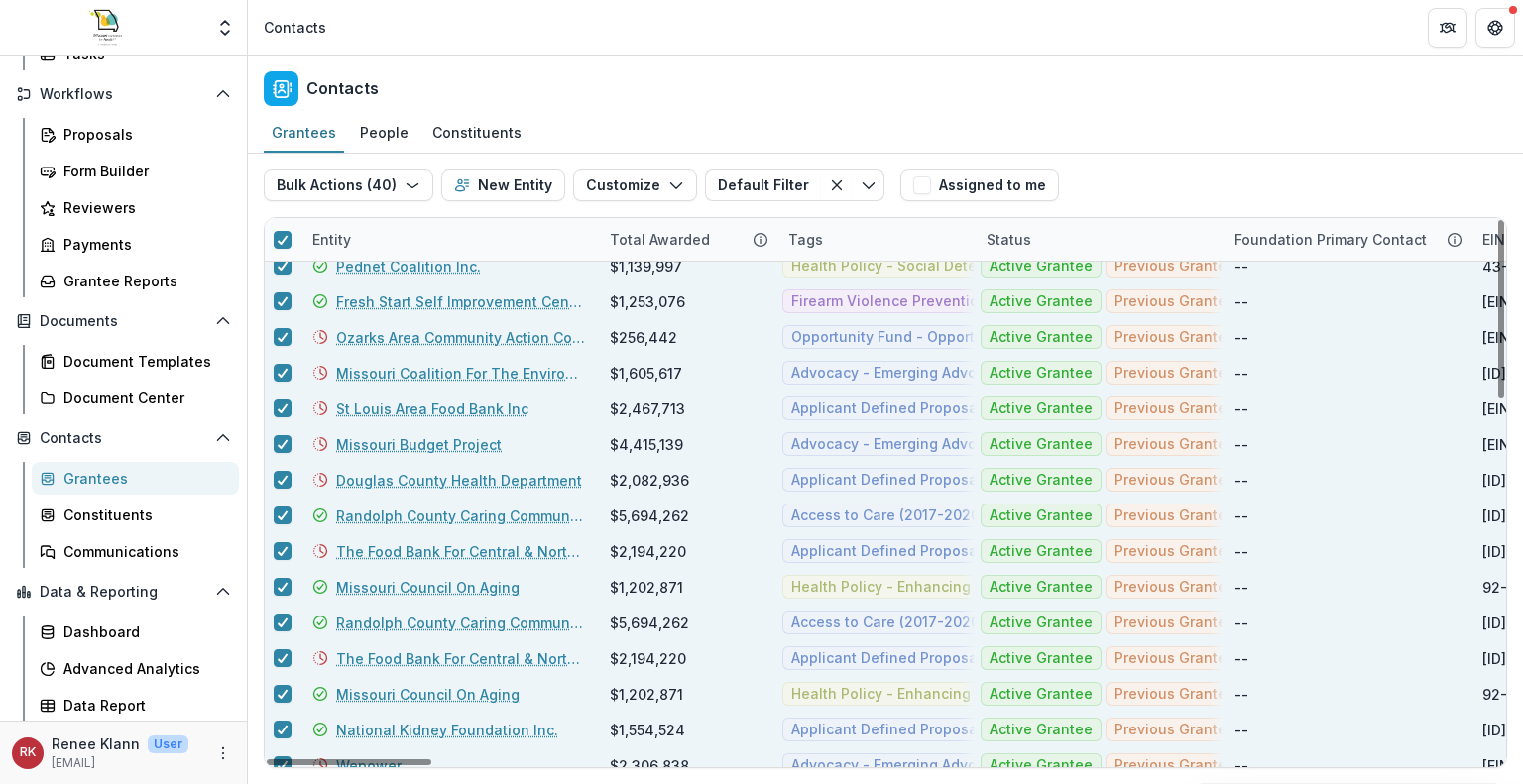 scroll, scrollTop: 1098, scrollLeft: 0, axis: vertical 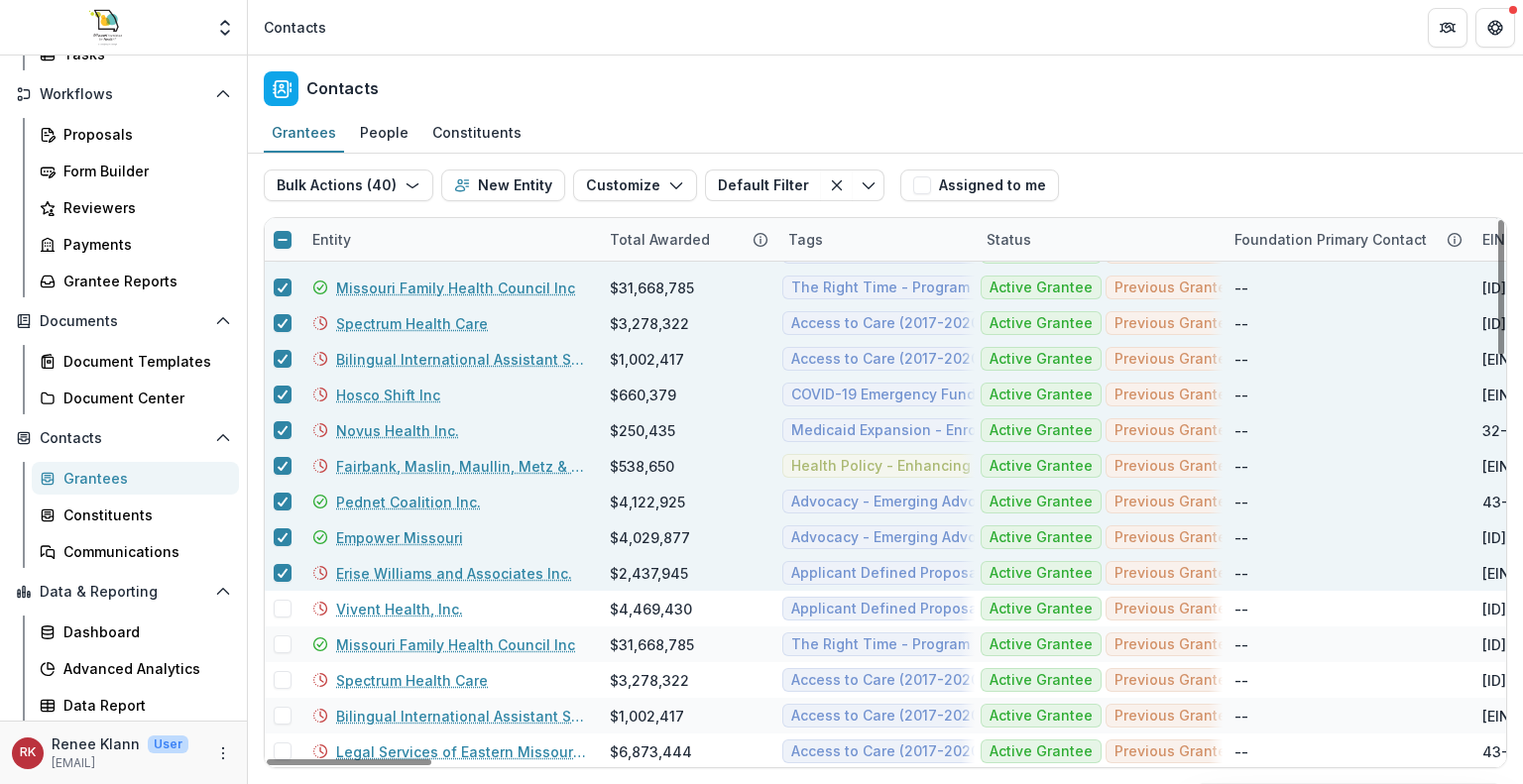 click at bounding box center (283, 240) 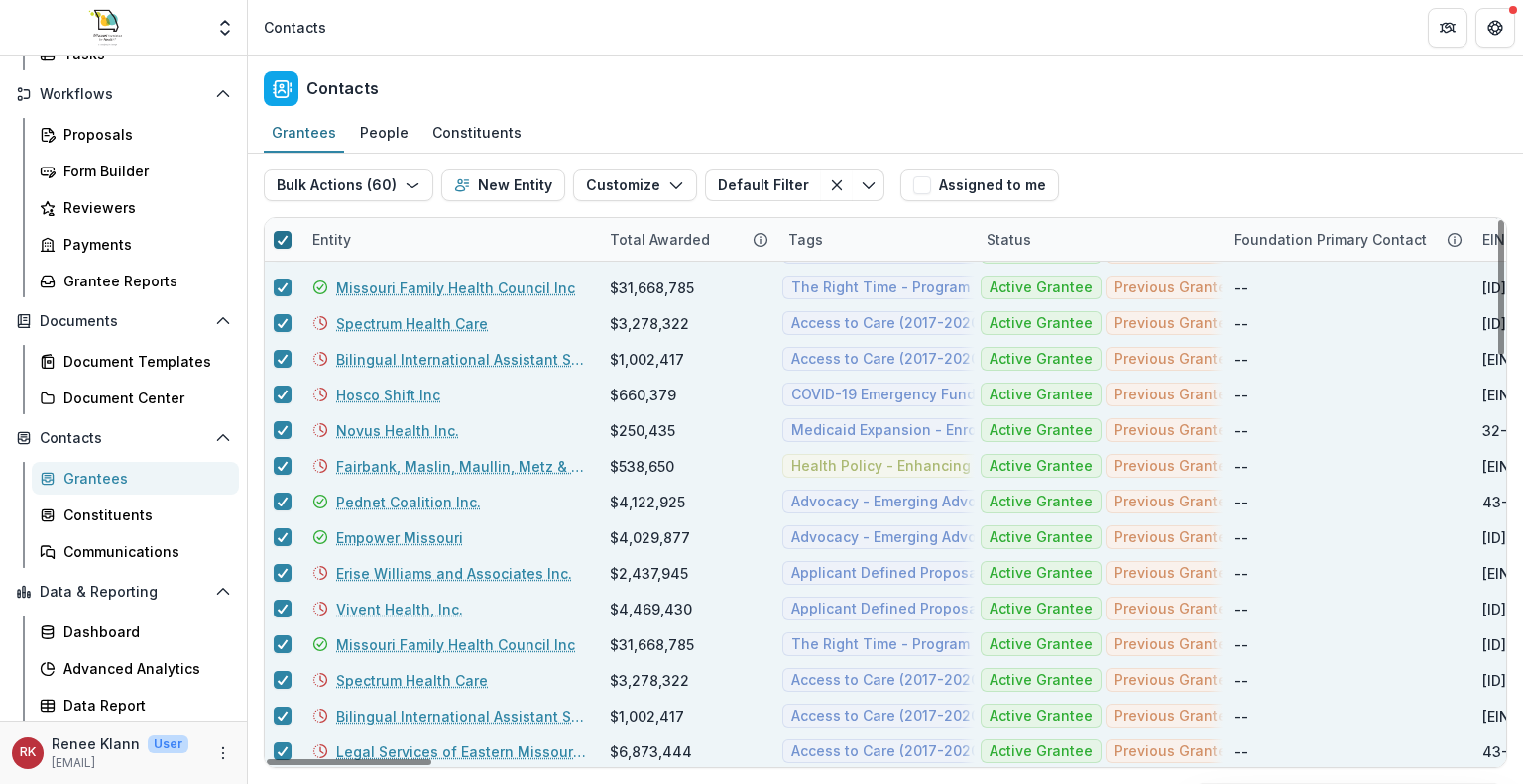 click 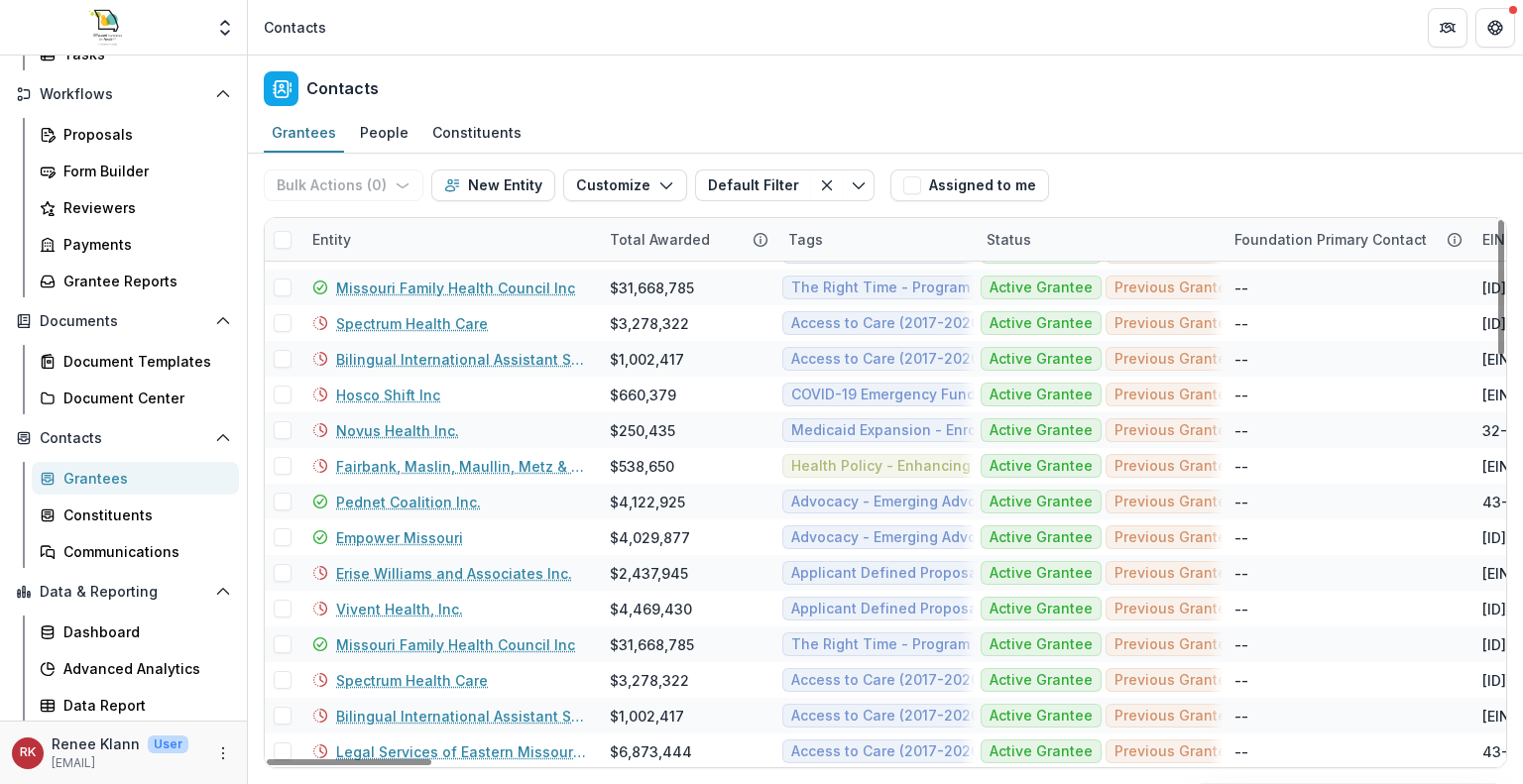 click at bounding box center (283, 240) 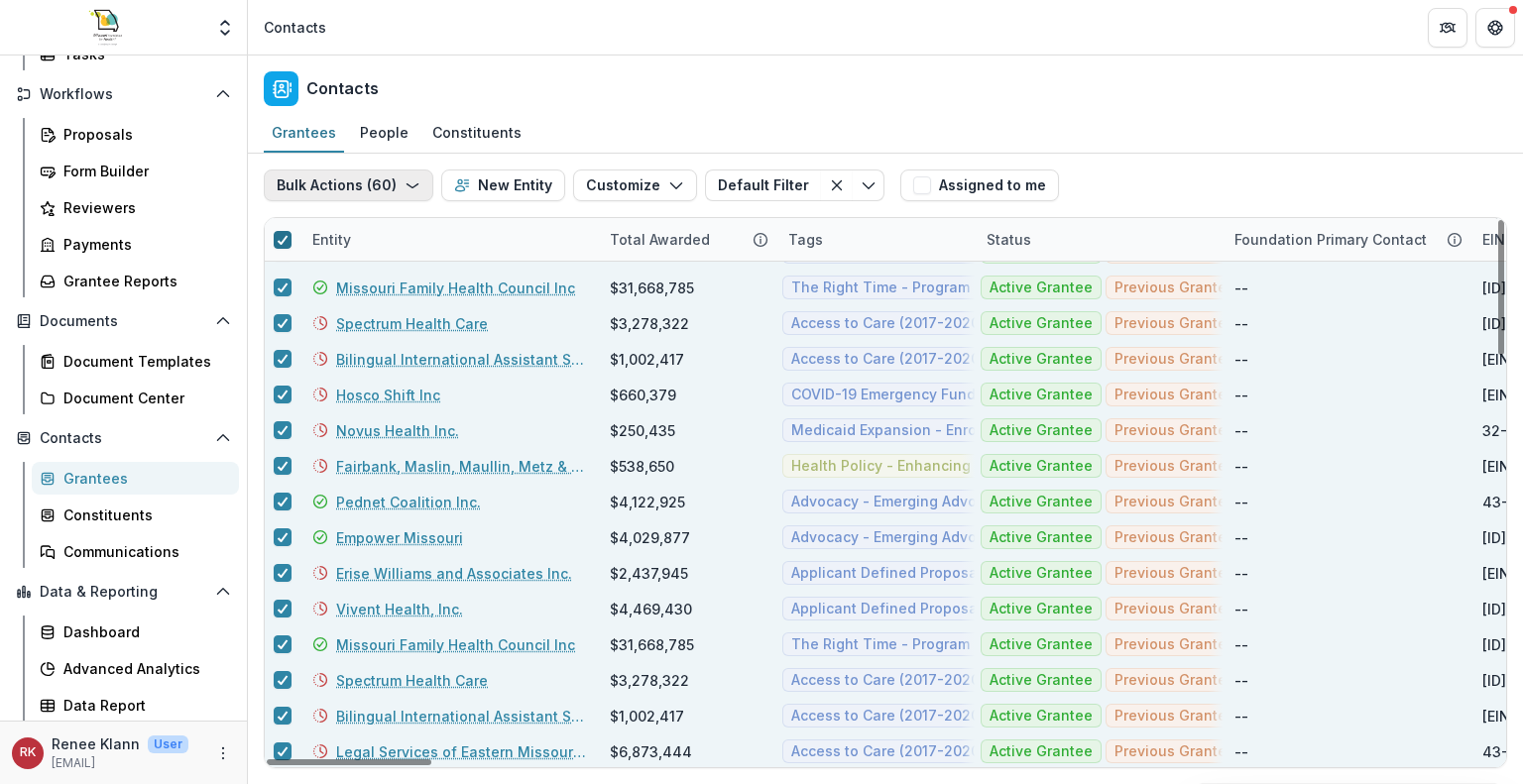 click 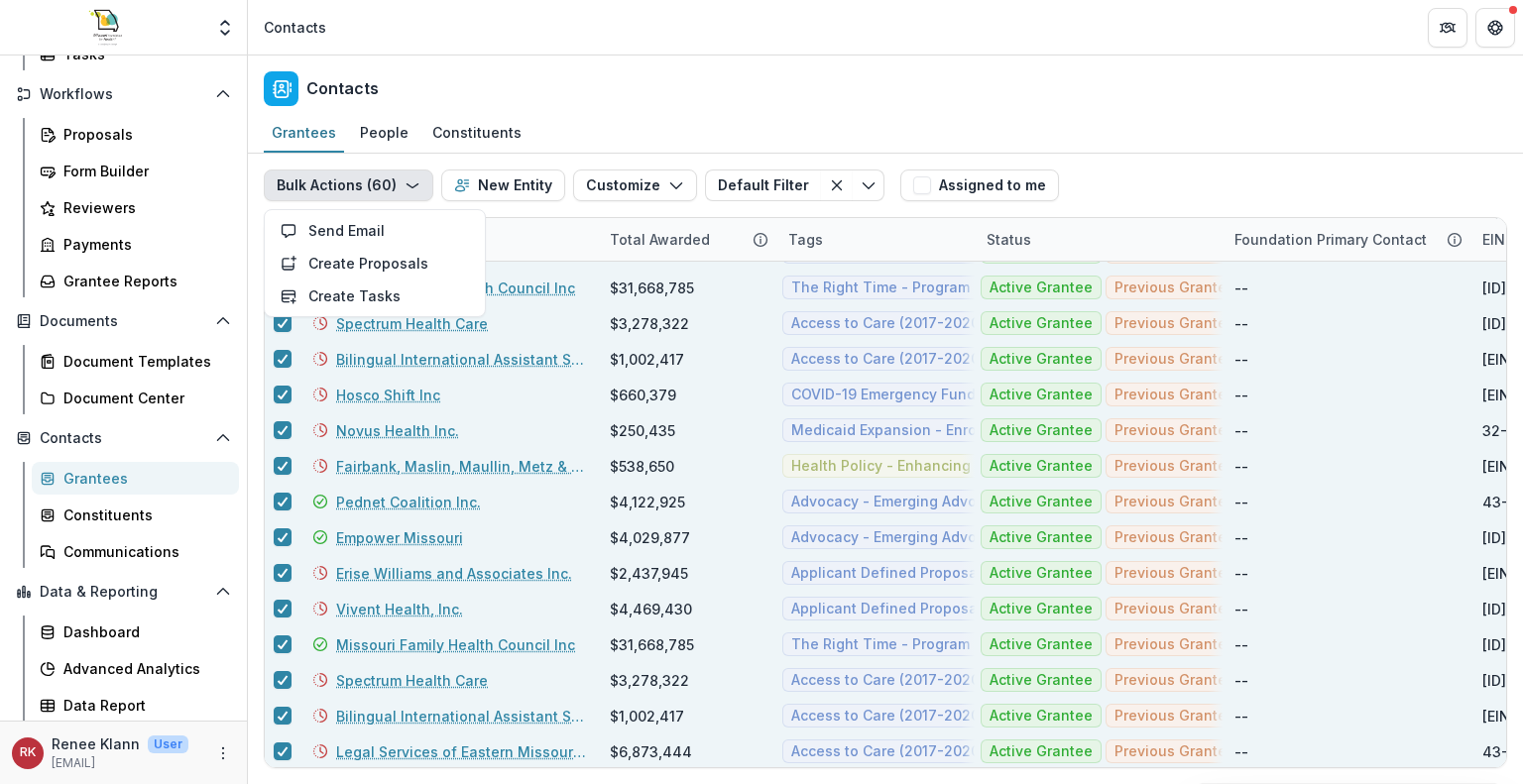 click 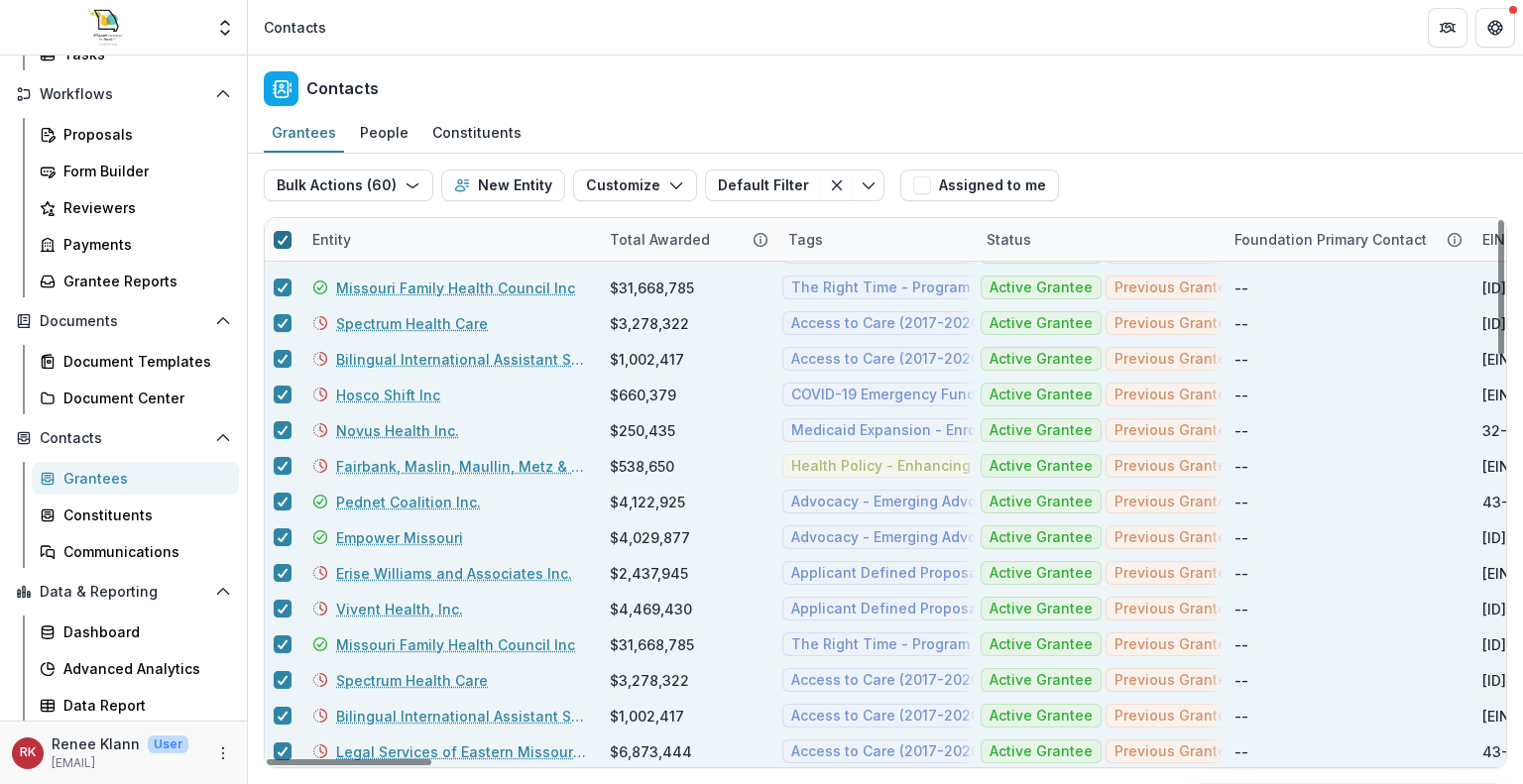 click 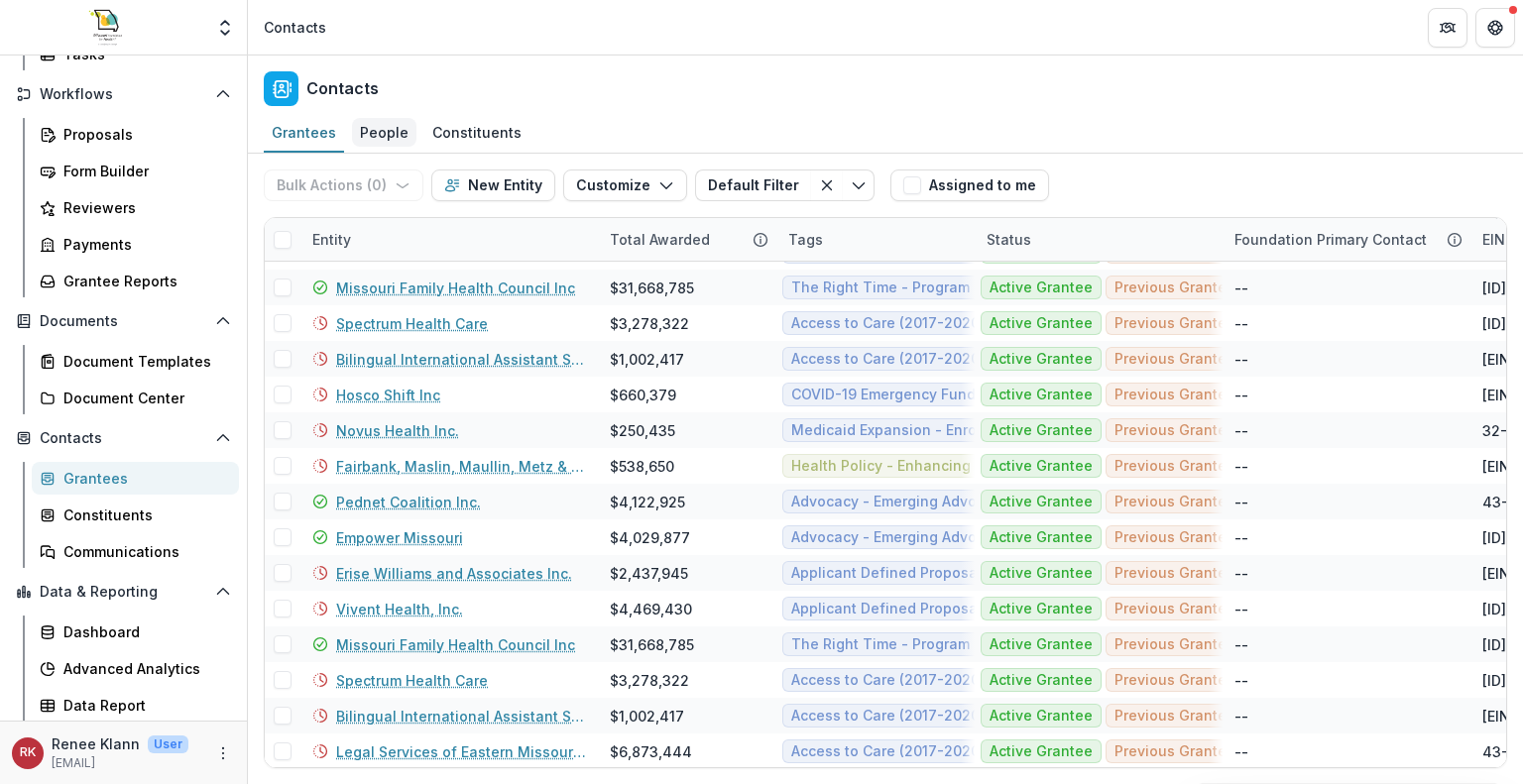click on "People" at bounding box center [384, 132] 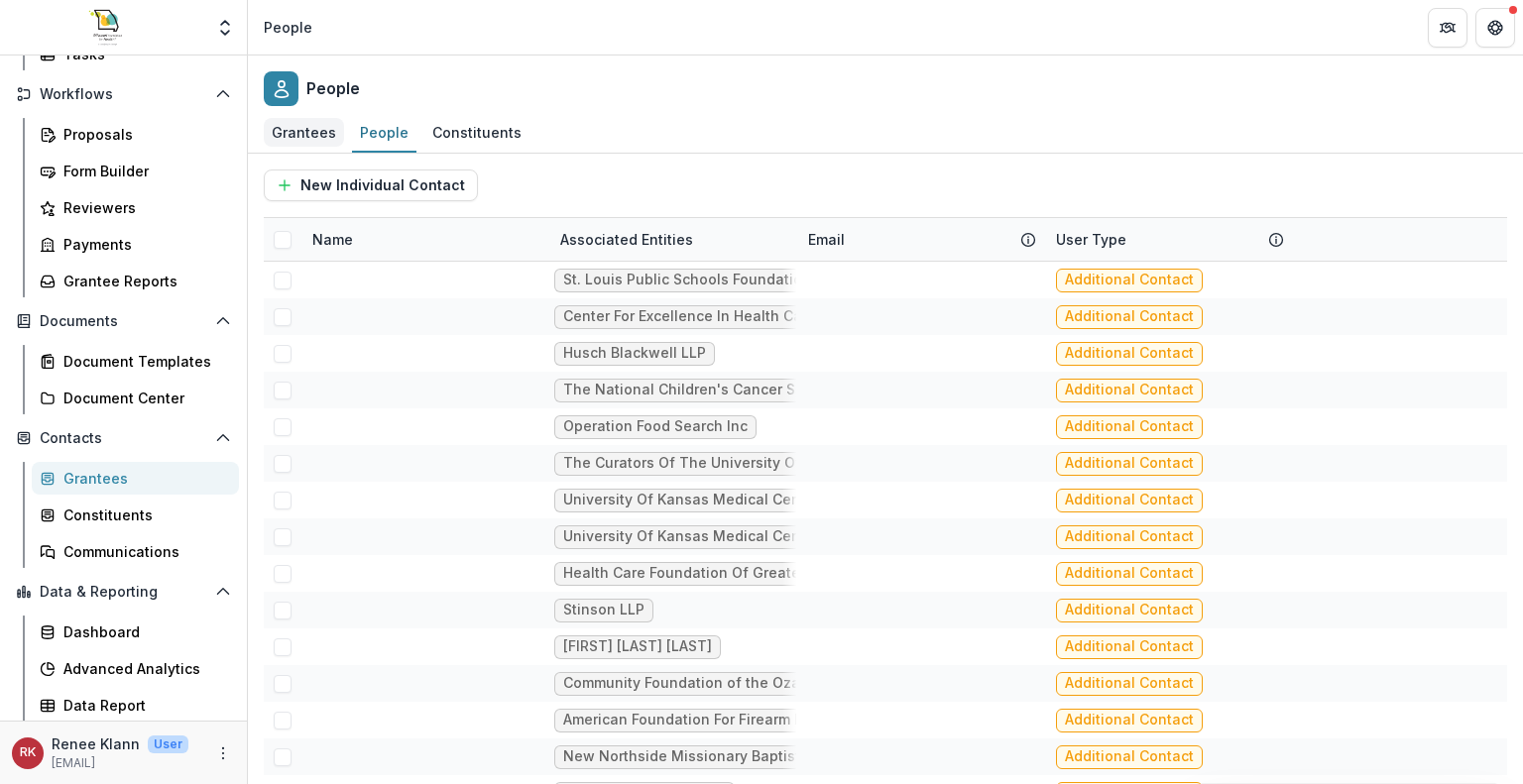 click on "Grantees" at bounding box center [303, 132] 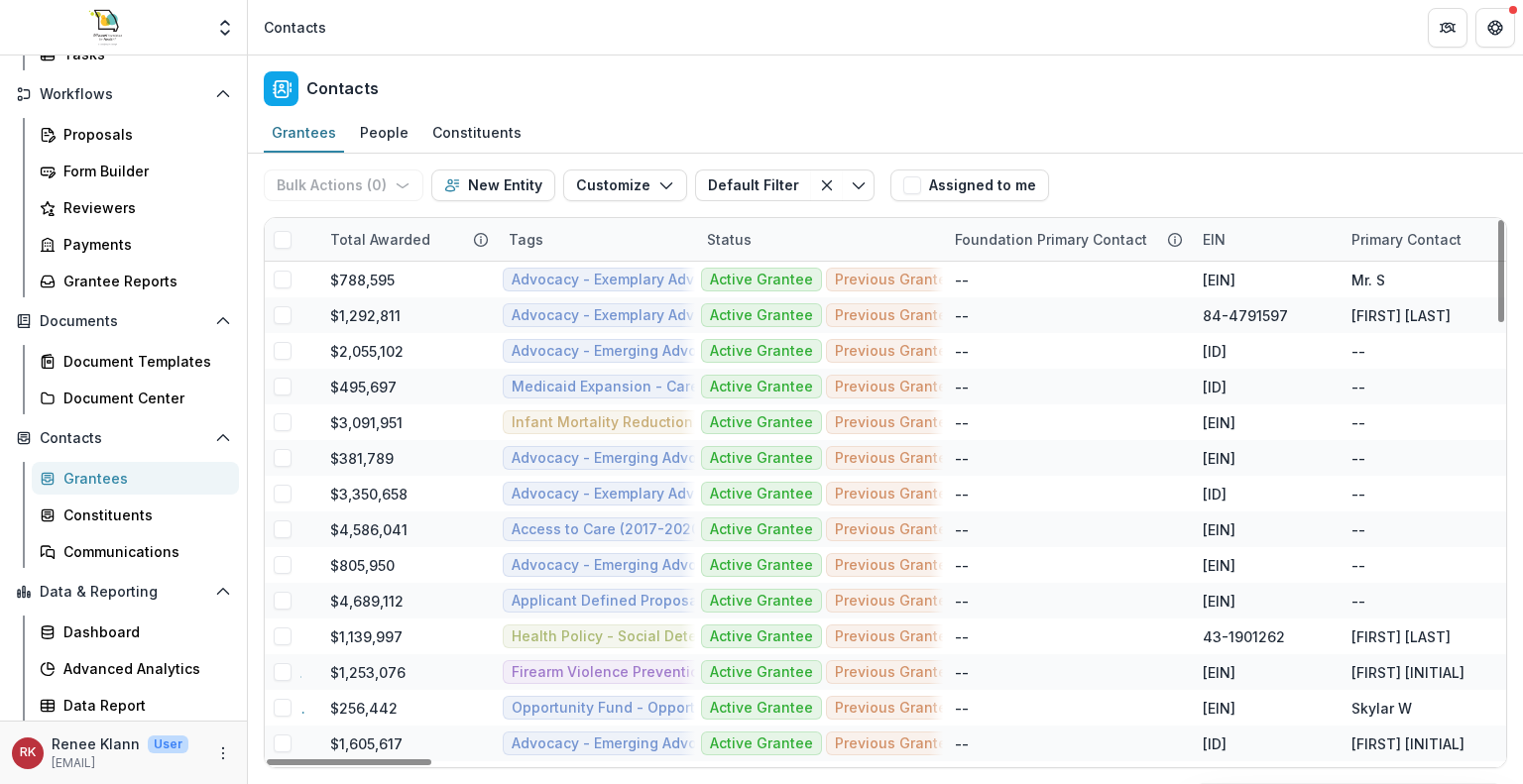 scroll, scrollTop: 0, scrollLeft: 0, axis: both 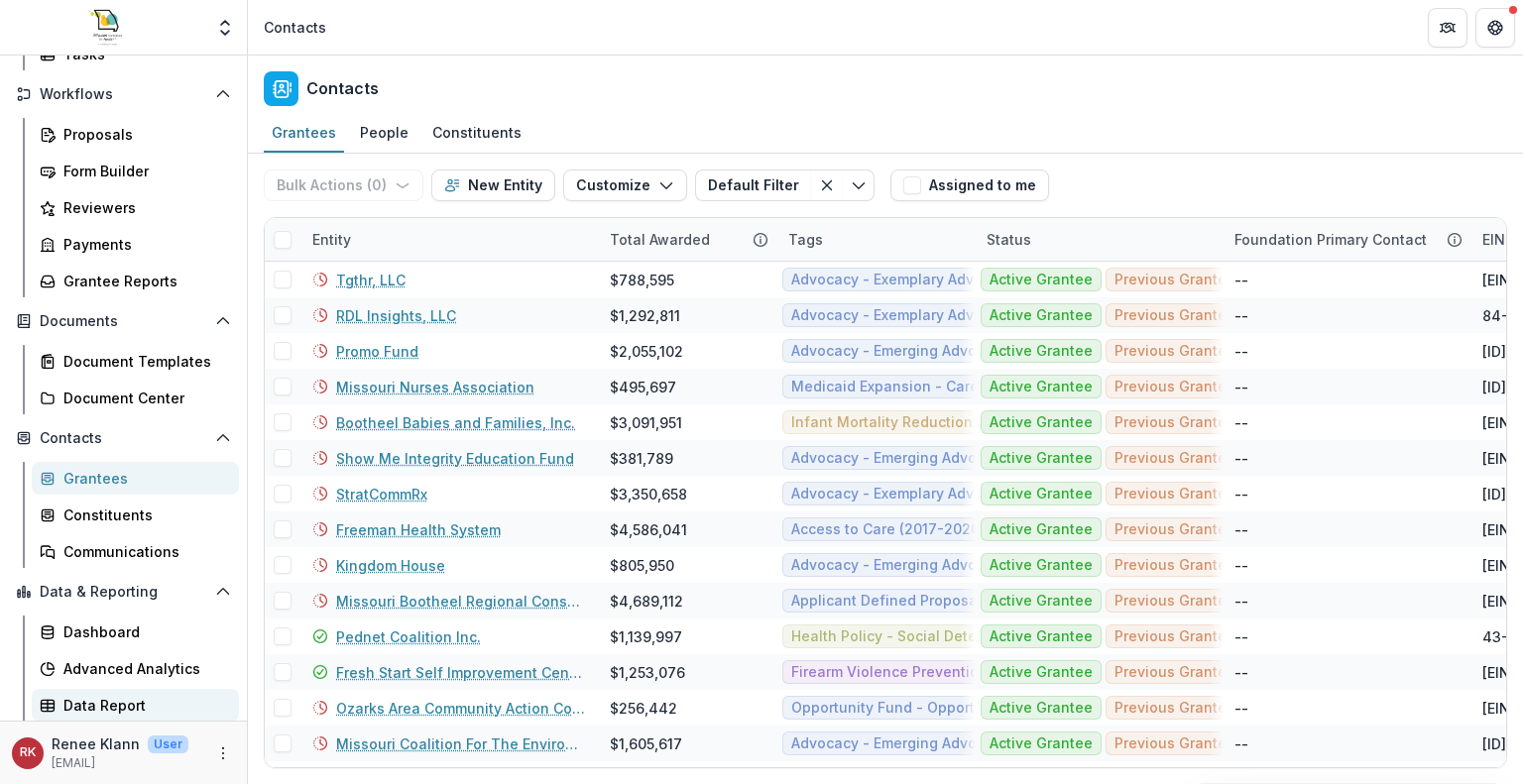 click on "Data Report" at bounding box center (143, 705) 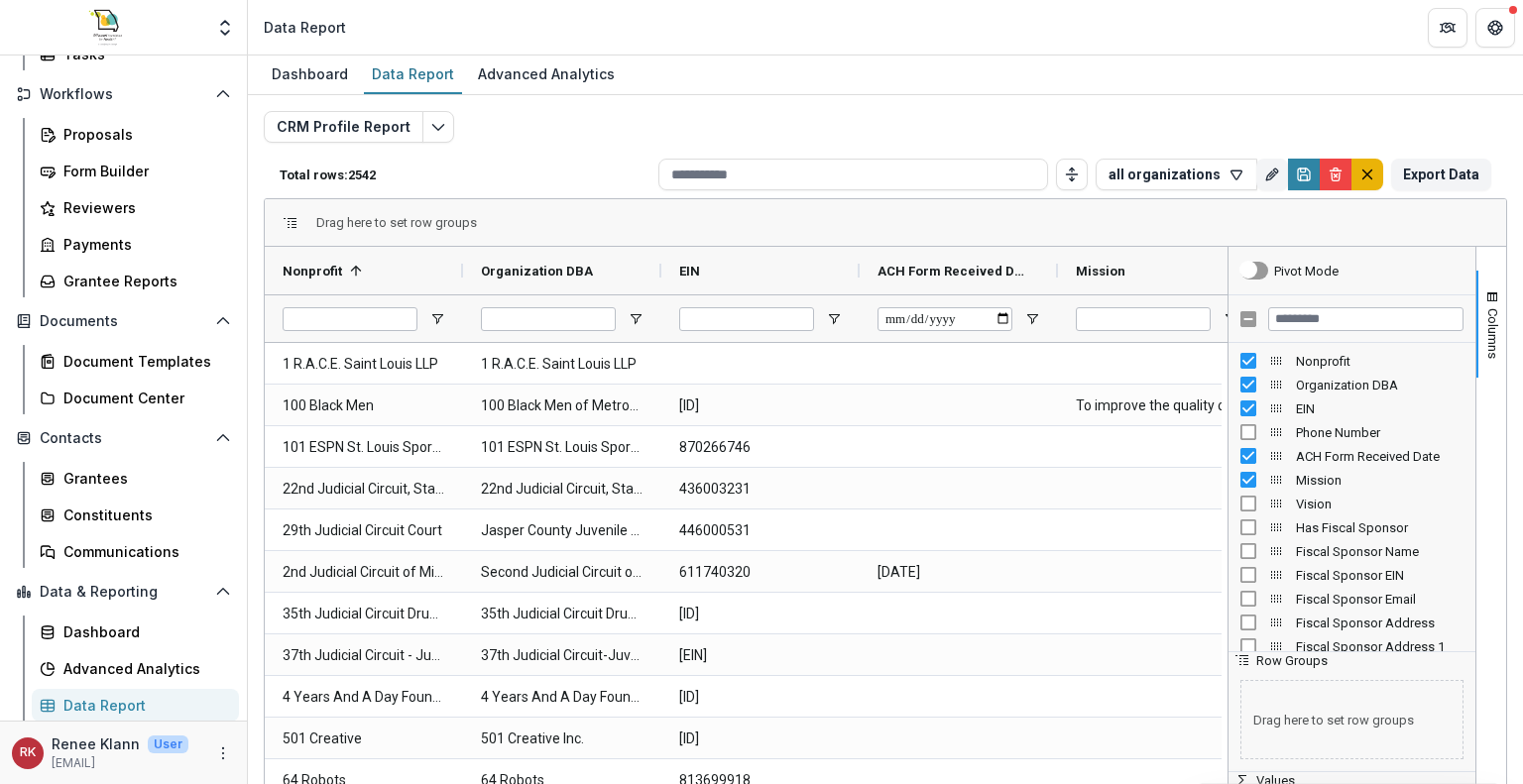click 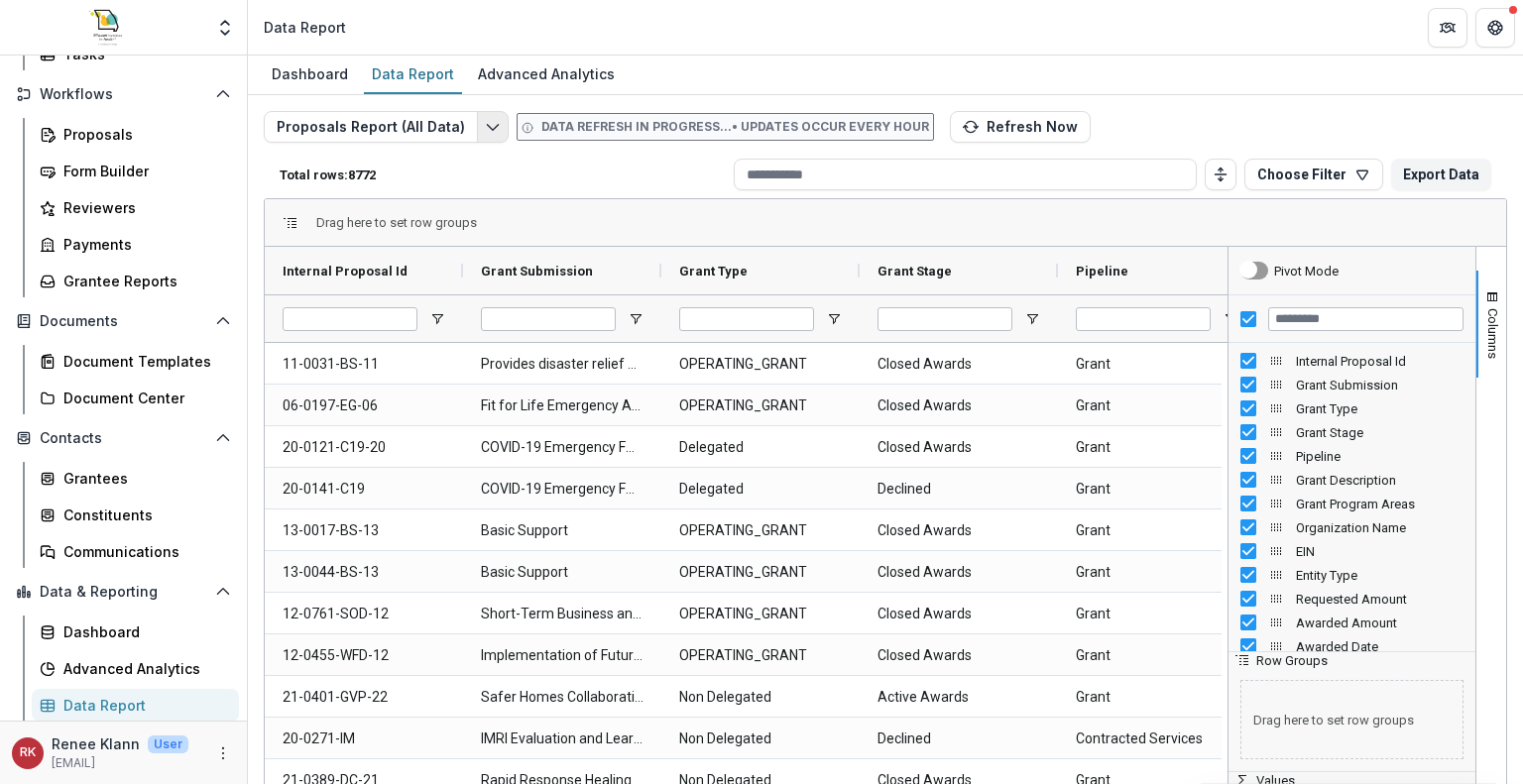 click 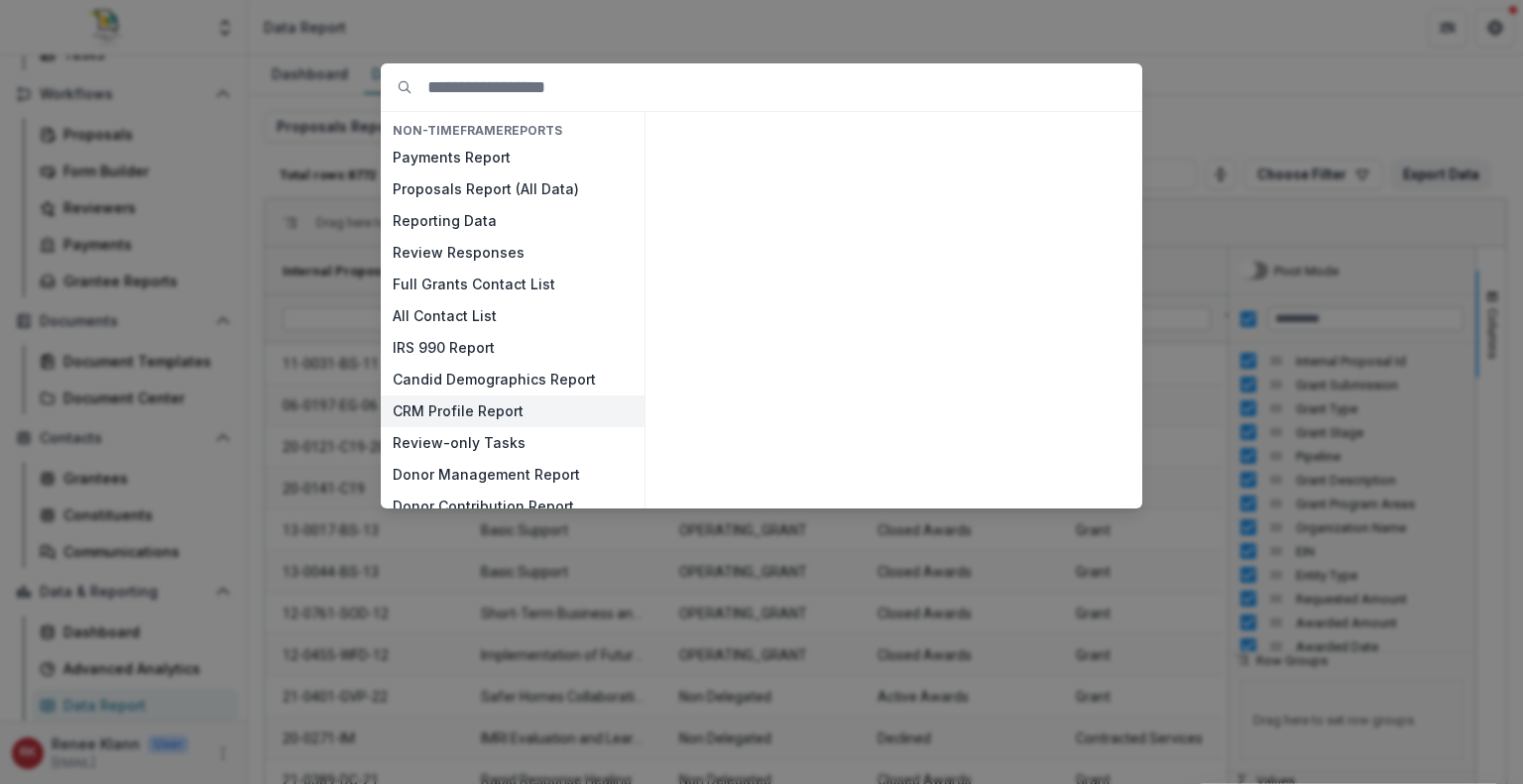 click on "CRM Profile Report" at bounding box center (513, 411) 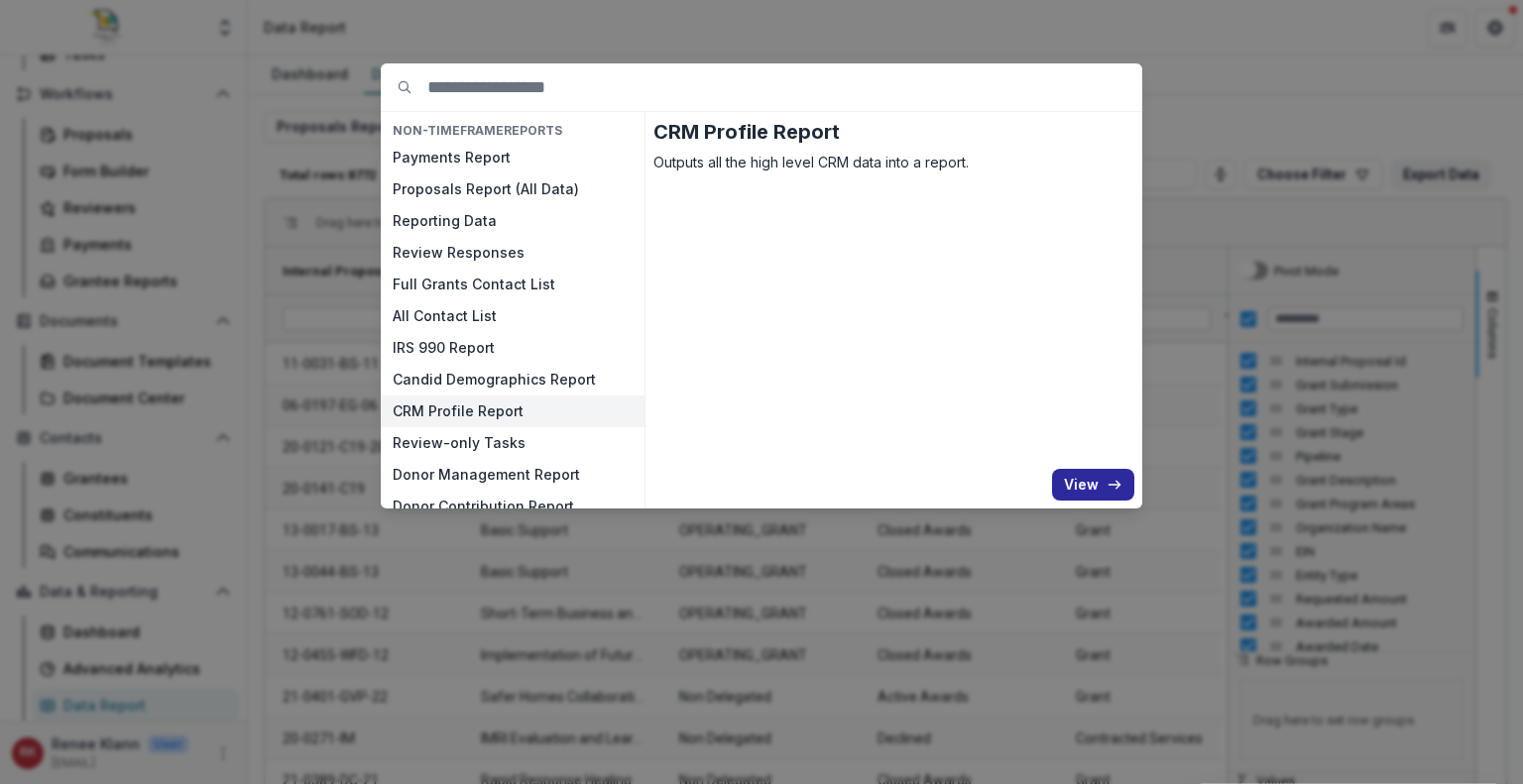 click on "View" at bounding box center (1093, 485) 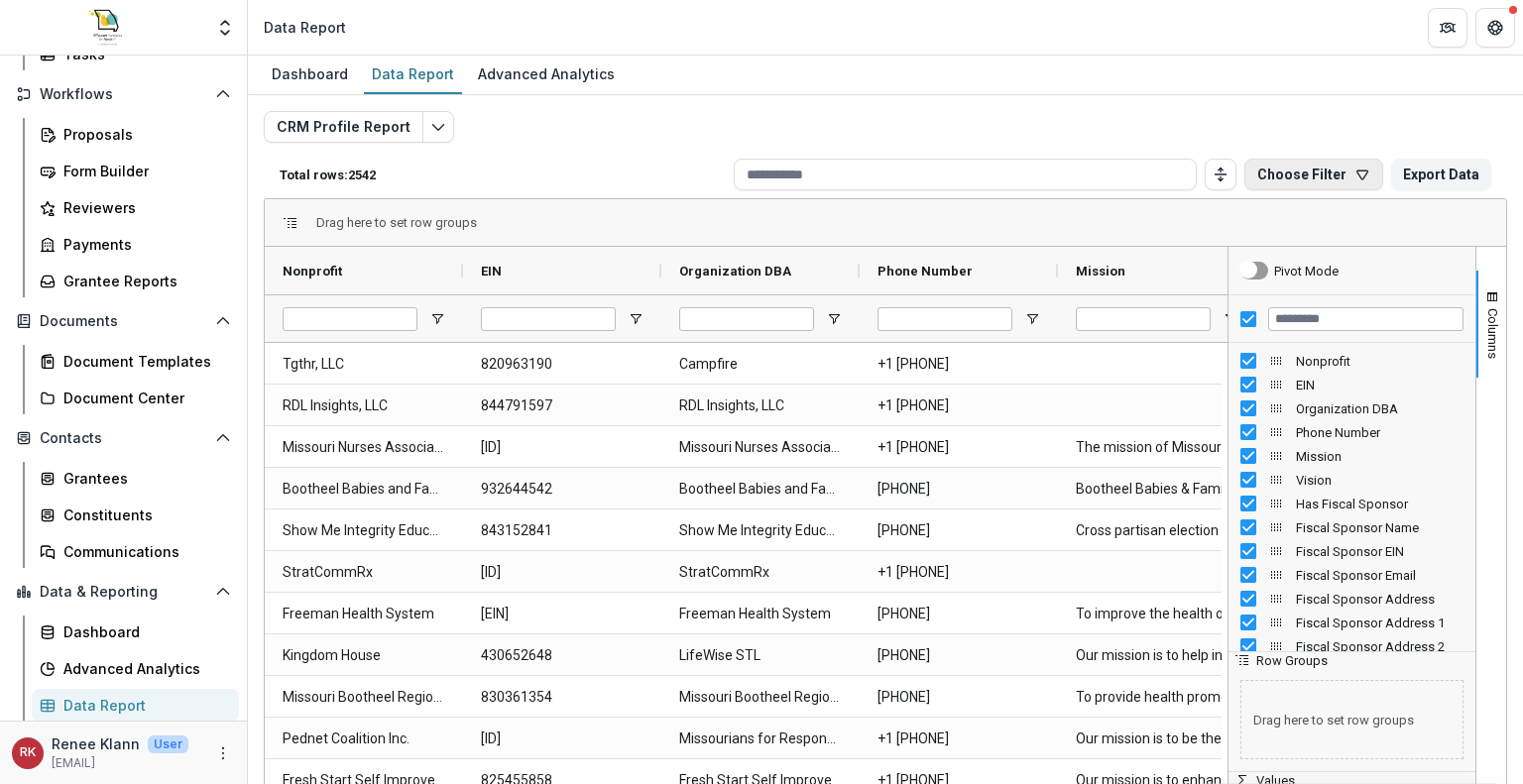 click on "Choose Filter" at bounding box center (1314, 174) 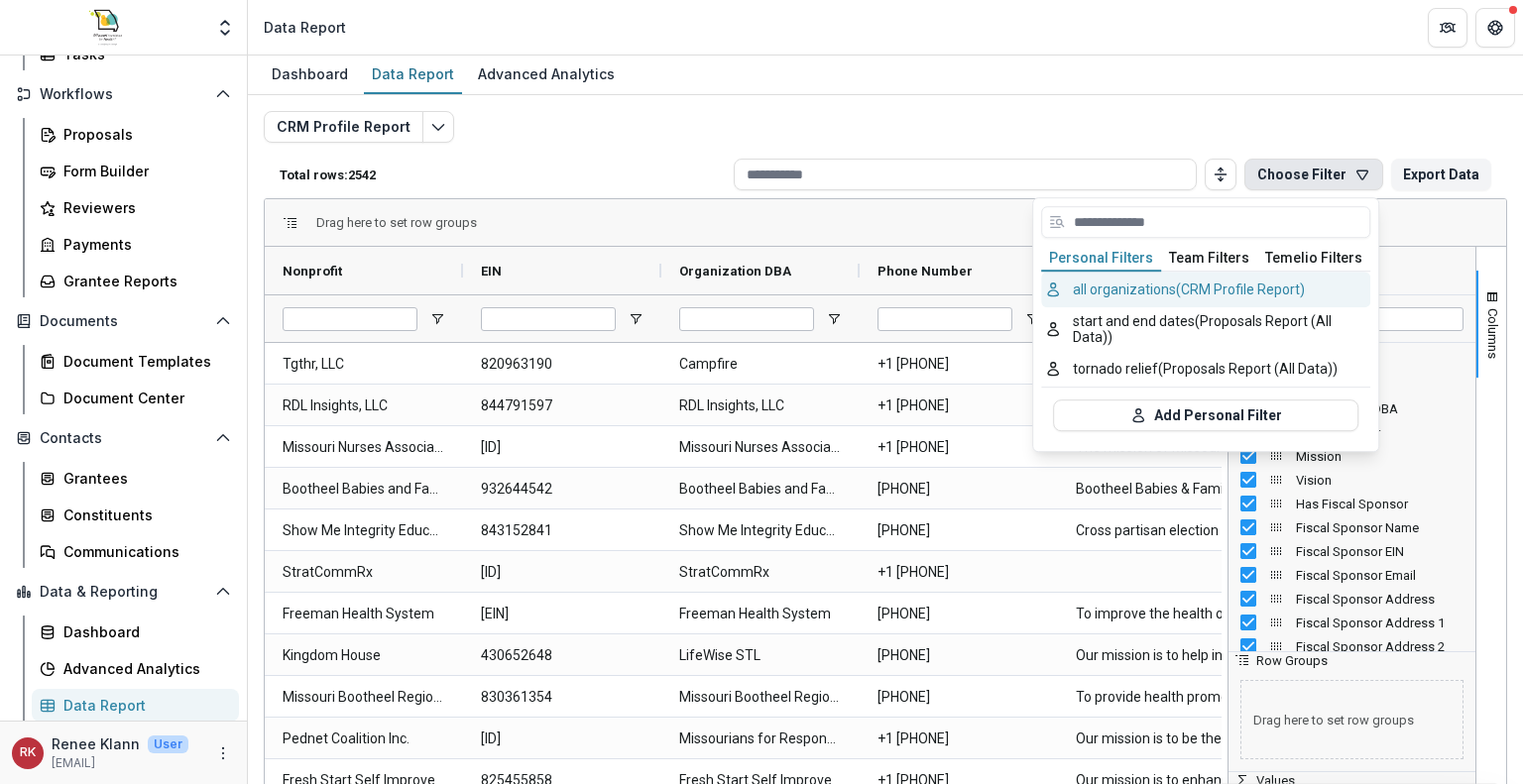 click on "all organizations  (CRM Profile Report)" at bounding box center [1206, 289] 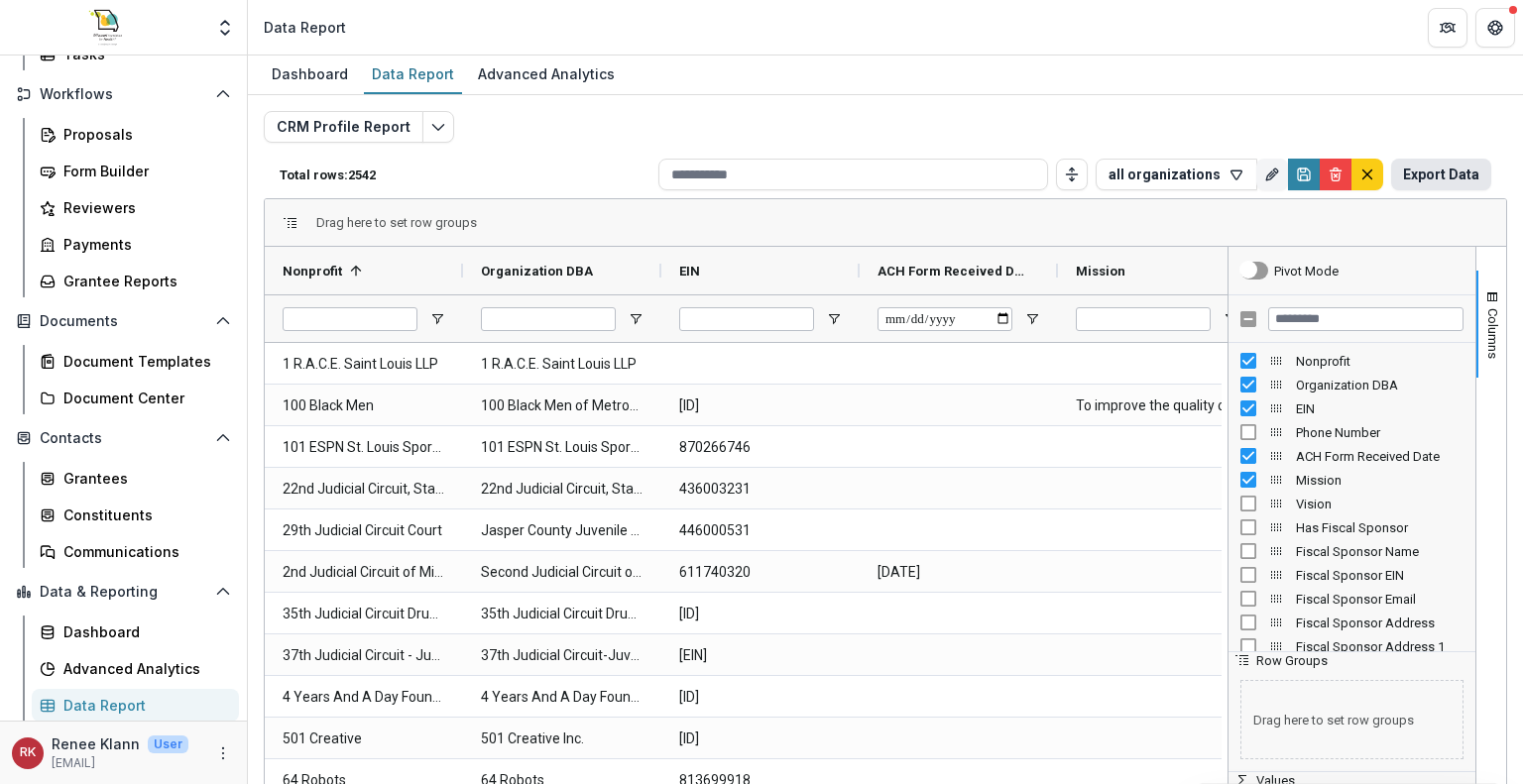 click on "Export Data" at bounding box center [1441, 174] 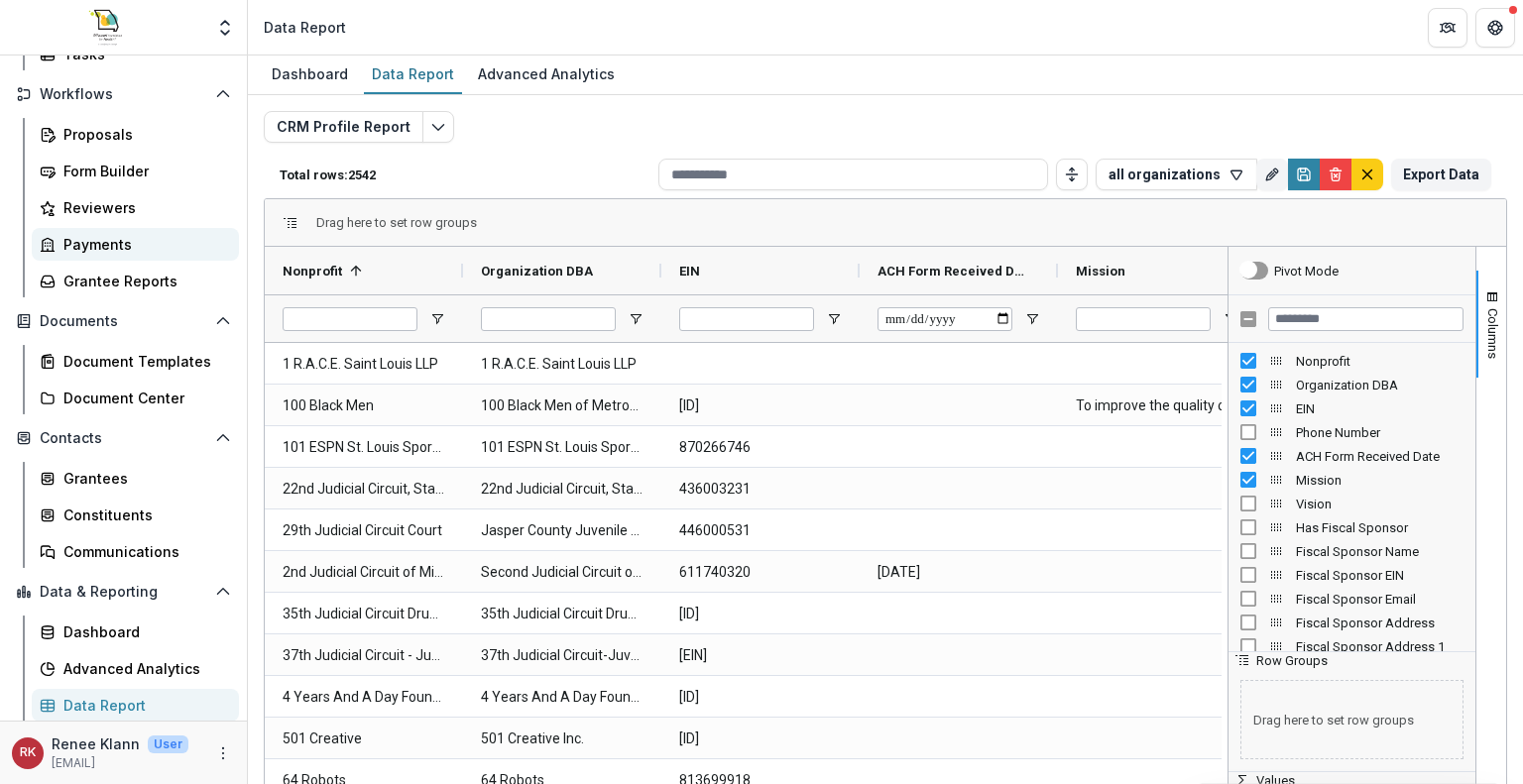 scroll, scrollTop: 0, scrollLeft: 0, axis: both 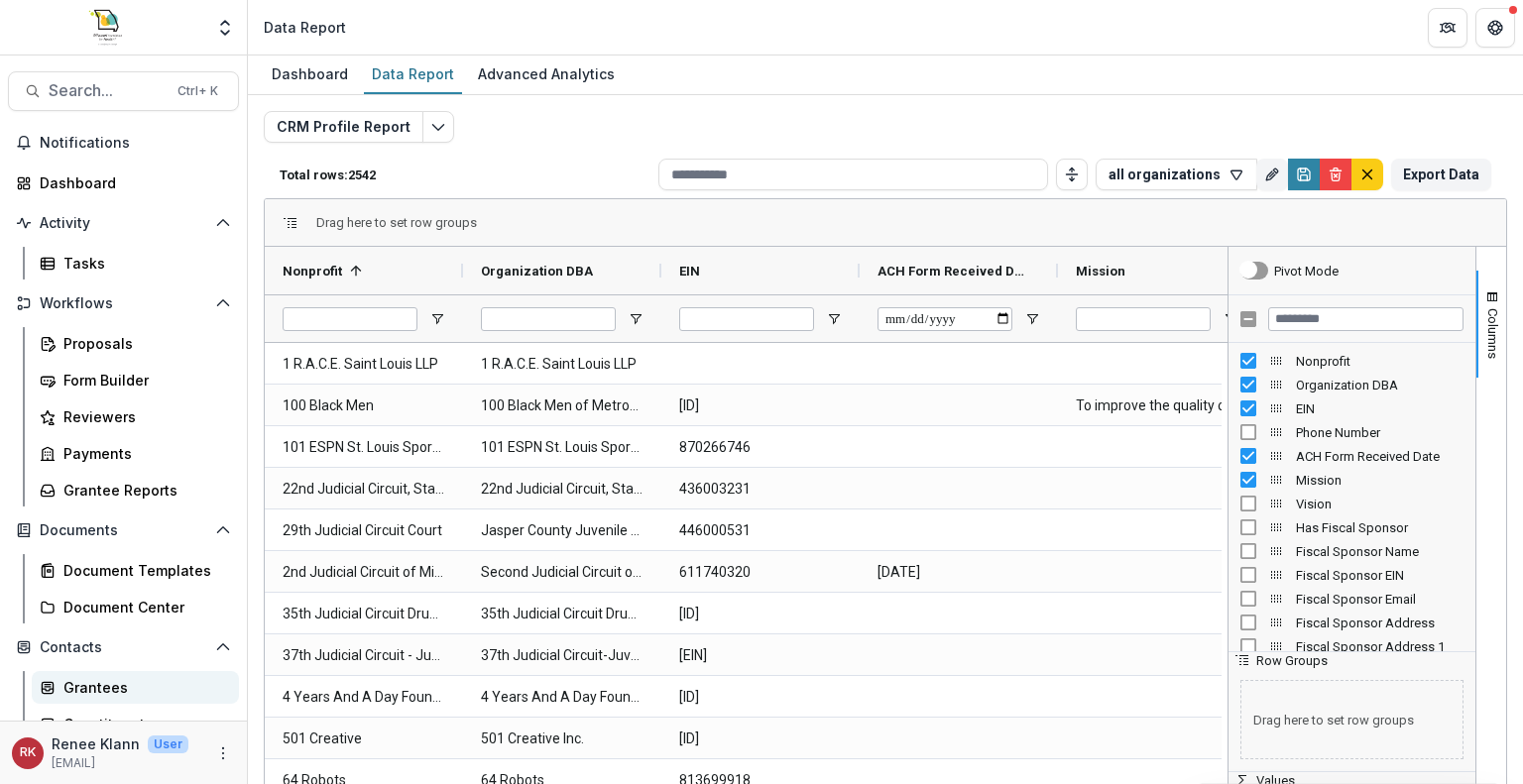 click on "Grantees" at bounding box center [143, 687] 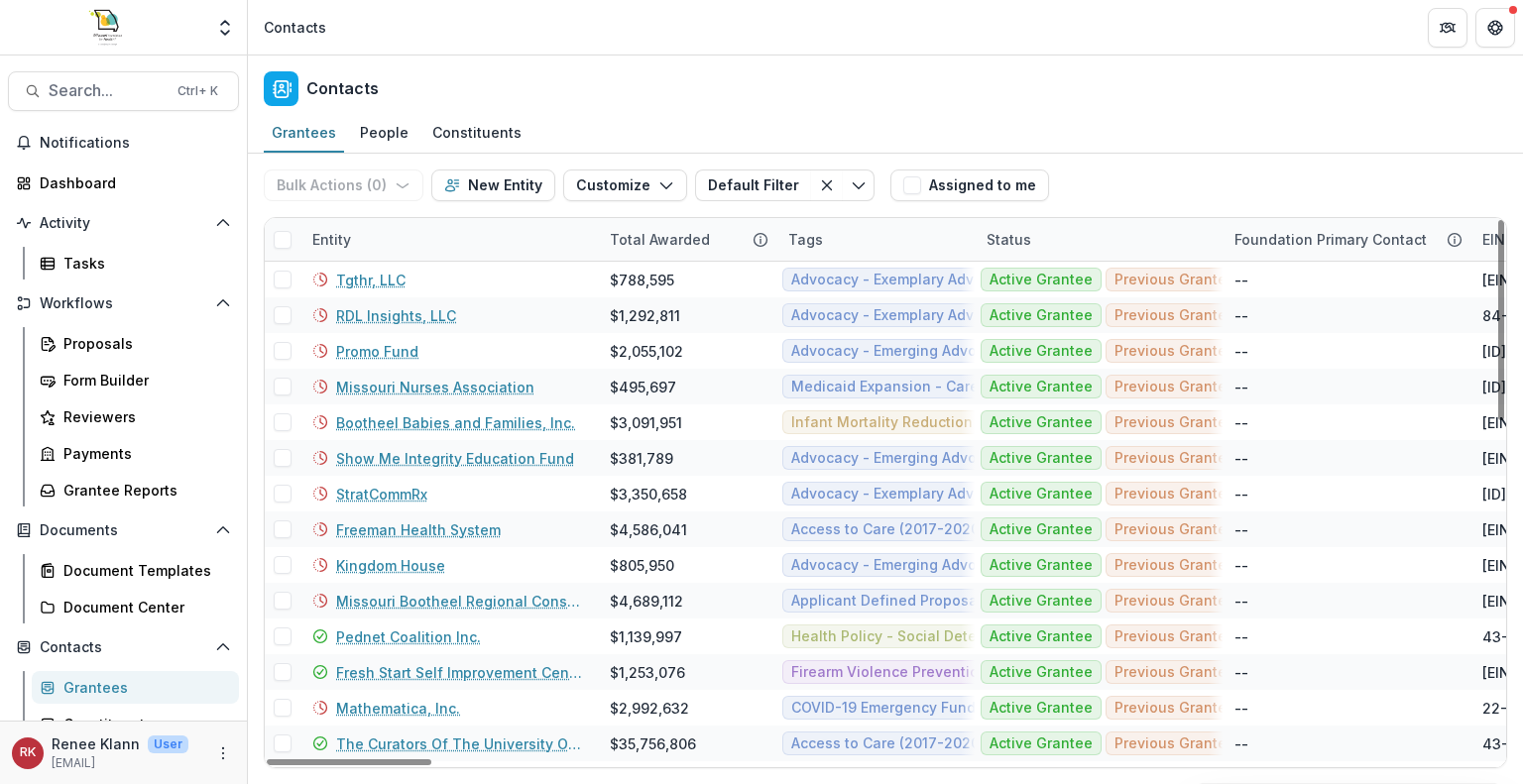 click on "Entity" at bounding box center (331, 239) 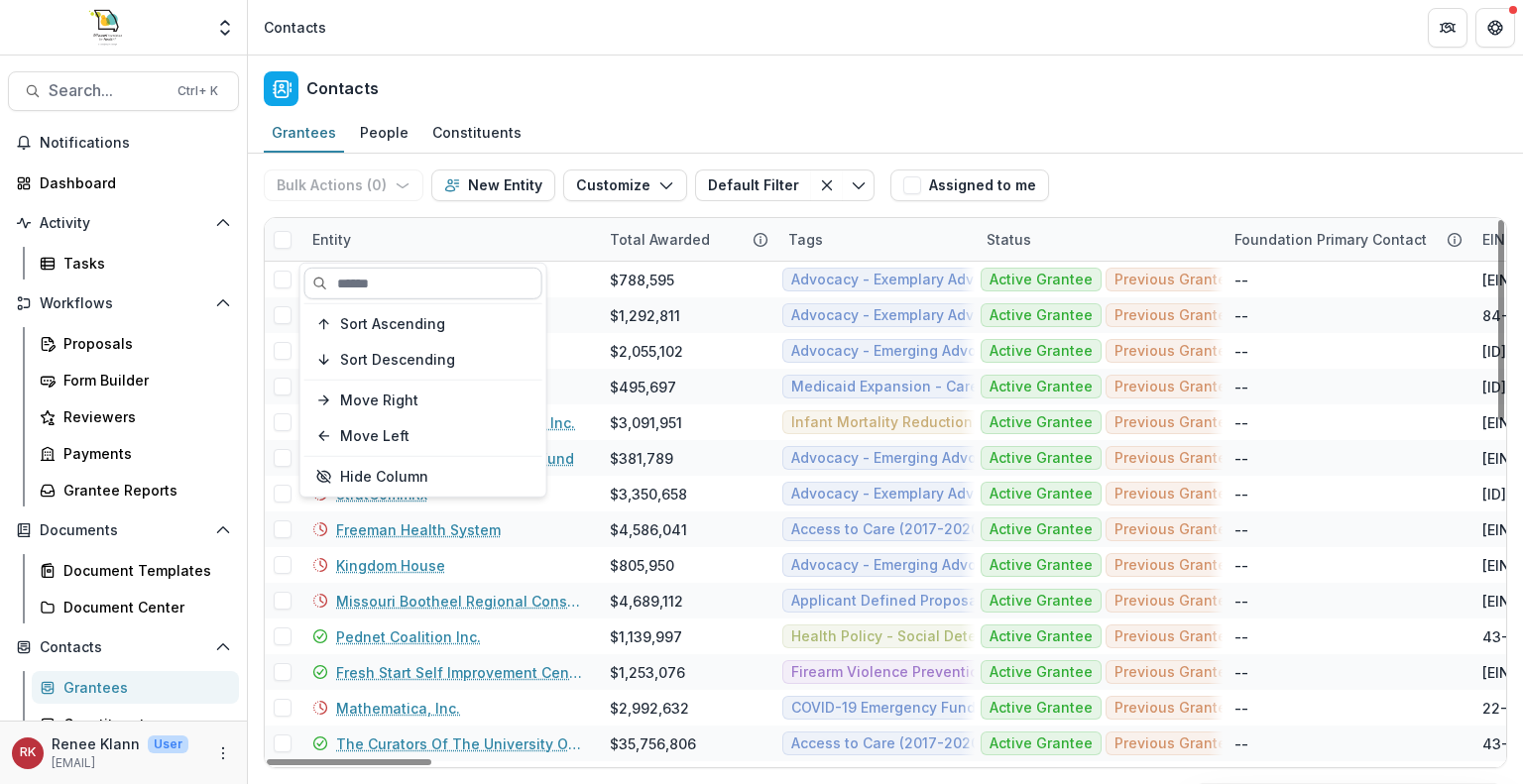 click at bounding box center [423, 283] 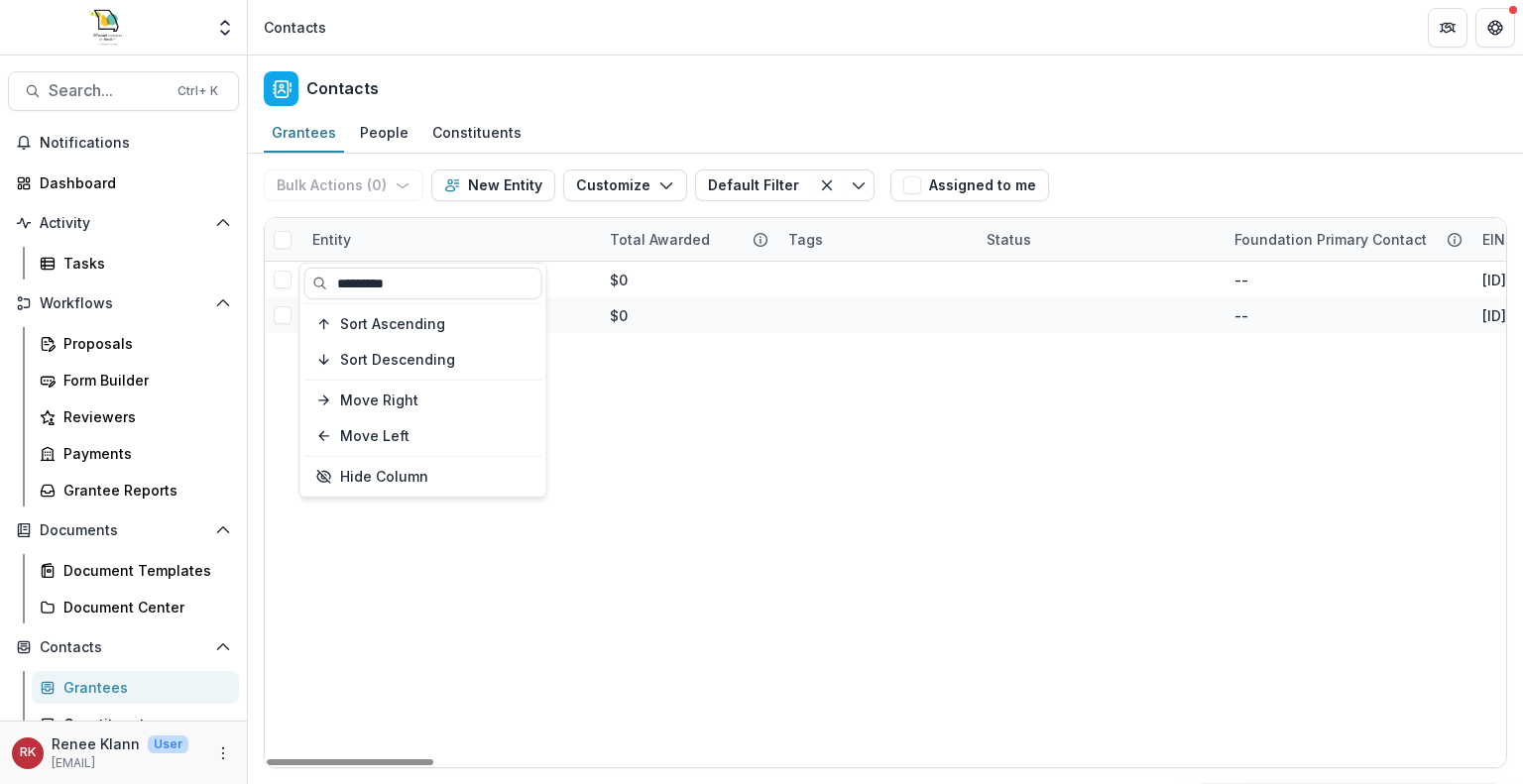 type on "*********" 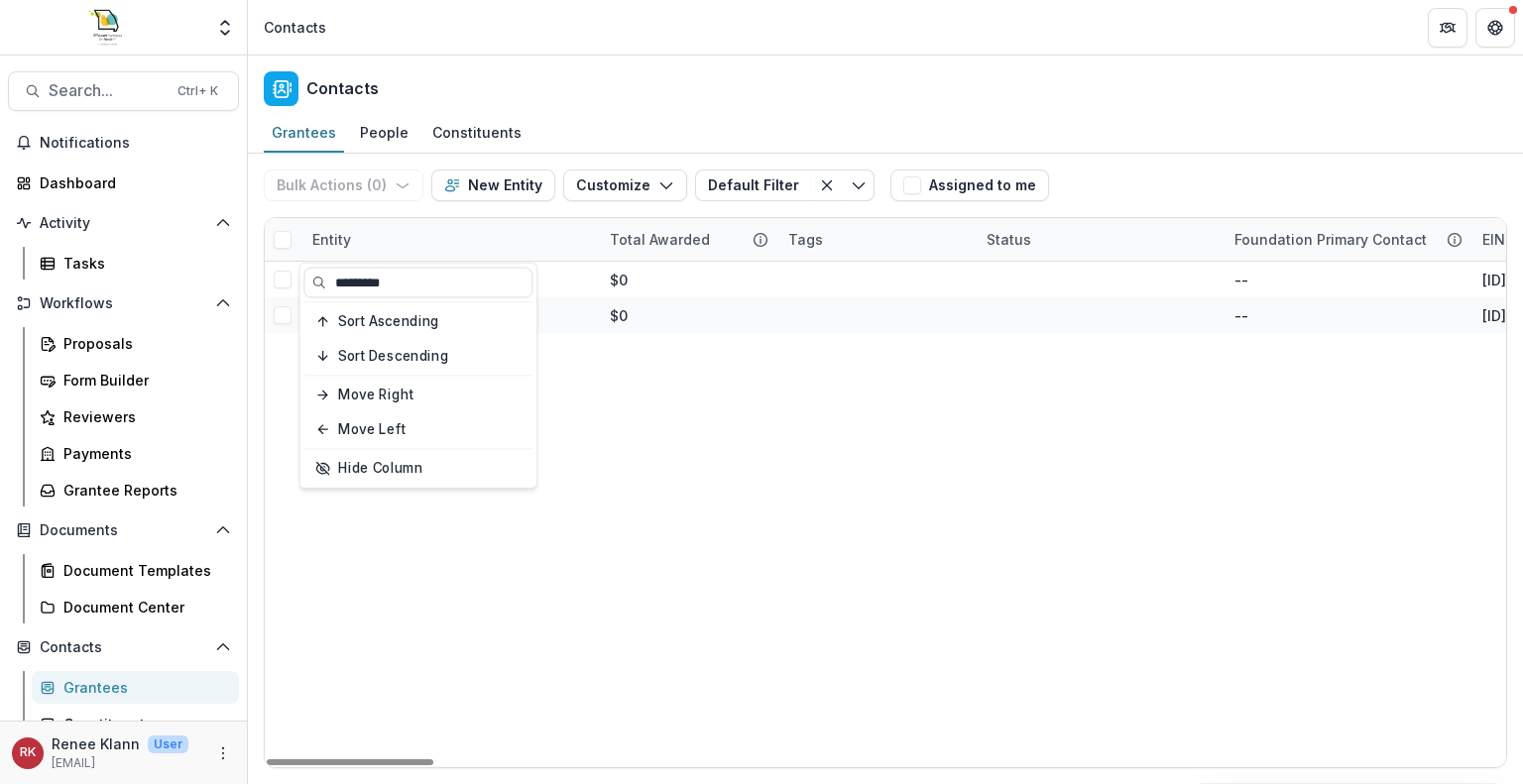 click on "Job Point $0 -- 43-0887032 -- 2116 Nelwood Drive, Ste. 200 Columbia MO USA 65202-2309 Organization Columbia MO Job Point $0 -- 43-0887032 Brenda O 400 Wilkes Boulevard Columbia MO 65201 Organization Columbia MO" at bounding box center [4883, 514] 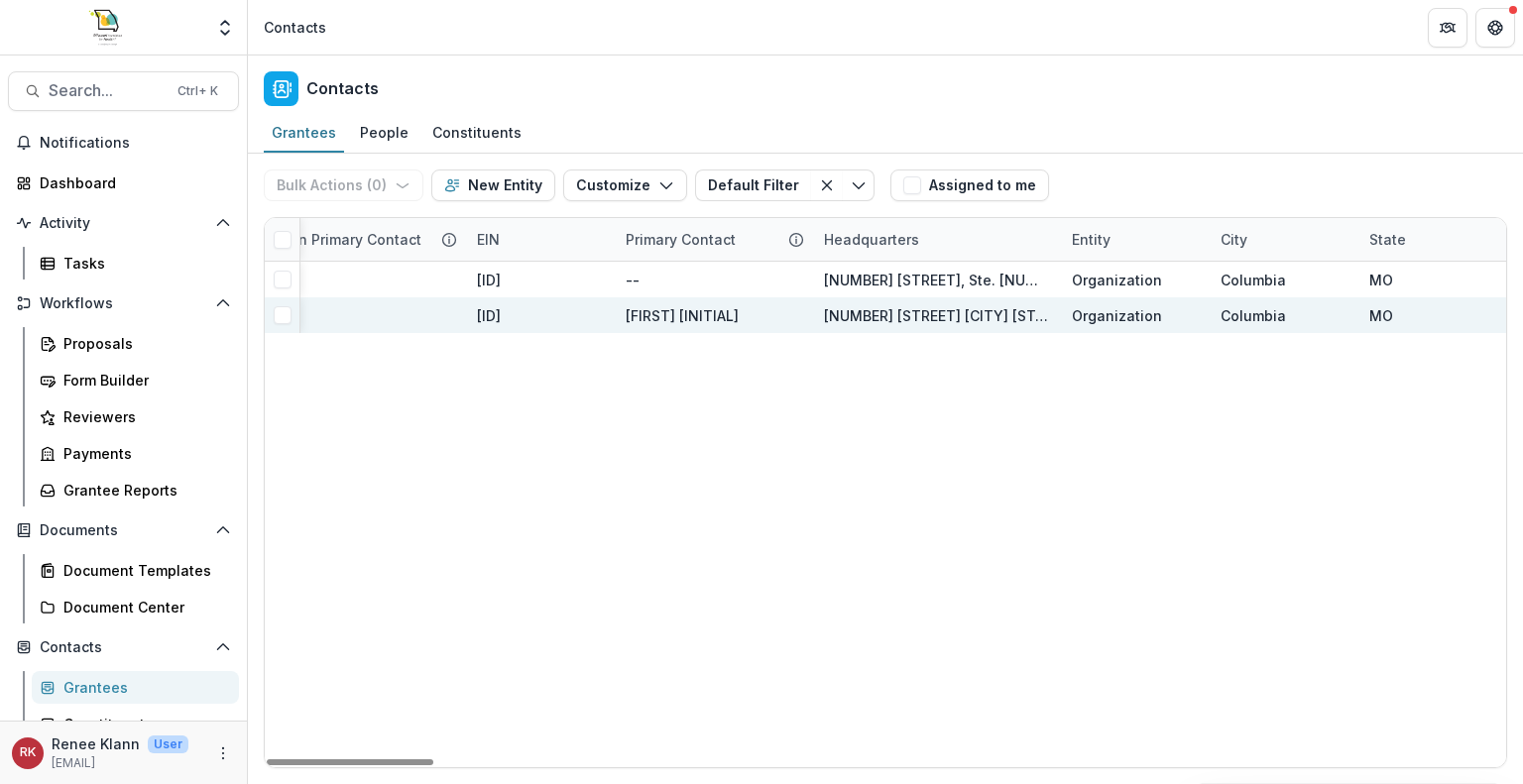scroll, scrollTop: 0, scrollLeft: 1006, axis: horizontal 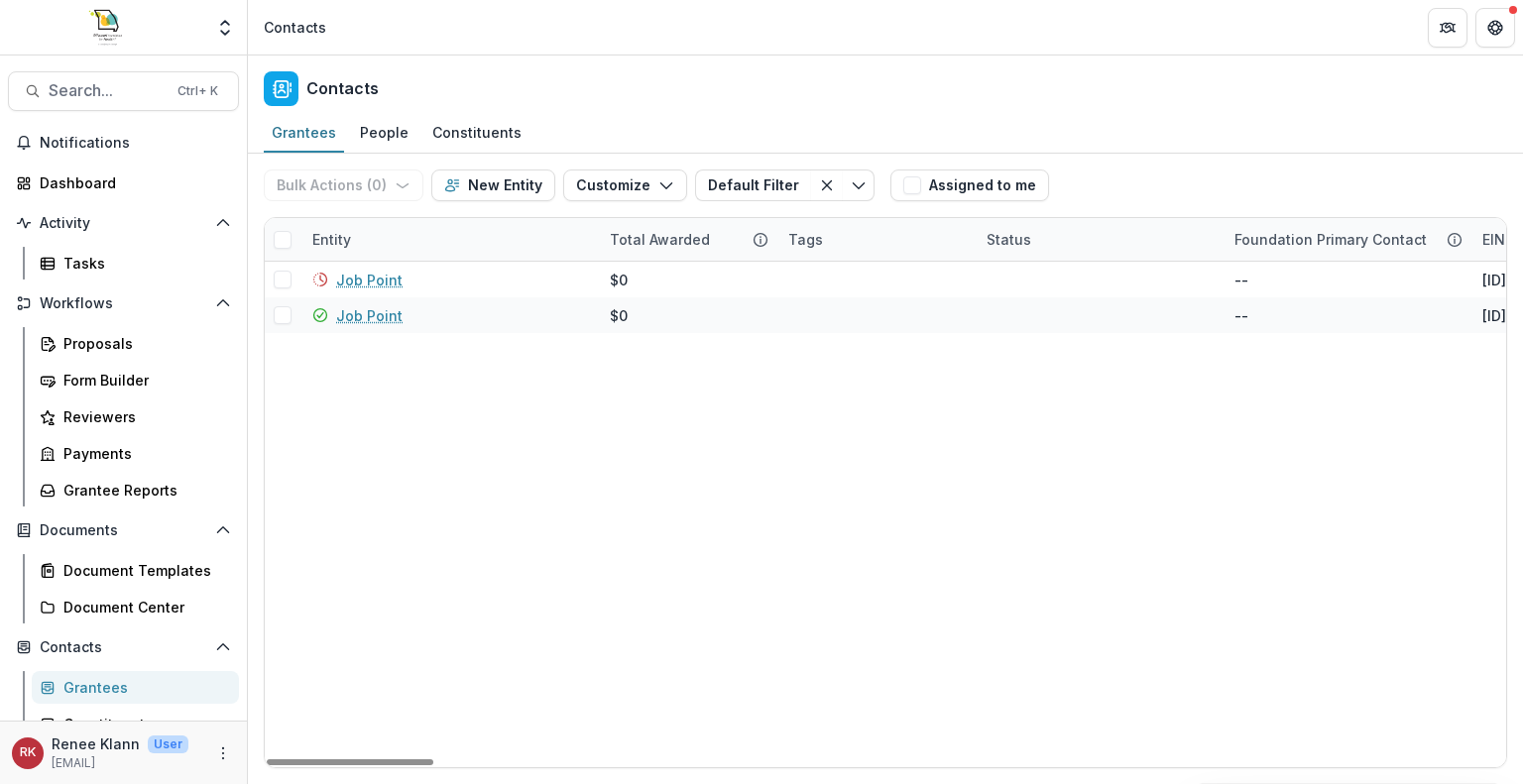 click on "Entity" at bounding box center (449, 239) 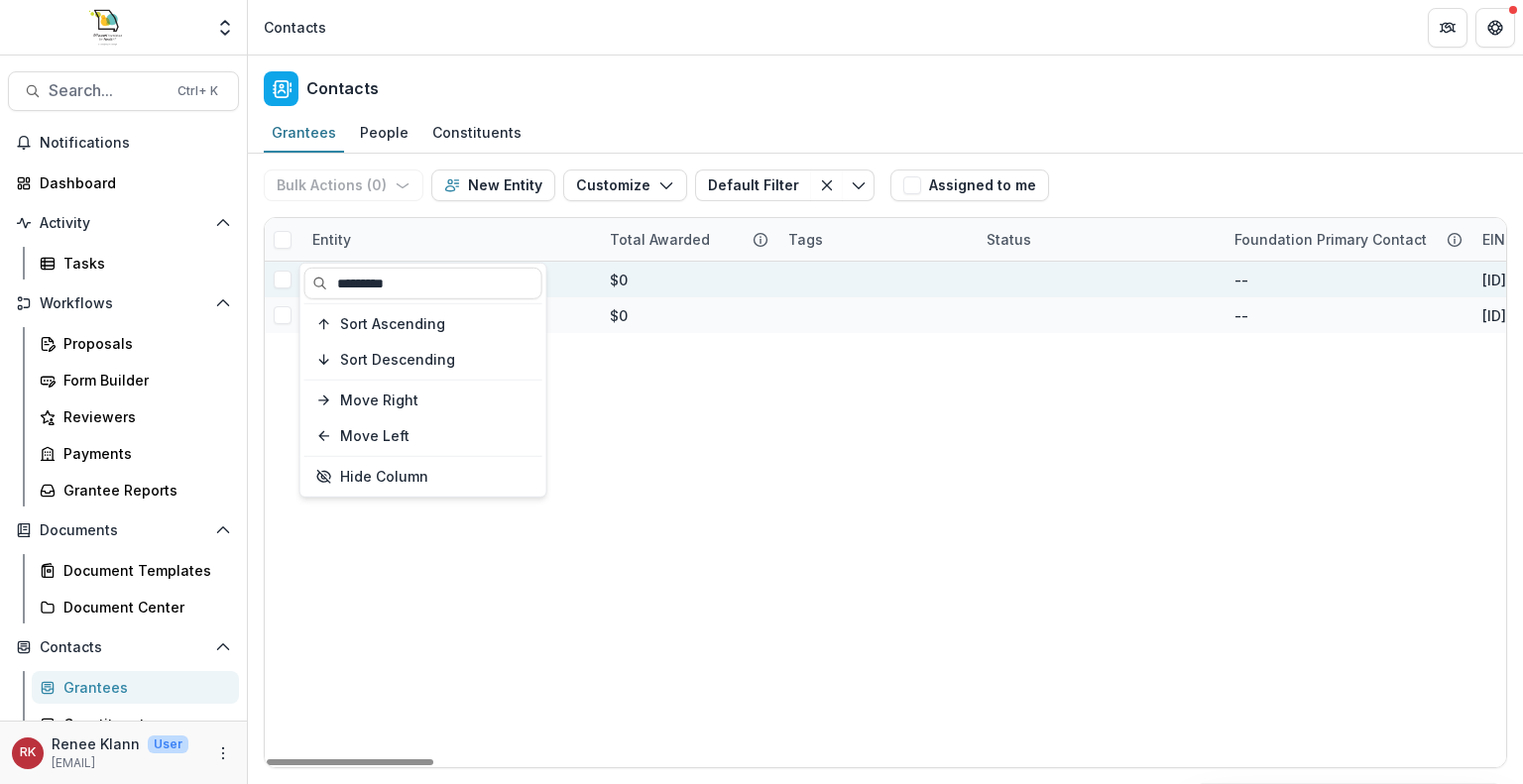 drag, startPoint x: 420, startPoint y: 284, endPoint x: 297, endPoint y: 290, distance: 123.14625 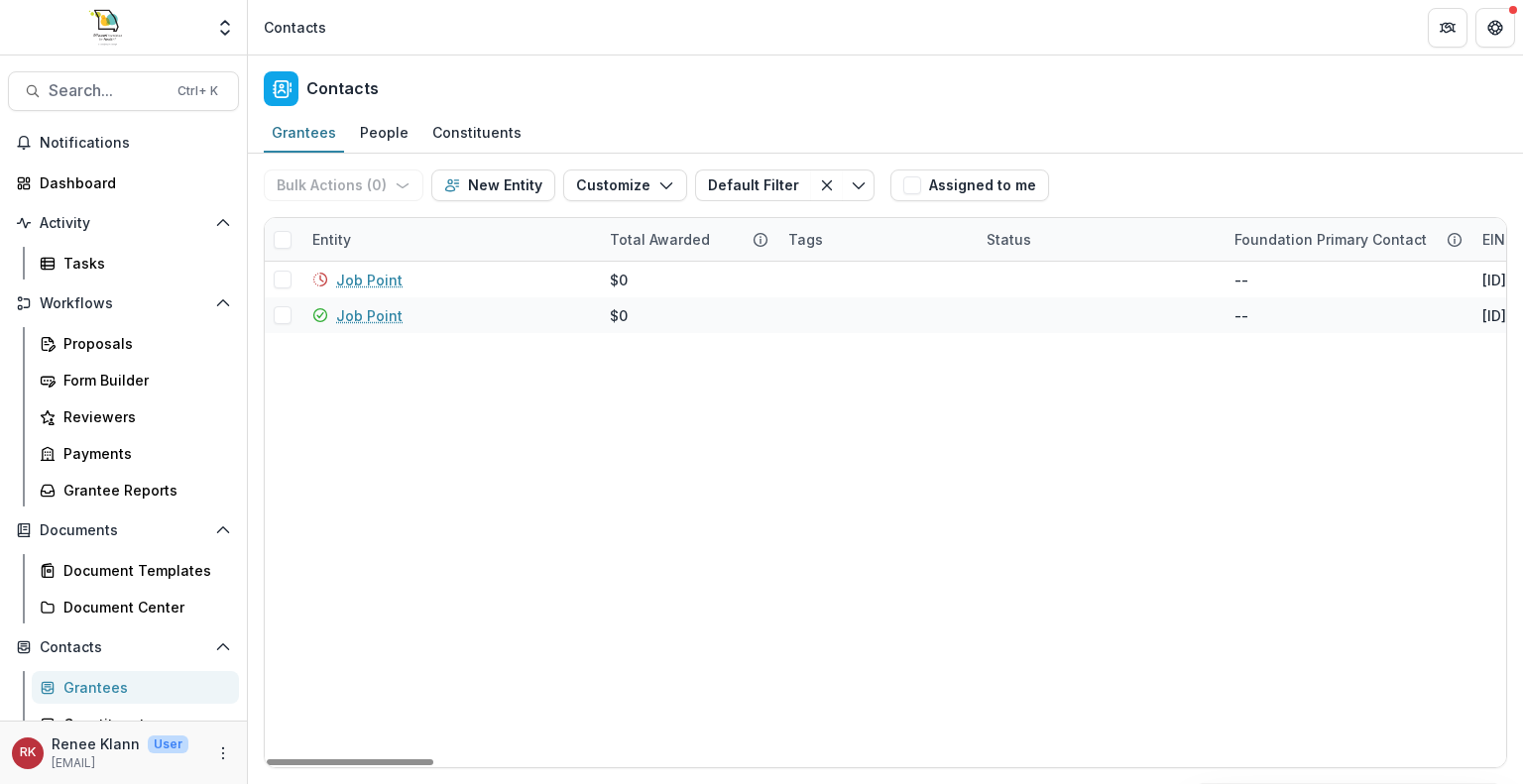 click on "Entity" at bounding box center [449, 239] 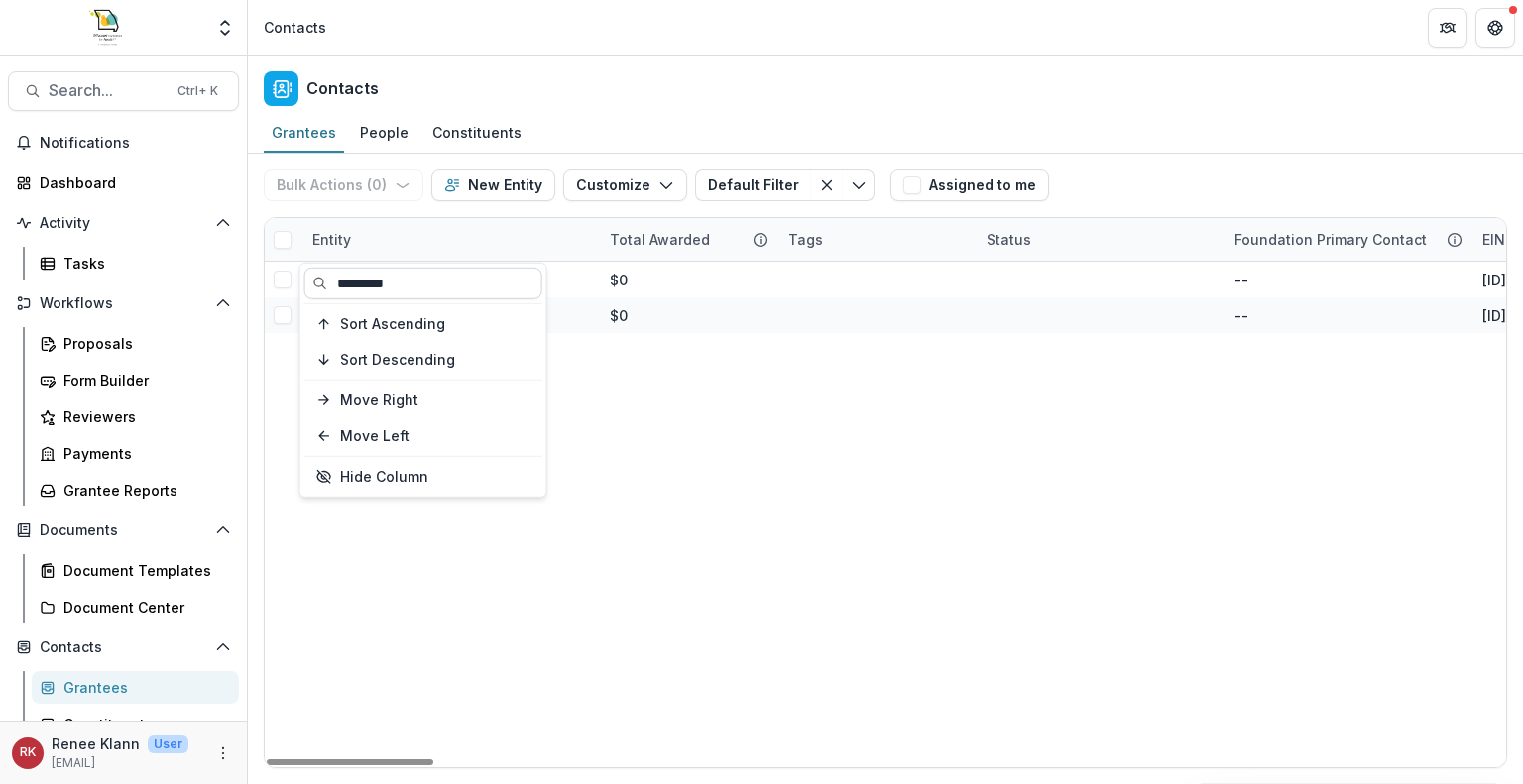 drag, startPoint x: 405, startPoint y: 286, endPoint x: 332, endPoint y: 285, distance: 73.00685 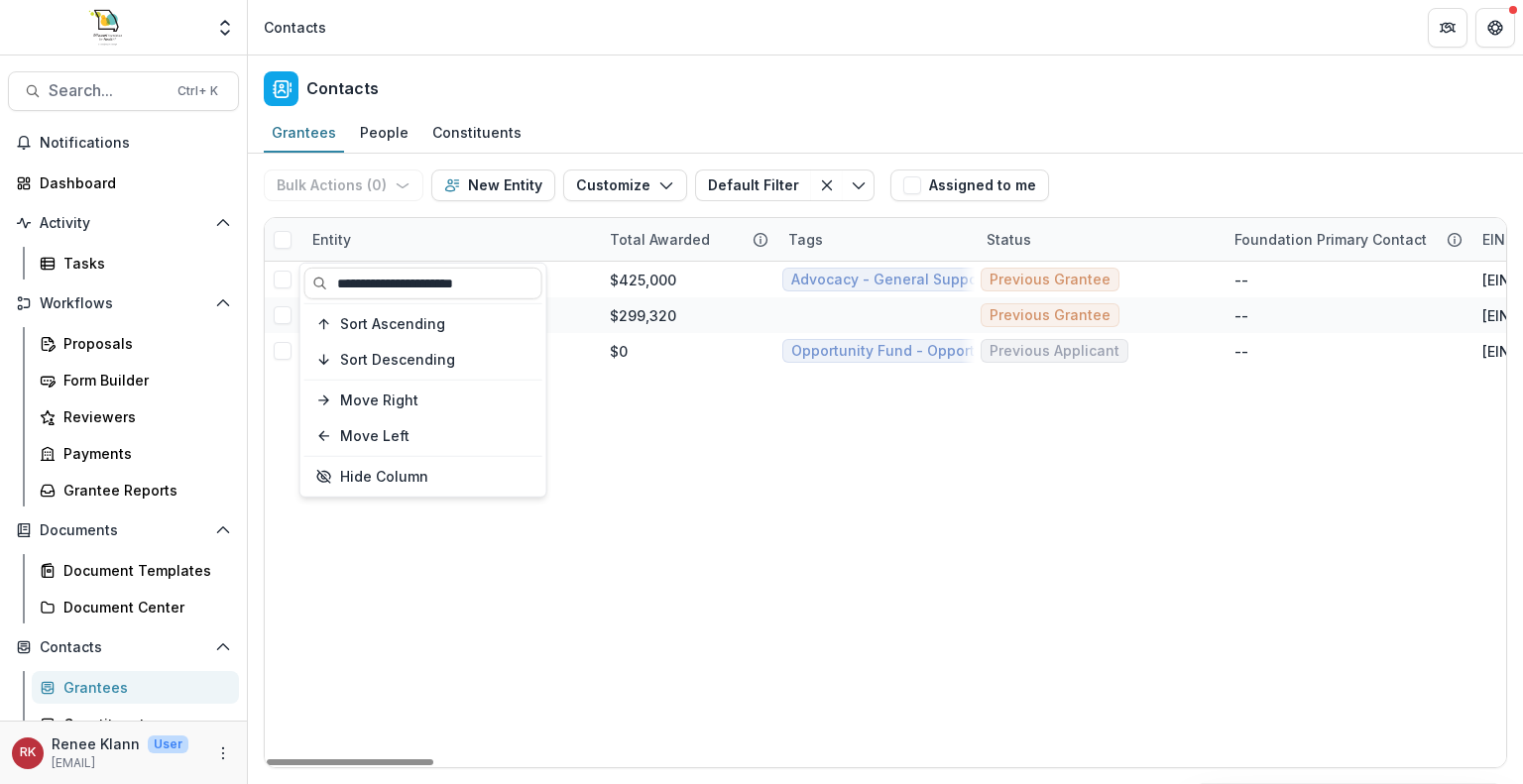 type on "**********" 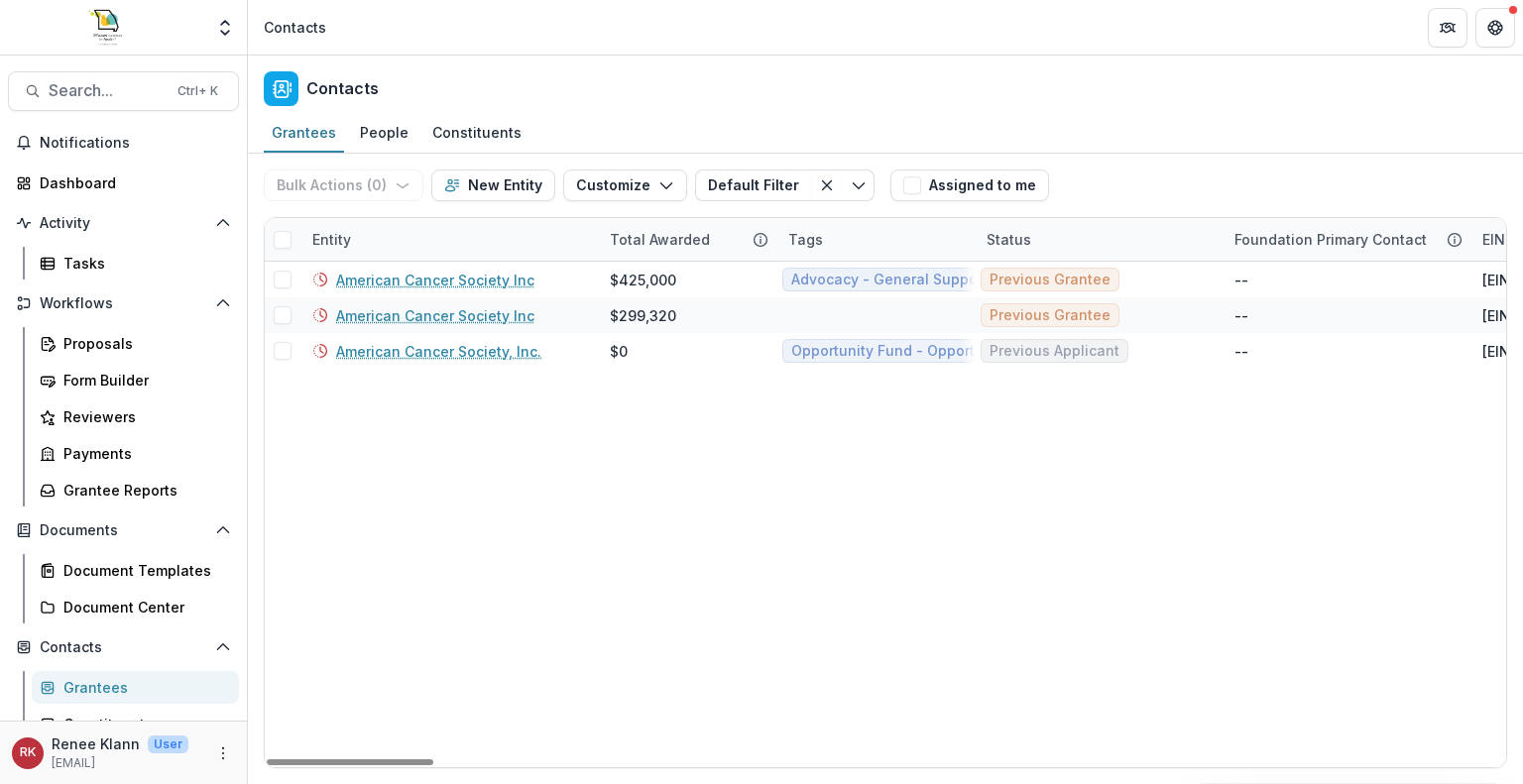 drag, startPoint x: 803, startPoint y: 534, endPoint x: 686, endPoint y: 529, distance: 117.10679 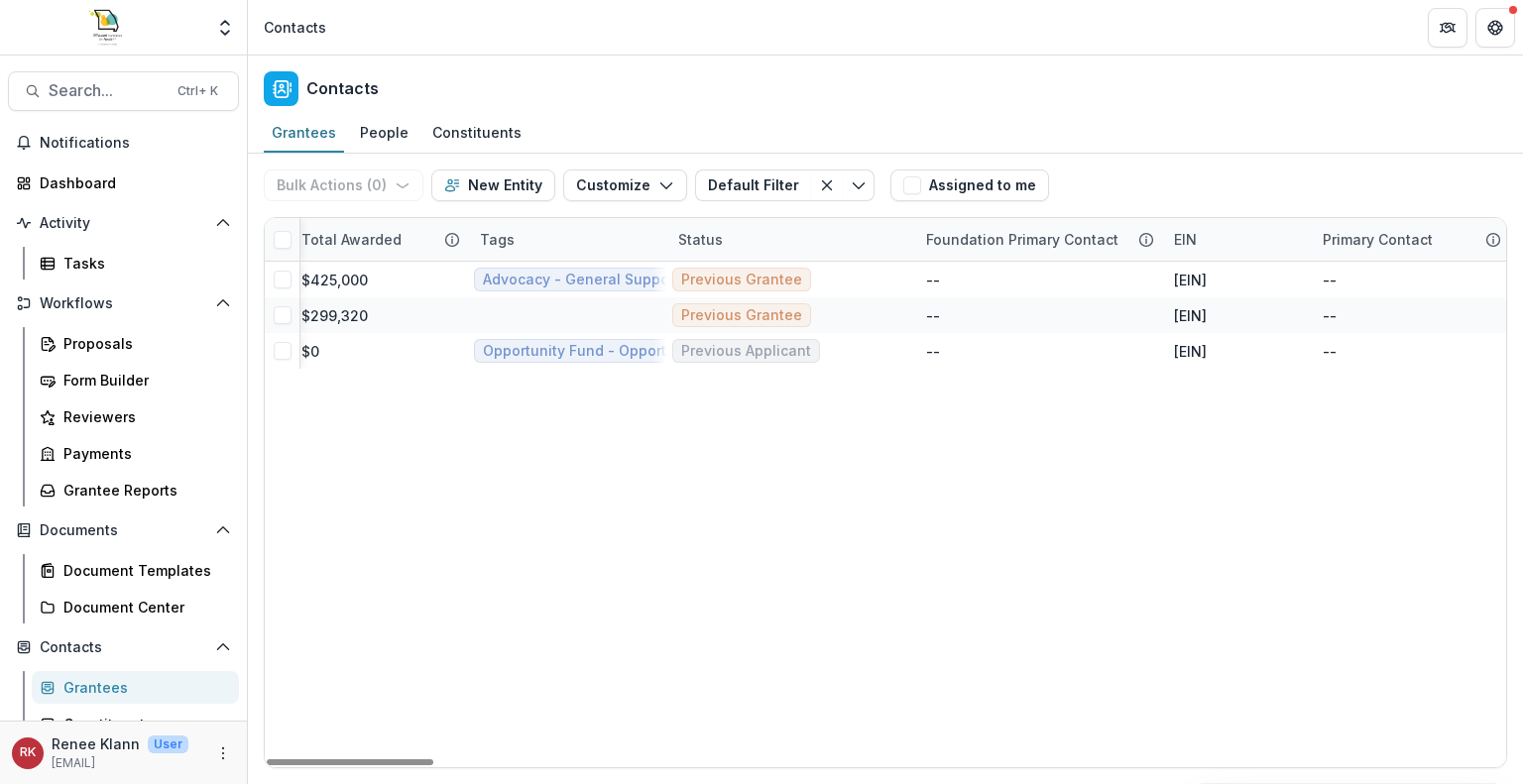 scroll, scrollTop: 0, scrollLeft: 0, axis: both 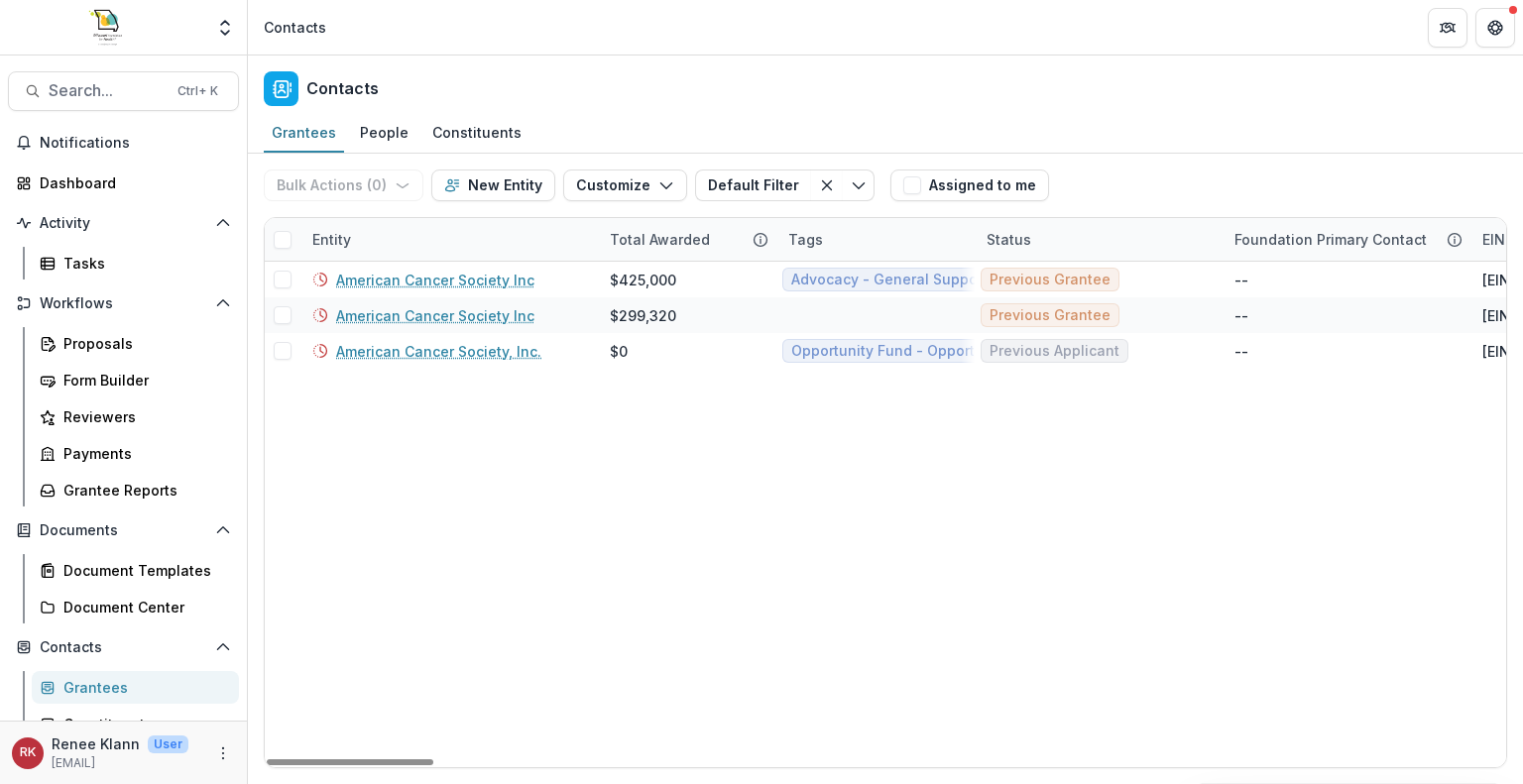 click on "Entity" at bounding box center [449, 239] 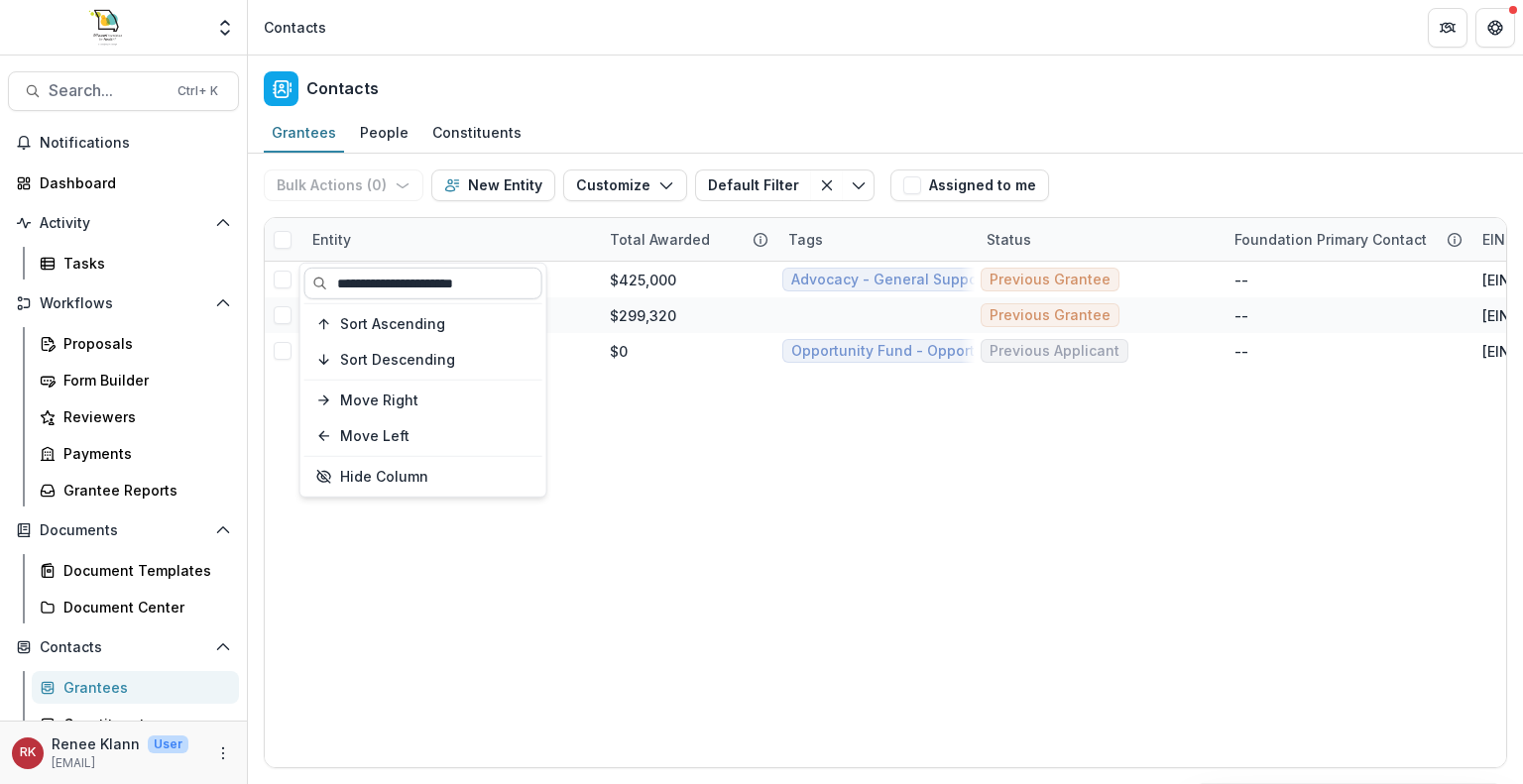 drag, startPoint x: 506, startPoint y: 288, endPoint x: 401, endPoint y: 288, distance: 105 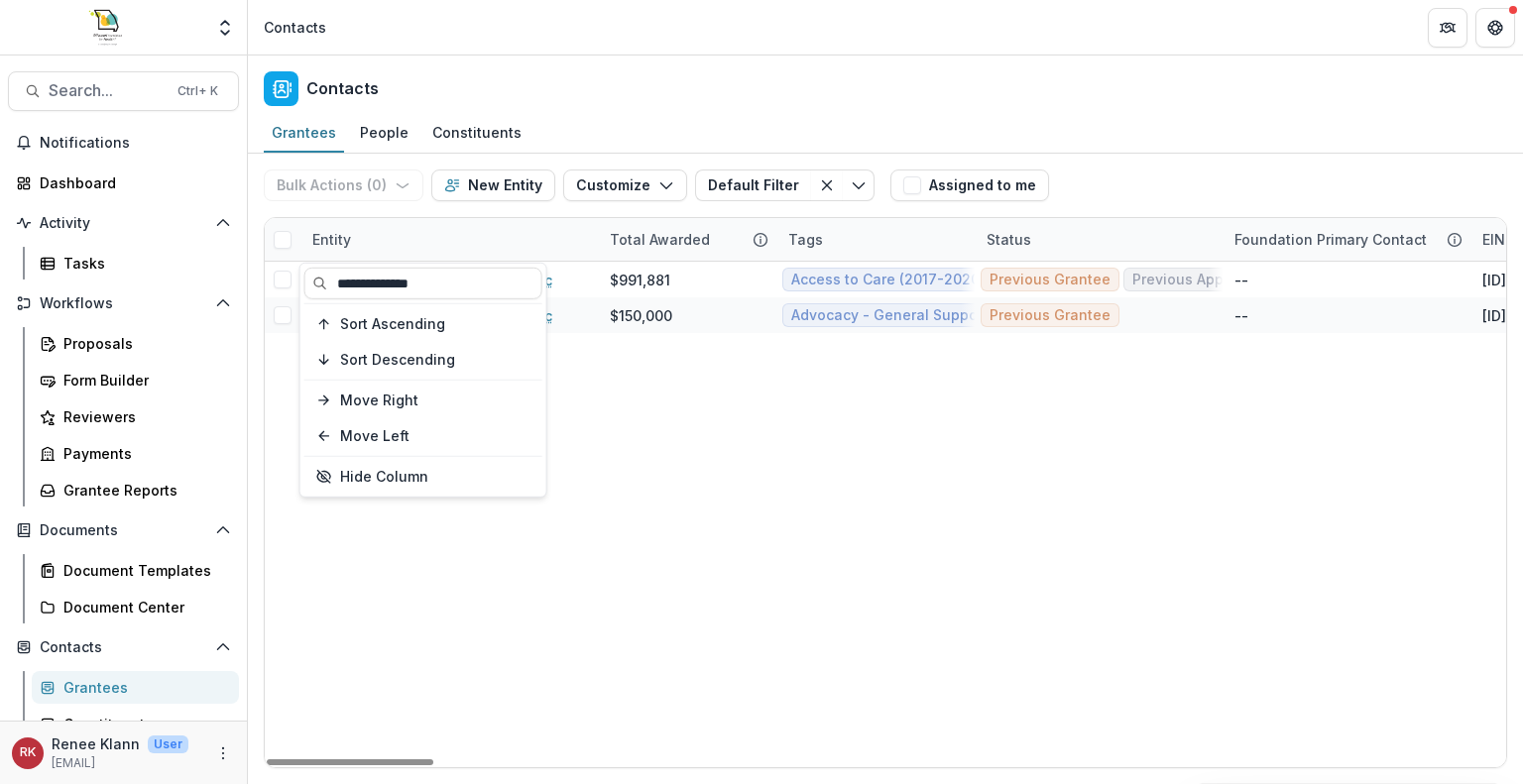 type on "**********" 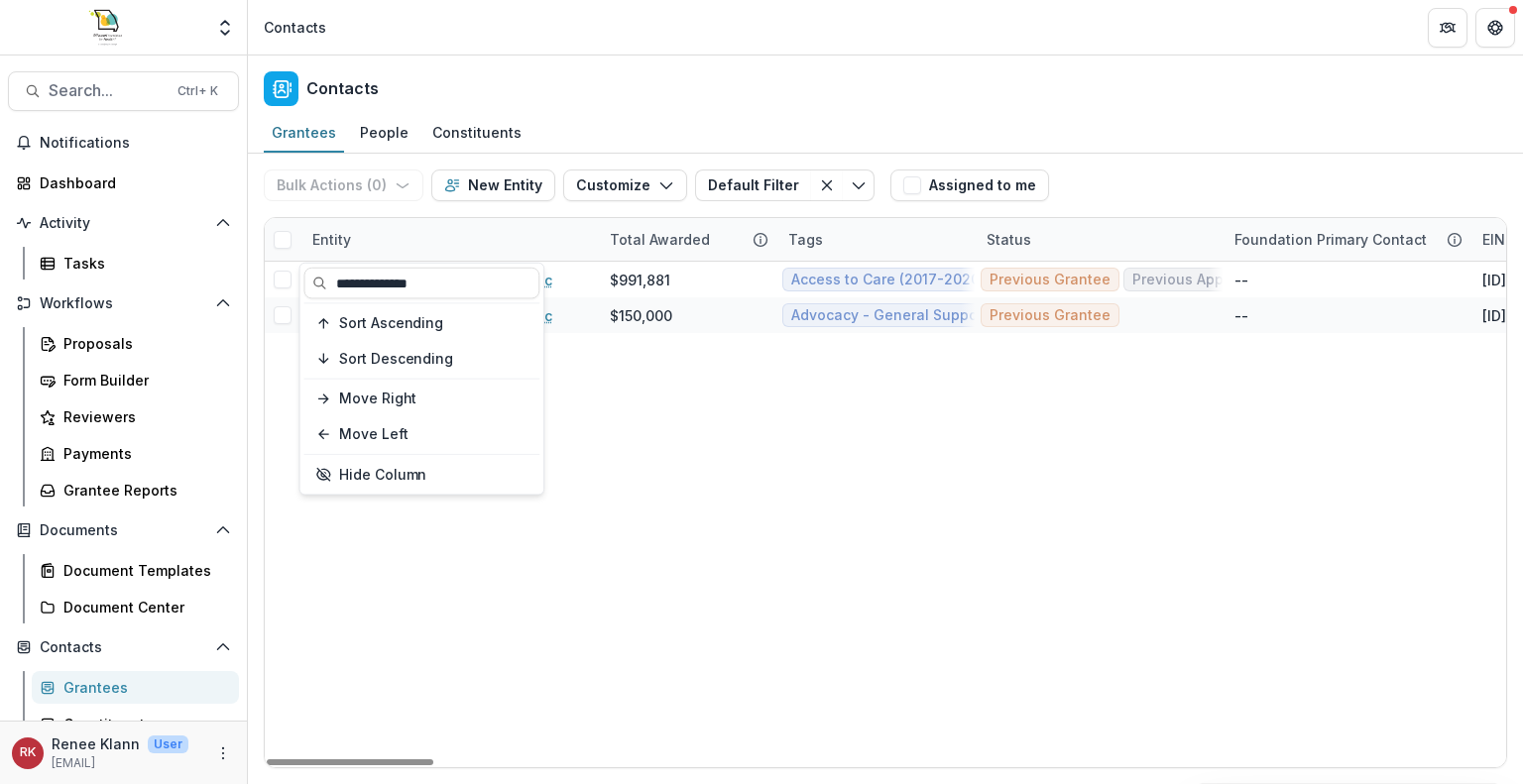click on "American Heart Association Inc $991,881 Access to Care (2017-2020) - Reimagining Approaches (2017-2020) Advocacy - Emerging Advocates (2018-2023) Advocacy - Exemplary Advocates (2018-2023) Advocacy - General Support for Advocacy (2013-2017) Healthy & Active Communities (2005-2014) - HAC Healthy & Active Communities Healthy & Active Communities (2005-2014) - HAC Model Practice Building Opportunity Fund - Opportunity Fund - Grants/Contracts Previous Grantee Previous Applicant -- 13-5613797 -- 460 N. Lindbergh Blvd. St. Louis MO USA 63141-7808 Organization St. Louis MO American Heart Association Inc $150,000 Advocacy - General Support for Advocacy (2013-2017) Previous Grantee -- 13-5613797 -- Springfield Division 2446 E. Madrid Ave Springfield MO USA 65804-1884 Organization Springfield MO" at bounding box center [4883, 514] 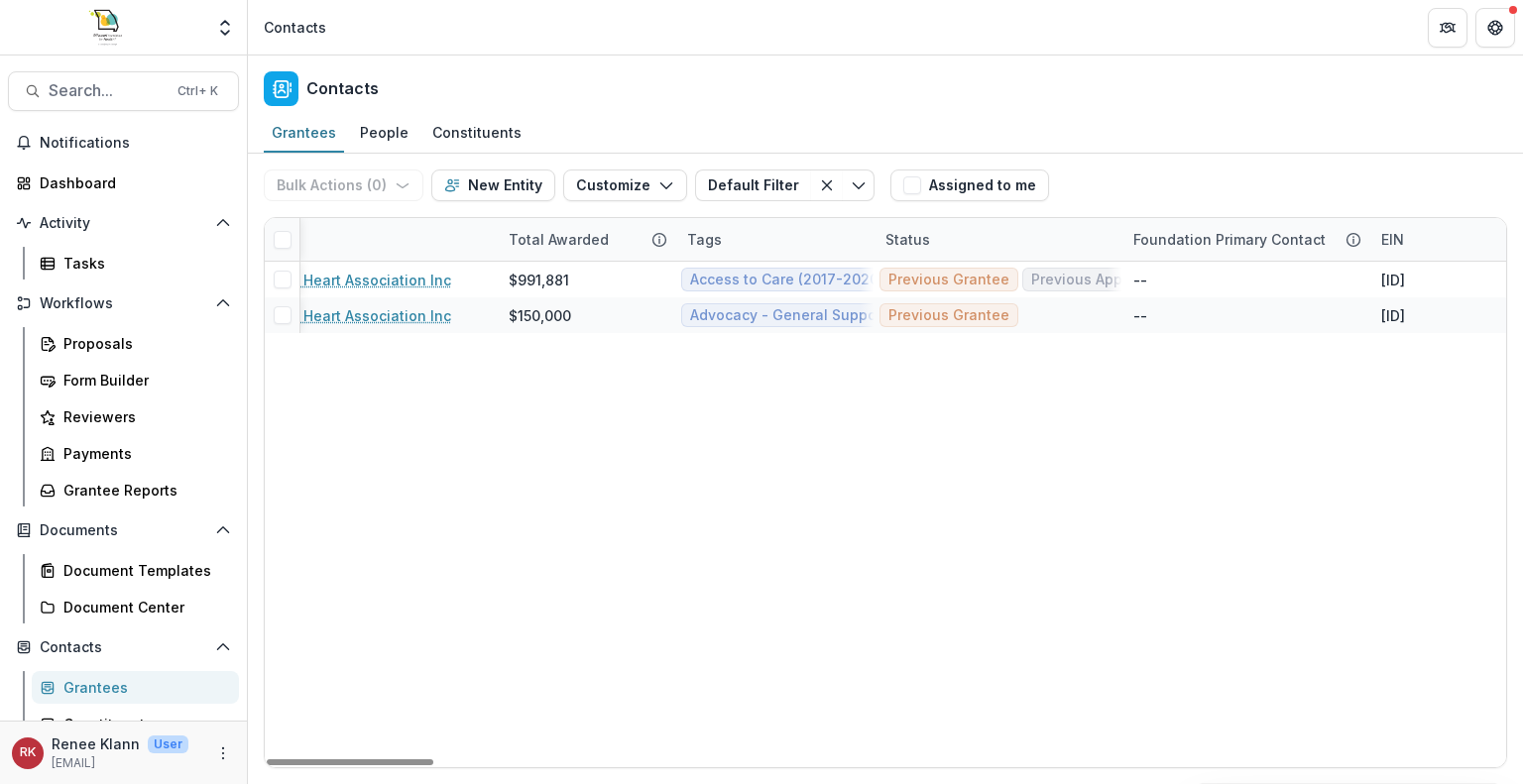 scroll, scrollTop: 0, scrollLeft: 91, axis: horizontal 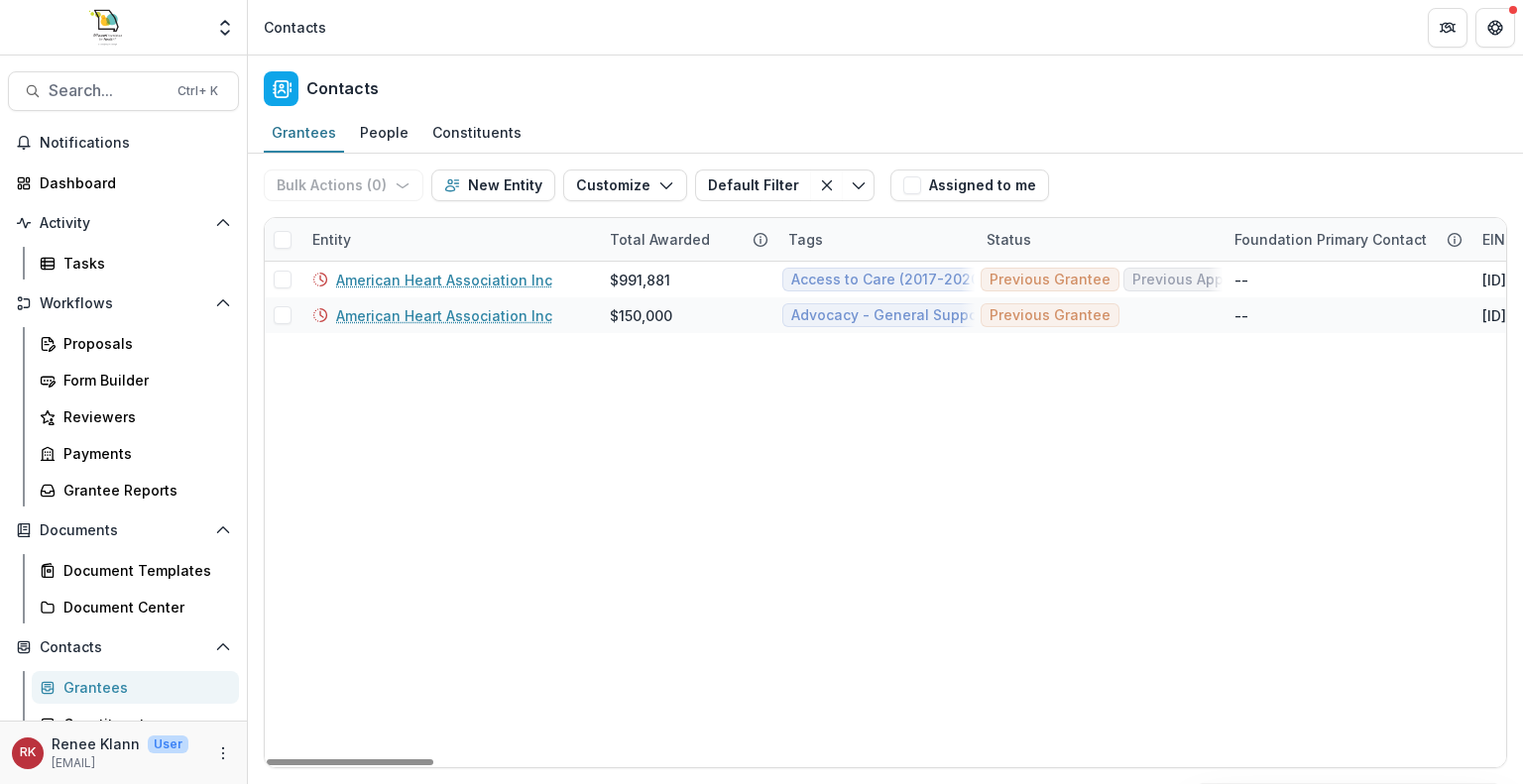 click on "Entity" at bounding box center (331, 239) 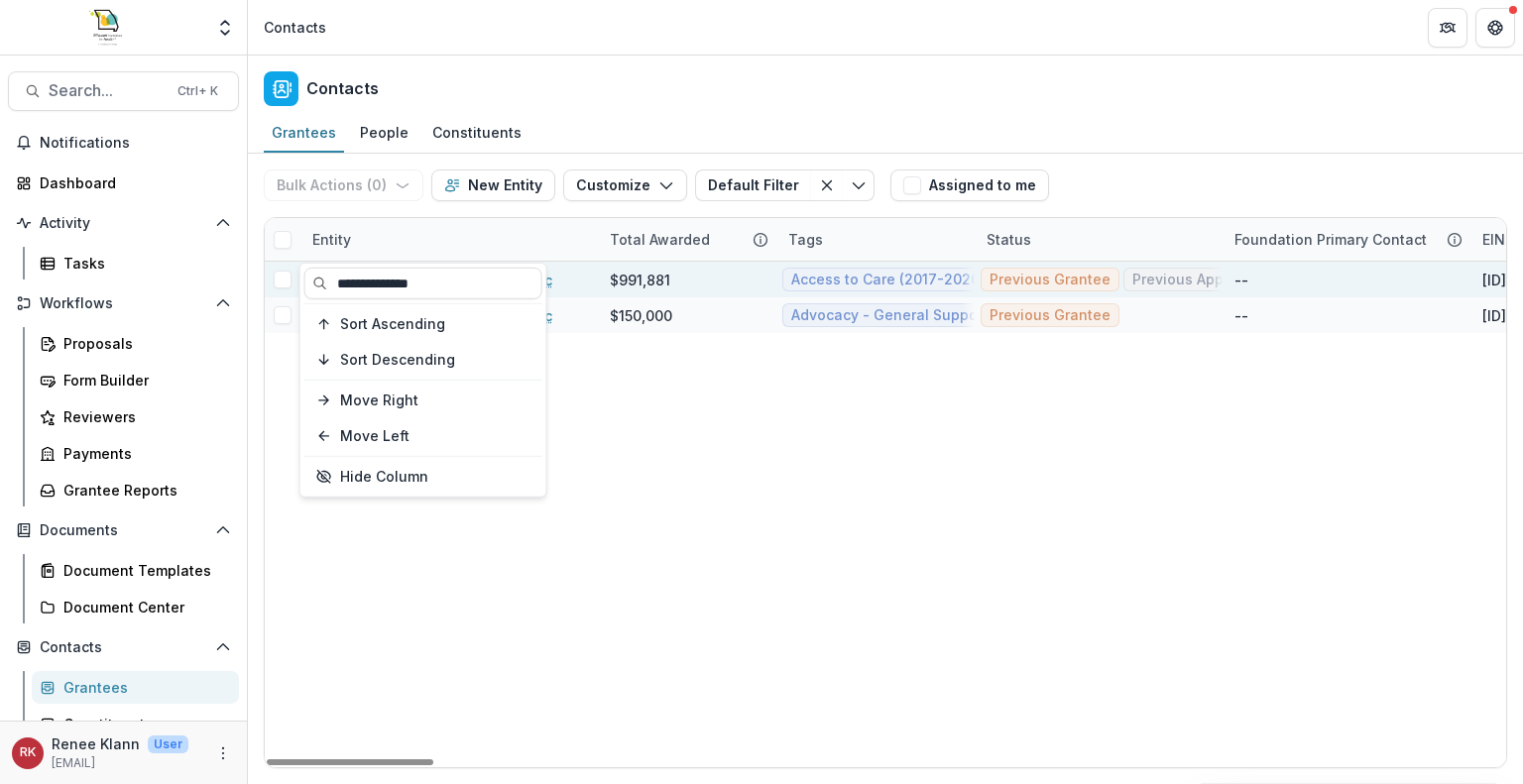 drag, startPoint x: 441, startPoint y: 288, endPoint x: 282, endPoint y: 278, distance: 159.31416 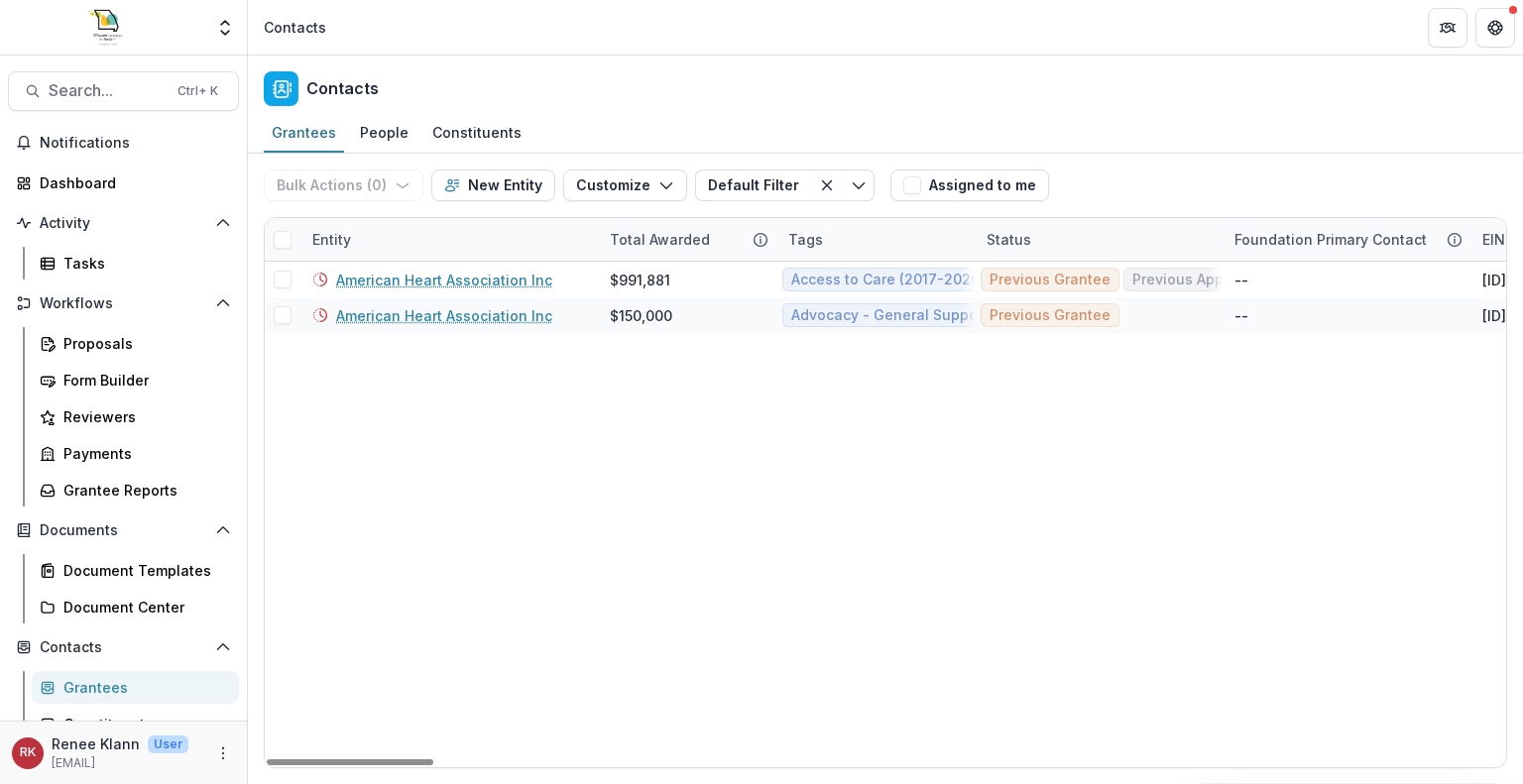 click on "Entity" at bounding box center [331, 239] 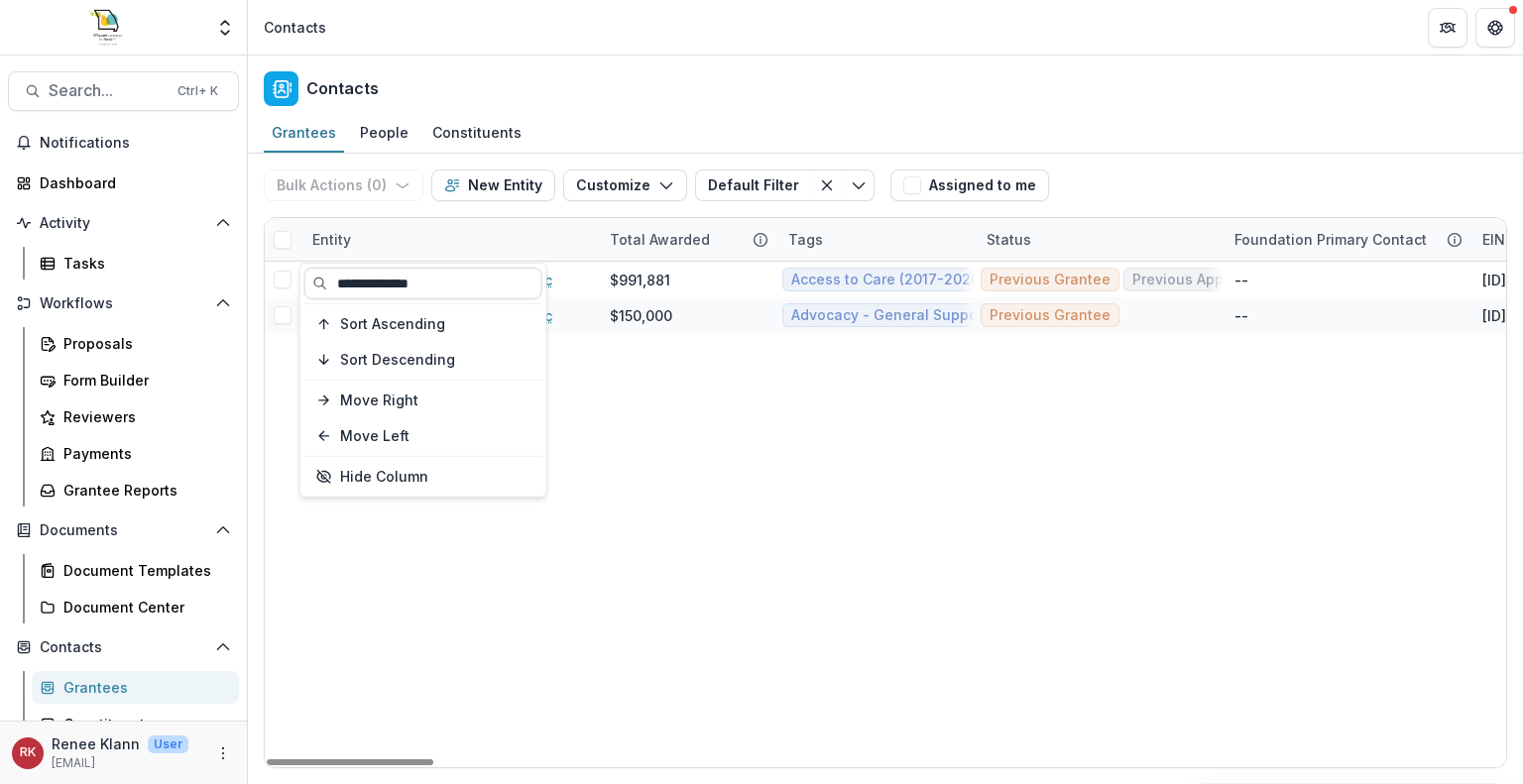 drag, startPoint x: 479, startPoint y: 275, endPoint x: 309, endPoint y: 286, distance: 170.35551 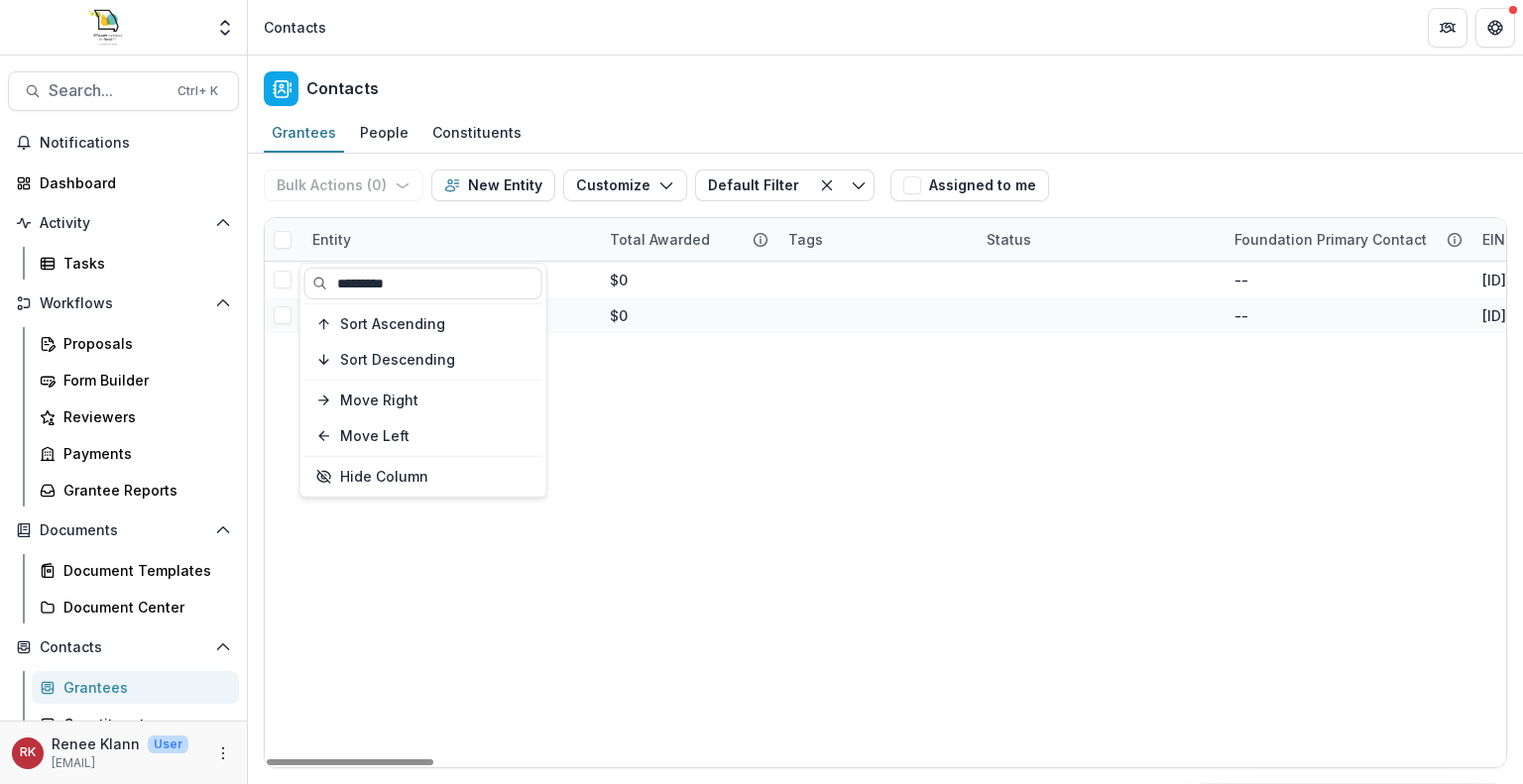type on "*********" 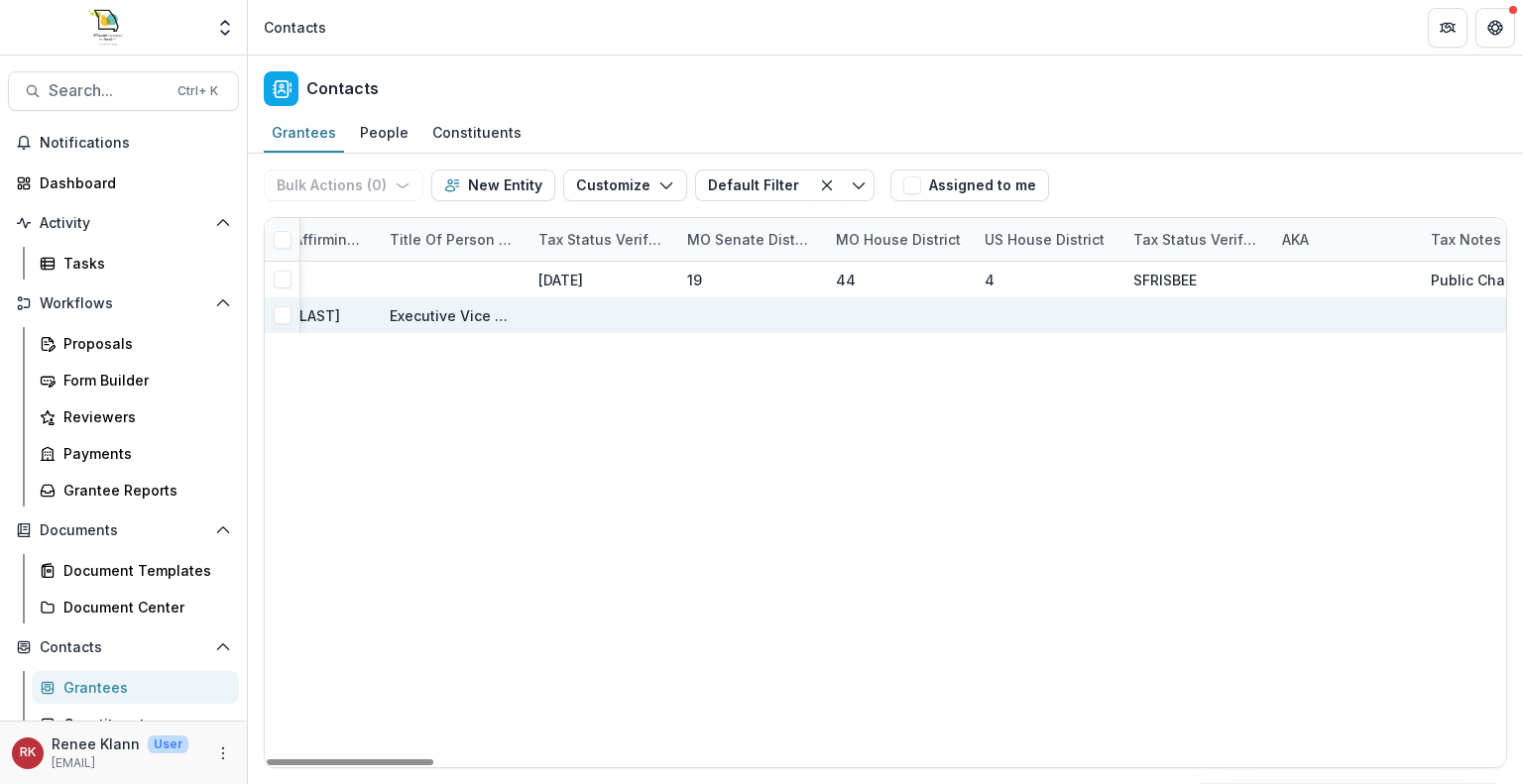 scroll, scrollTop: 0, scrollLeft: 5013, axis: horizontal 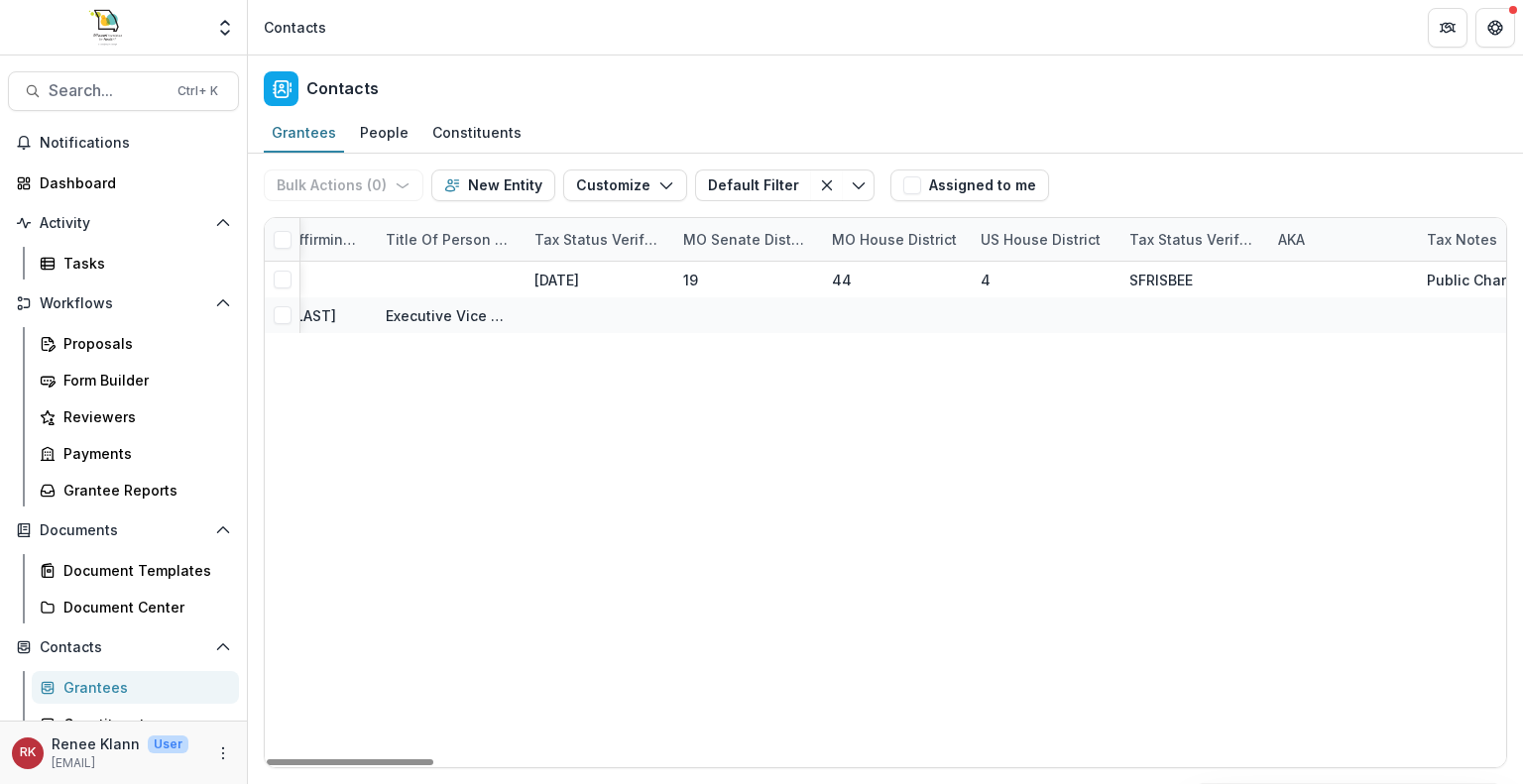 click on "false false 2013-07-11 19 44 4 SFRISBEE Public Charity - (Foundation Code: 16)
Contributions are deductible - (Deductibility Code: 1)
Classification Codes: 1 1967-12-01 509(a)(2) under 170(b)(1)(A)(vii) 2917 1965 Yes 2024-06-28 Yes 2025-07-09 Brenda Overkamp Executive Vice President" at bounding box center [-130, 514] 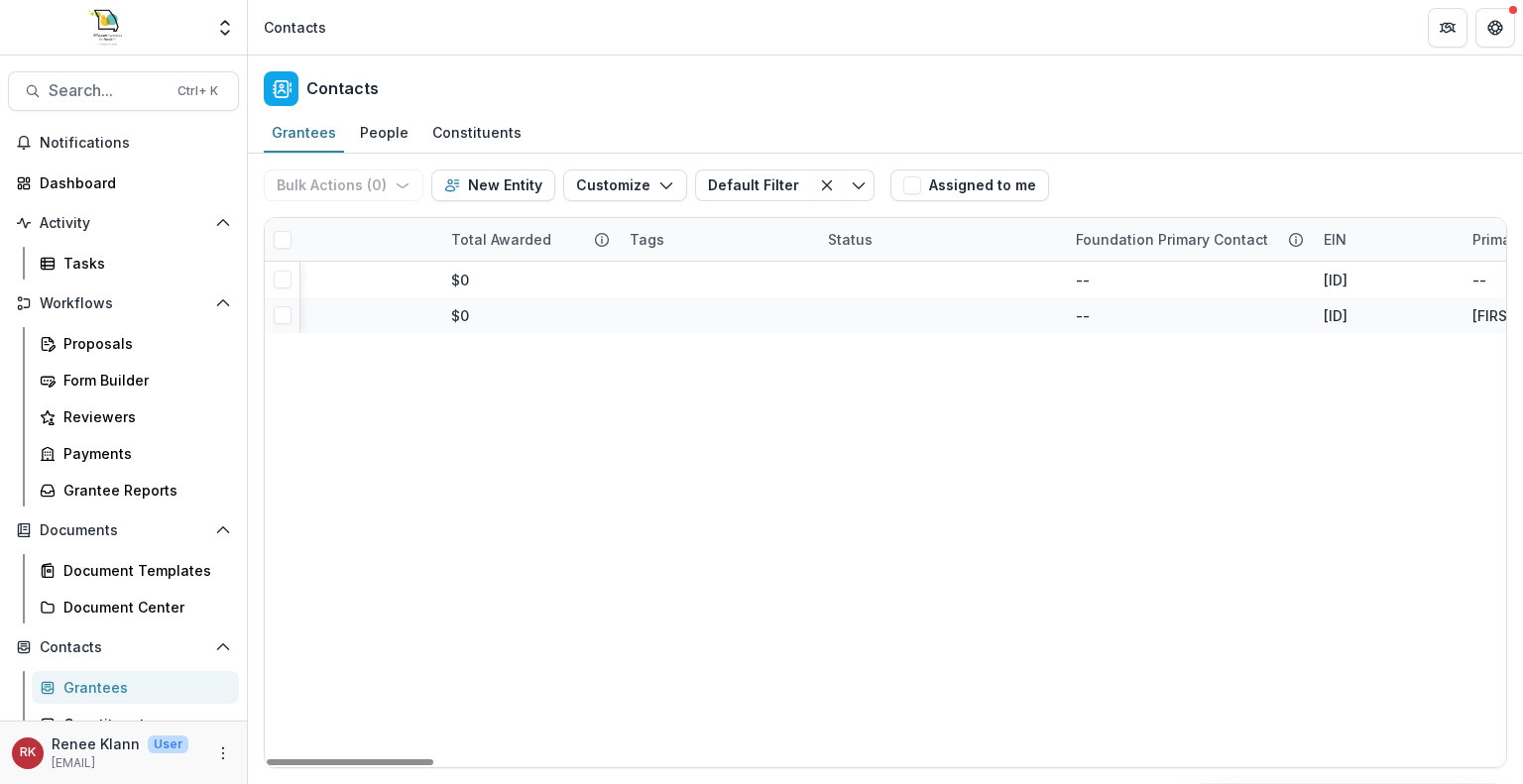 scroll, scrollTop: 0, scrollLeft: 0, axis: both 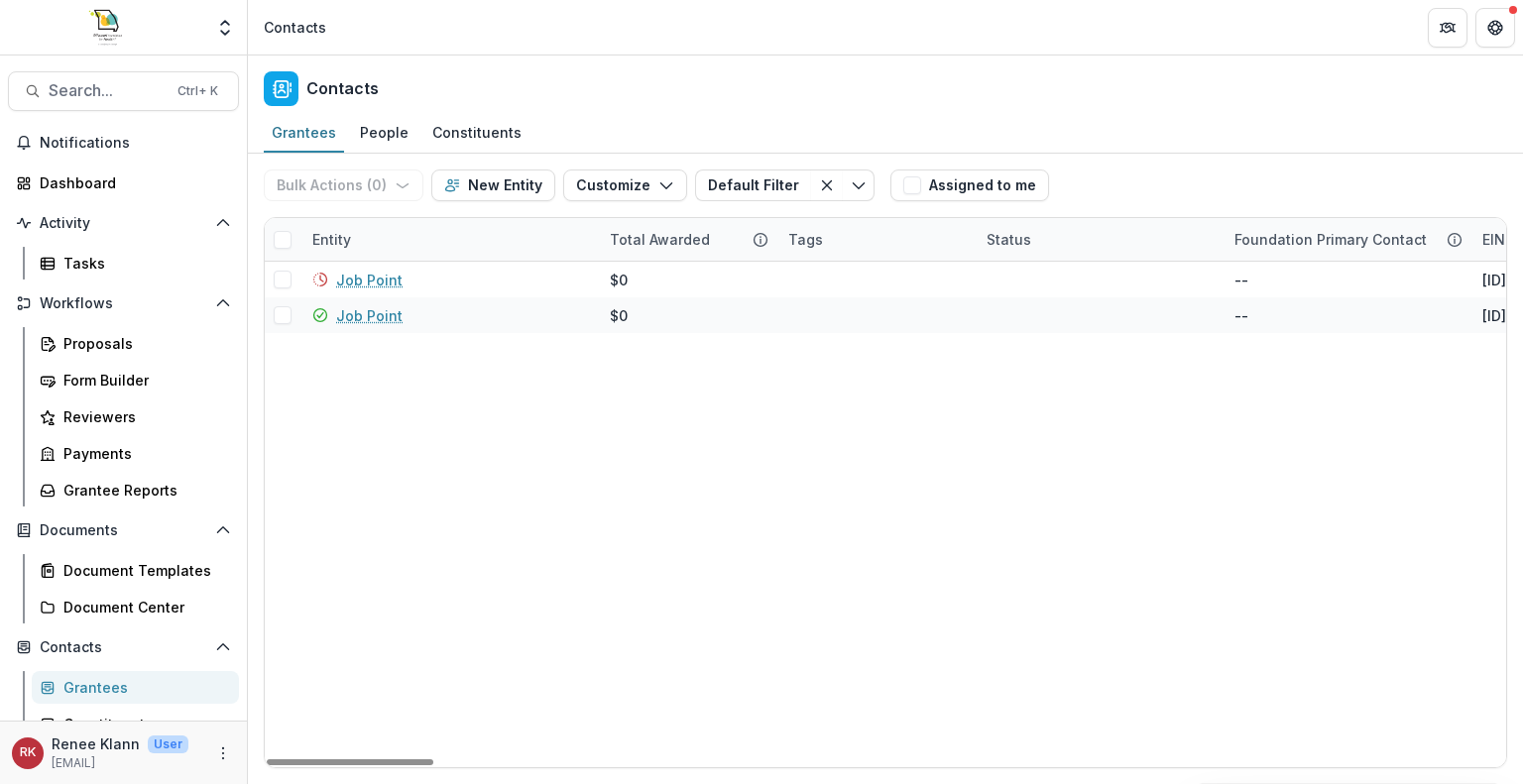 click on "Job Point $0 -- 43-0887032 -- 2116 Nelwood Drive, Ste. 200 Columbia MO USA 65202-2309 Organization Columbia MO Job Point $0 -- 43-0887032 Brenda O 400 Wilkes Boulevard Columbia MO 65201 Organization Columbia MO" at bounding box center (4883, 514) 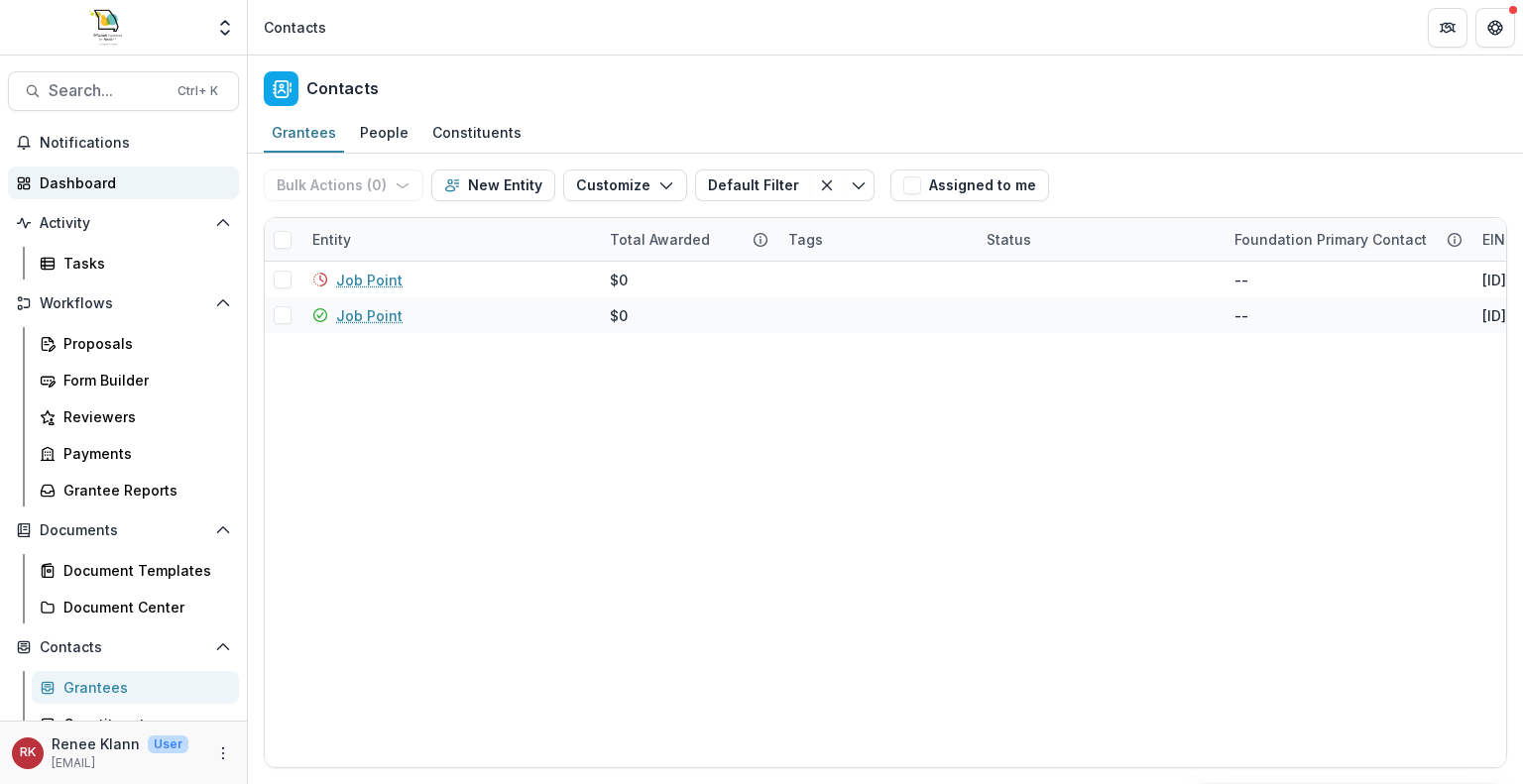 click on "Dashboard" at bounding box center (131, 182) 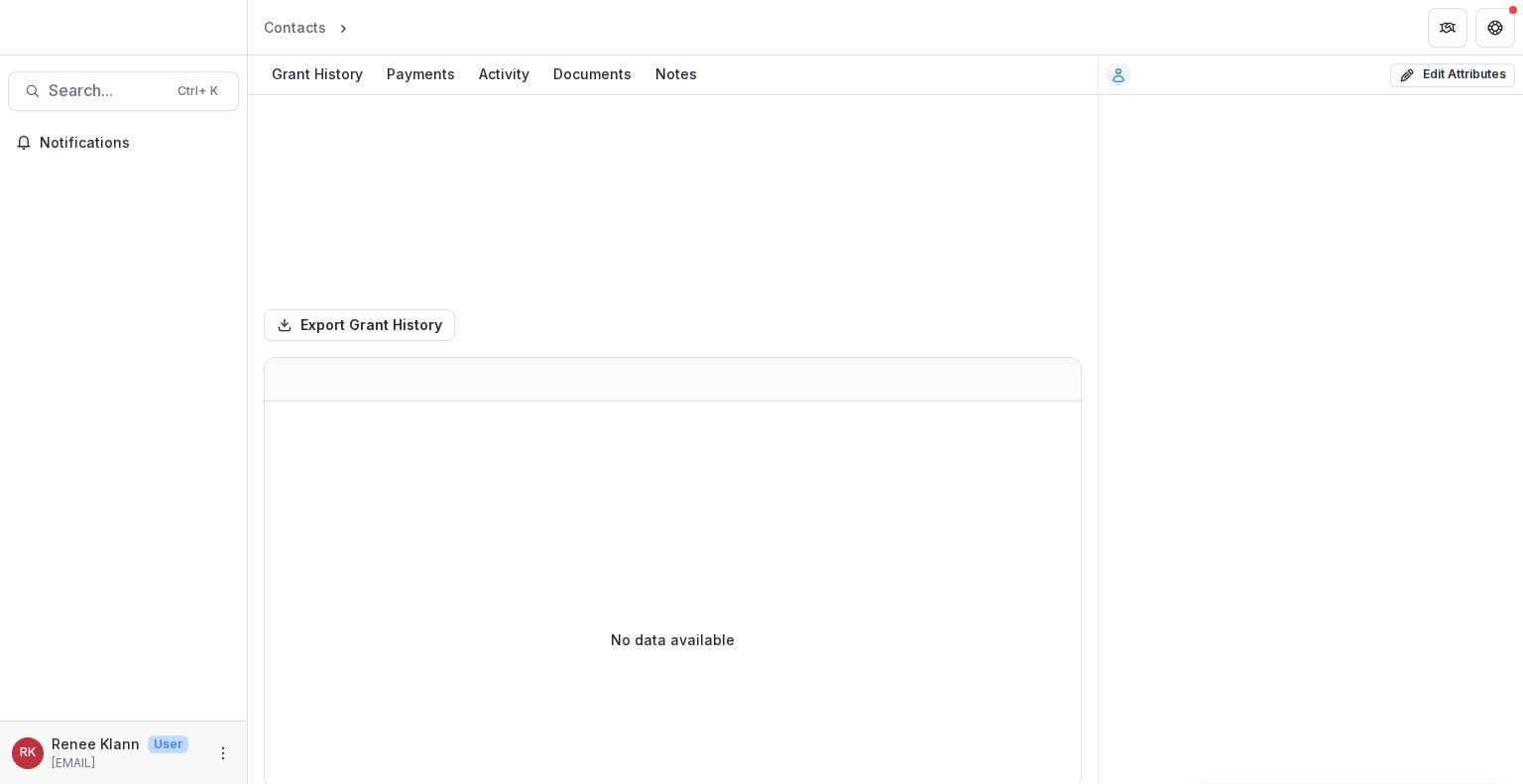 scroll, scrollTop: 0, scrollLeft: 0, axis: both 